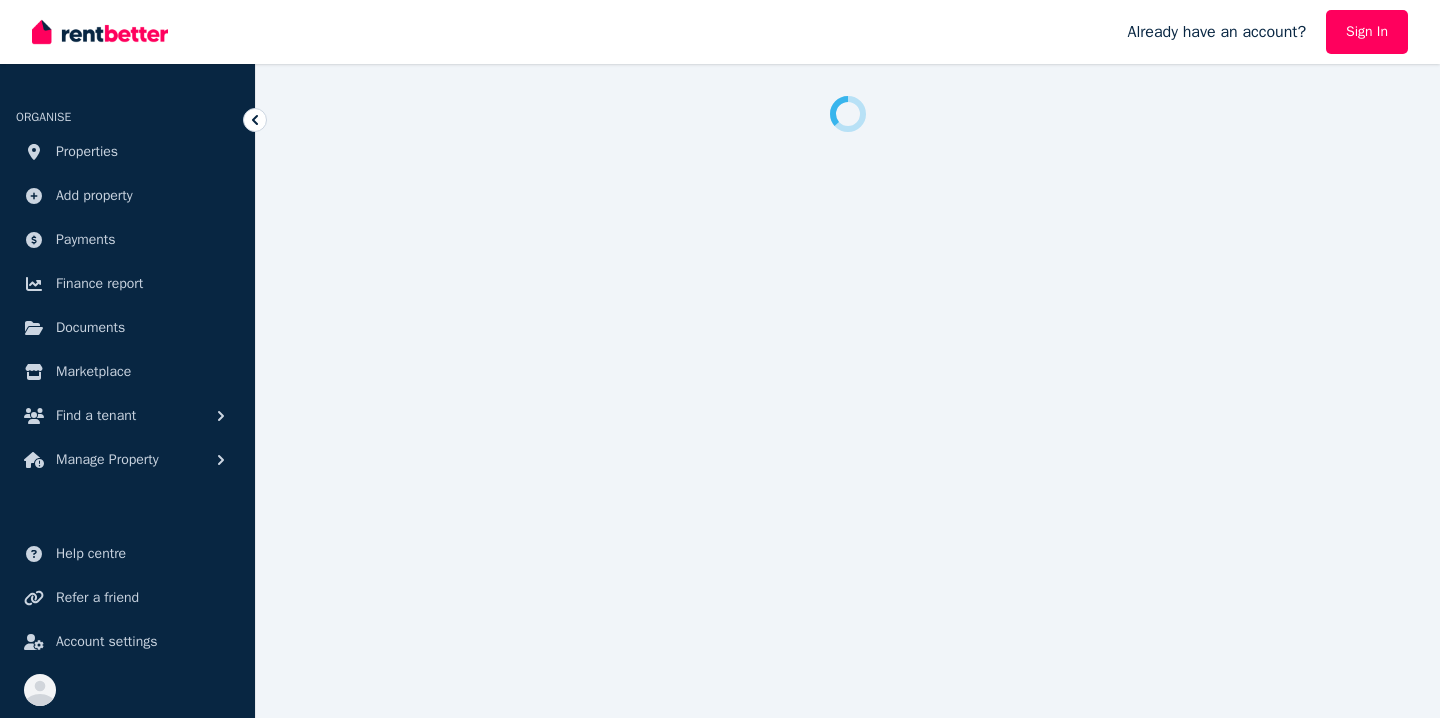 scroll, scrollTop: 0, scrollLeft: 0, axis: both 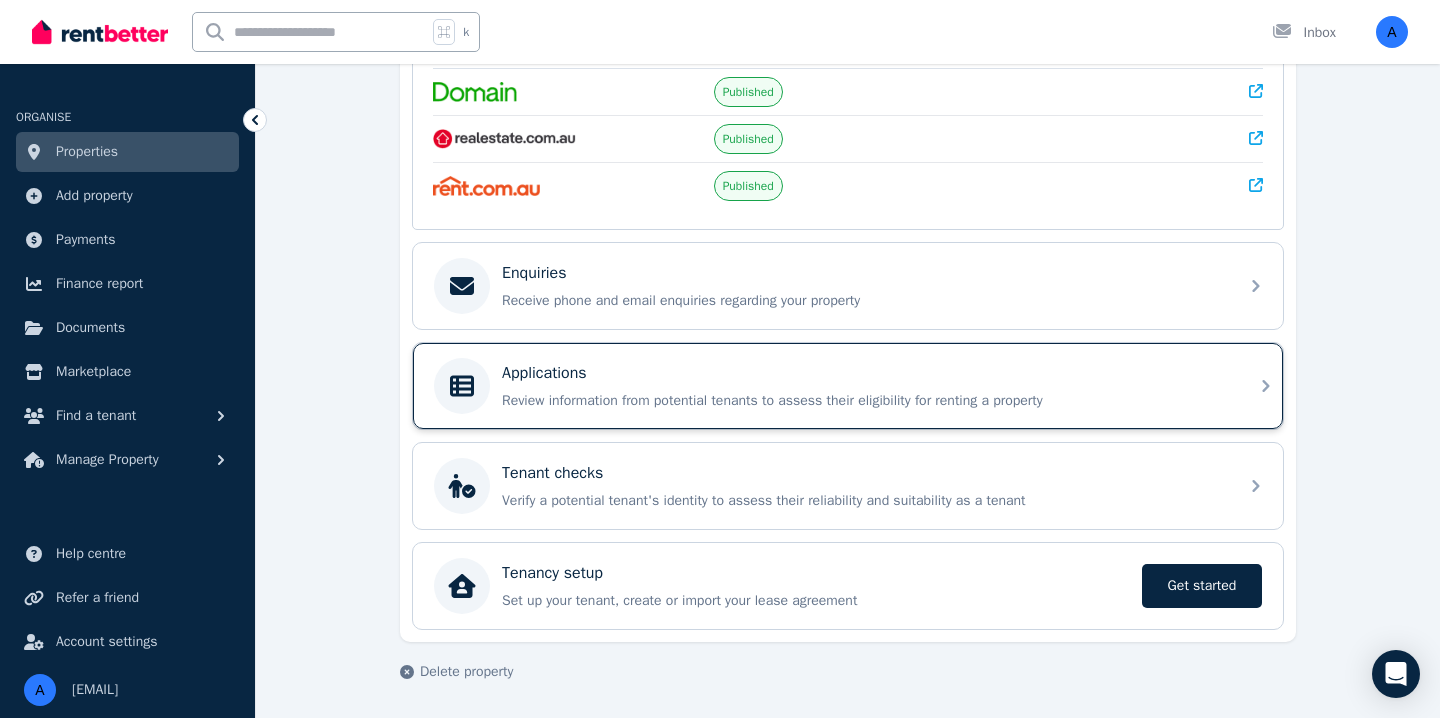 click on "Applications" at bounding box center (864, 373) 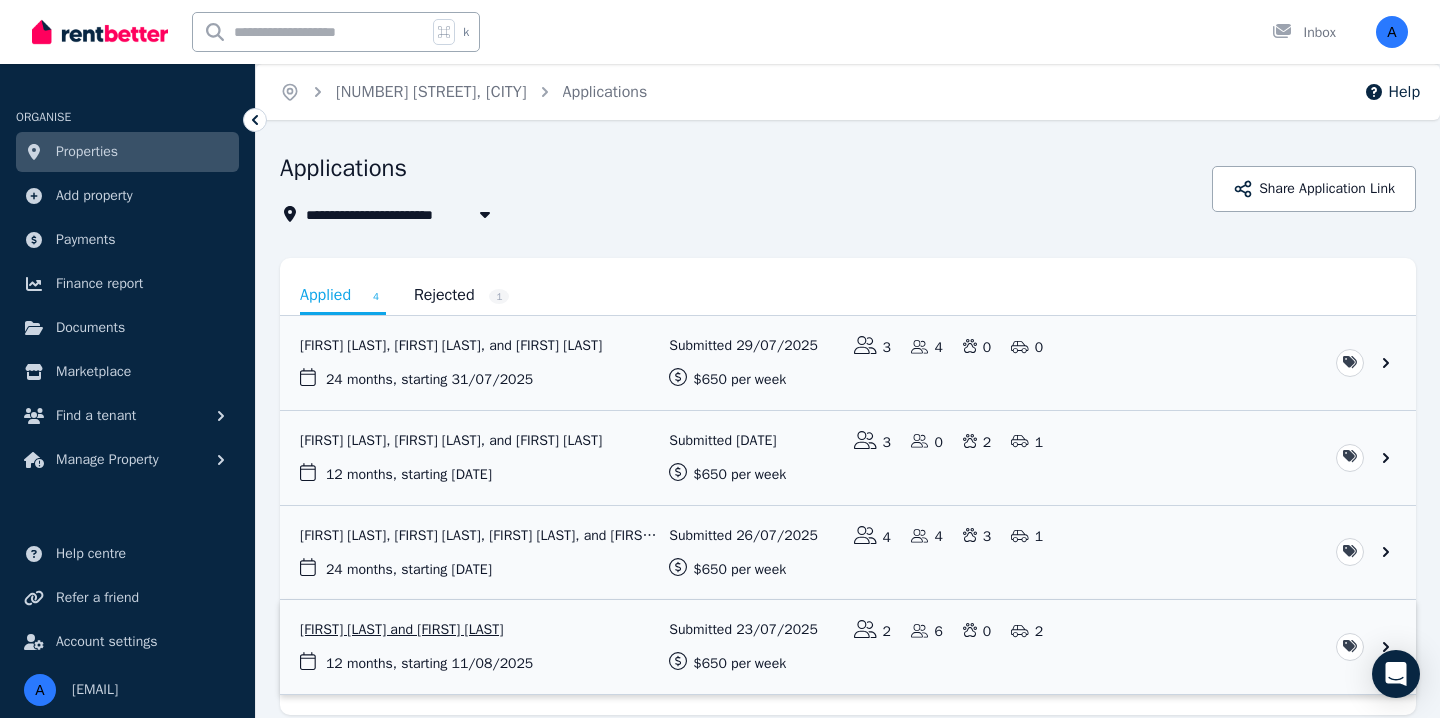 scroll, scrollTop: 77, scrollLeft: 0, axis: vertical 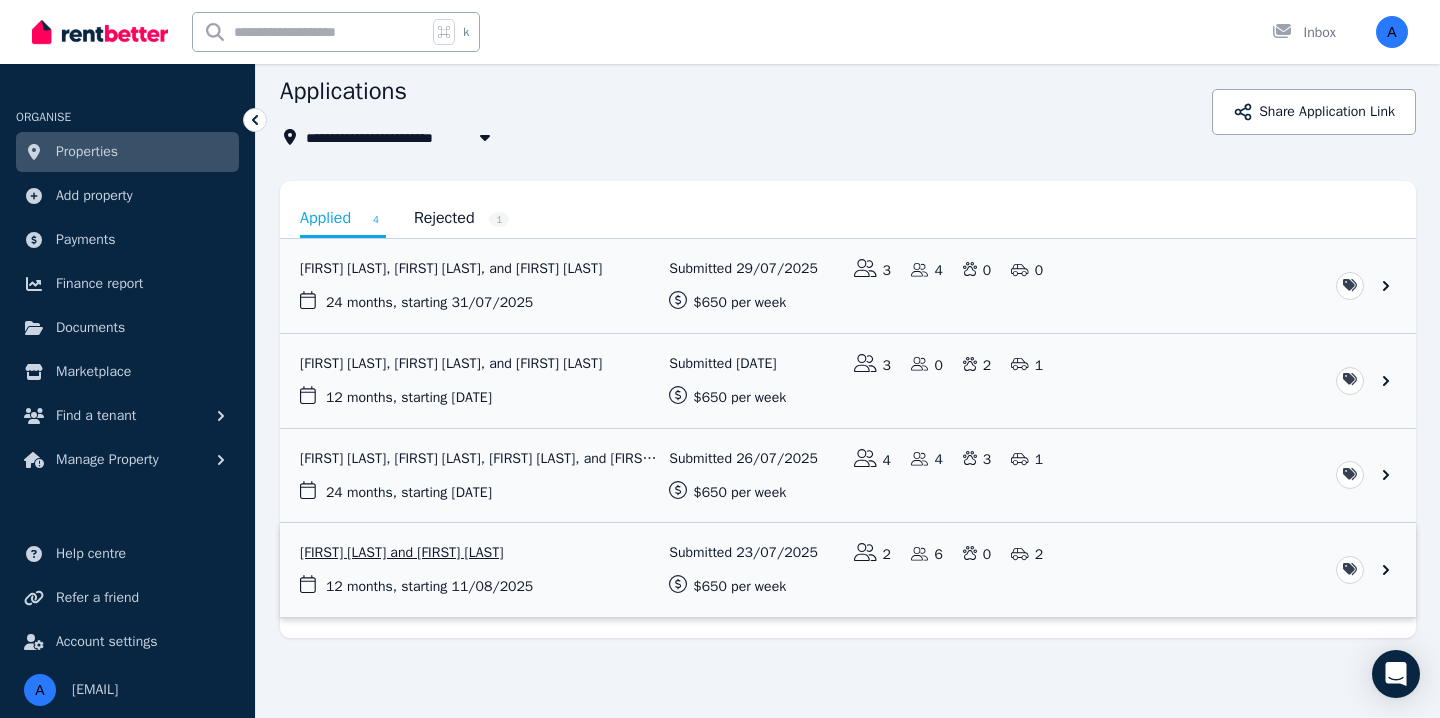 click at bounding box center (848, 570) 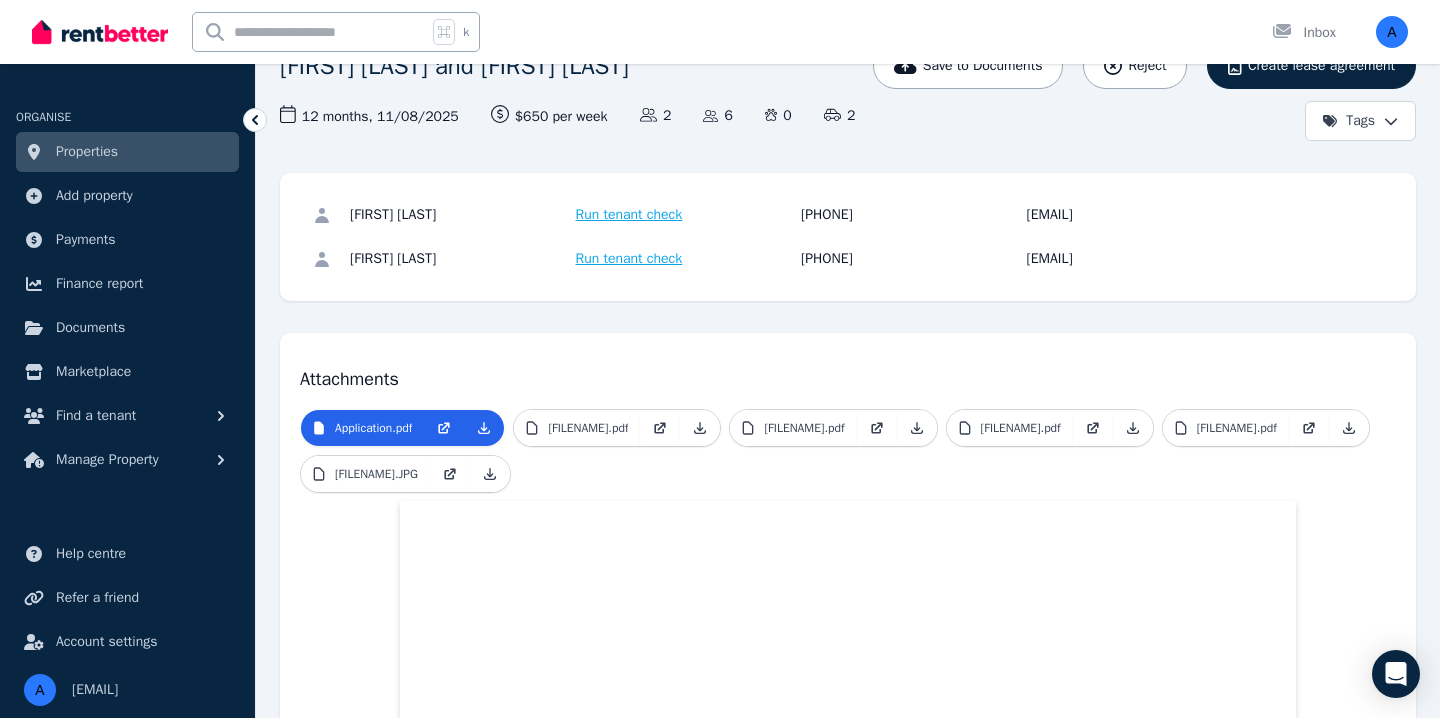 scroll, scrollTop: 155, scrollLeft: 0, axis: vertical 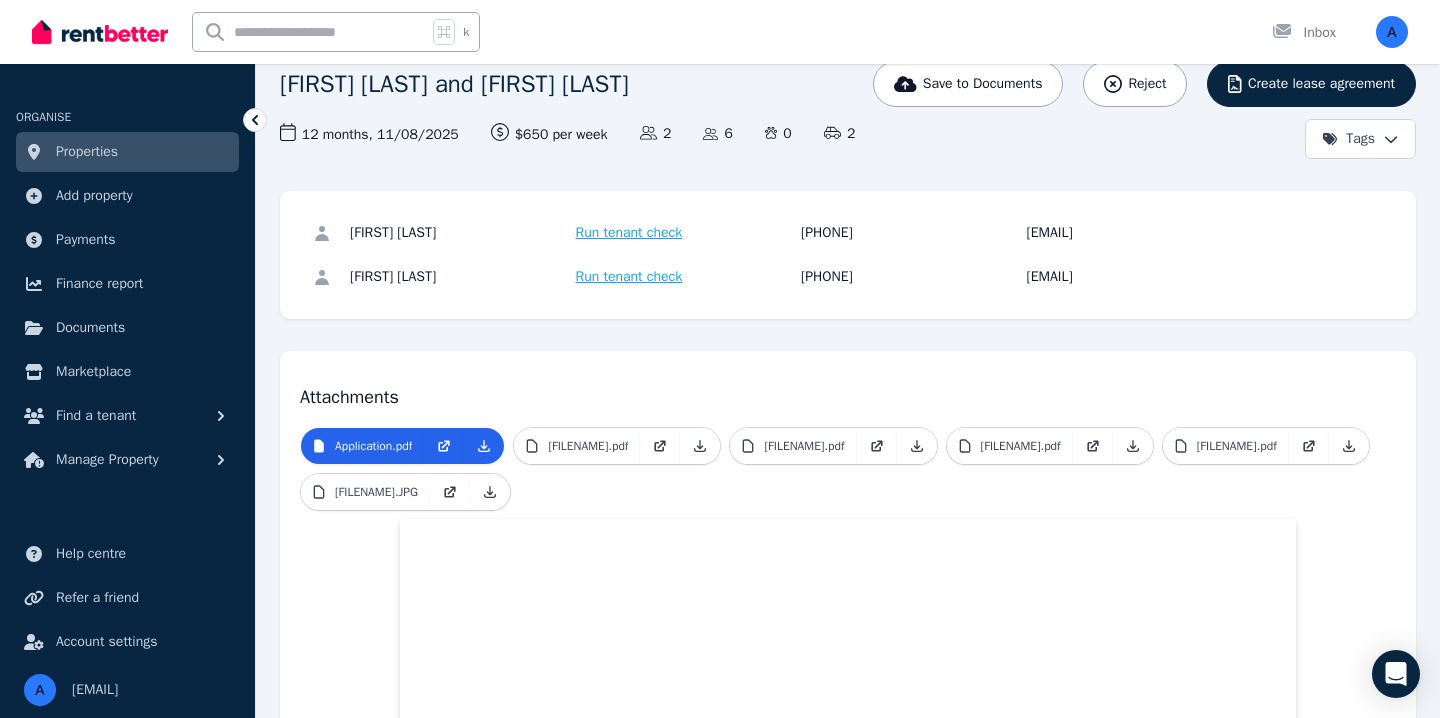 click on "Run tenant check" at bounding box center (629, 233) 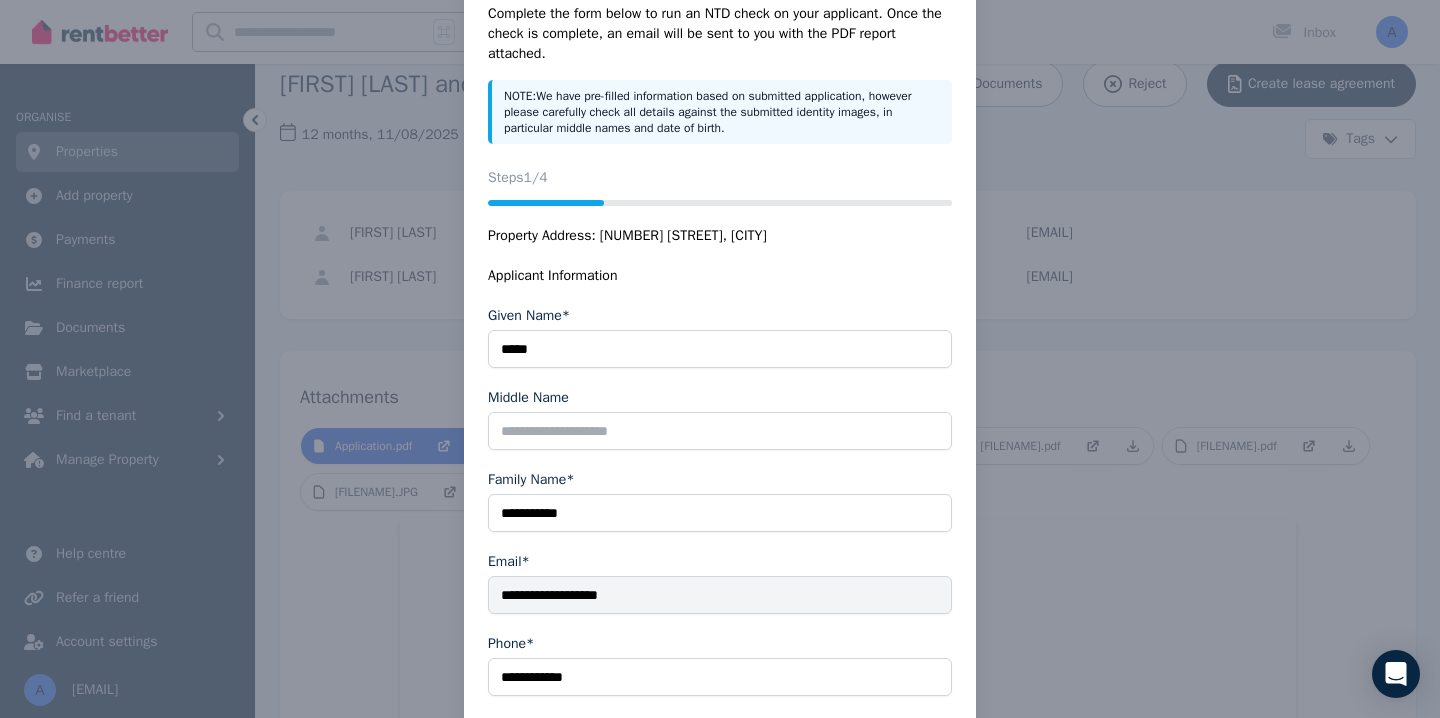 scroll, scrollTop: 270, scrollLeft: 0, axis: vertical 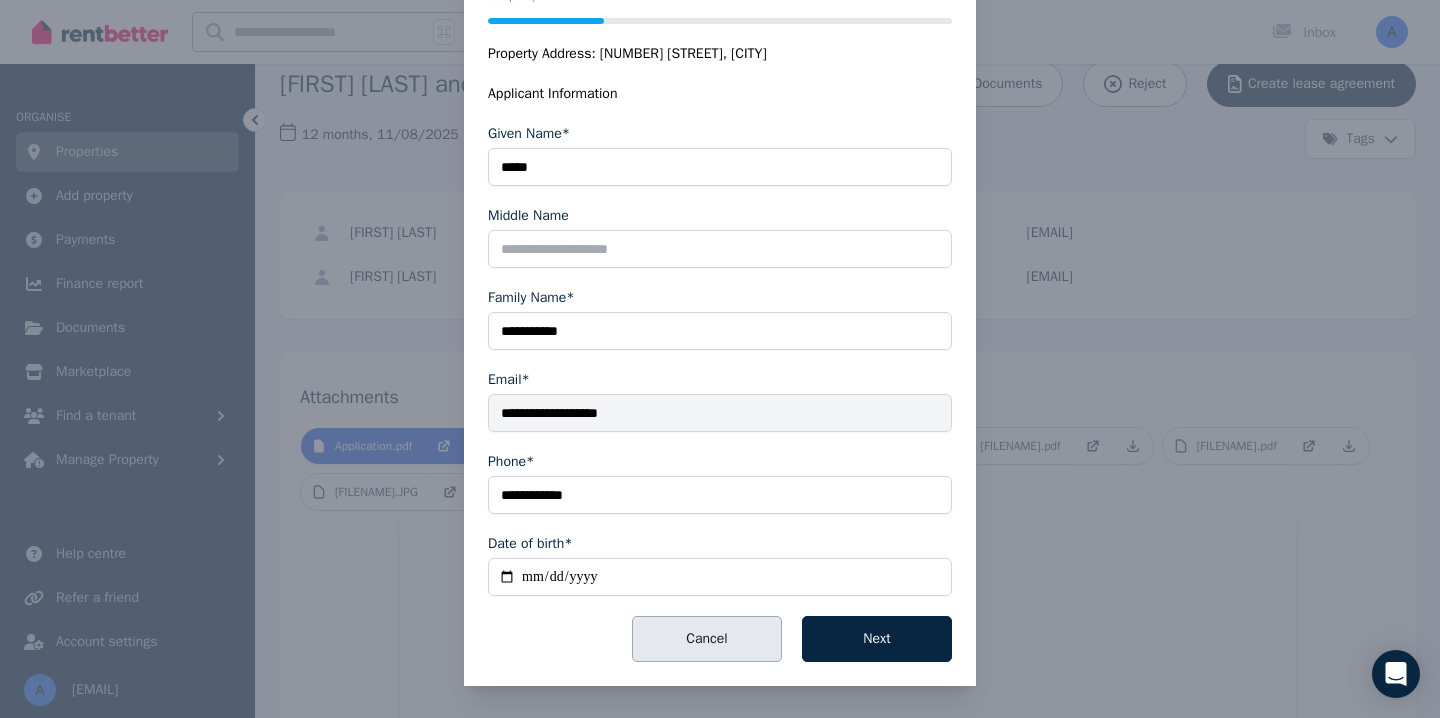 click on "Cancel" at bounding box center (707, 639) 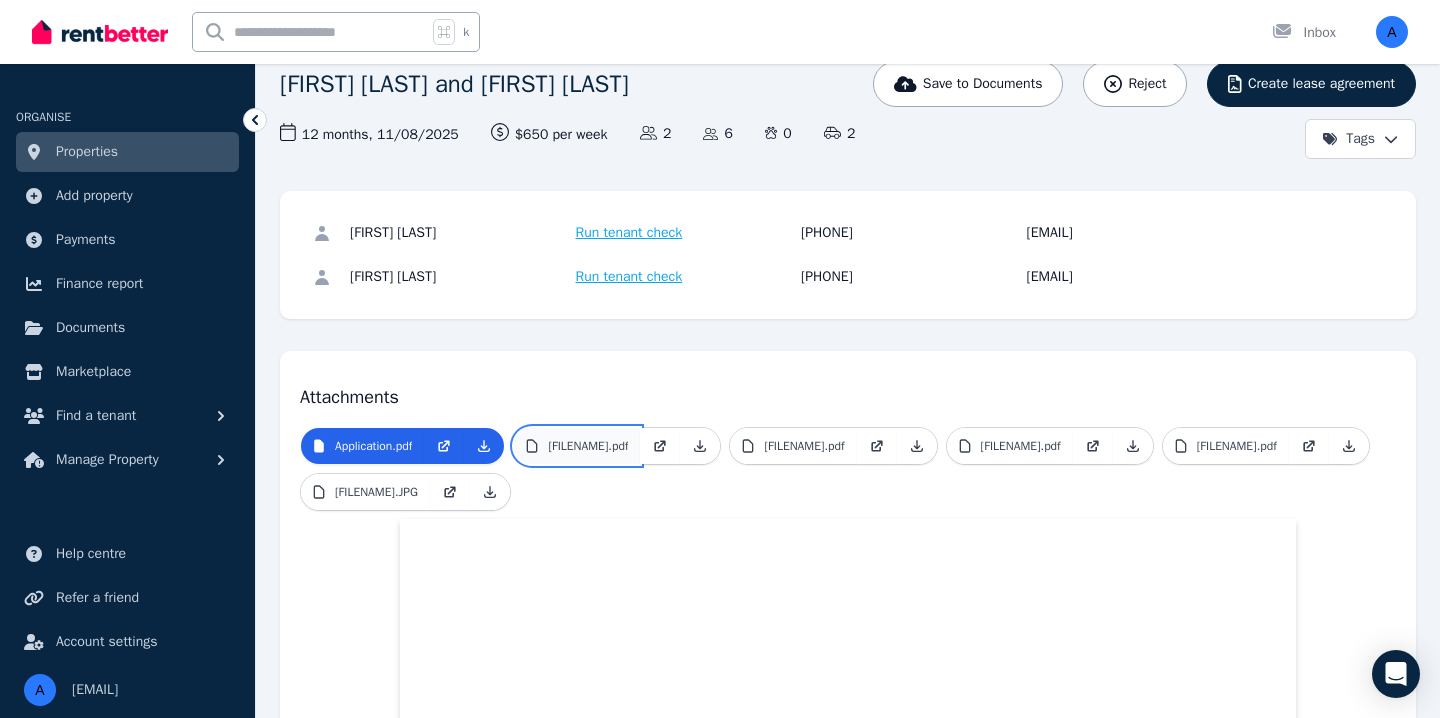 click on "[FILENAME].pdf" at bounding box center [588, 446] 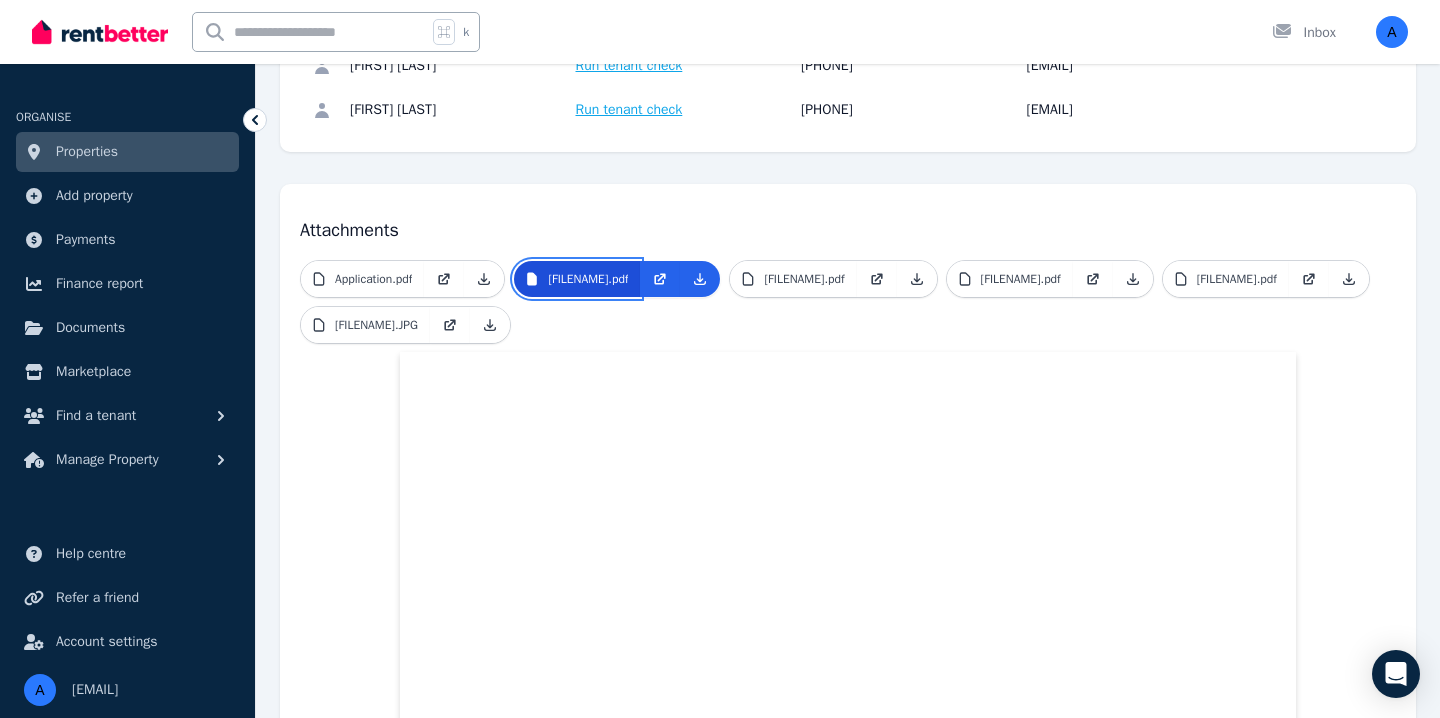 scroll, scrollTop: 278, scrollLeft: 0, axis: vertical 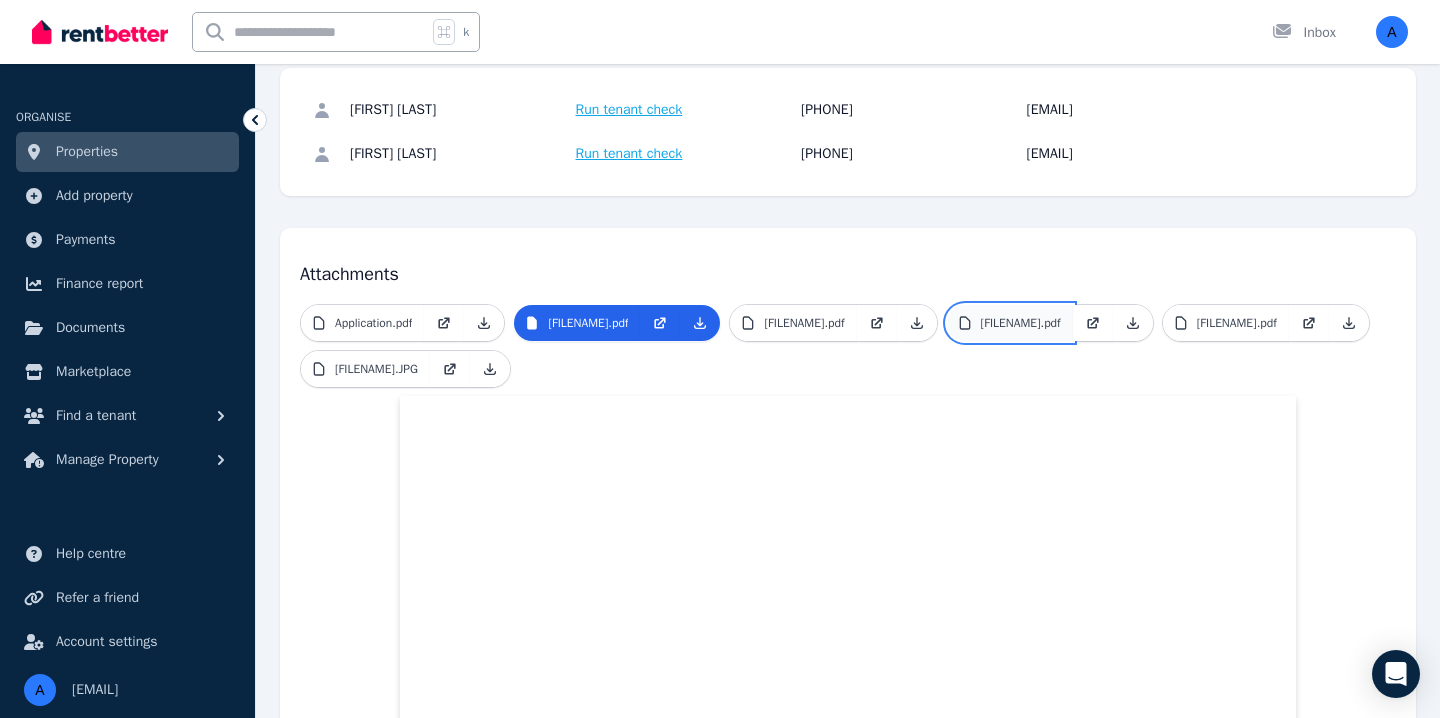 click on "[FILENAME].pdf" at bounding box center [1021, 323] 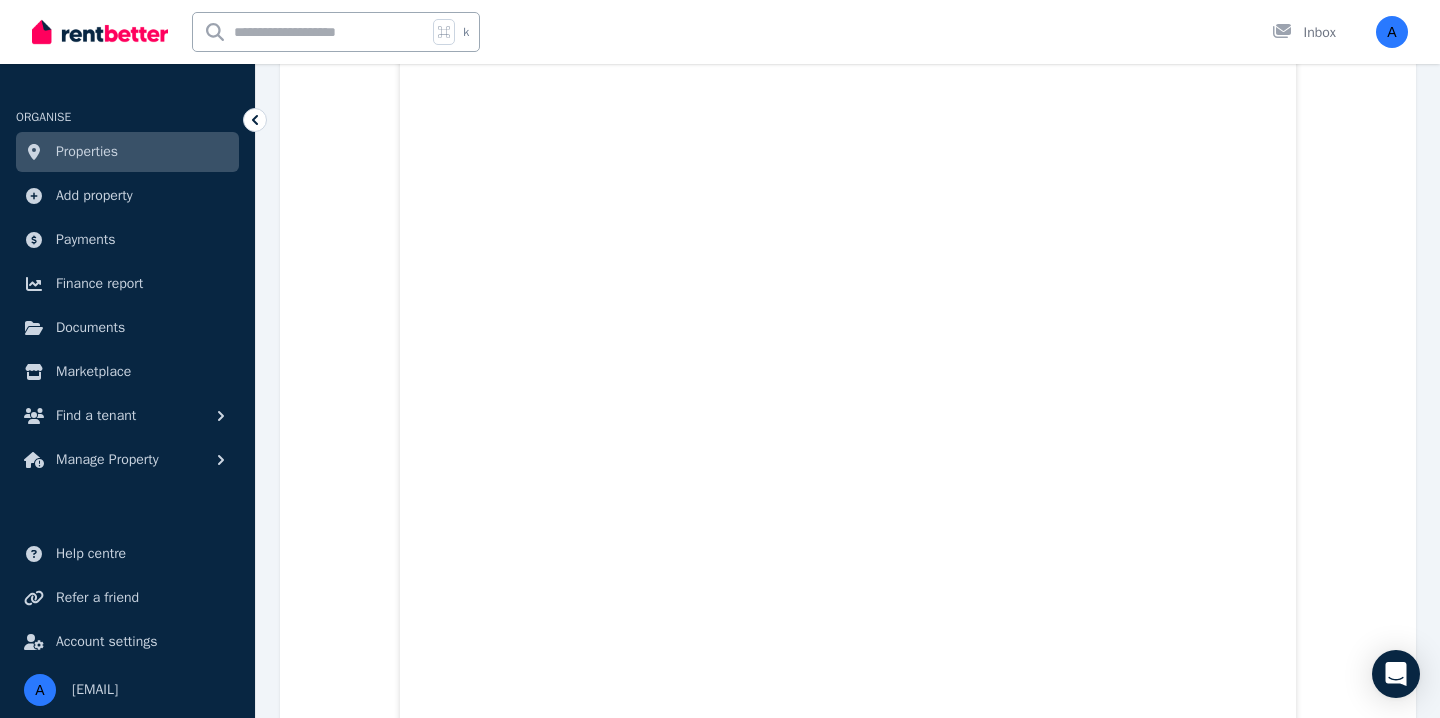 scroll, scrollTop: 0, scrollLeft: 0, axis: both 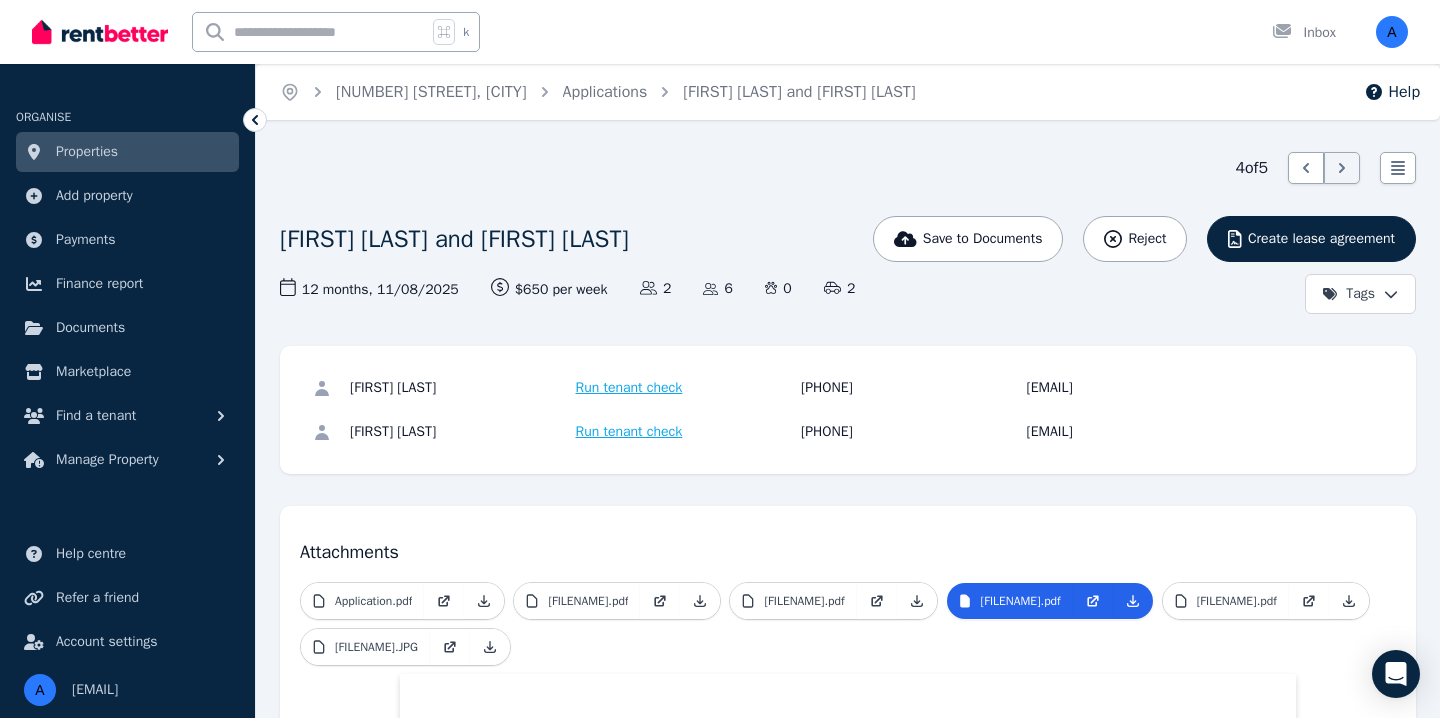 click on "Run tenant check" at bounding box center [629, 432] 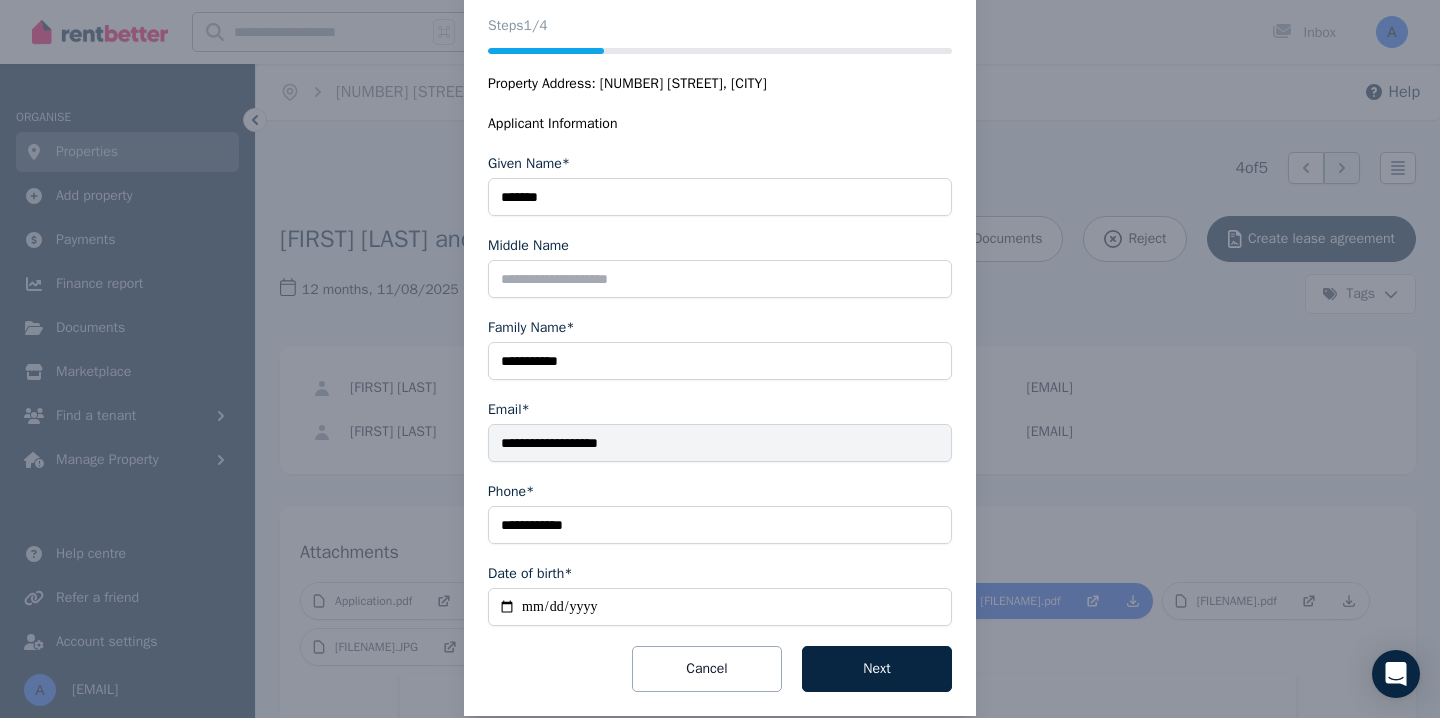 scroll, scrollTop: 270, scrollLeft: 0, axis: vertical 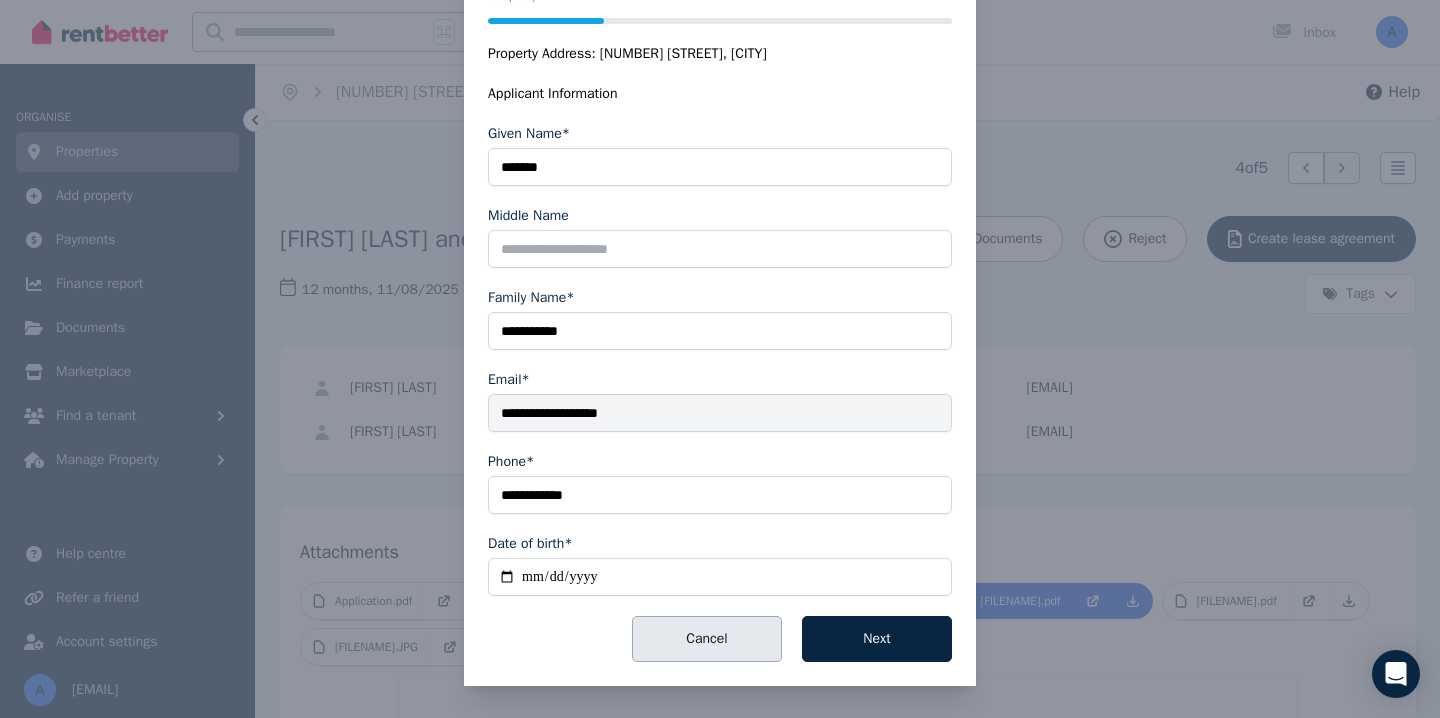 click on "Cancel" at bounding box center [707, 639] 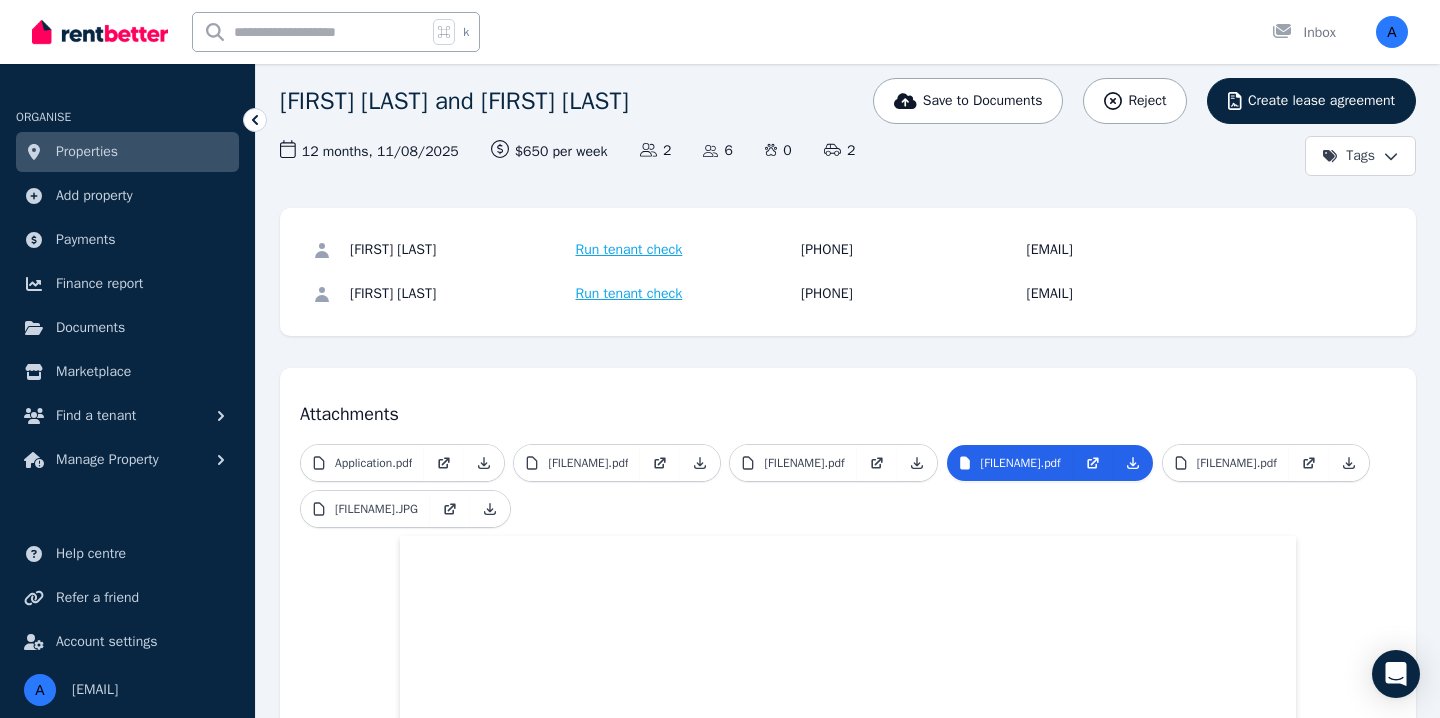 scroll, scrollTop: 134, scrollLeft: 0, axis: vertical 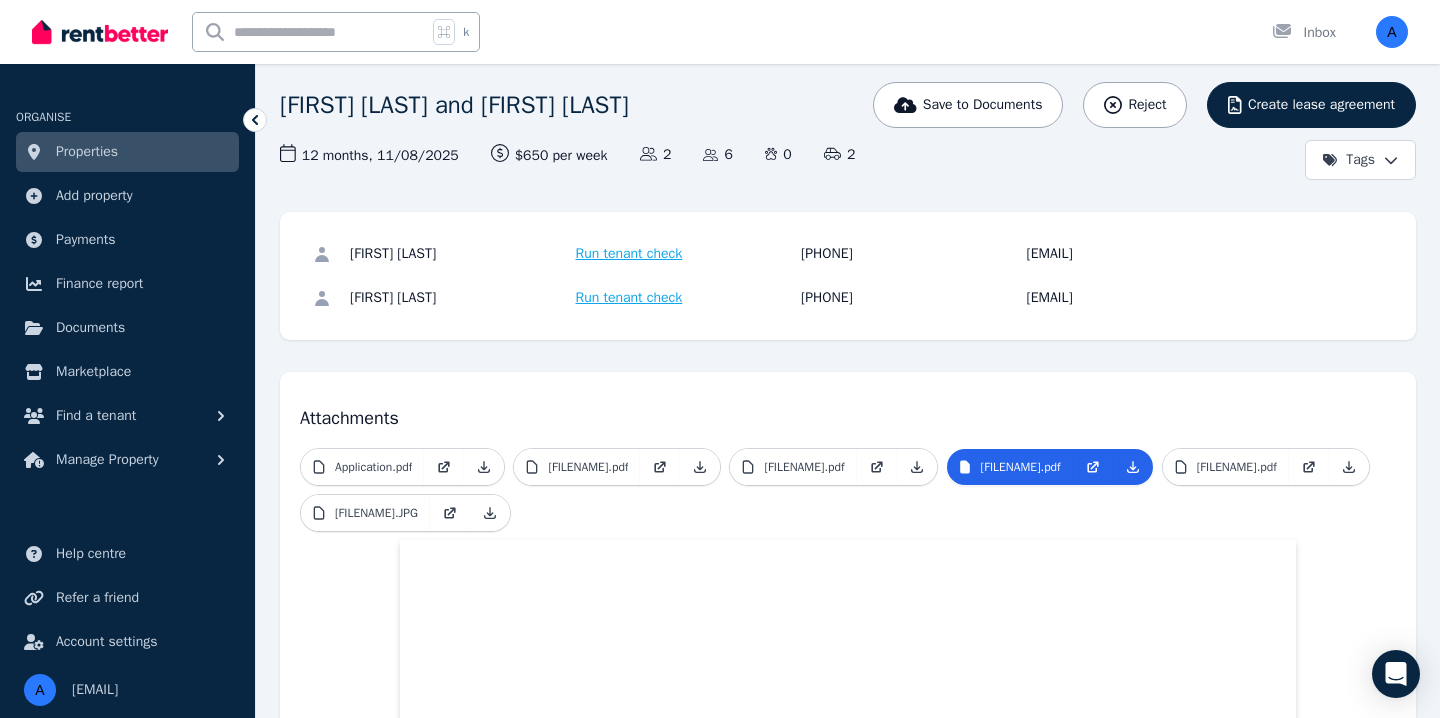 click on "Run tenant check" at bounding box center (629, 298) 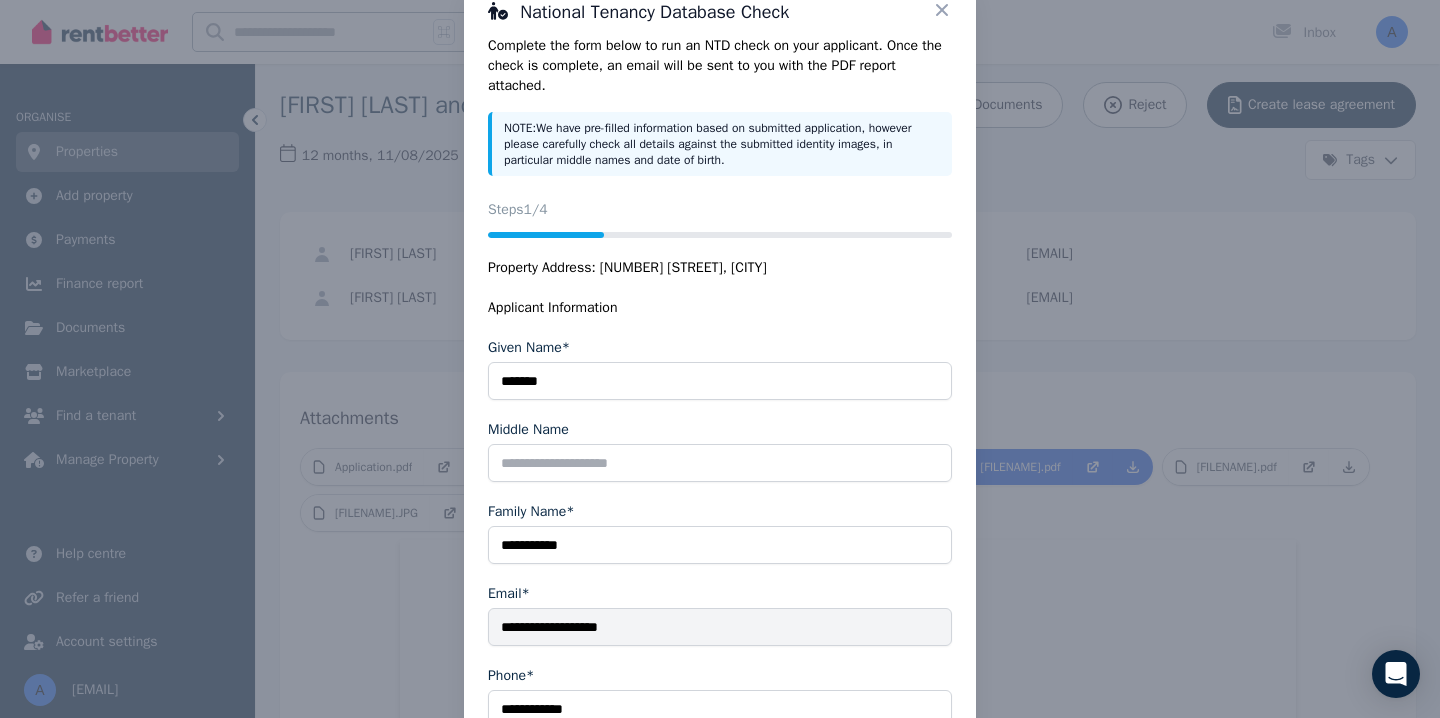 scroll, scrollTop: 270, scrollLeft: 0, axis: vertical 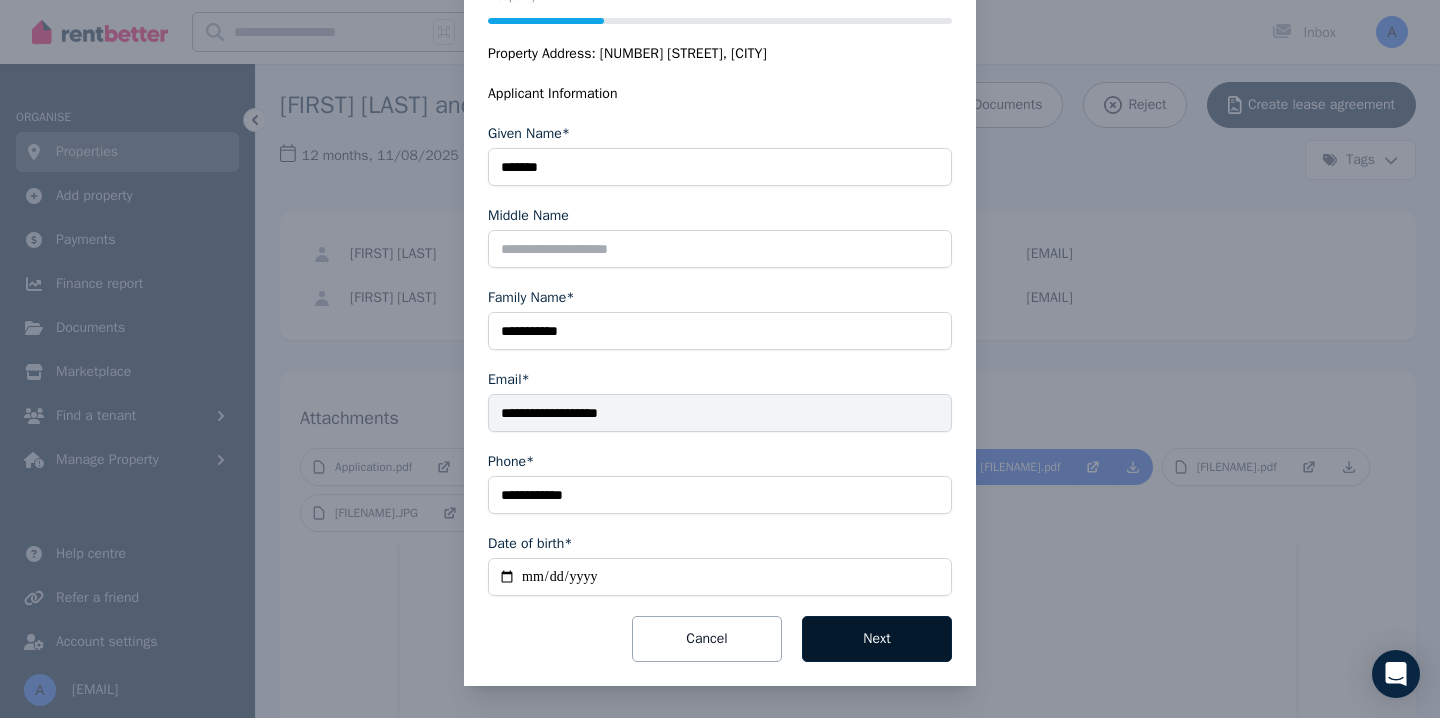 click on "Next" at bounding box center [877, 639] 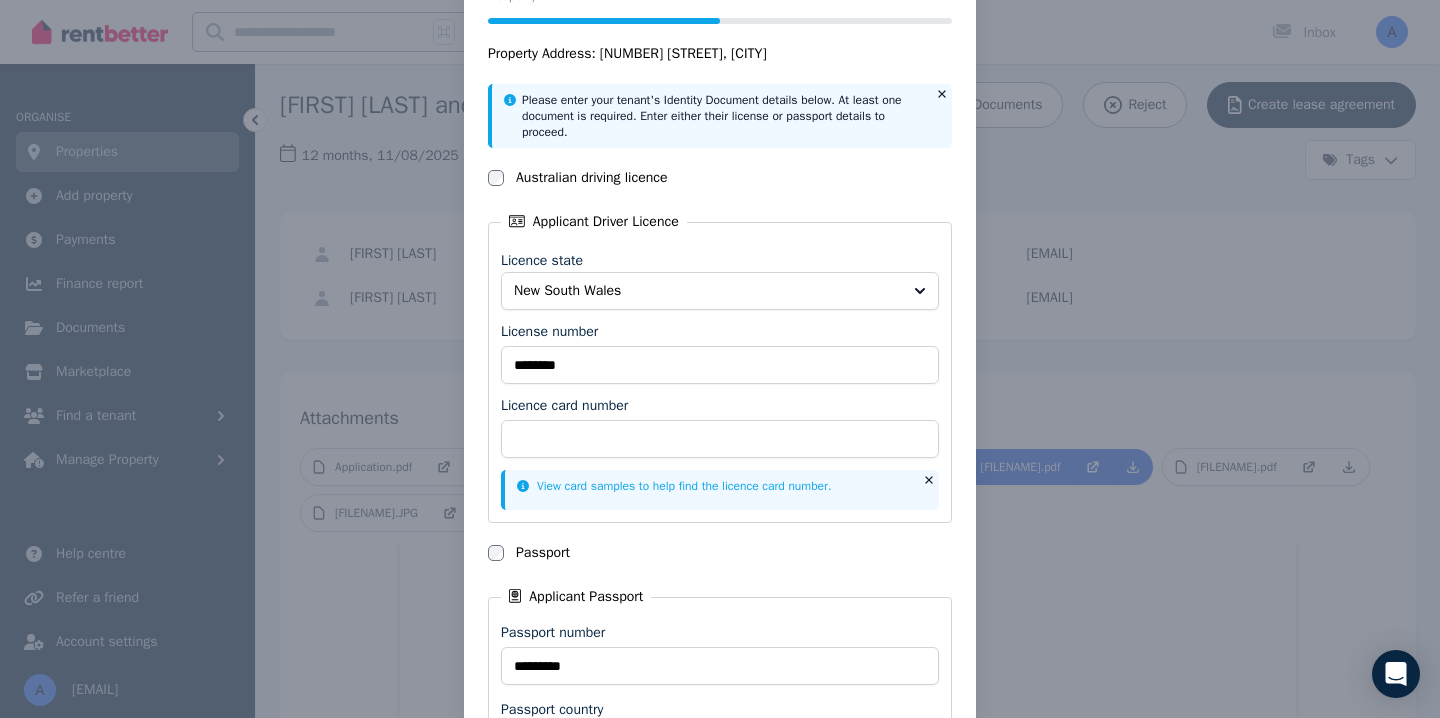scroll, scrollTop: 0, scrollLeft: 0, axis: both 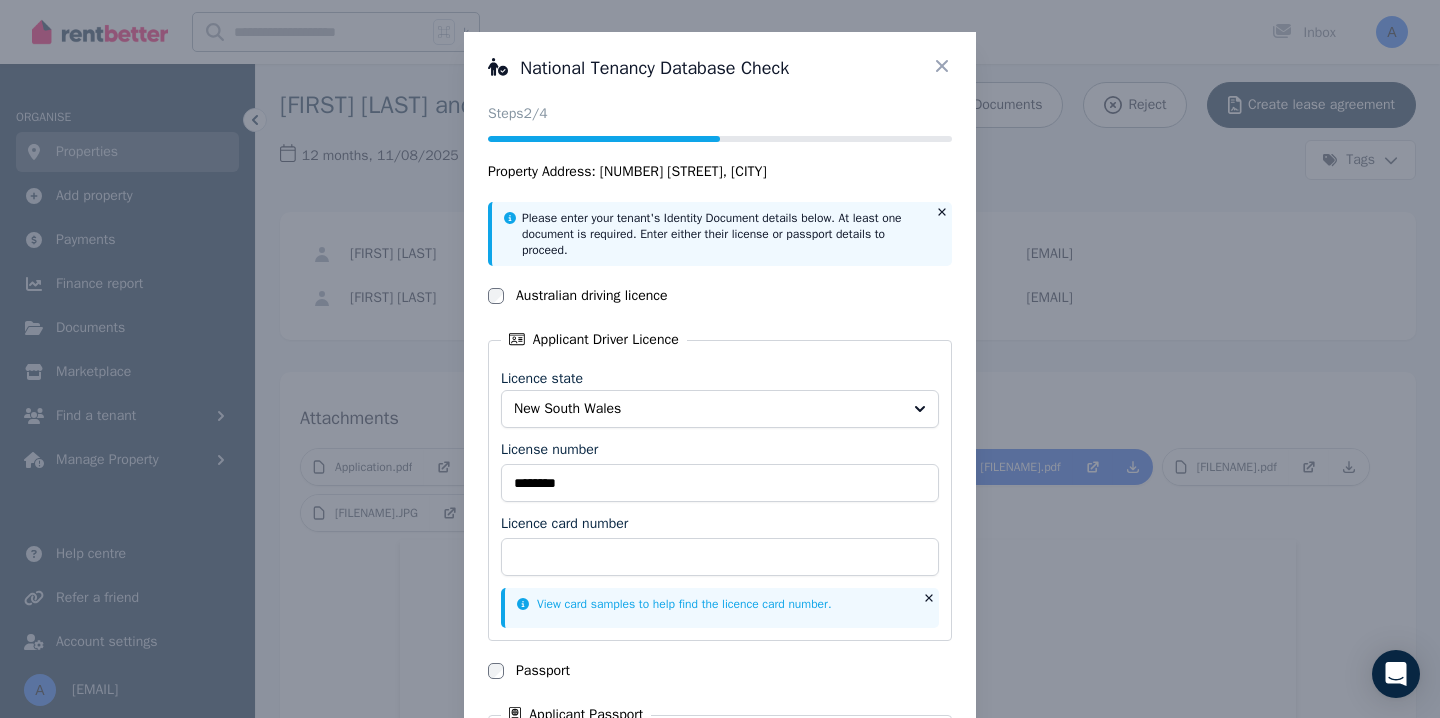 click 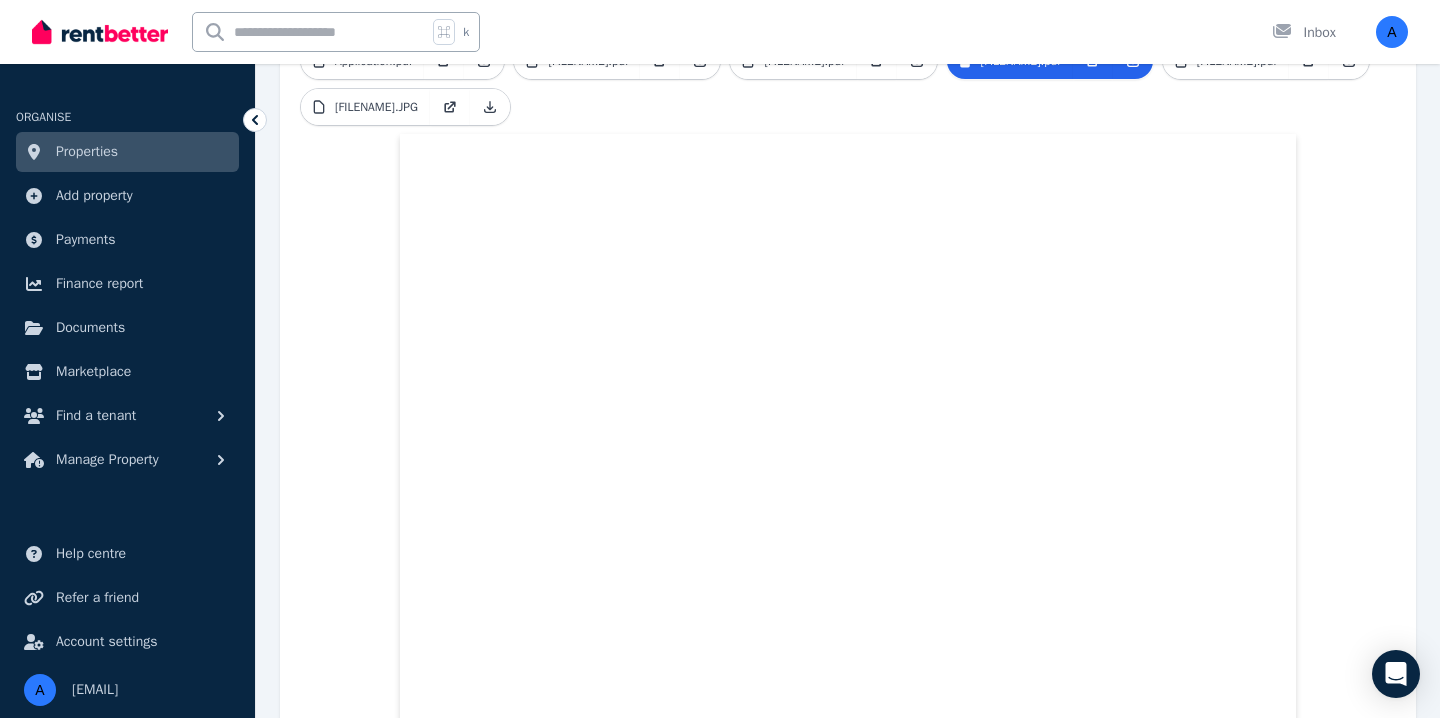 scroll, scrollTop: 554, scrollLeft: 0, axis: vertical 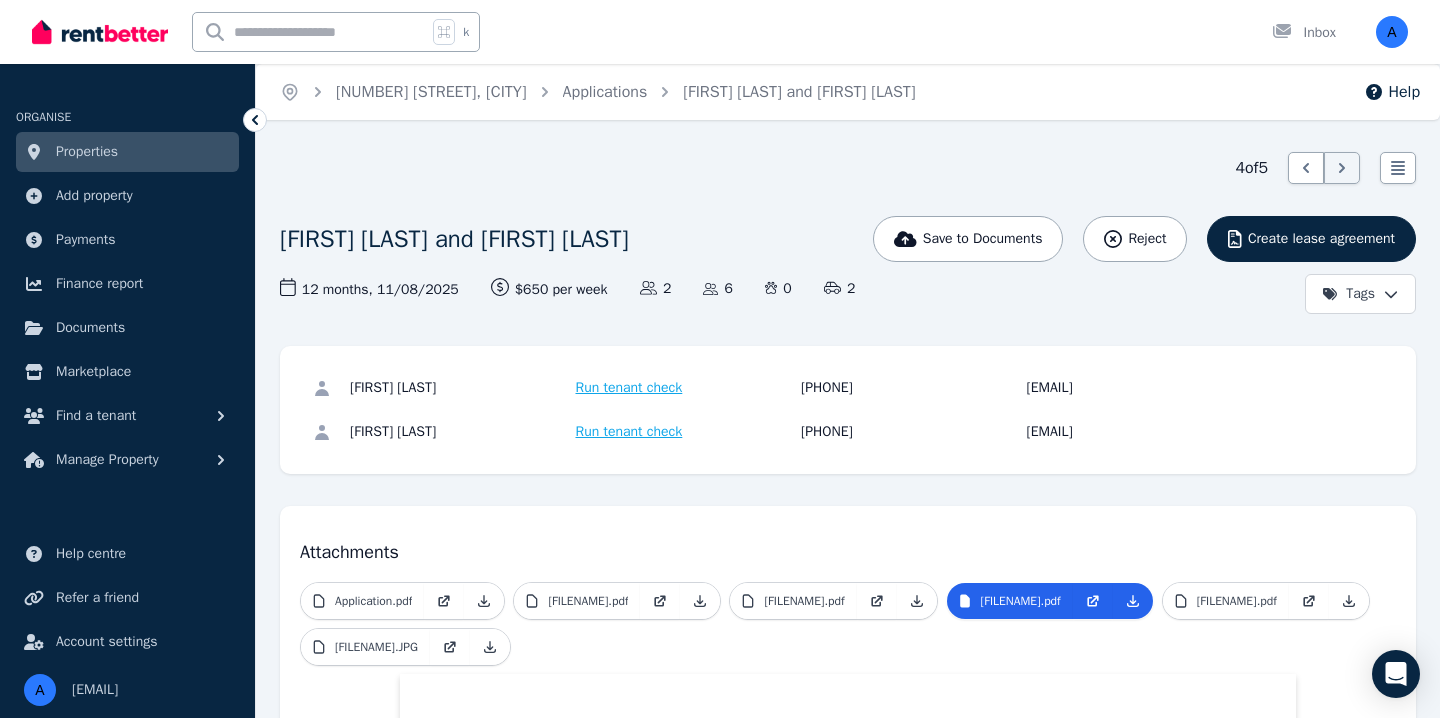 click on "Run tenant check" at bounding box center (629, 432) 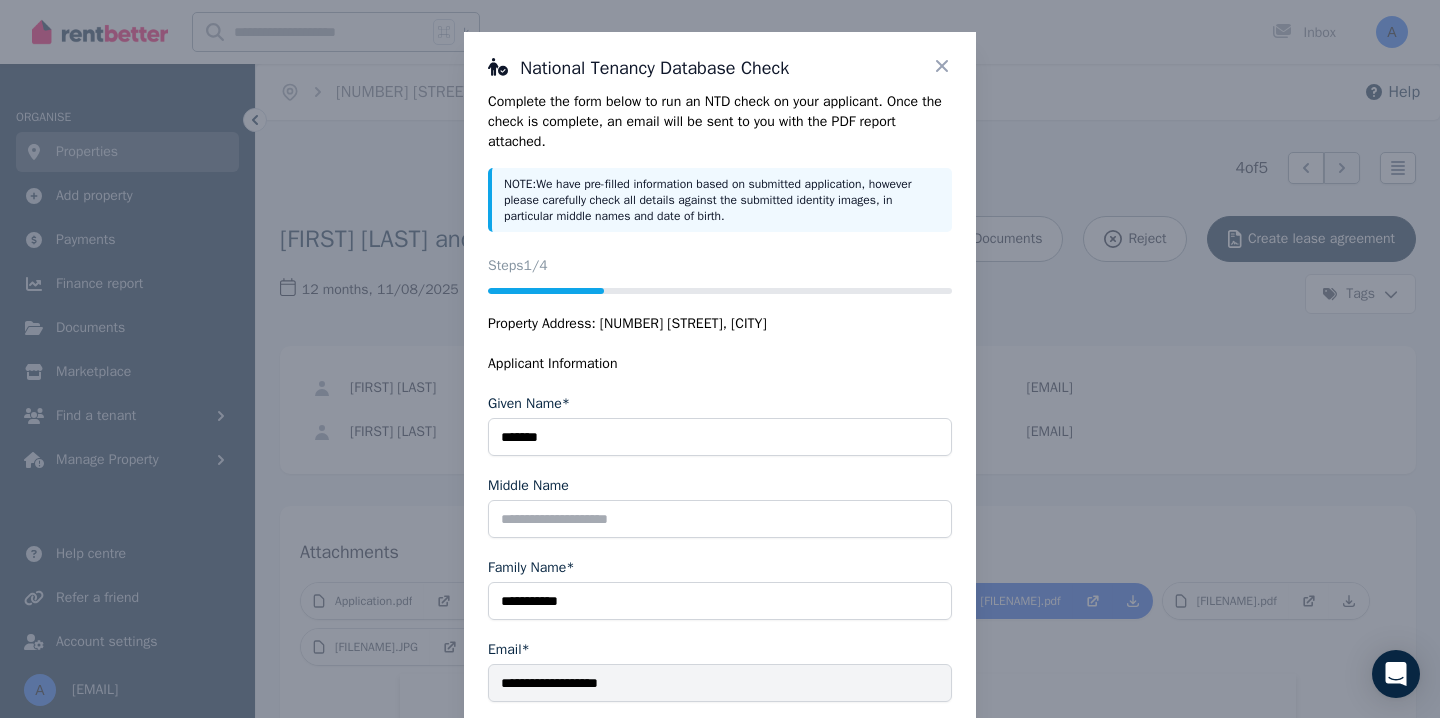 scroll, scrollTop: 56, scrollLeft: 0, axis: vertical 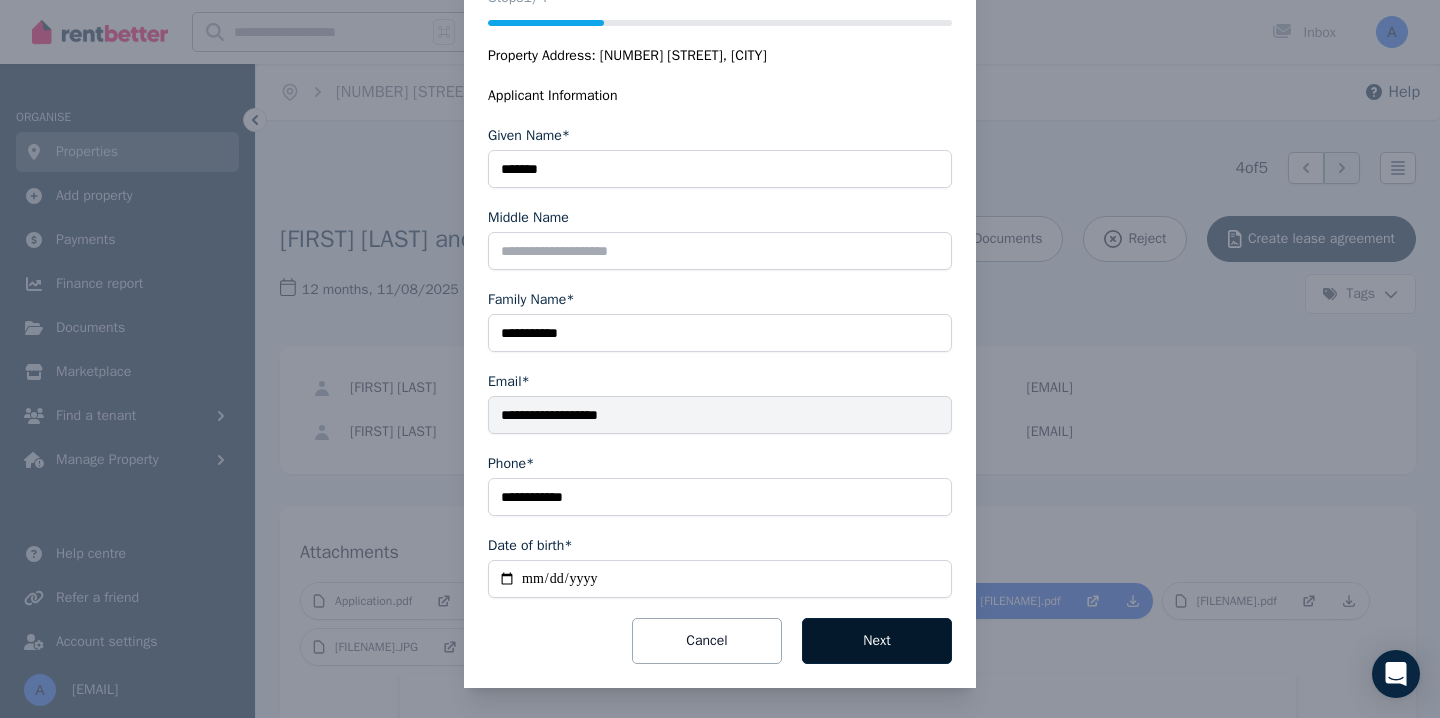 click on "Next" at bounding box center (877, 641) 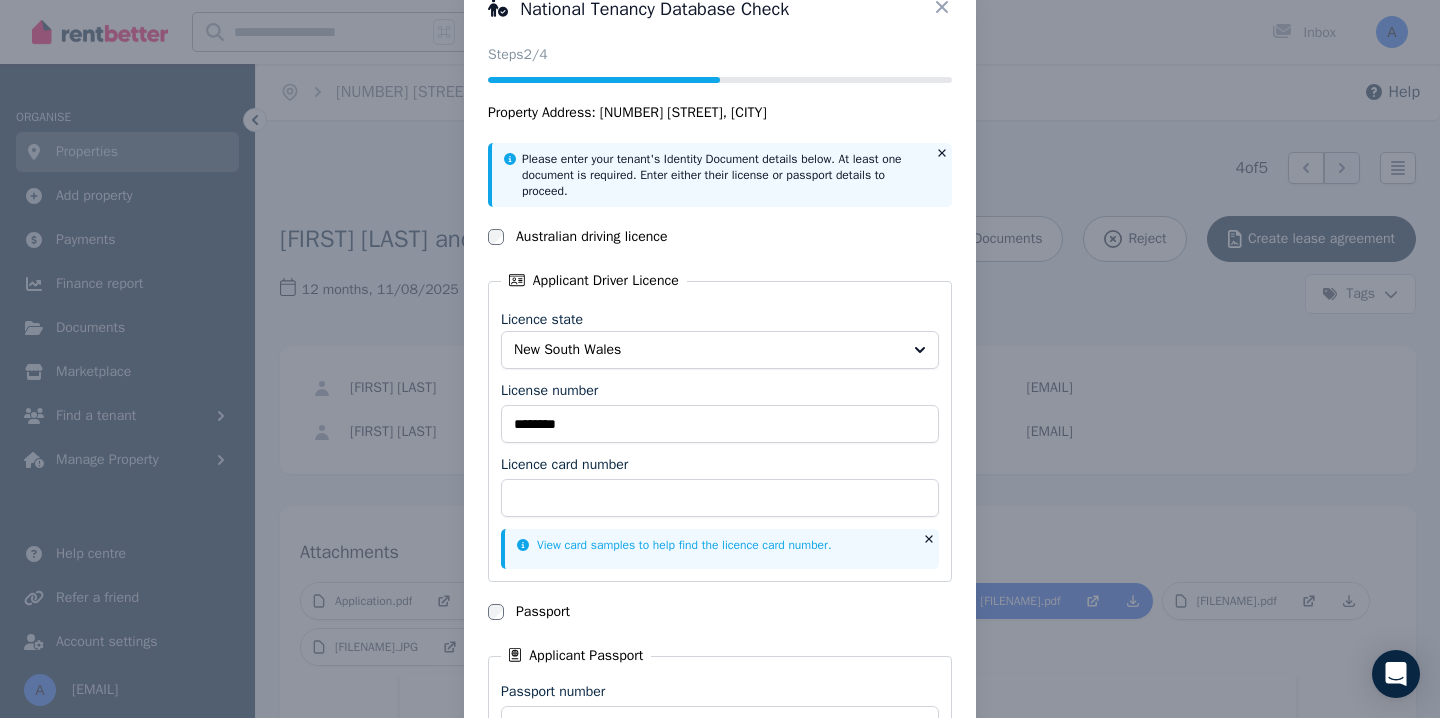scroll, scrollTop: 58, scrollLeft: 0, axis: vertical 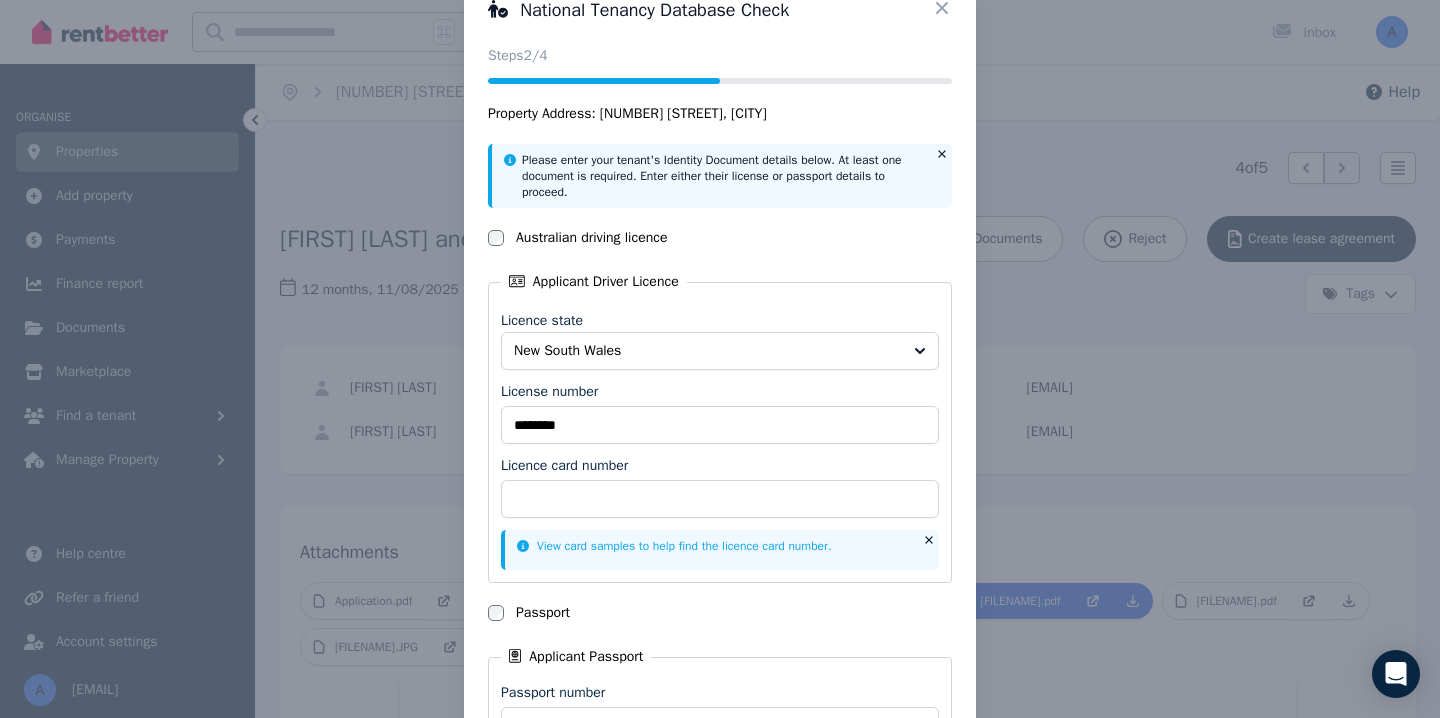 click 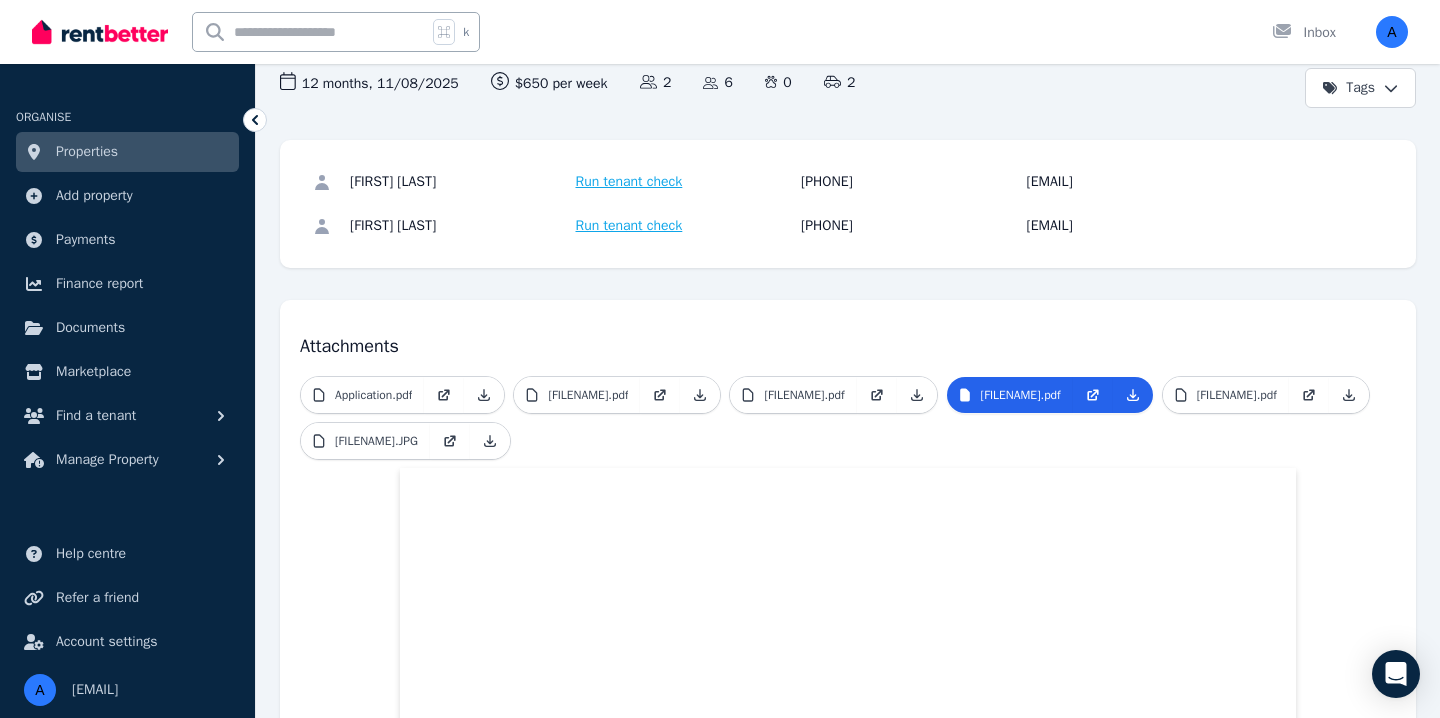 scroll, scrollTop: 228, scrollLeft: 0, axis: vertical 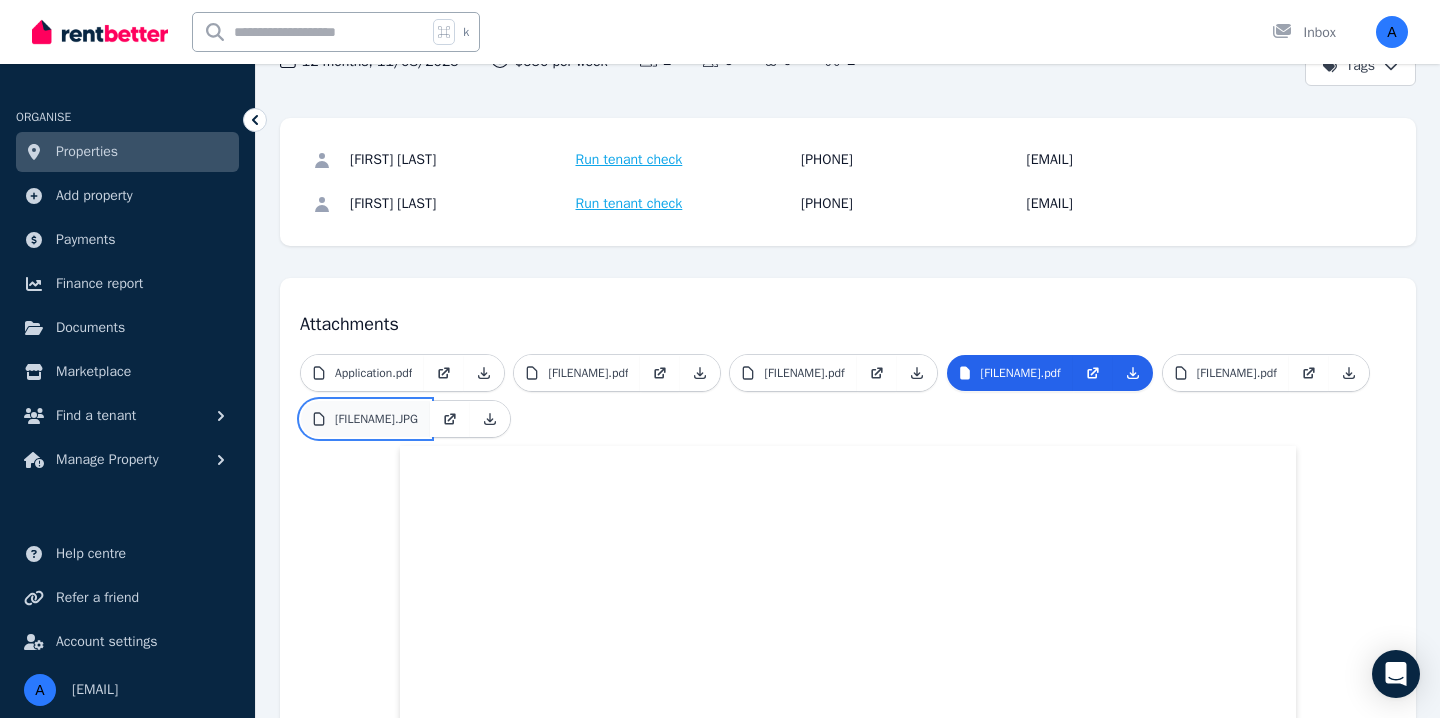 click on "[FILENAME].JPG" at bounding box center (365, 419) 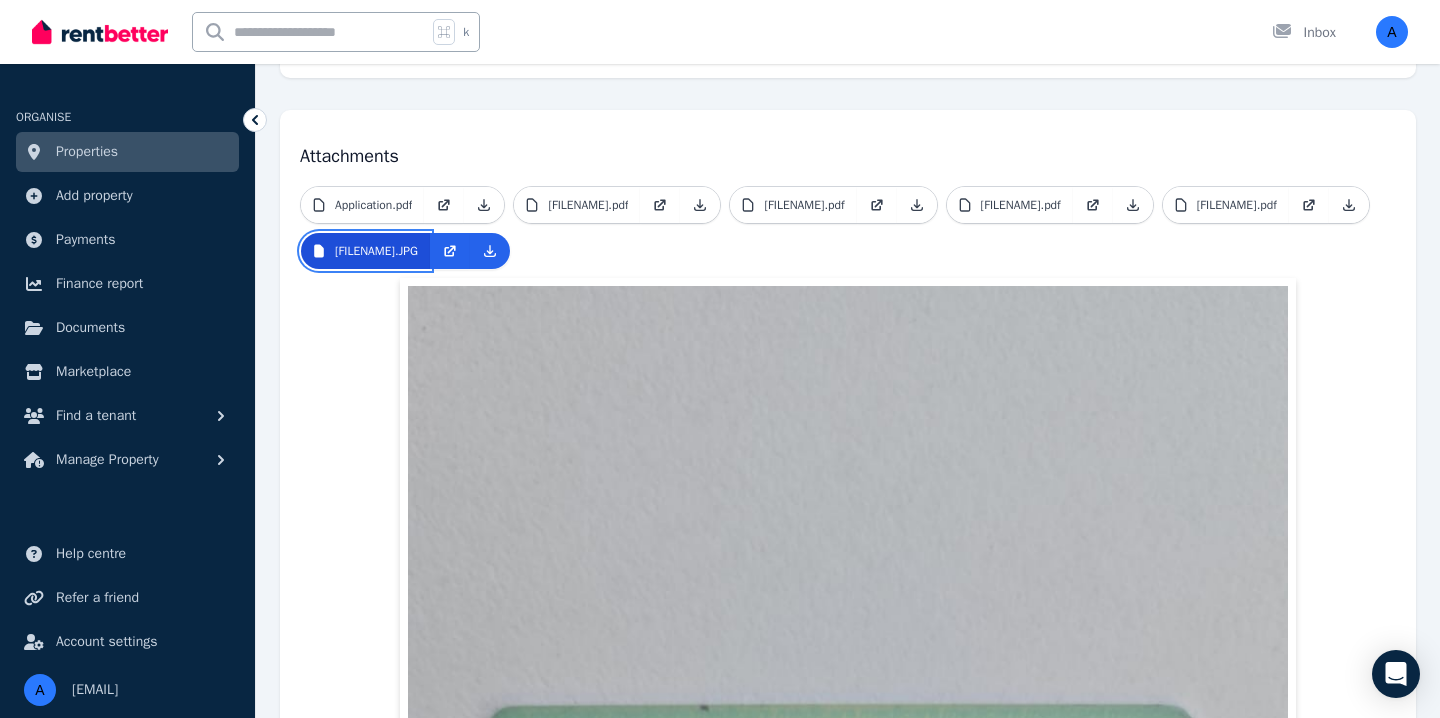 scroll, scrollTop: 384, scrollLeft: 0, axis: vertical 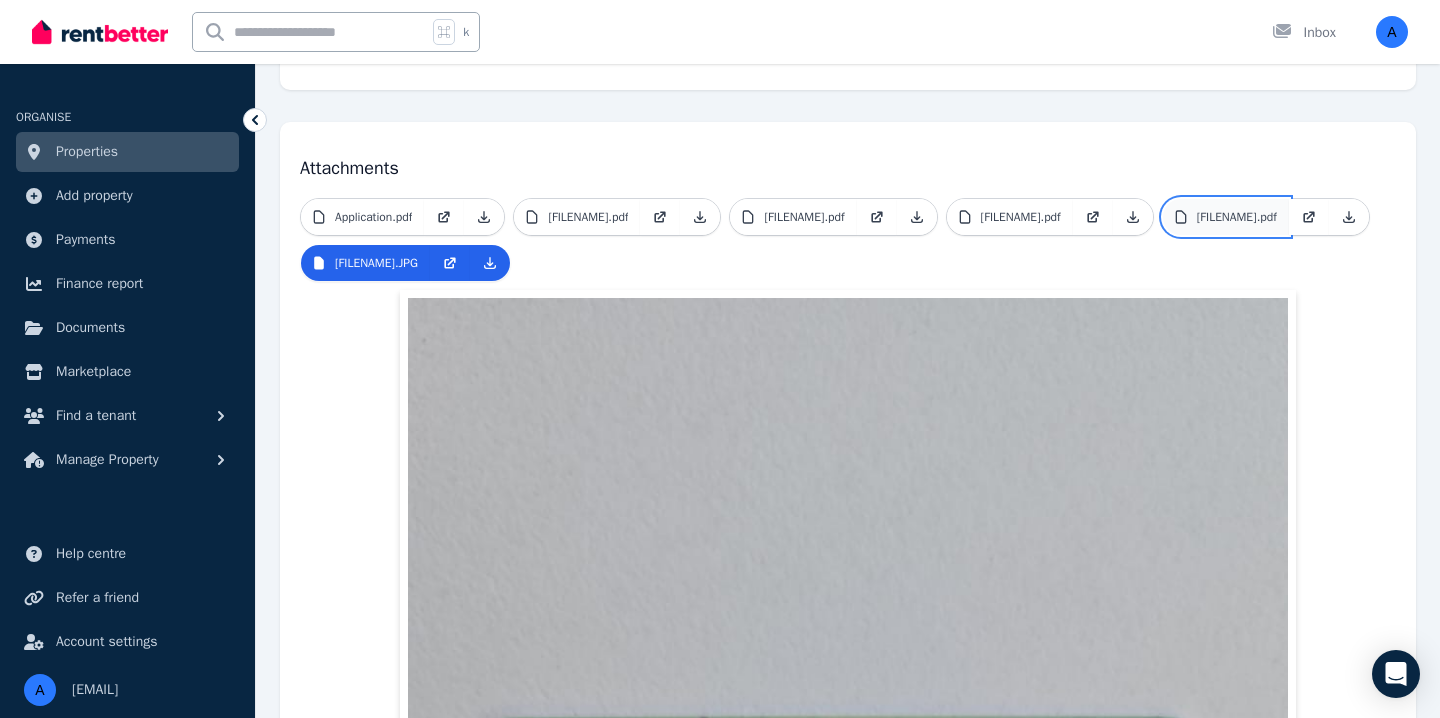 click on "[FILENAME].pdf" at bounding box center [1237, 217] 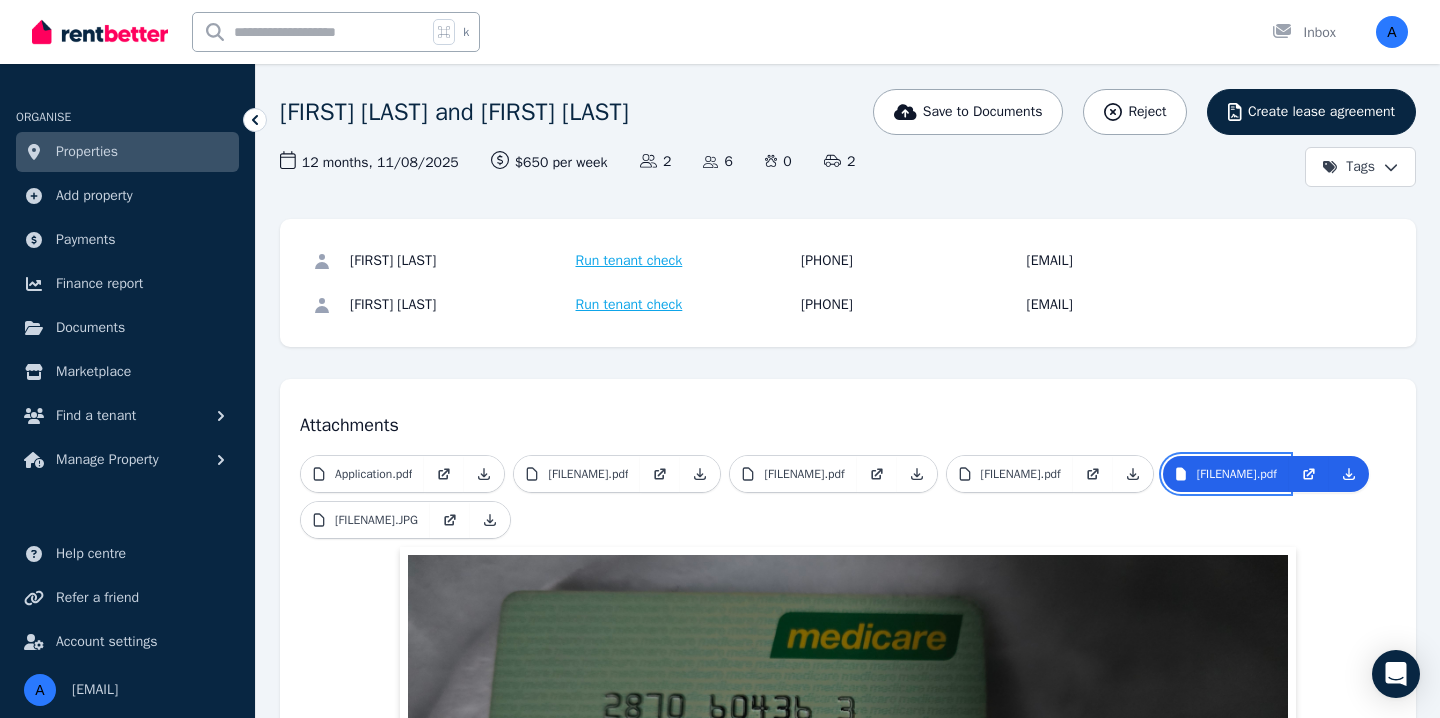 scroll, scrollTop: 0, scrollLeft: 0, axis: both 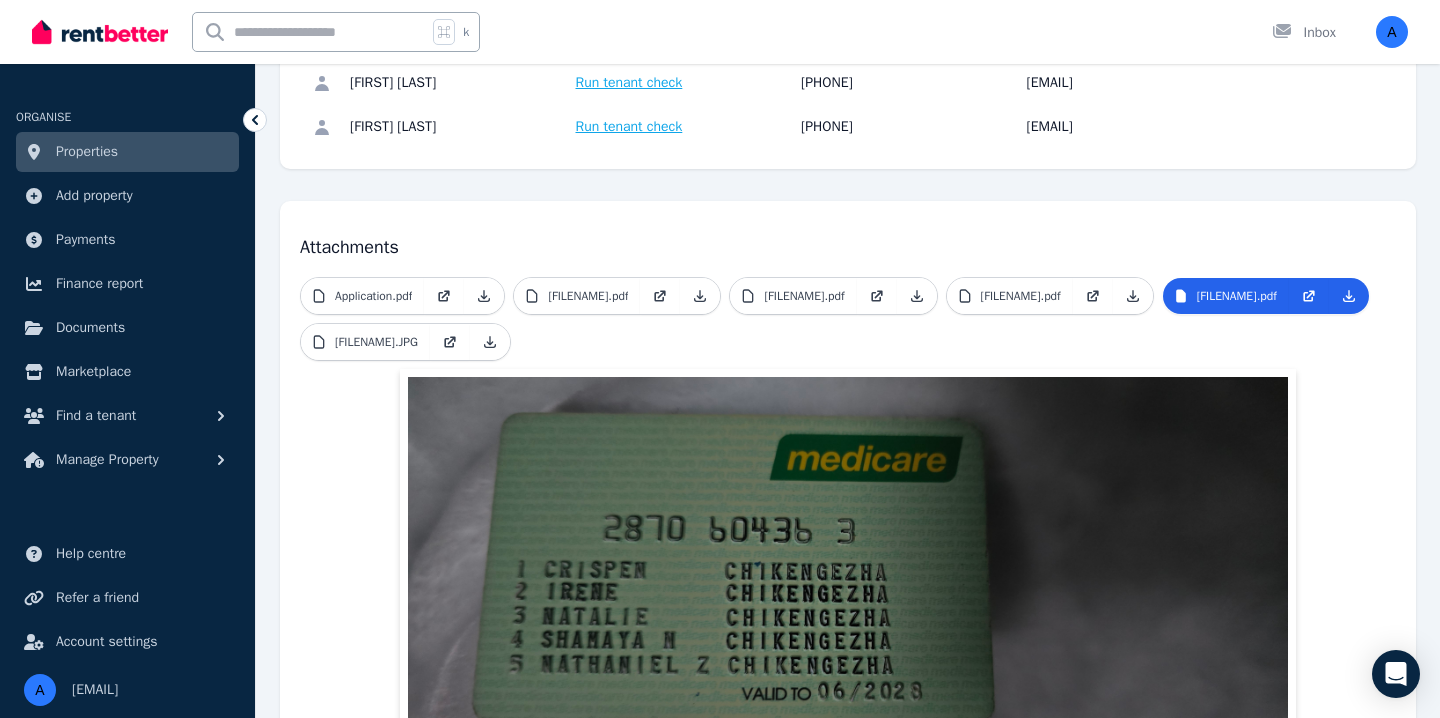 click on "Run tenant check" at bounding box center [629, 127] 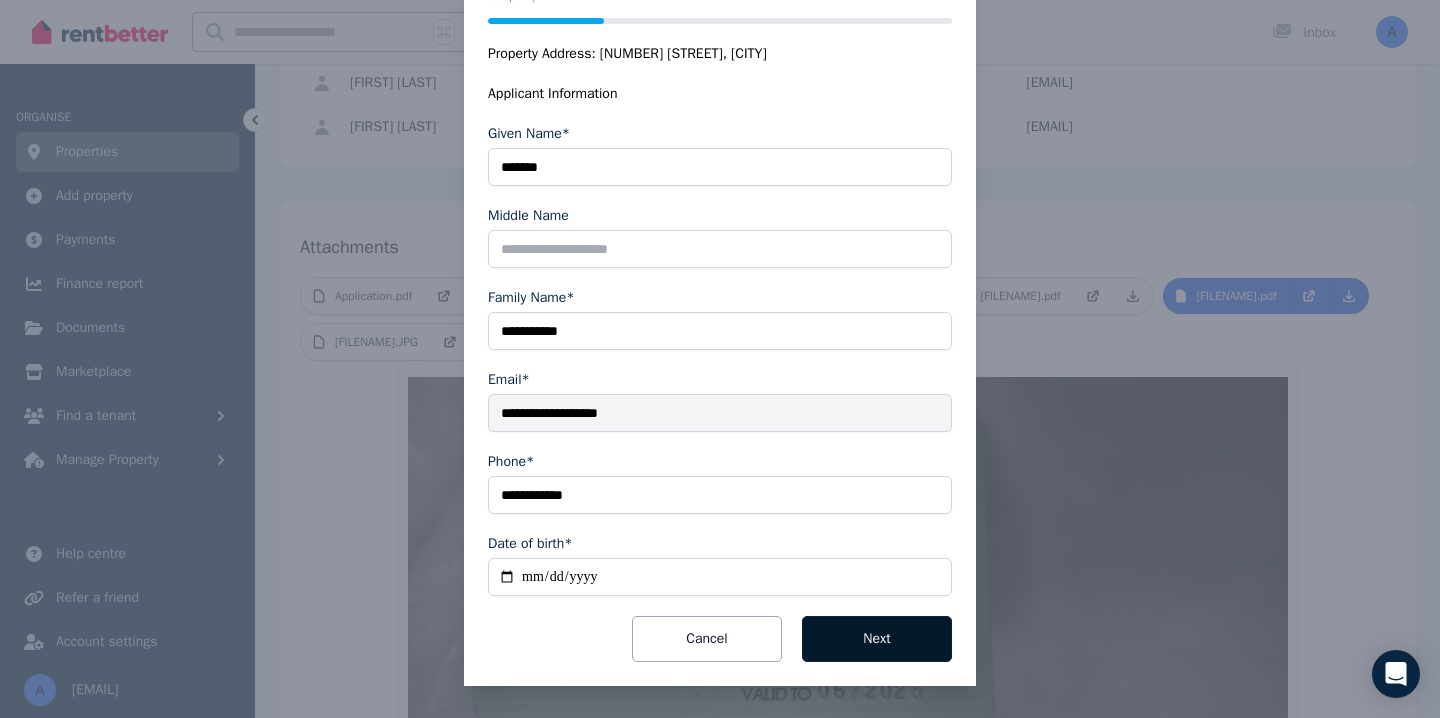 click on "Next" at bounding box center (877, 639) 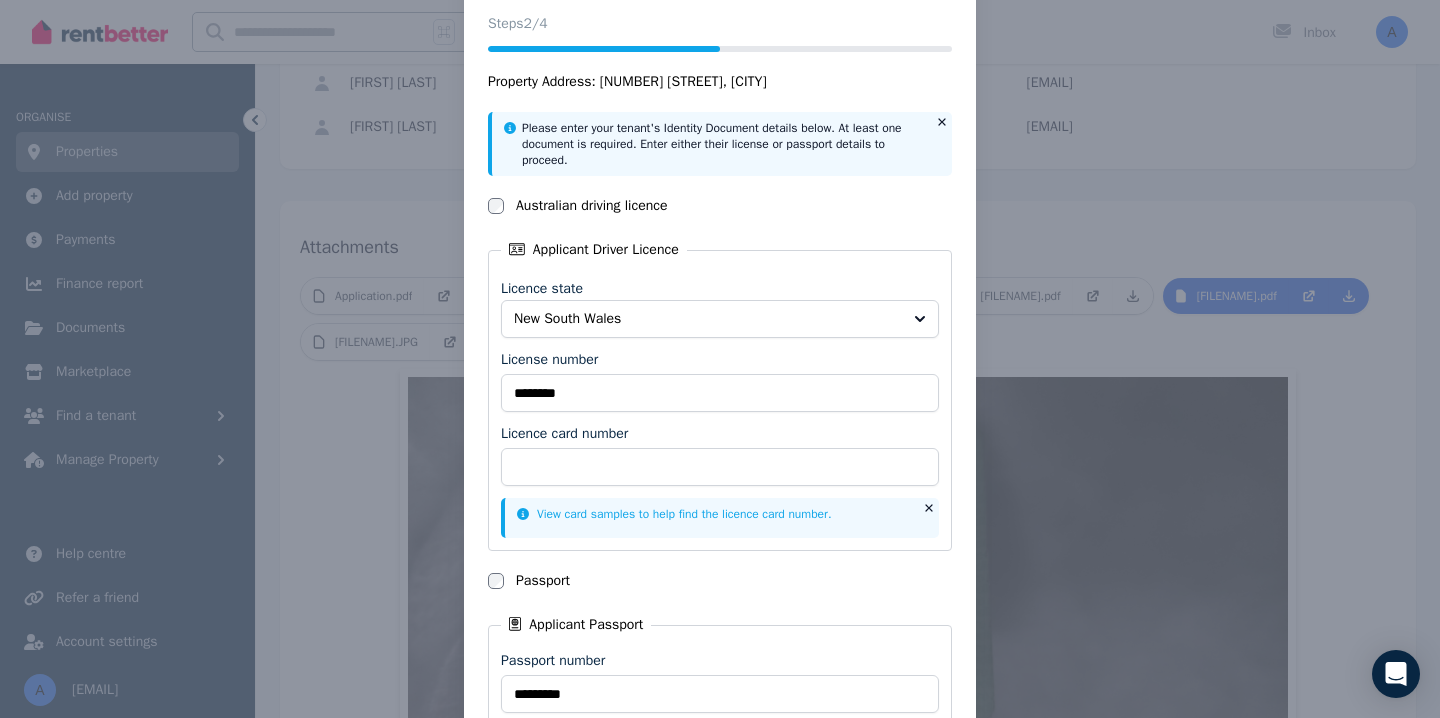 scroll, scrollTop: 85, scrollLeft: 0, axis: vertical 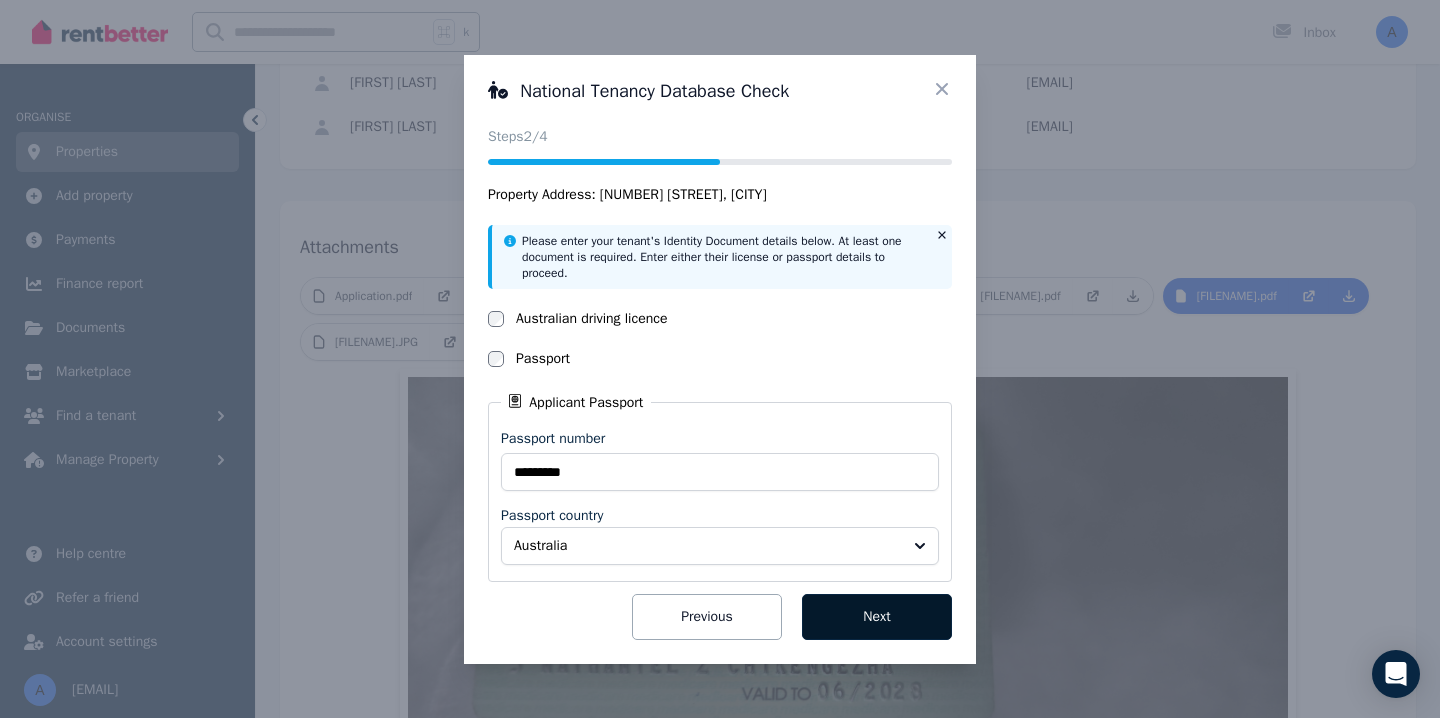 click on "Next" at bounding box center [877, 617] 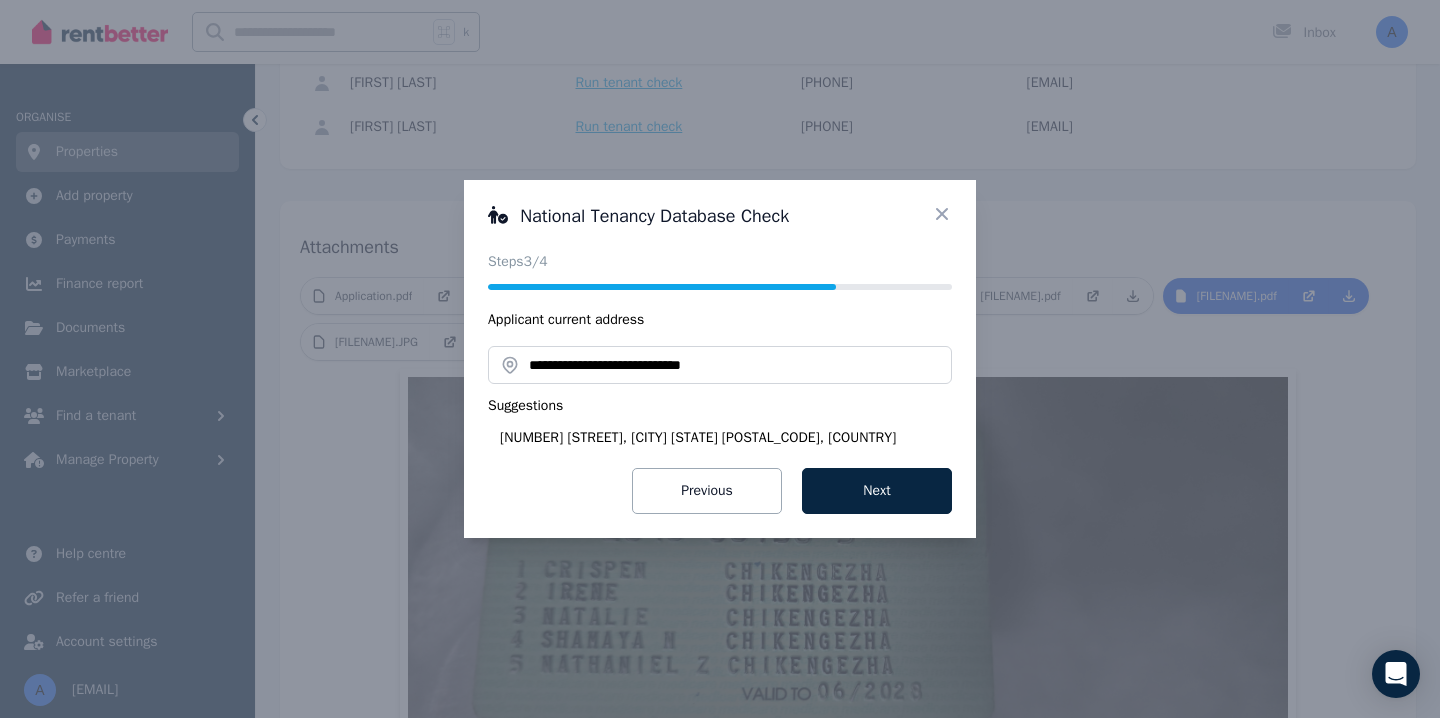 click on "[NUMBER] [STREET], [CITY] [STATE] [POSTAL_CODE], [COUNTRY]" at bounding box center [726, 438] 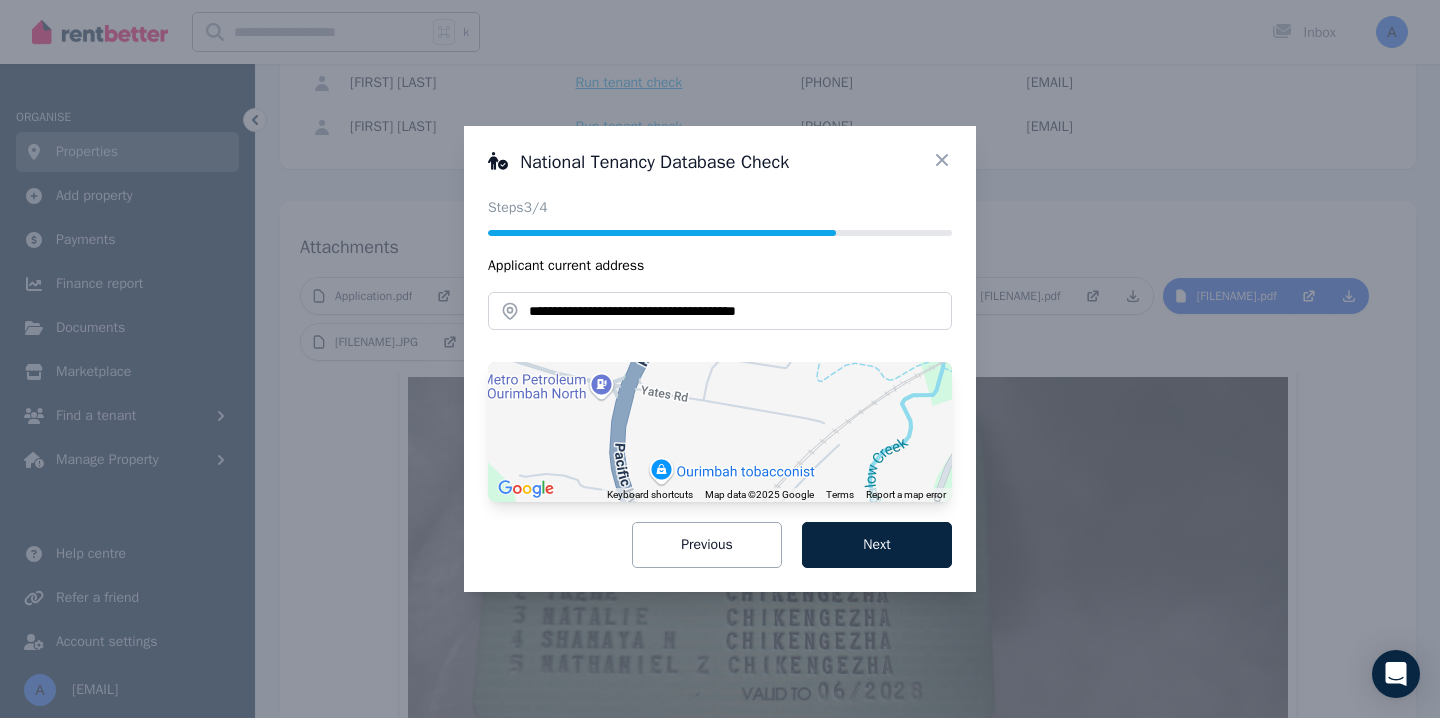 click 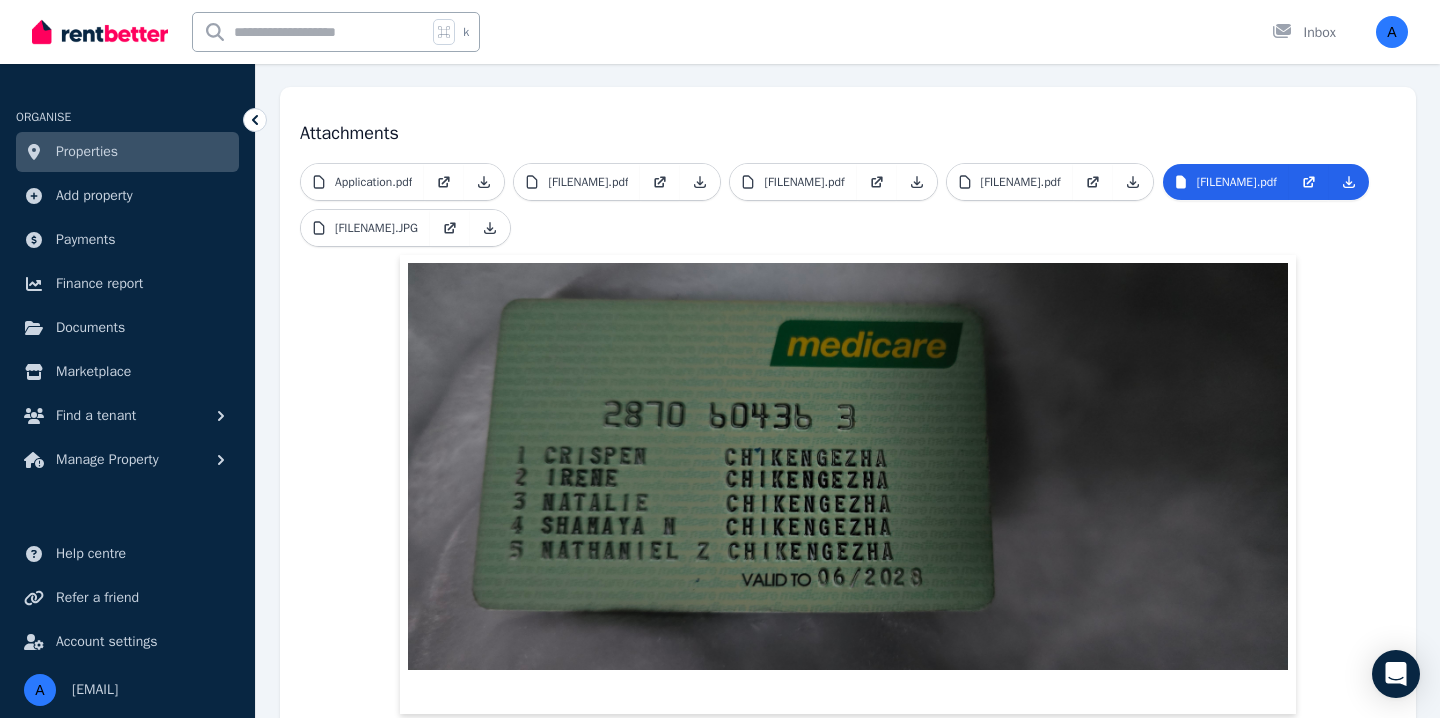 scroll, scrollTop: 502, scrollLeft: 0, axis: vertical 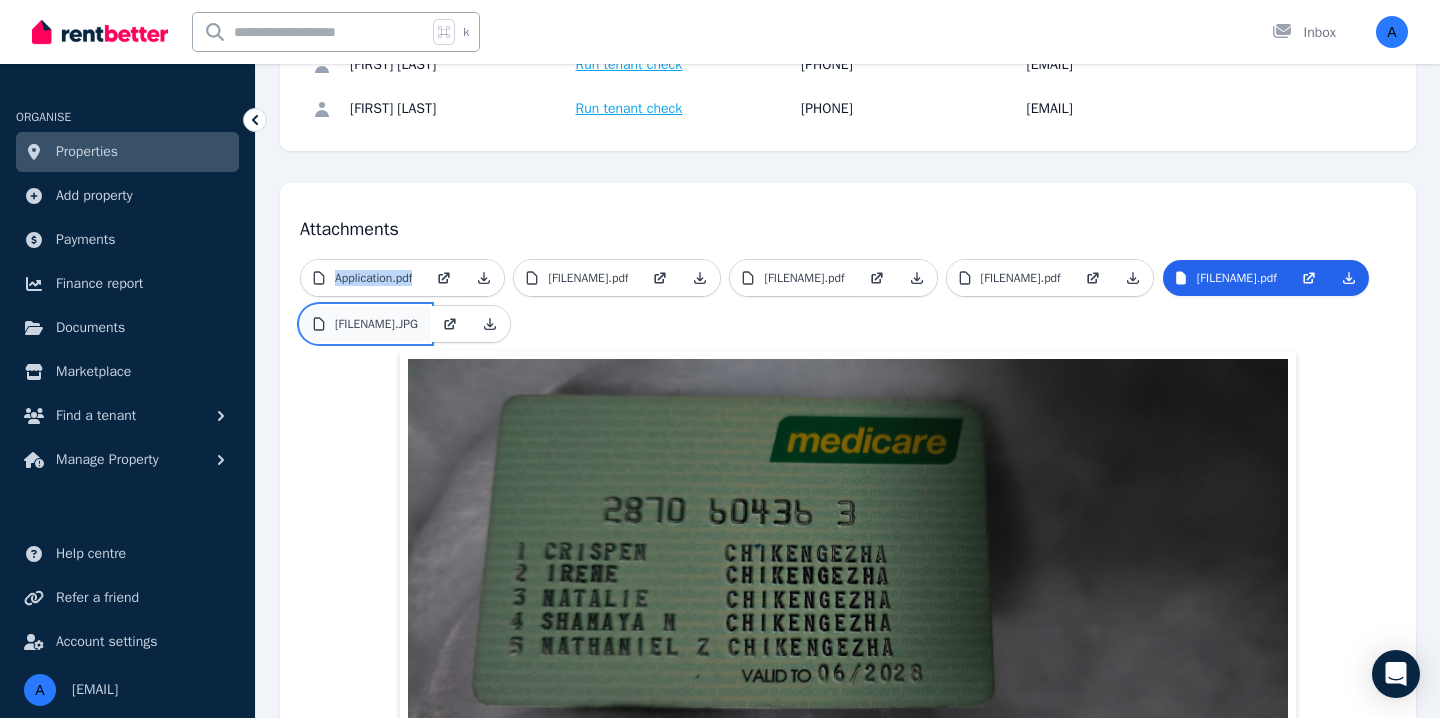 click on "[FILENAME].JPG" at bounding box center (376, 324) 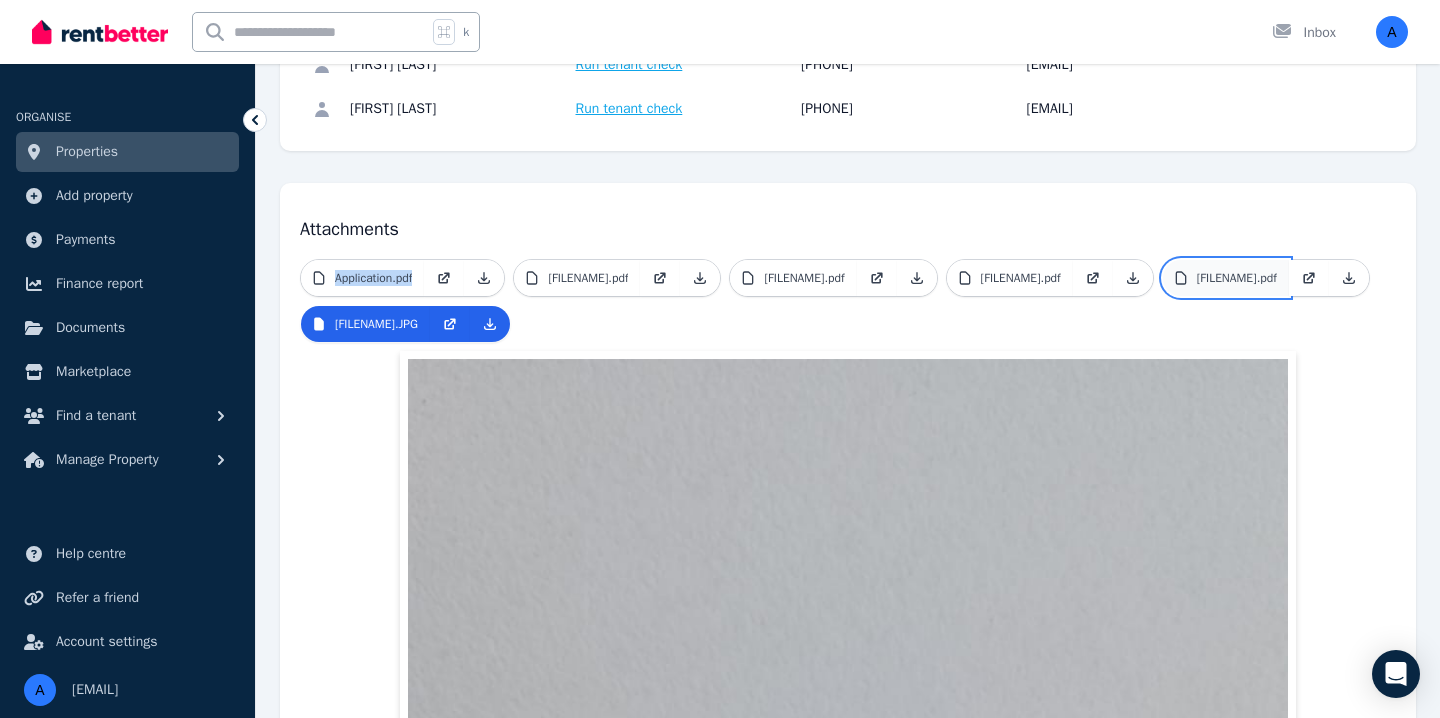 click on "[FILENAME].pdf" at bounding box center (1237, 278) 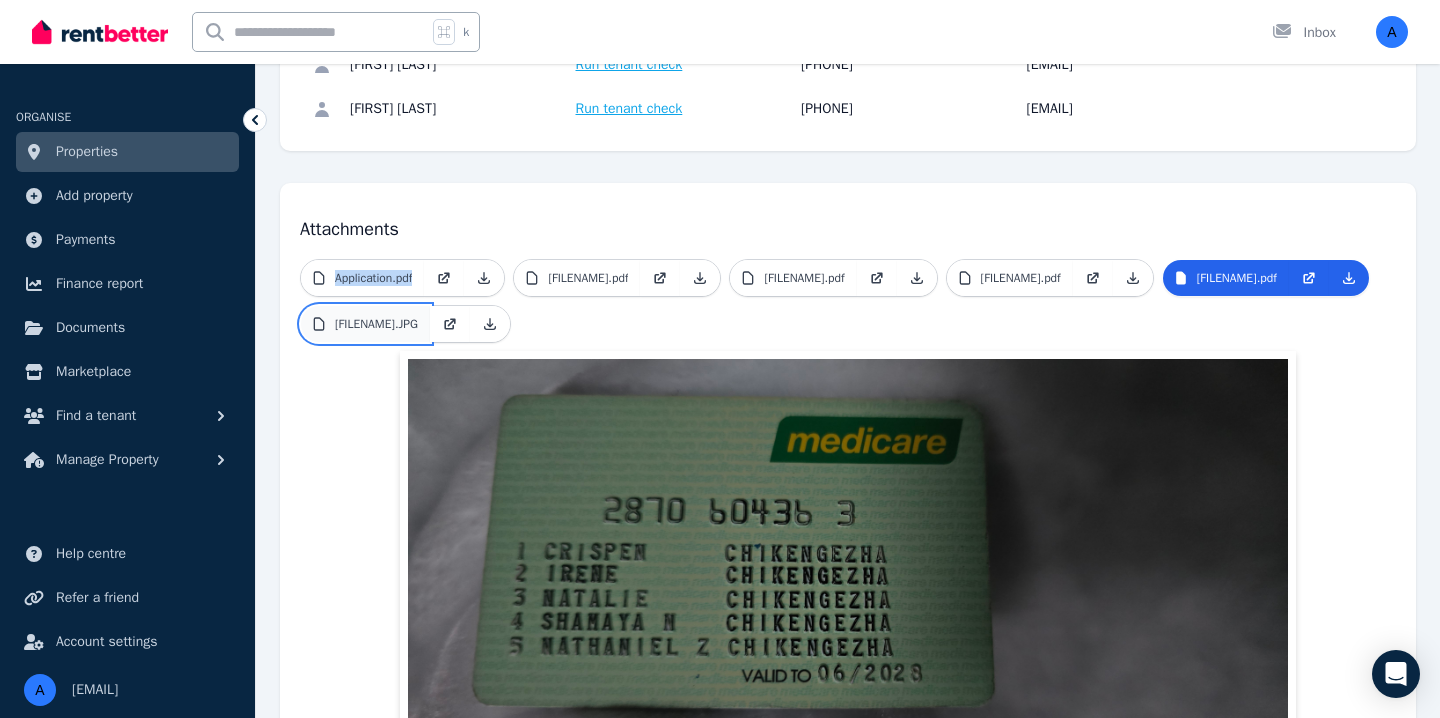 click on "[FILENAME].JPG" at bounding box center (365, 324) 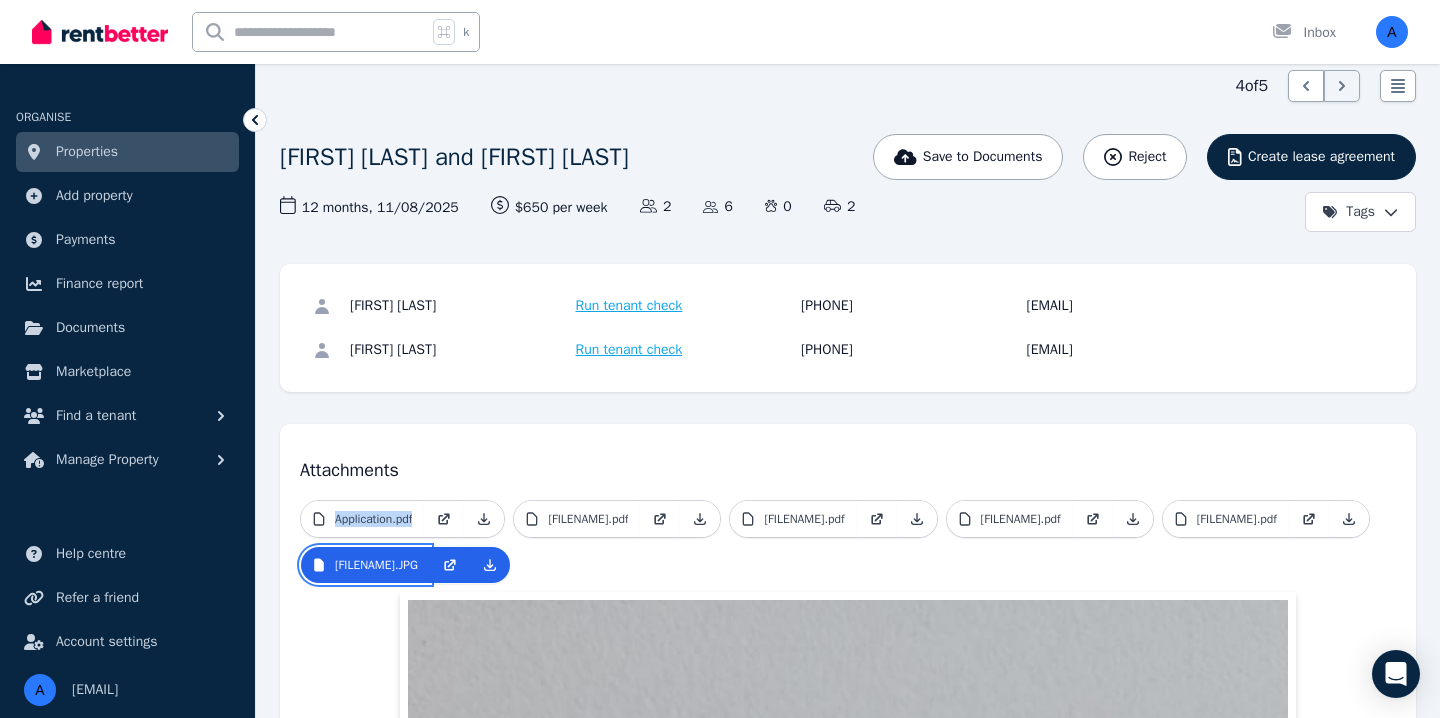 scroll, scrollTop: 74, scrollLeft: 0, axis: vertical 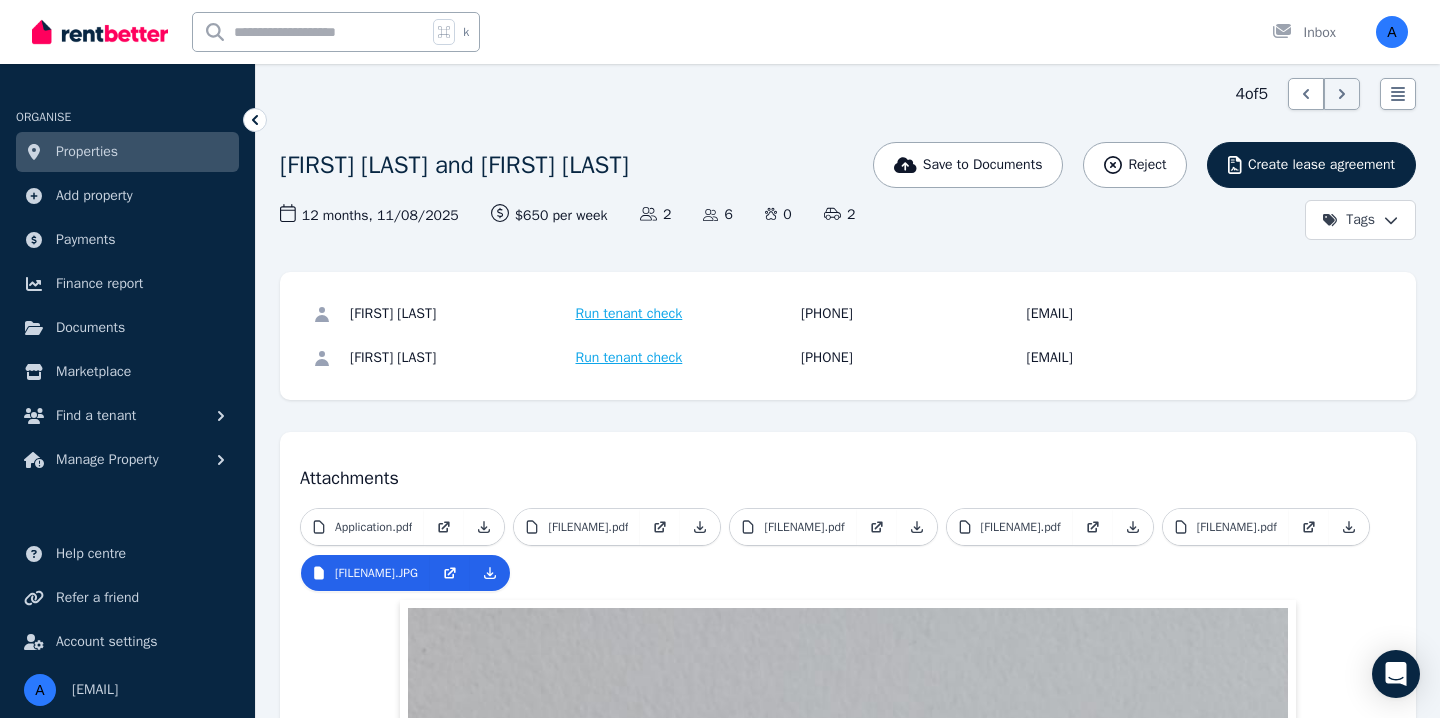 click on "Run tenant check" at bounding box center (629, 358) 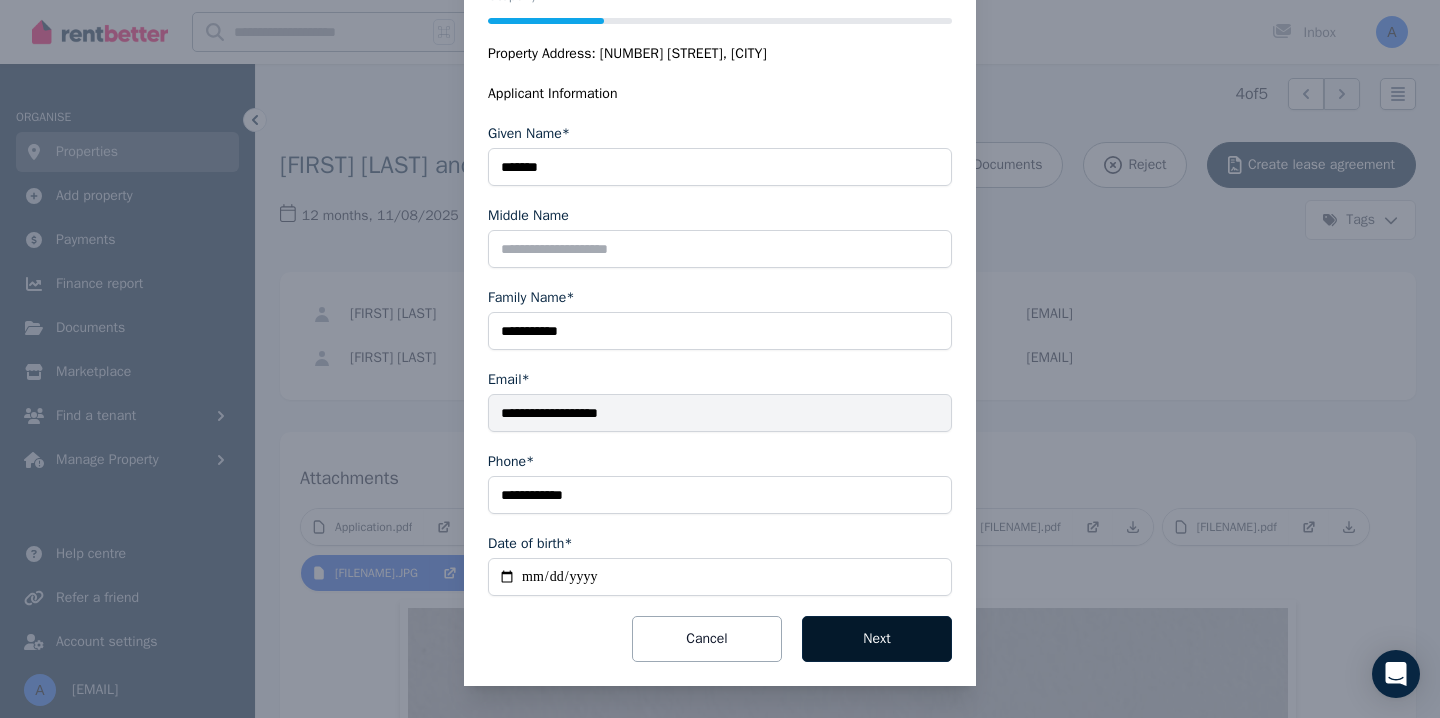 click on "Next" at bounding box center [877, 639] 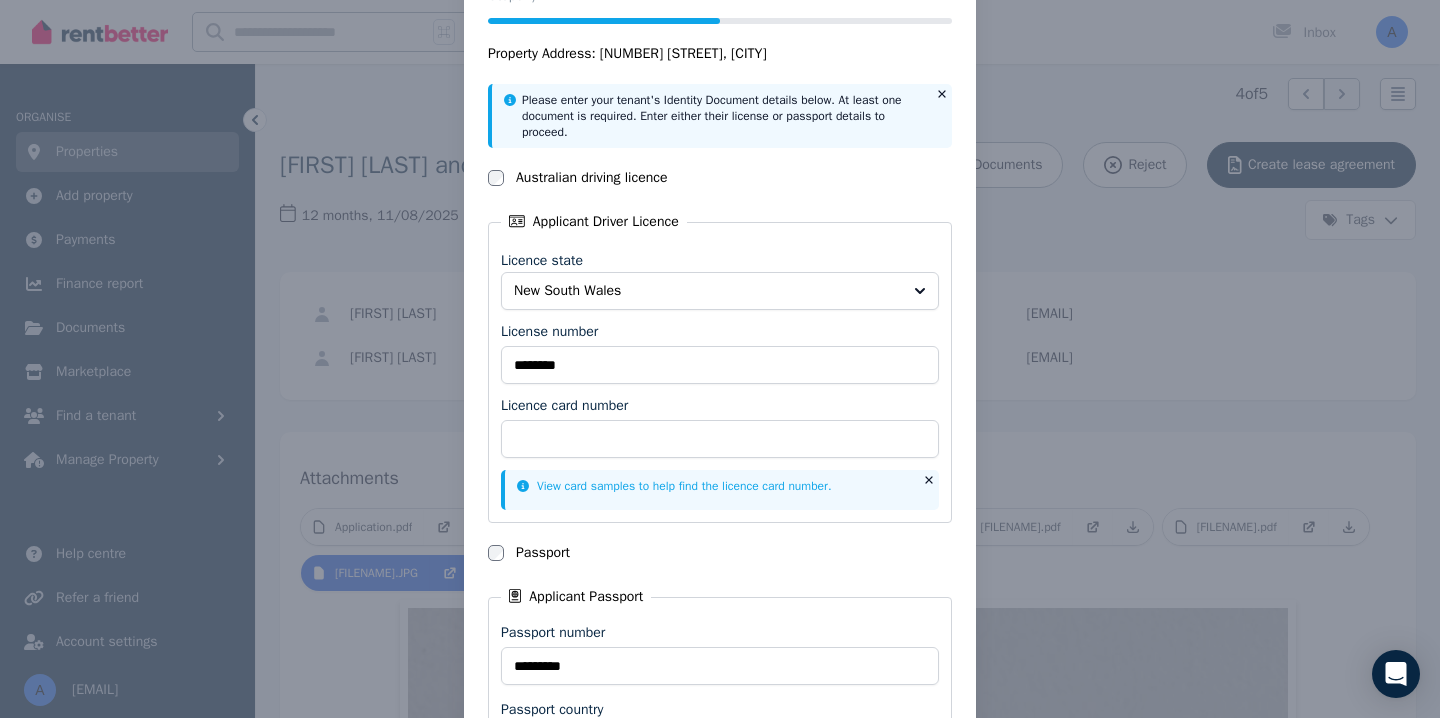 scroll, scrollTop: 290, scrollLeft: 0, axis: vertical 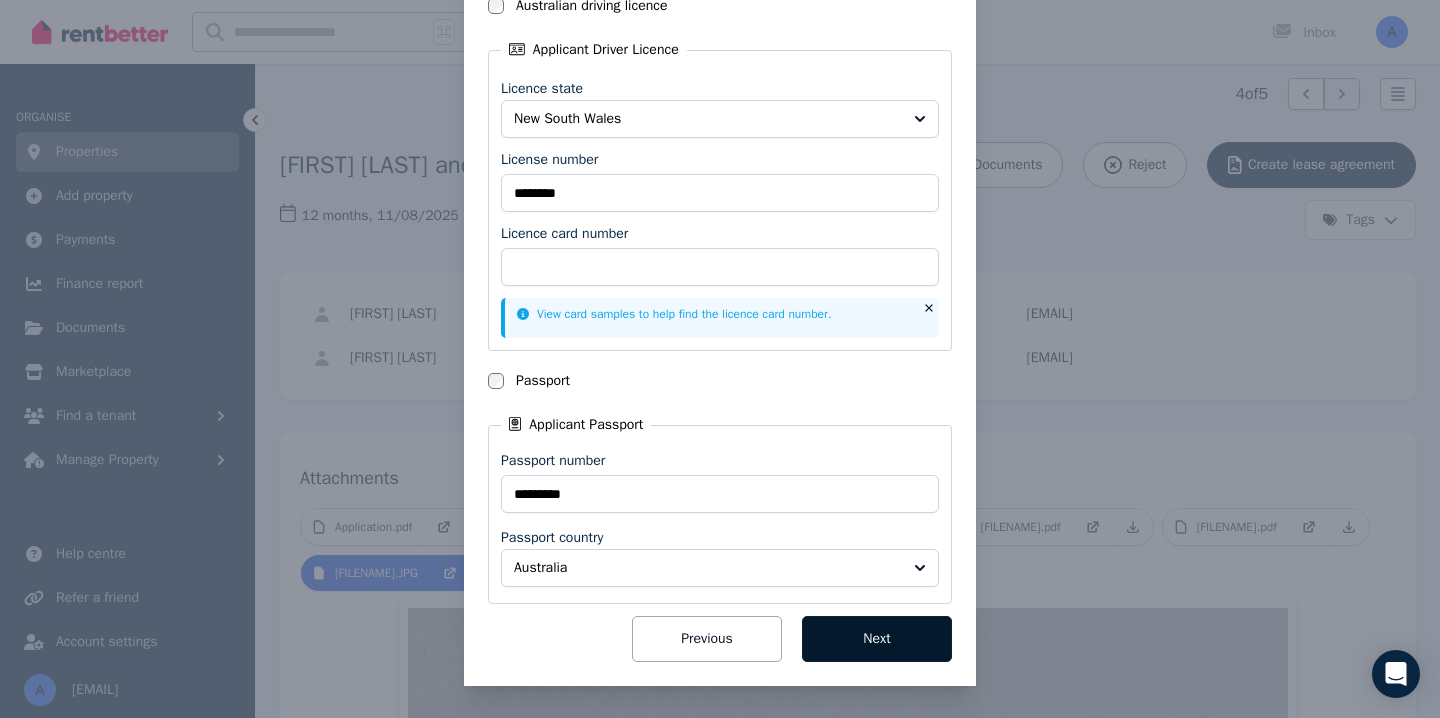 click on "Next" at bounding box center (877, 639) 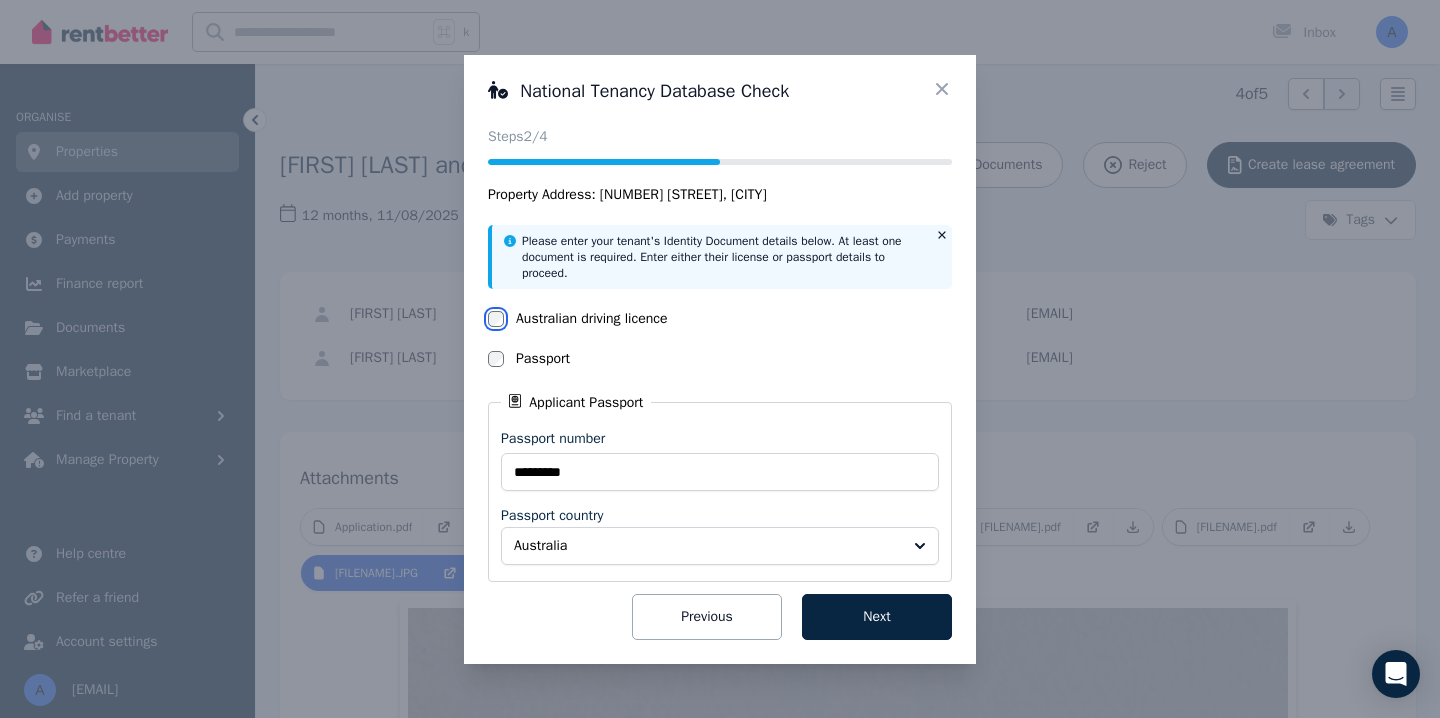 scroll, scrollTop: 0, scrollLeft: 0, axis: both 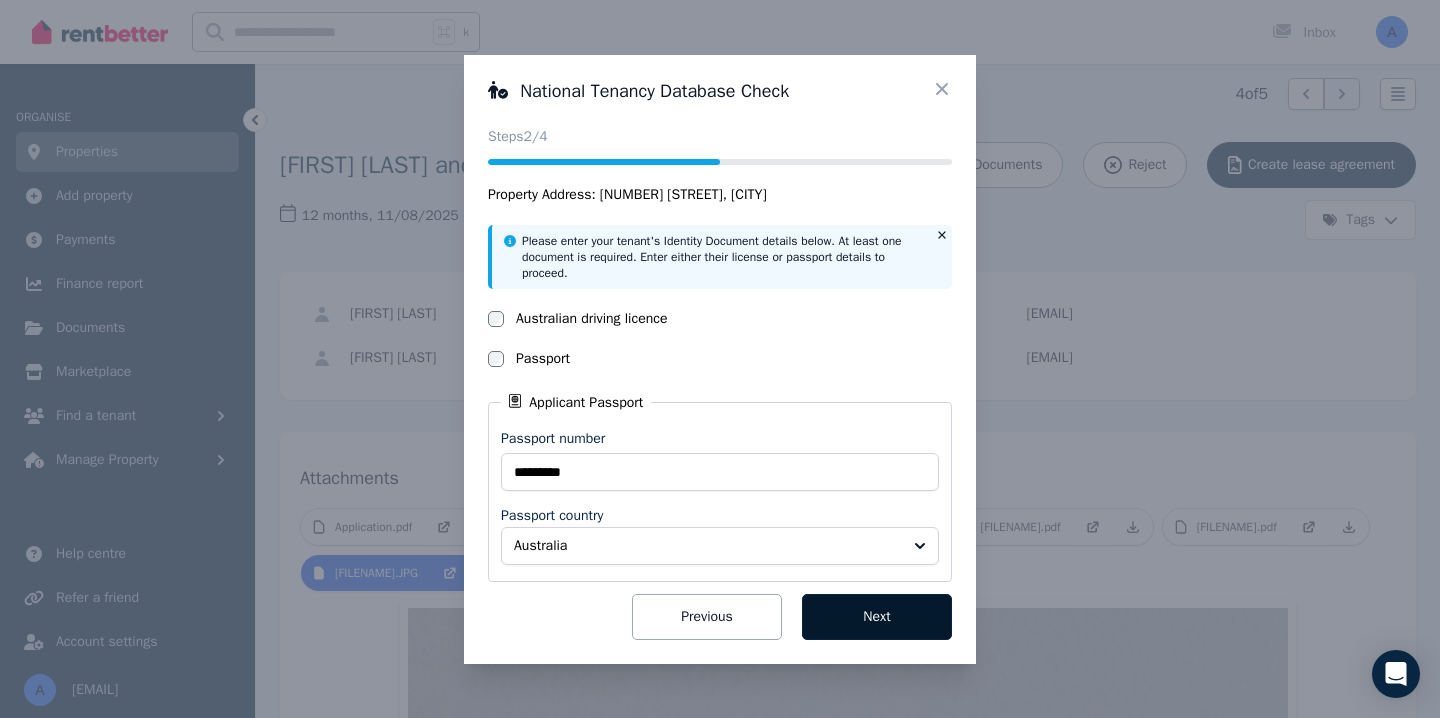 click on "Next" at bounding box center (877, 617) 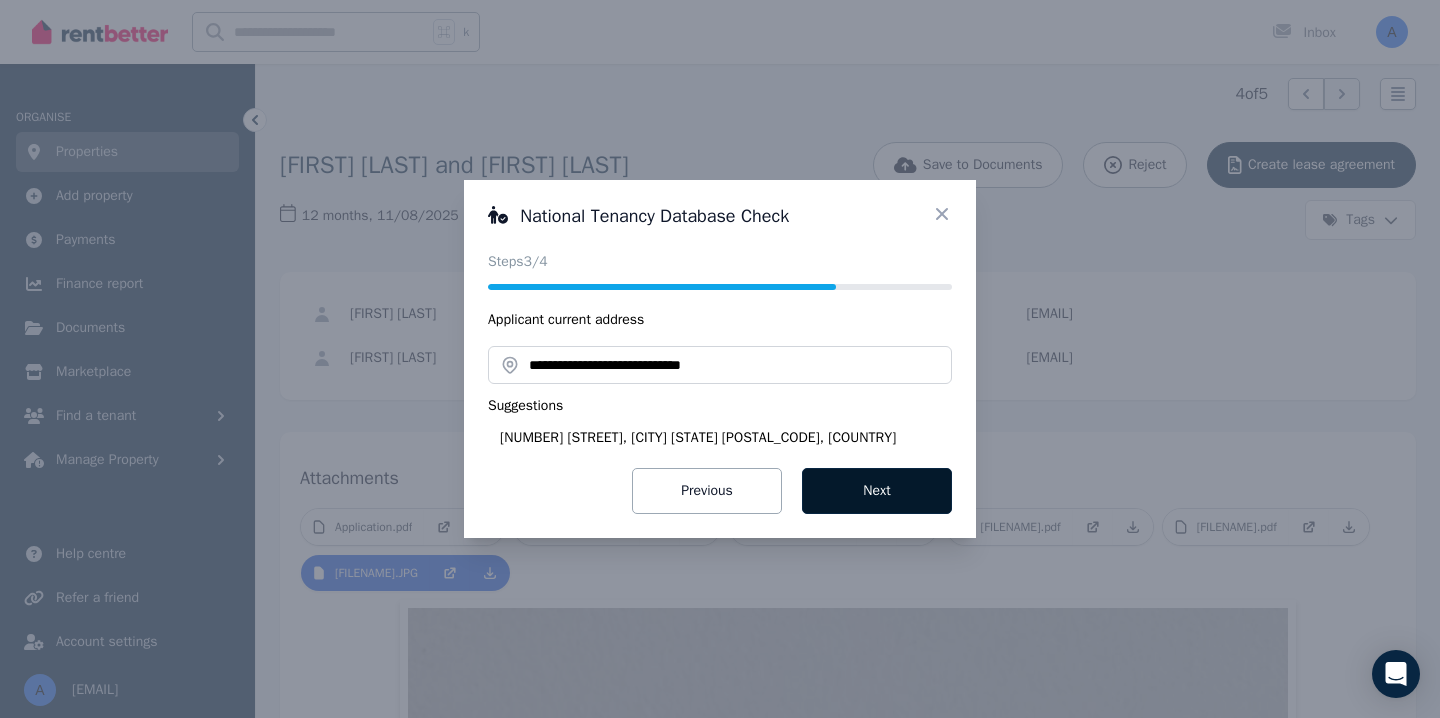 click on "Next" at bounding box center (877, 491) 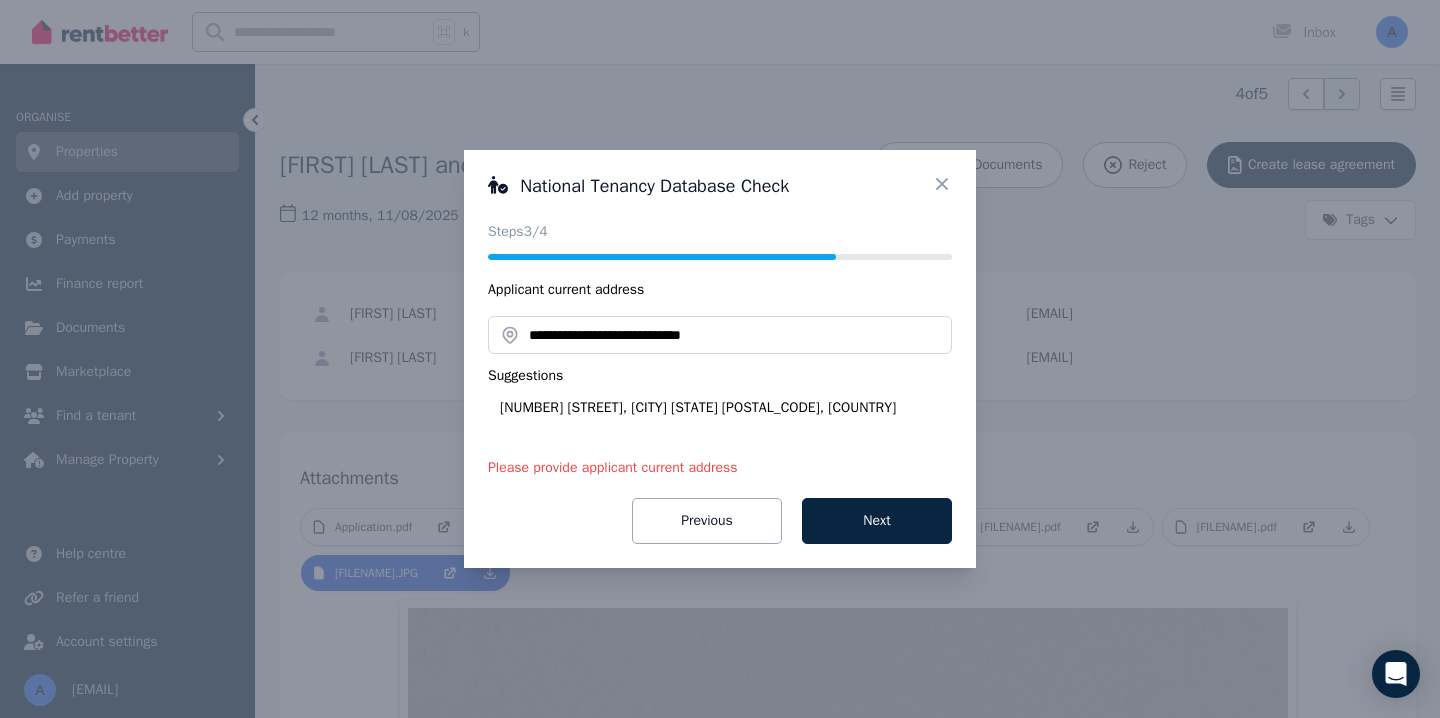 click on "[NUMBER] [STREET], [CITY] [STATE] [POSTAL_CODE], [COUNTRY]" at bounding box center [726, 408] 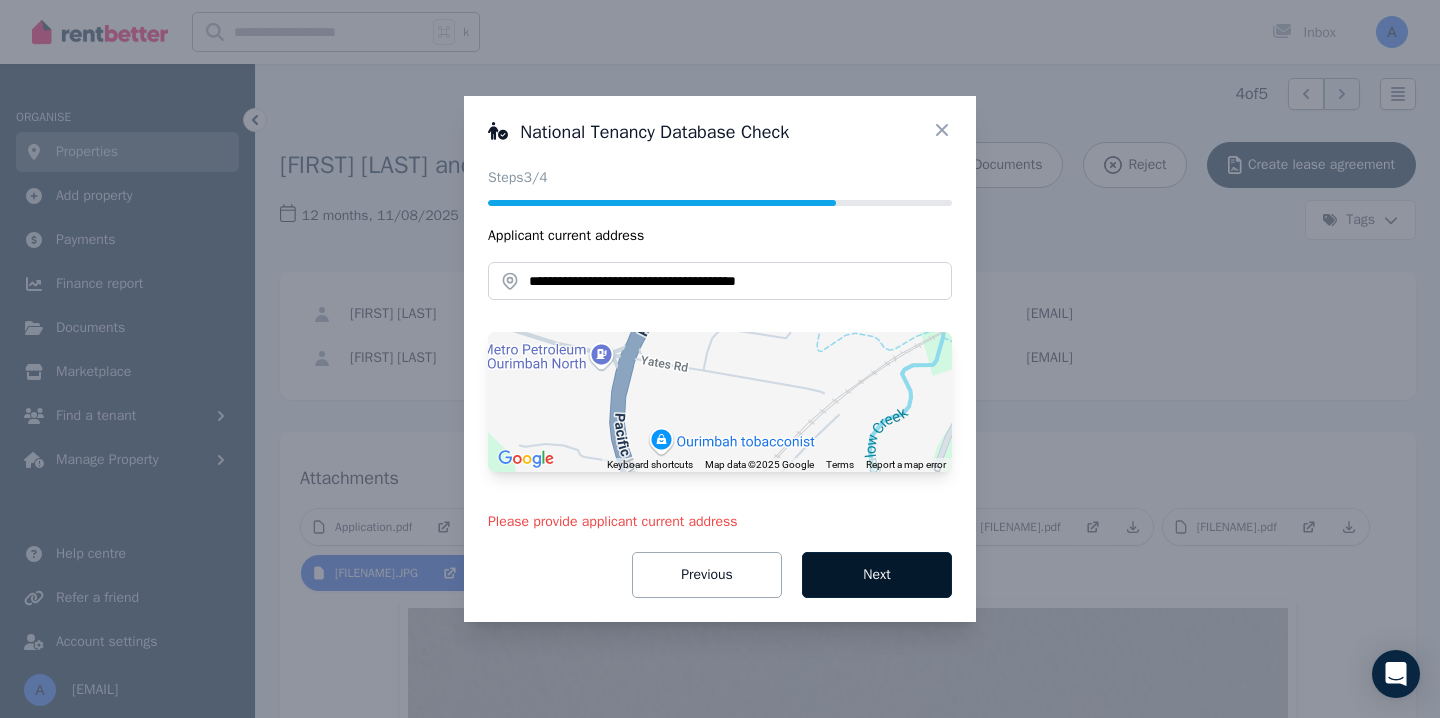 click on "Next" at bounding box center [877, 575] 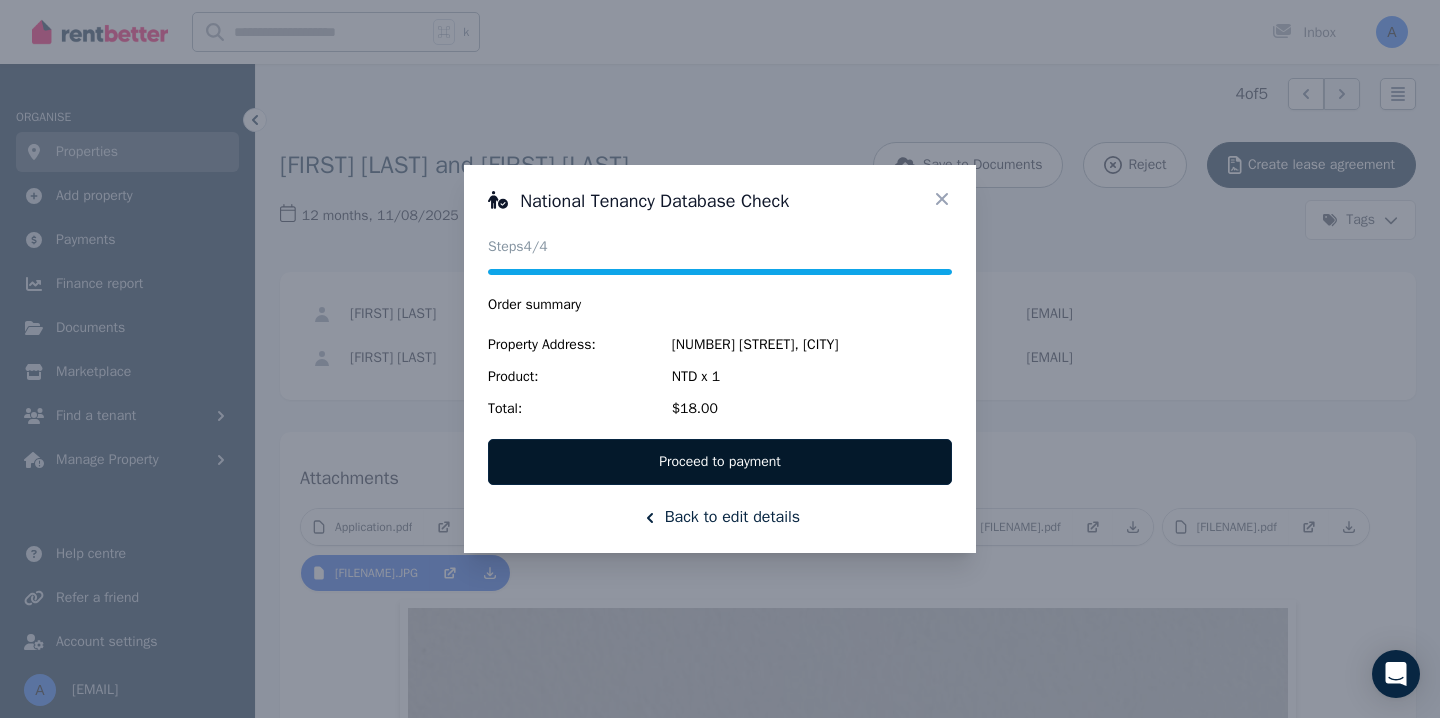 click on "Proceed to payment" at bounding box center (720, 462) 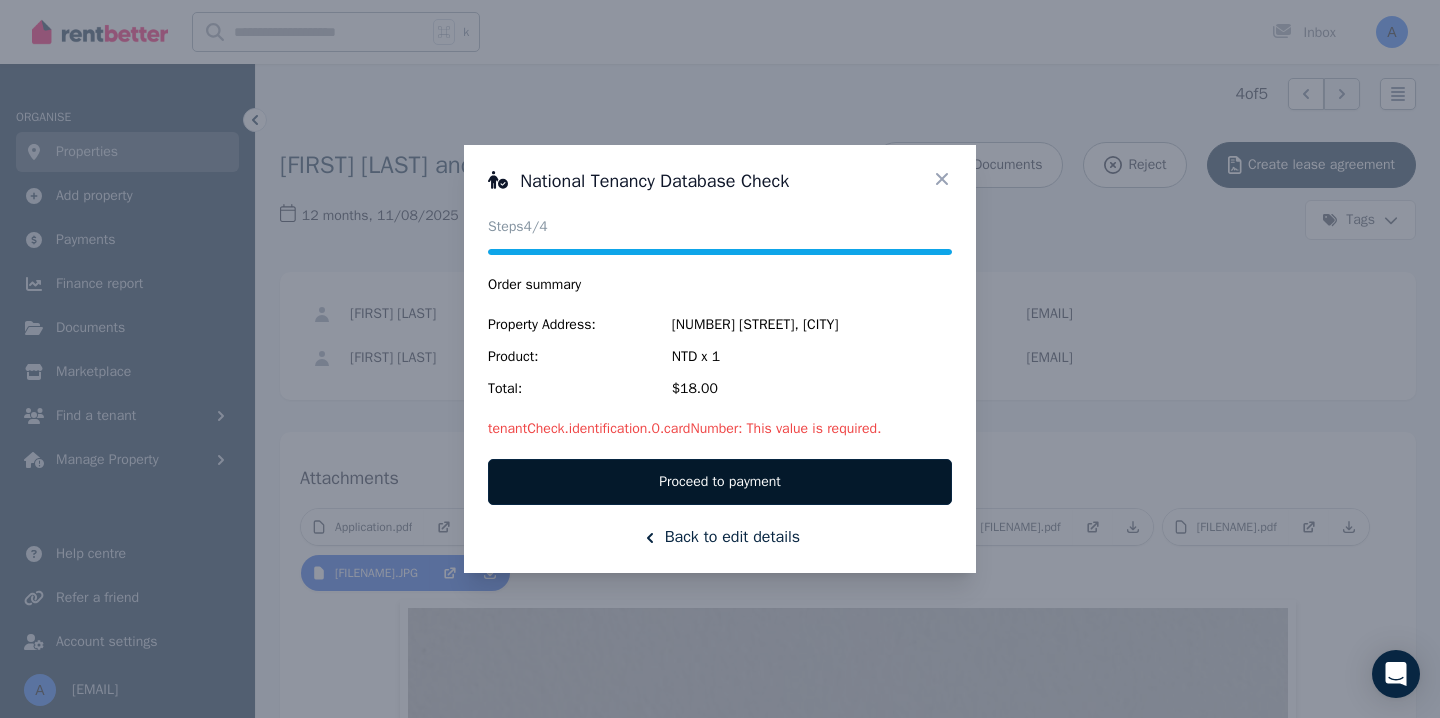 click on "Proceed to payment" at bounding box center (720, 482) 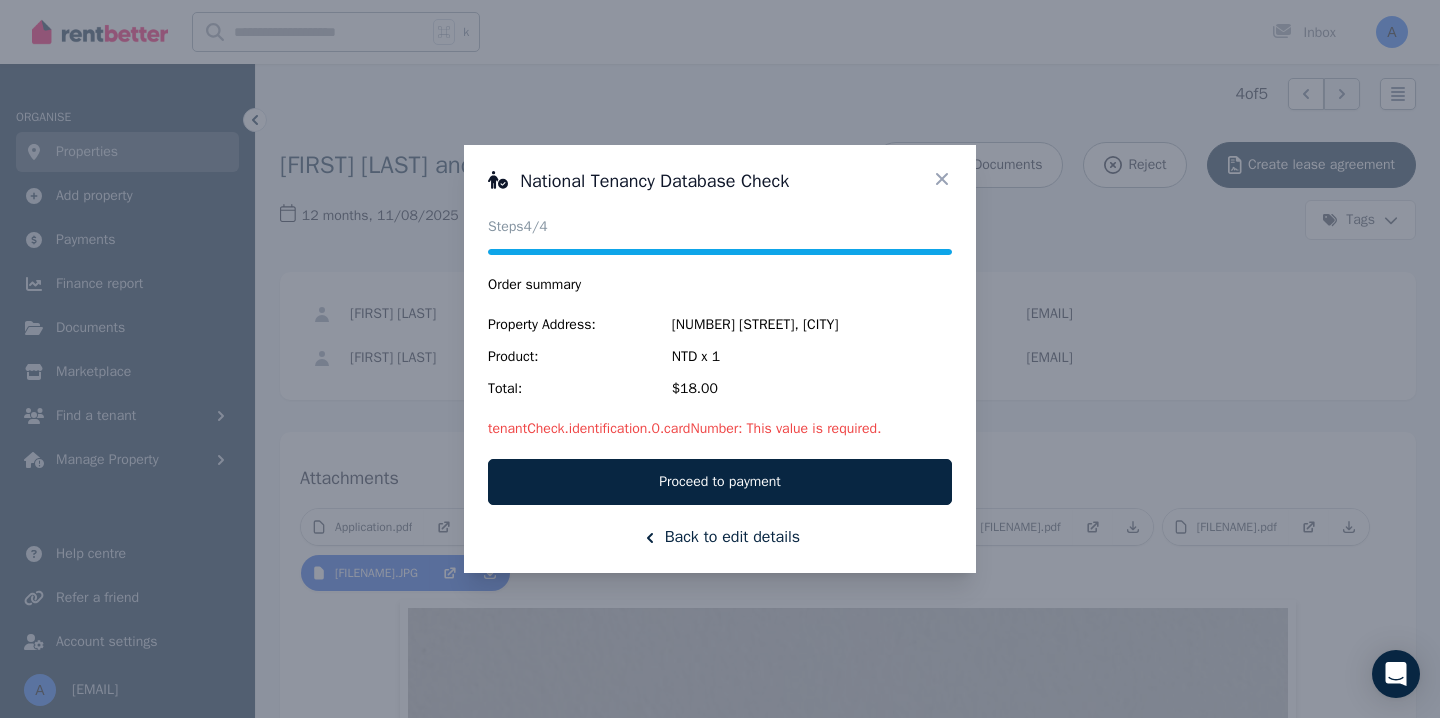 click 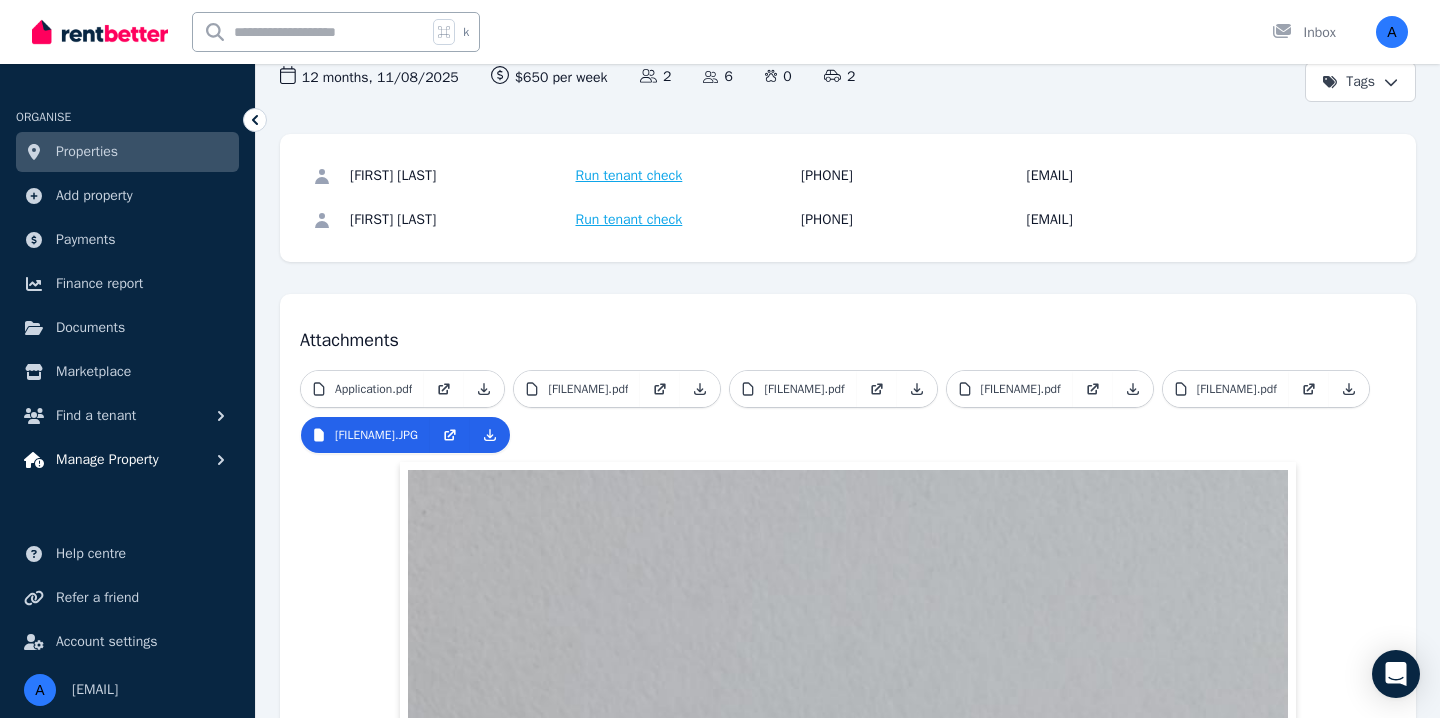 scroll, scrollTop: 204, scrollLeft: 0, axis: vertical 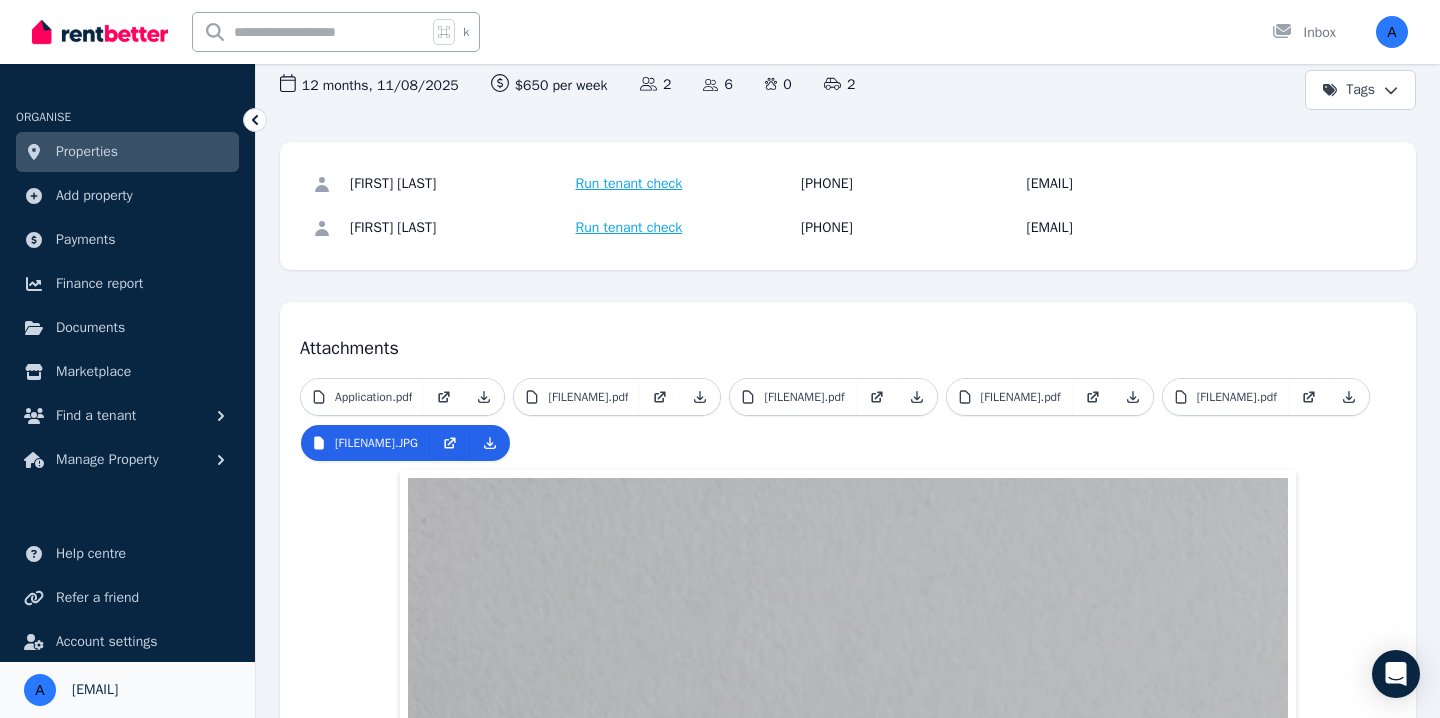 click on "[EMAIL]" at bounding box center (95, 690) 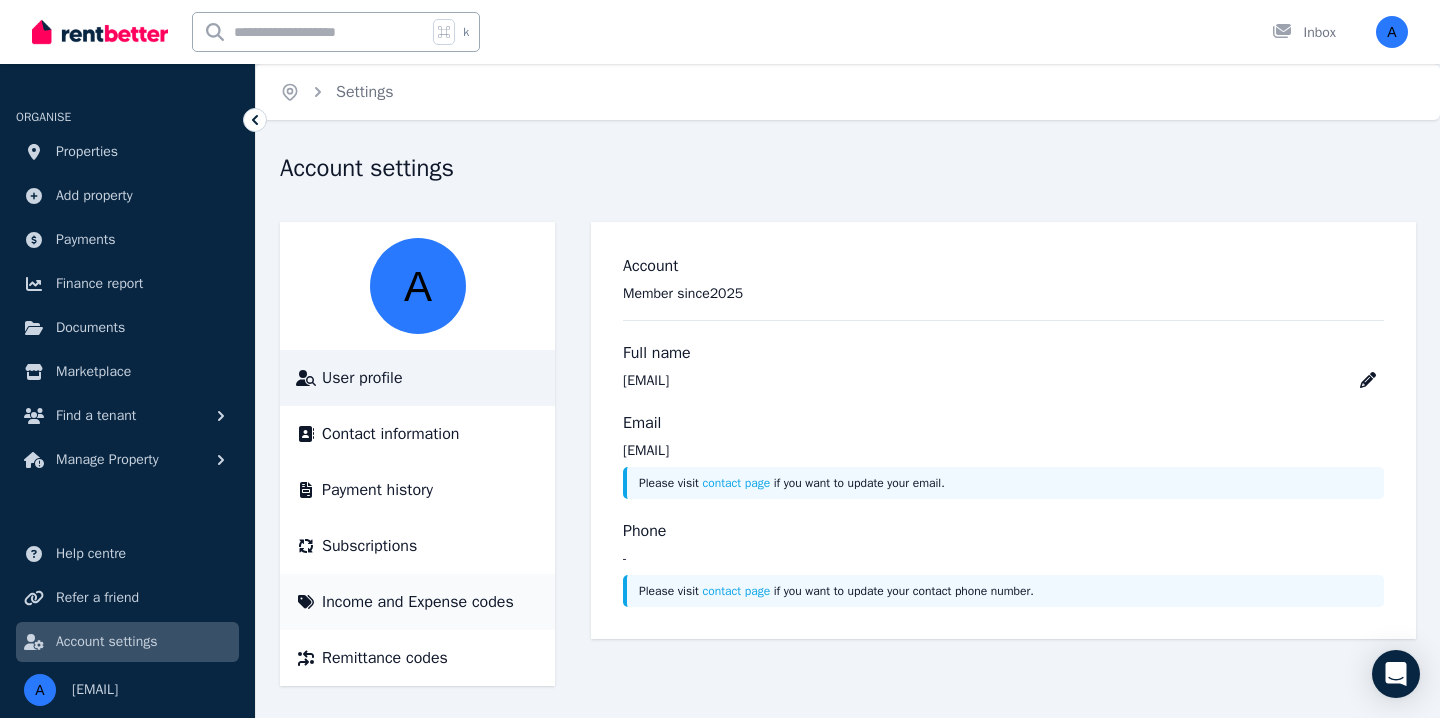 click on "Income and Expense codes" at bounding box center [417, 602] 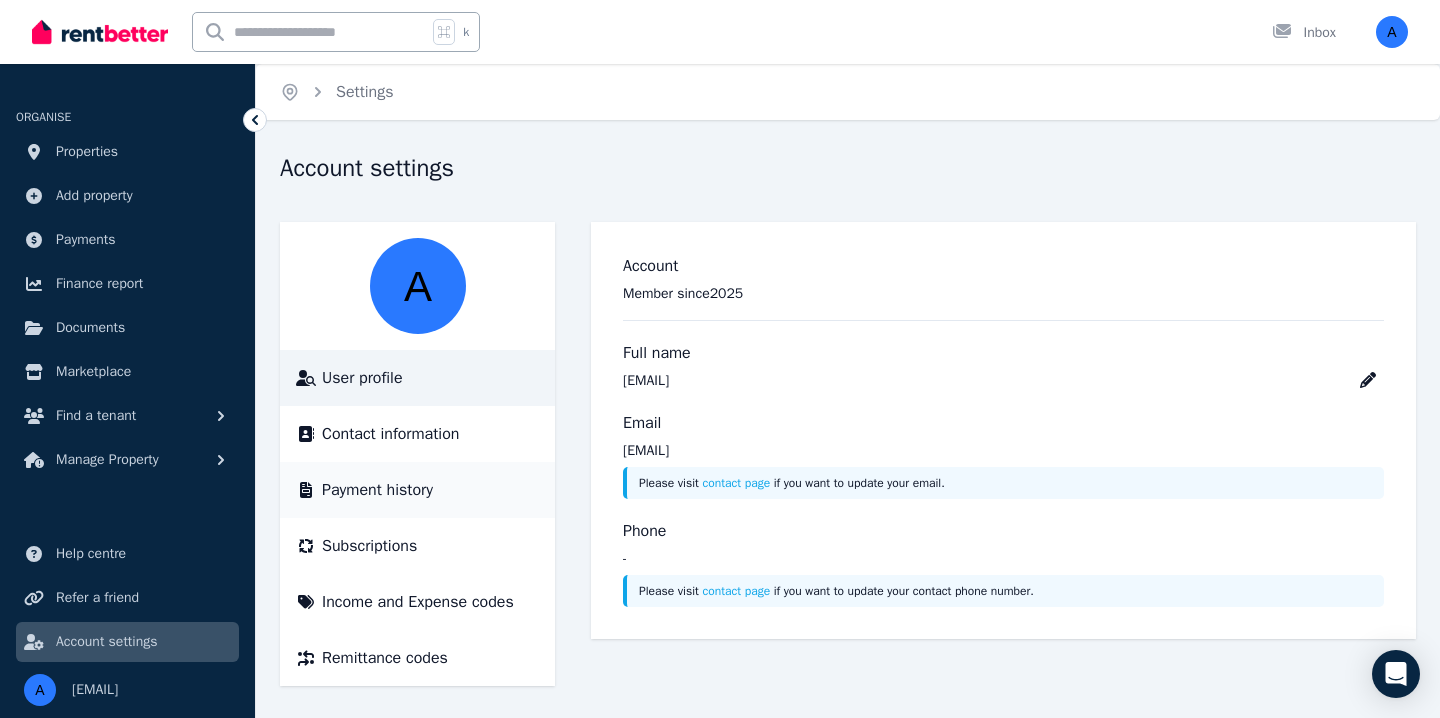 click on "Payment history" at bounding box center (377, 490) 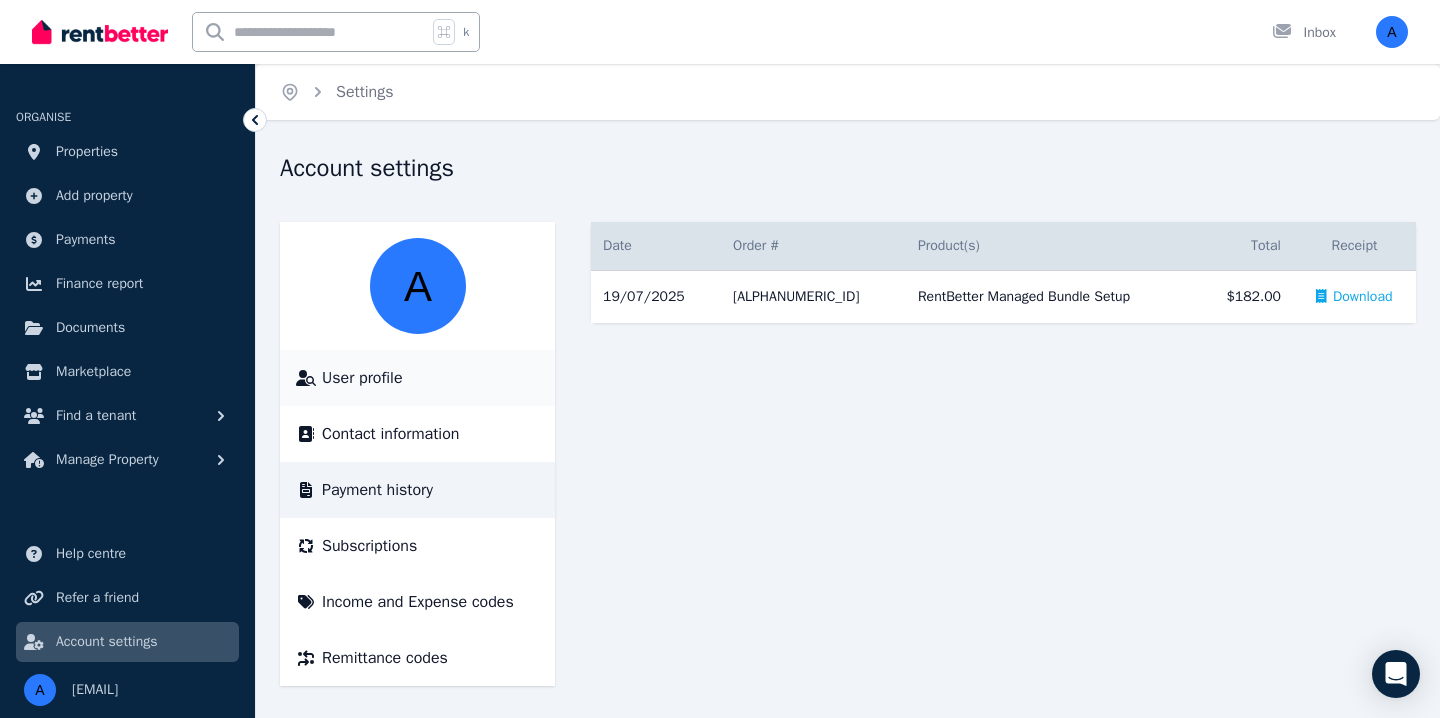 click on "User profile" at bounding box center (362, 378) 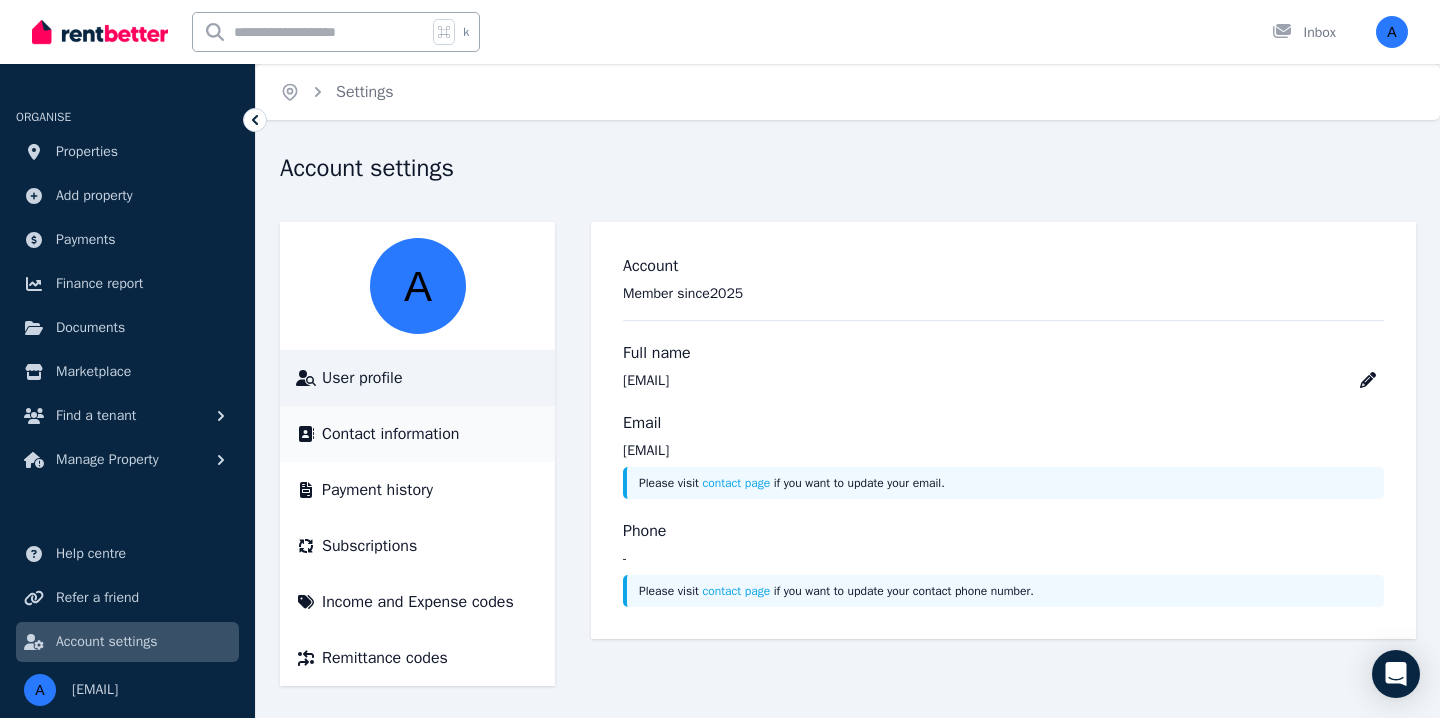 click on "Contact information" at bounding box center (390, 434) 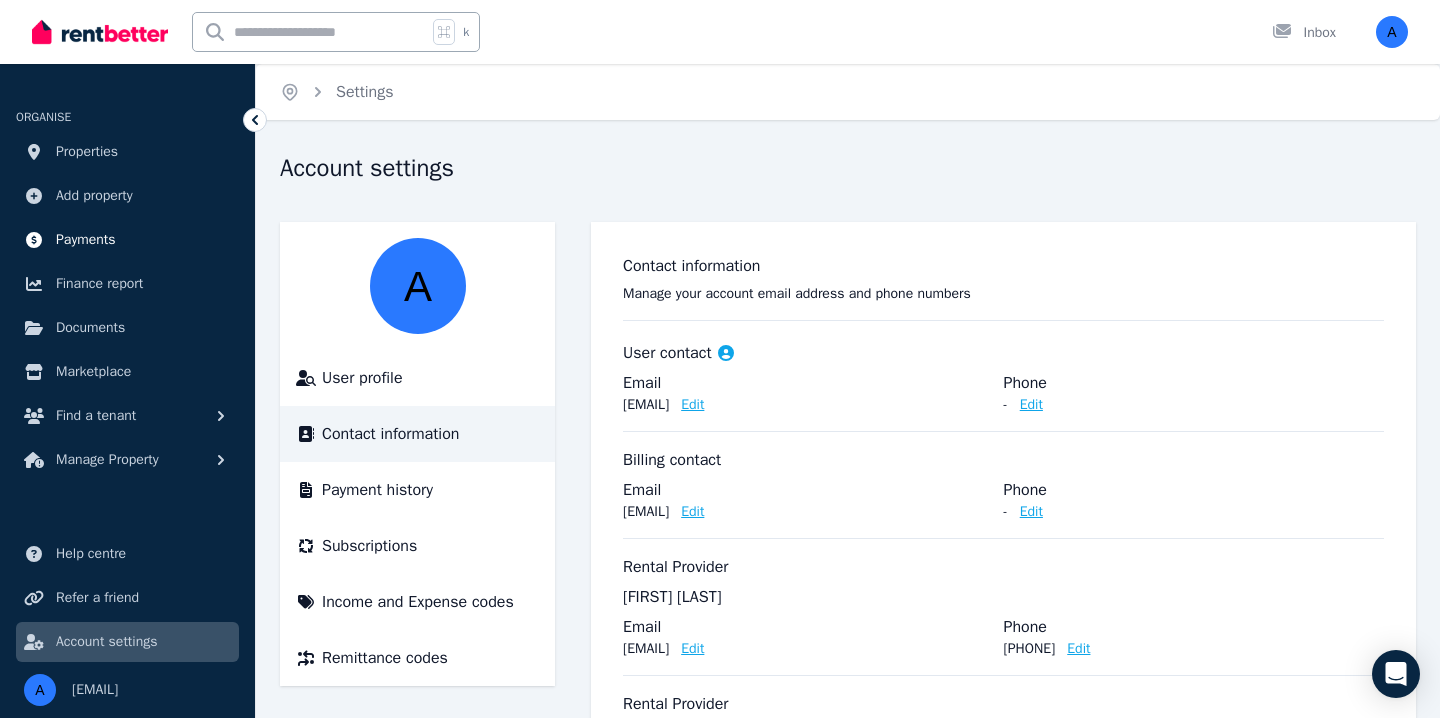 click on "Payments" at bounding box center [86, 240] 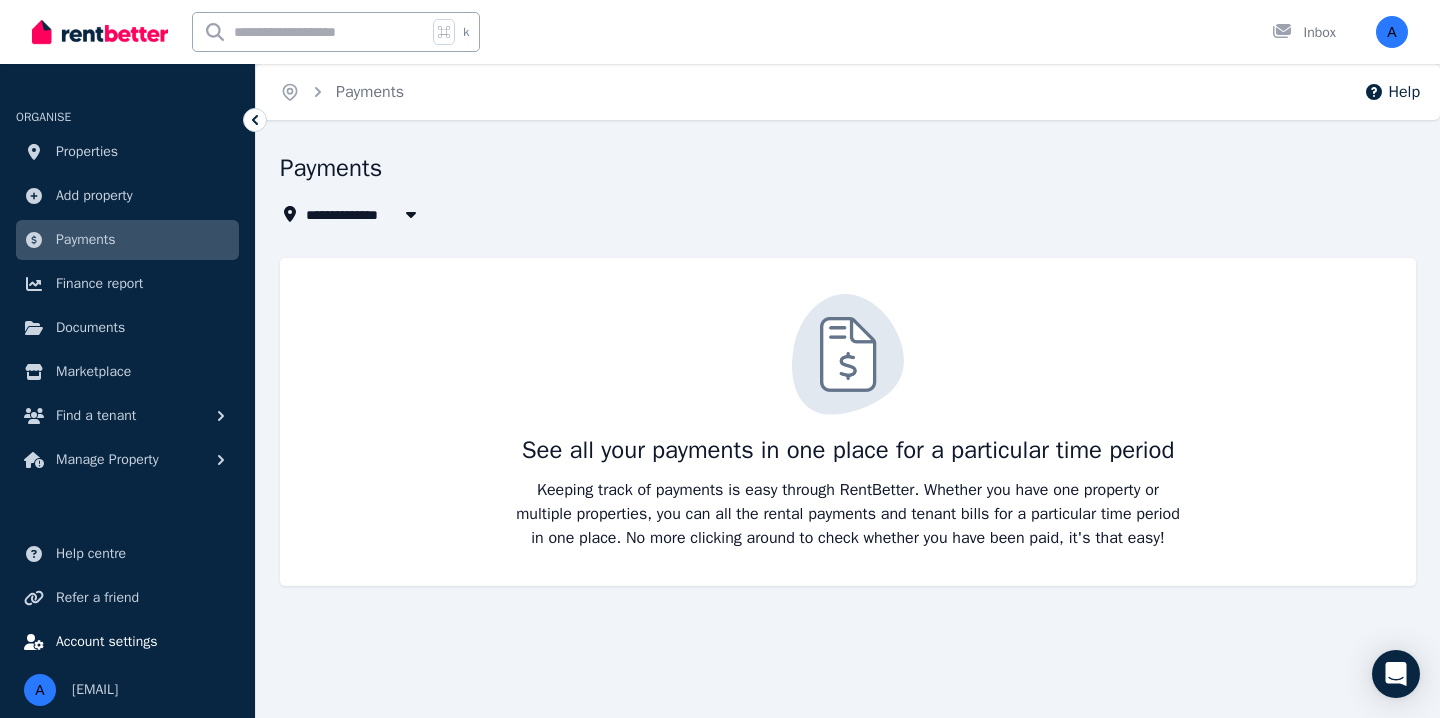 click on "Account settings" at bounding box center (107, 642) 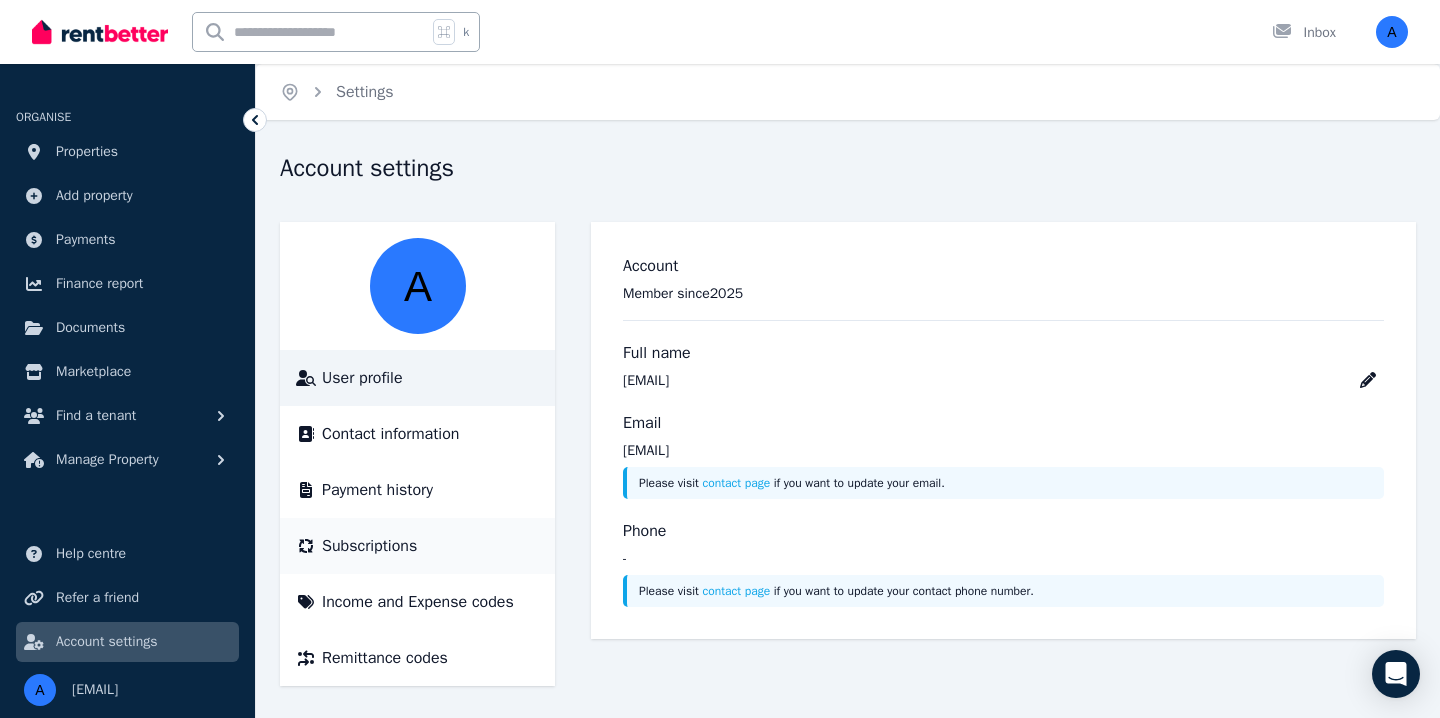 click on "Subscriptions" at bounding box center (417, 546) 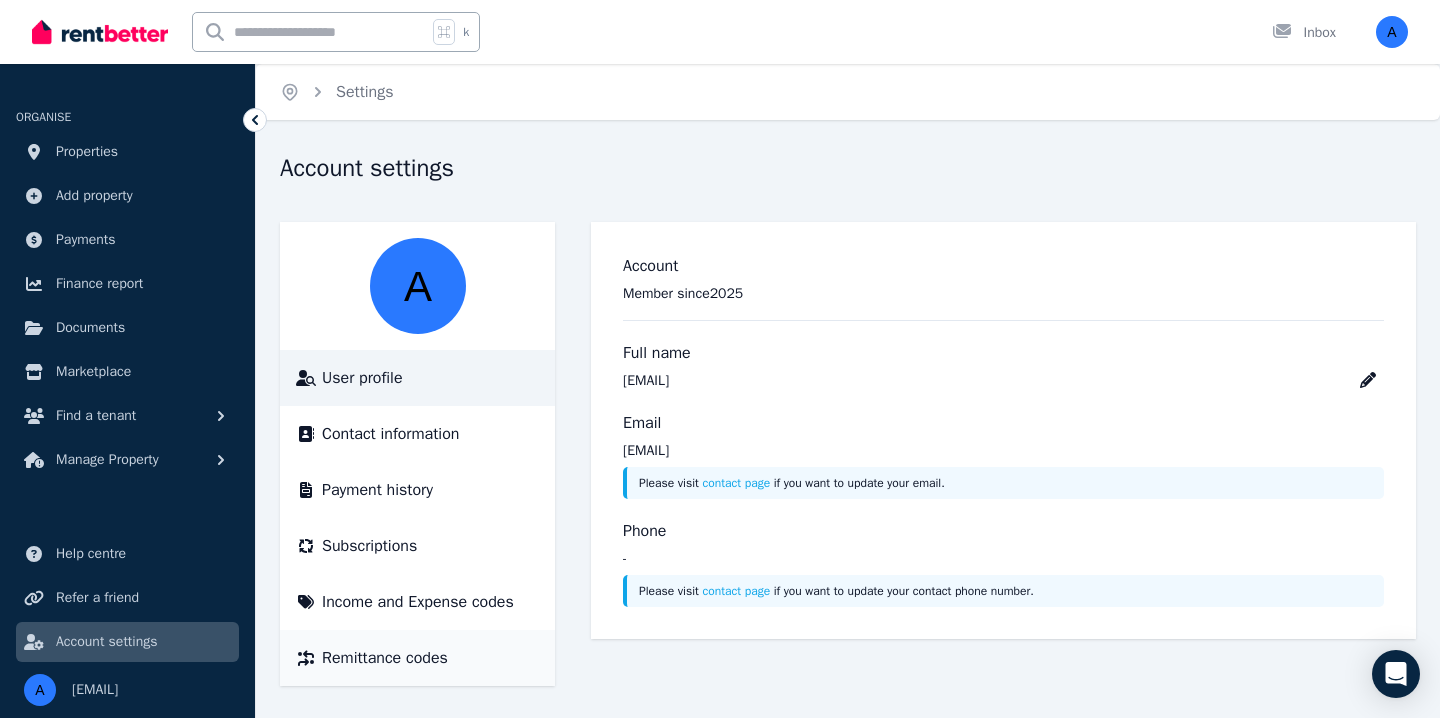 click on "Remittance codes" at bounding box center (385, 658) 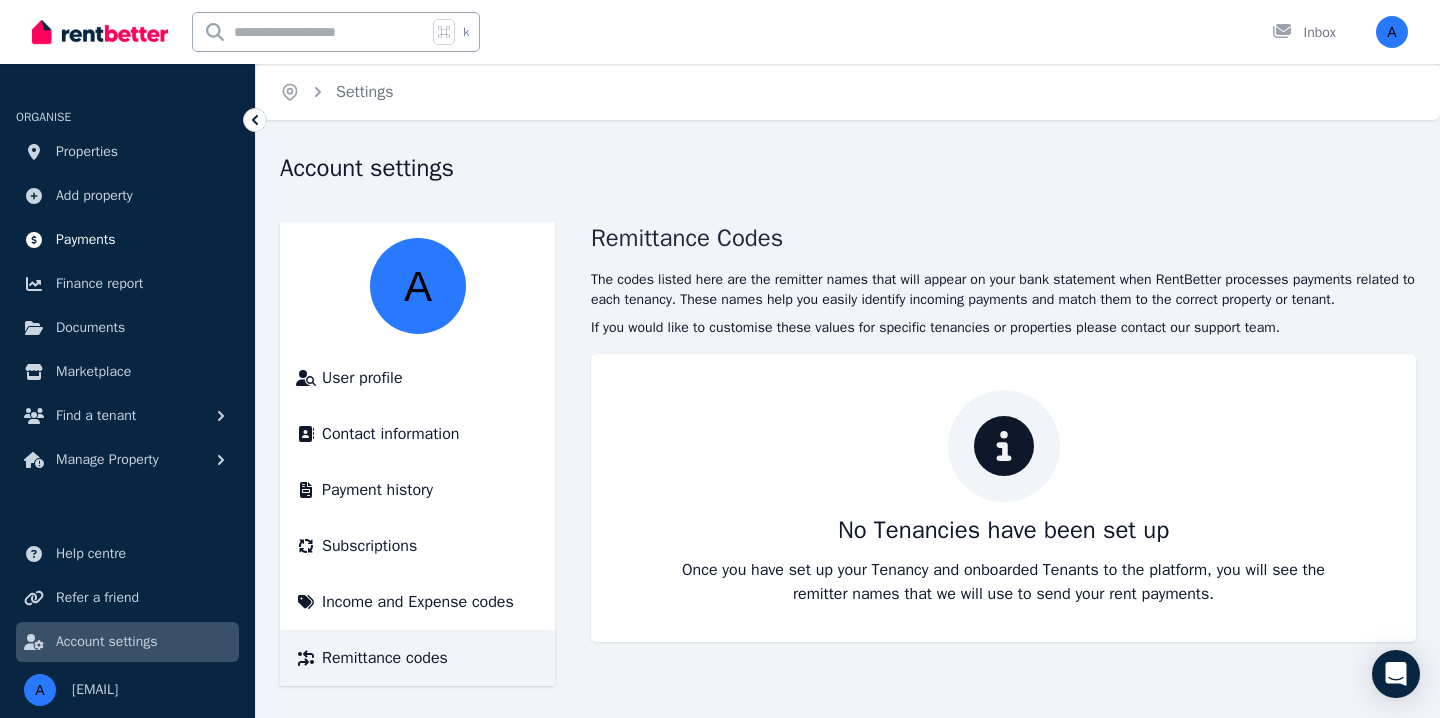 click on "Payments" at bounding box center [86, 240] 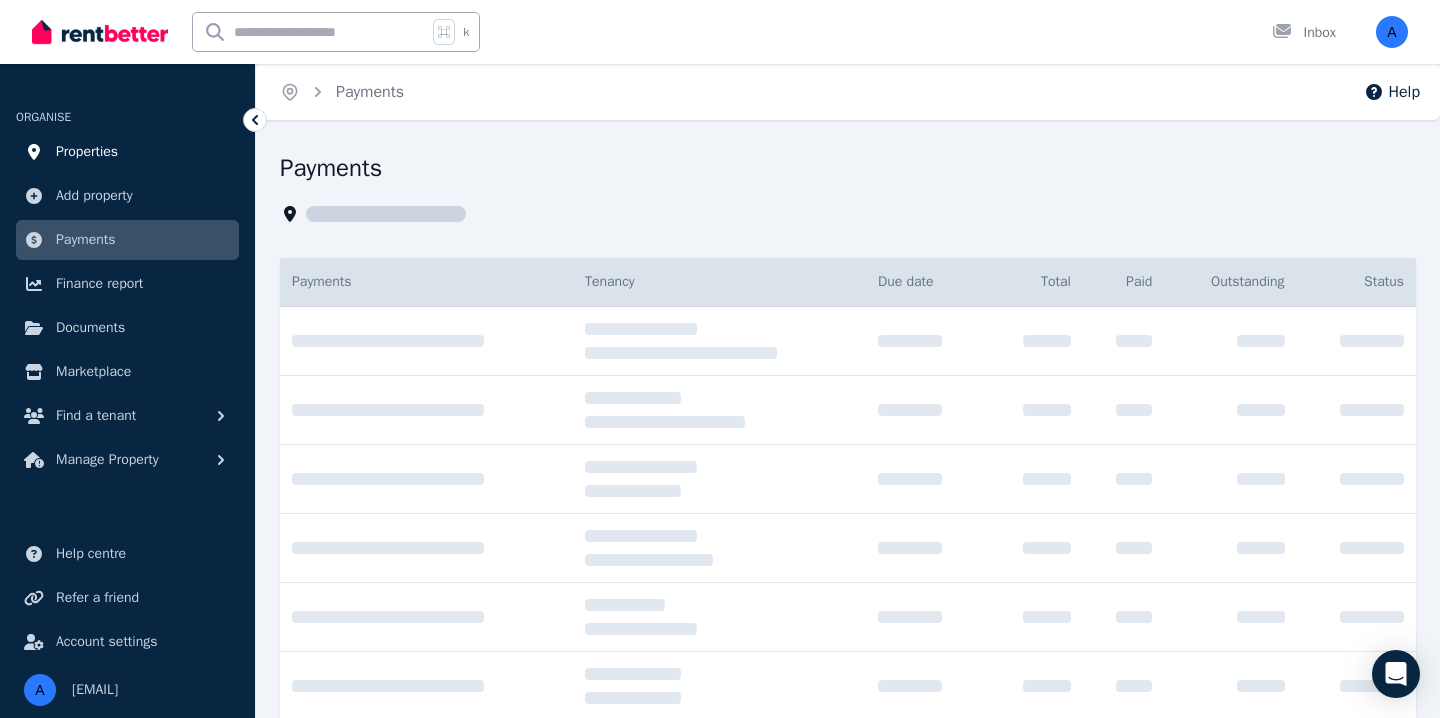 click on "Properties" at bounding box center (87, 152) 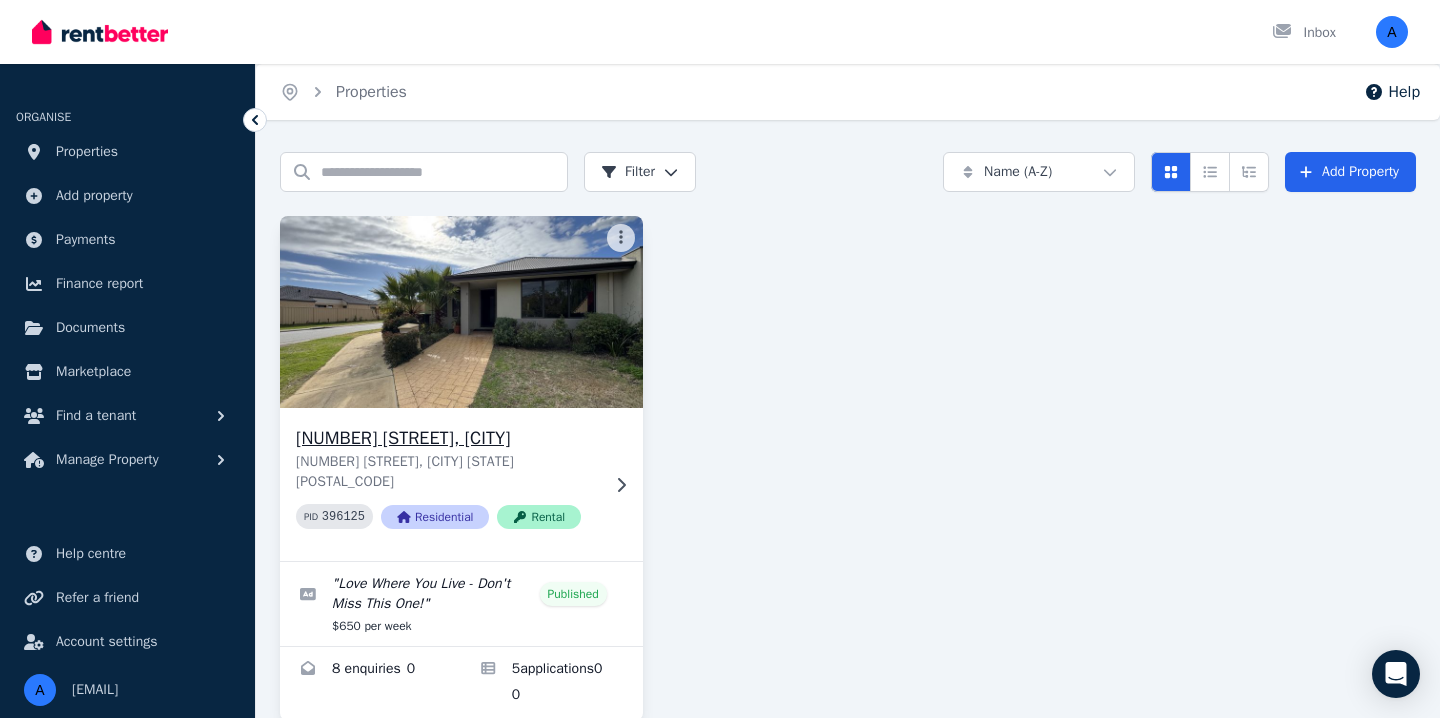 click at bounding box center (461, 312) 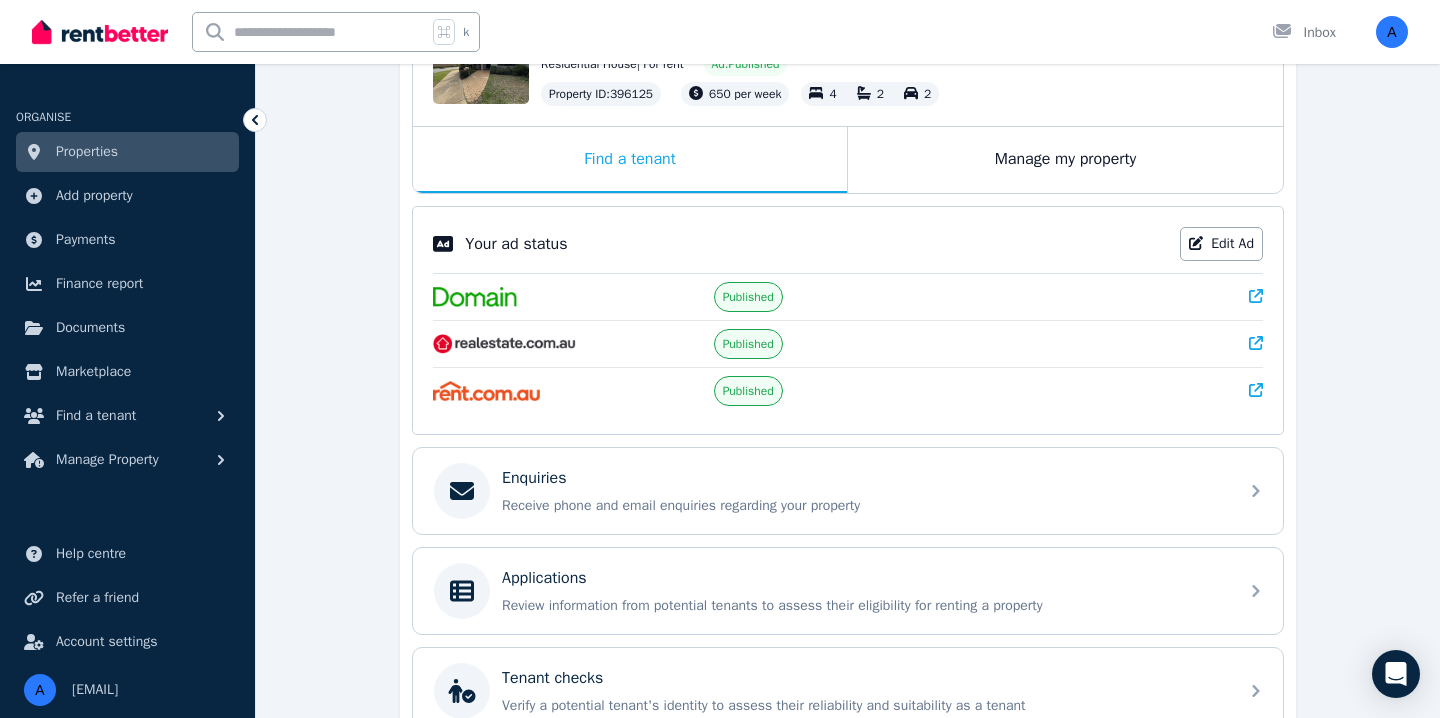 scroll, scrollTop: 279, scrollLeft: 0, axis: vertical 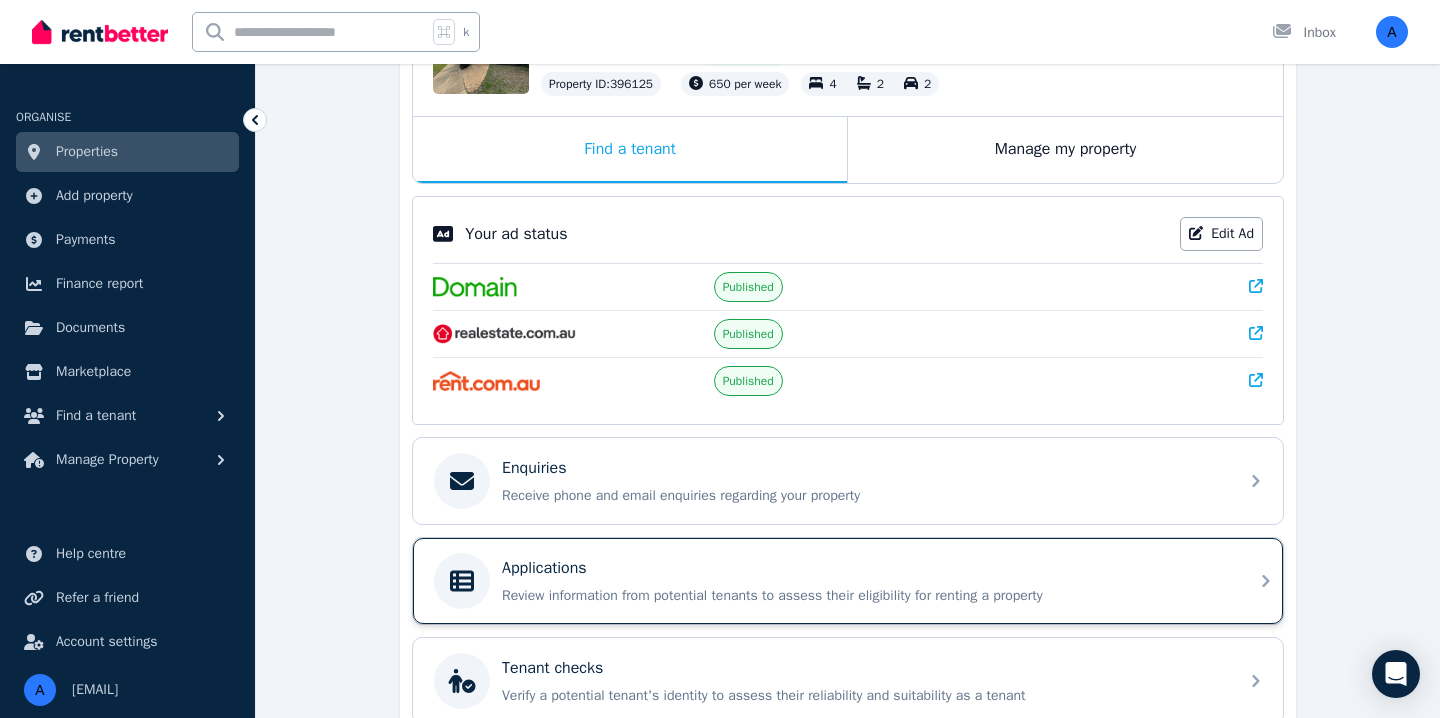 click on "Applications" at bounding box center (864, 568) 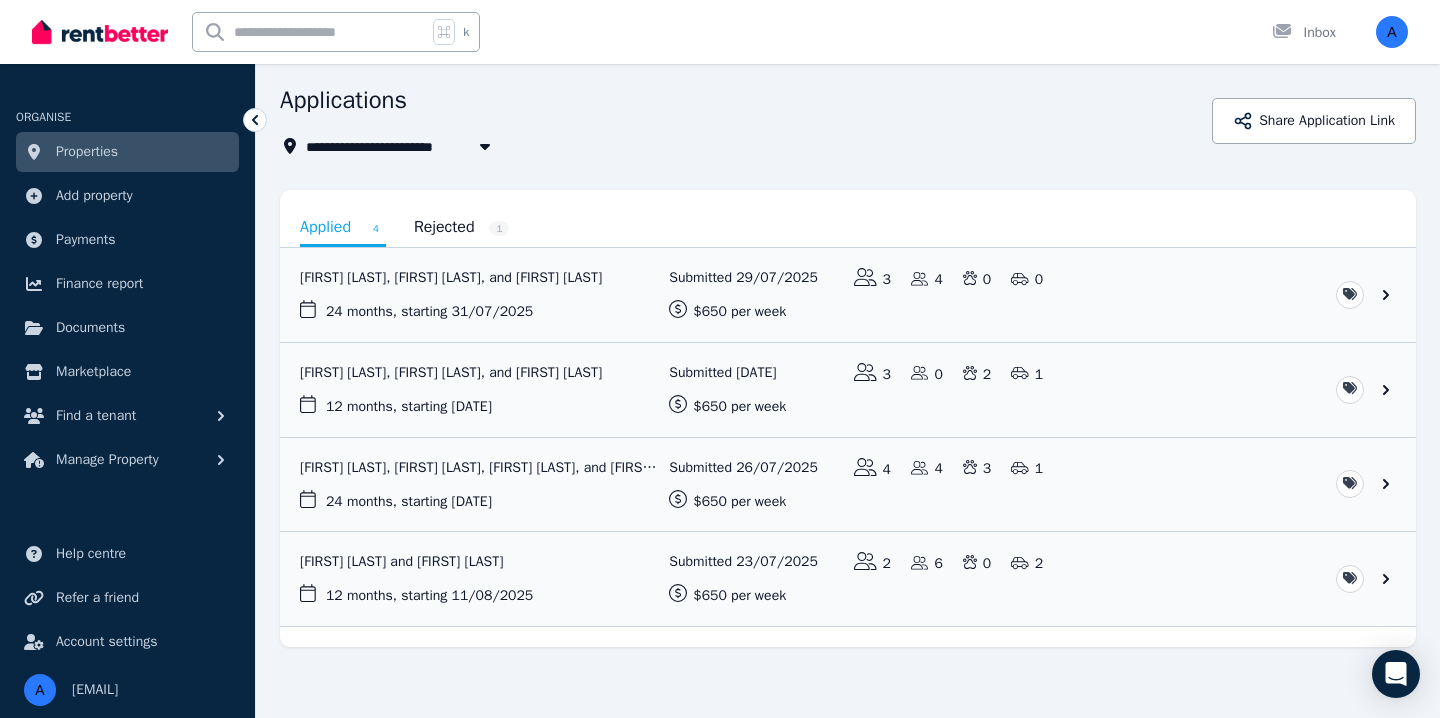 scroll, scrollTop: 77, scrollLeft: 0, axis: vertical 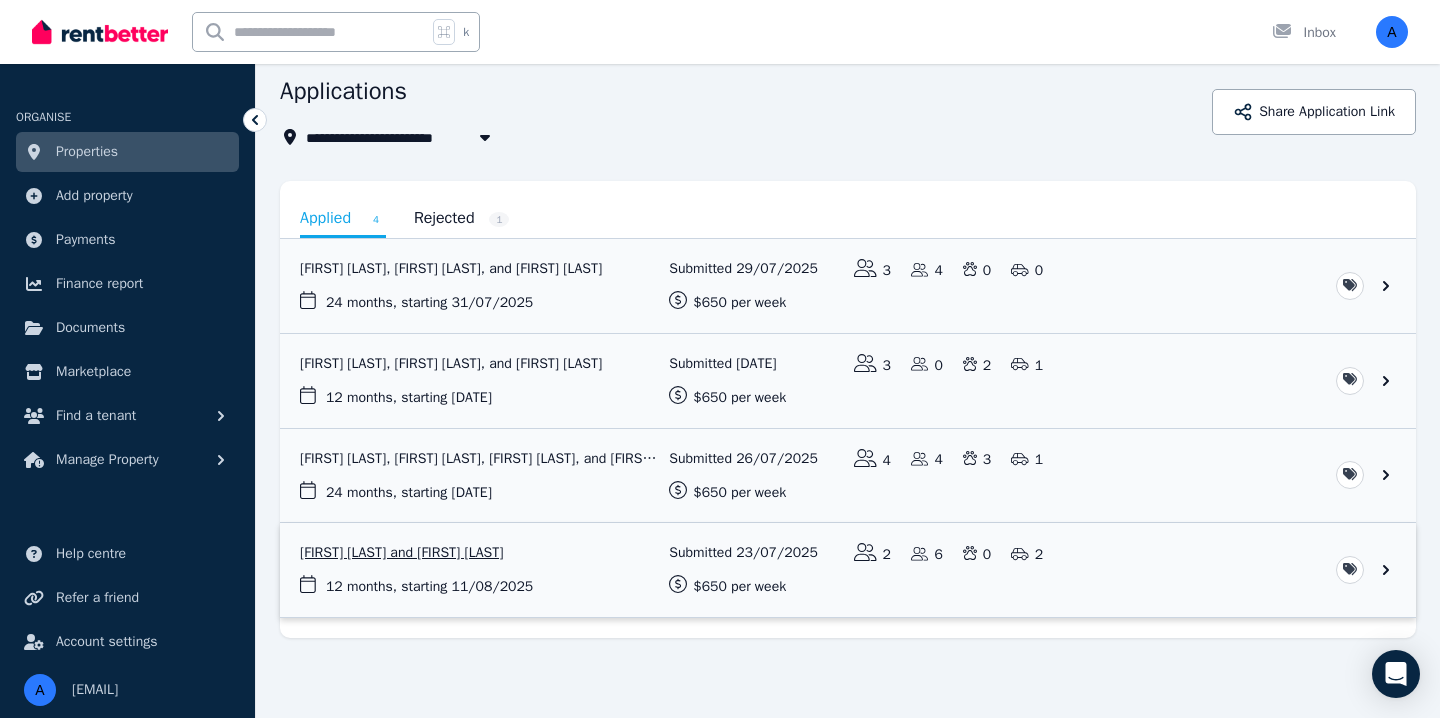 click at bounding box center (848, 570) 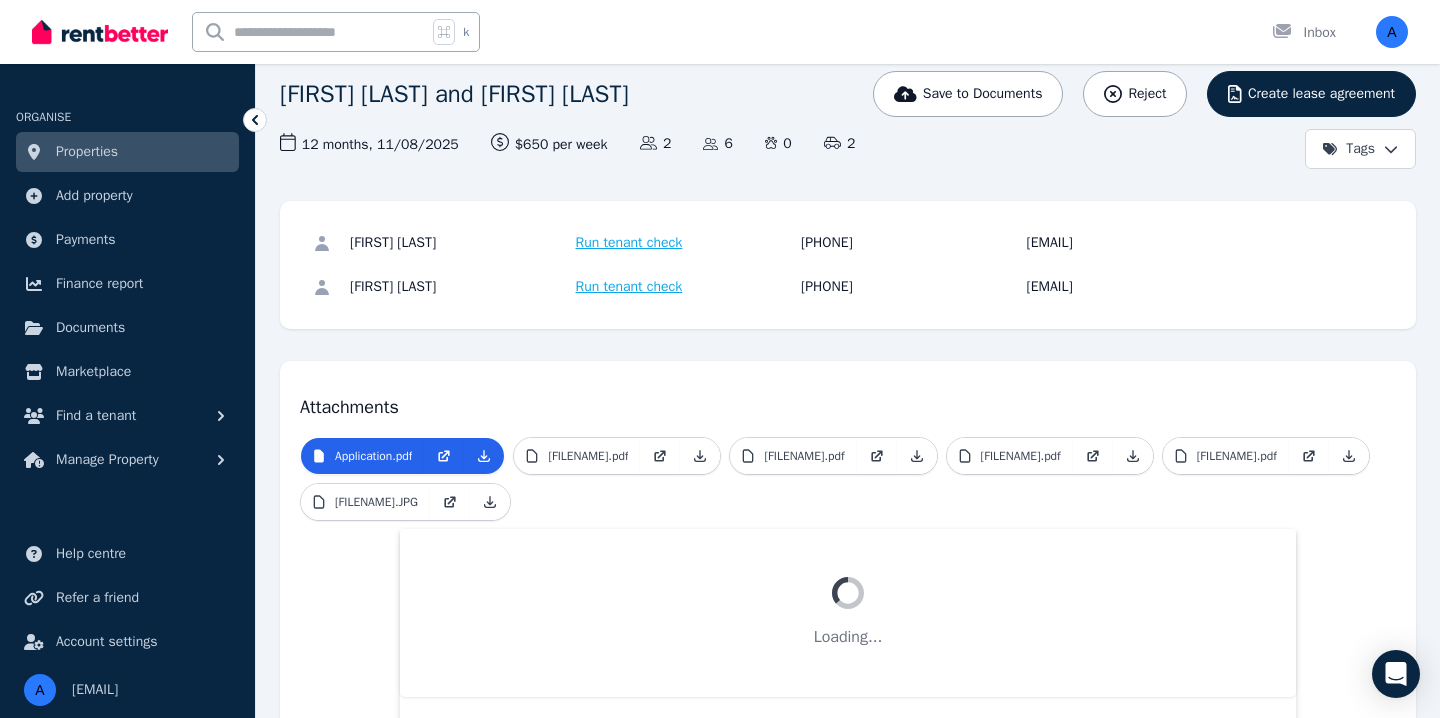scroll, scrollTop: 187, scrollLeft: 0, axis: vertical 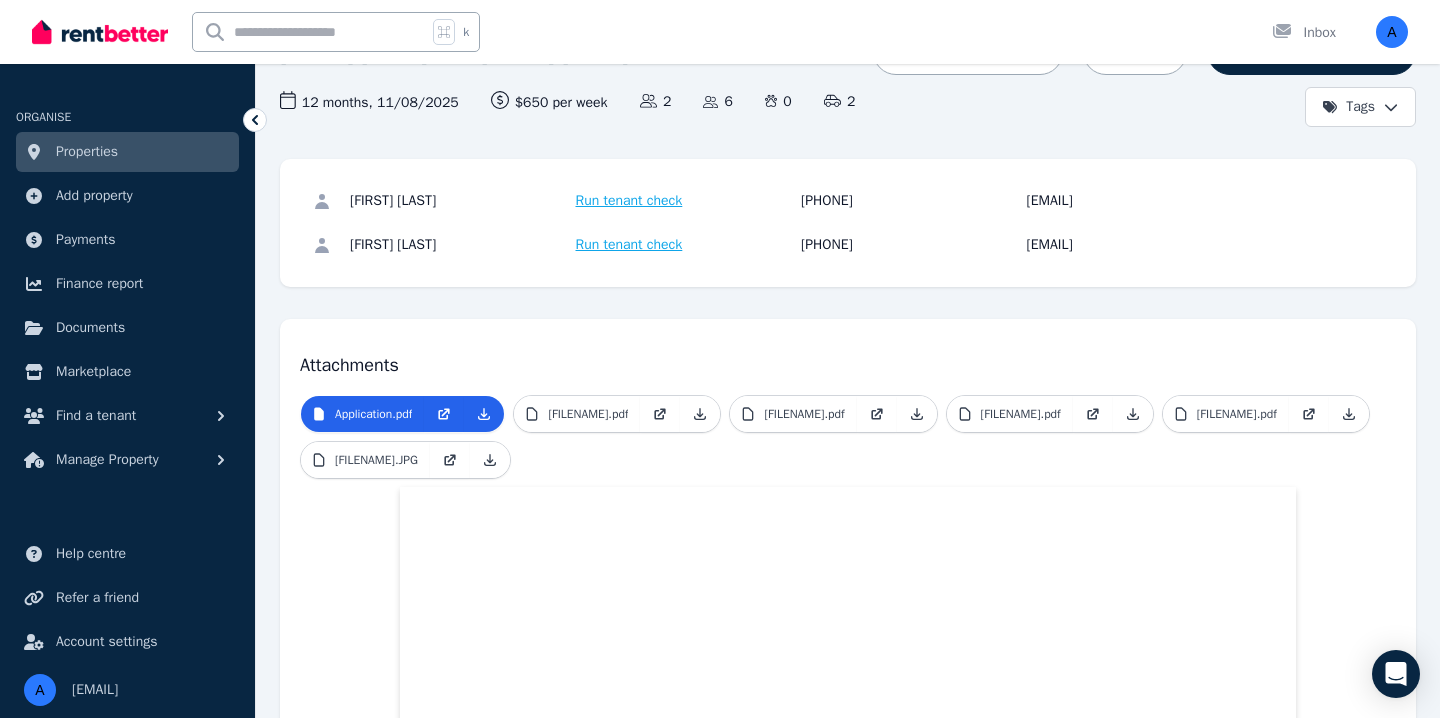 click on "Run tenant check" at bounding box center [629, 245] 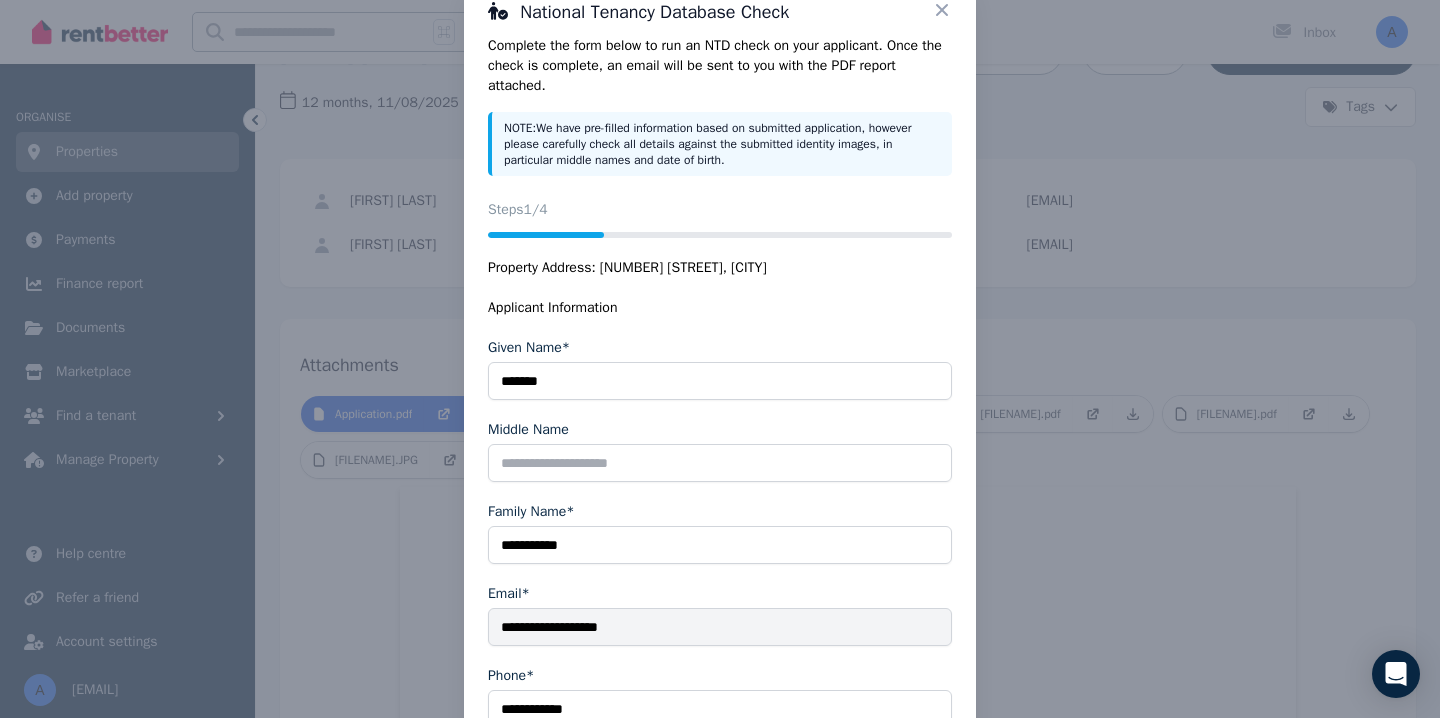 scroll, scrollTop: 270, scrollLeft: 0, axis: vertical 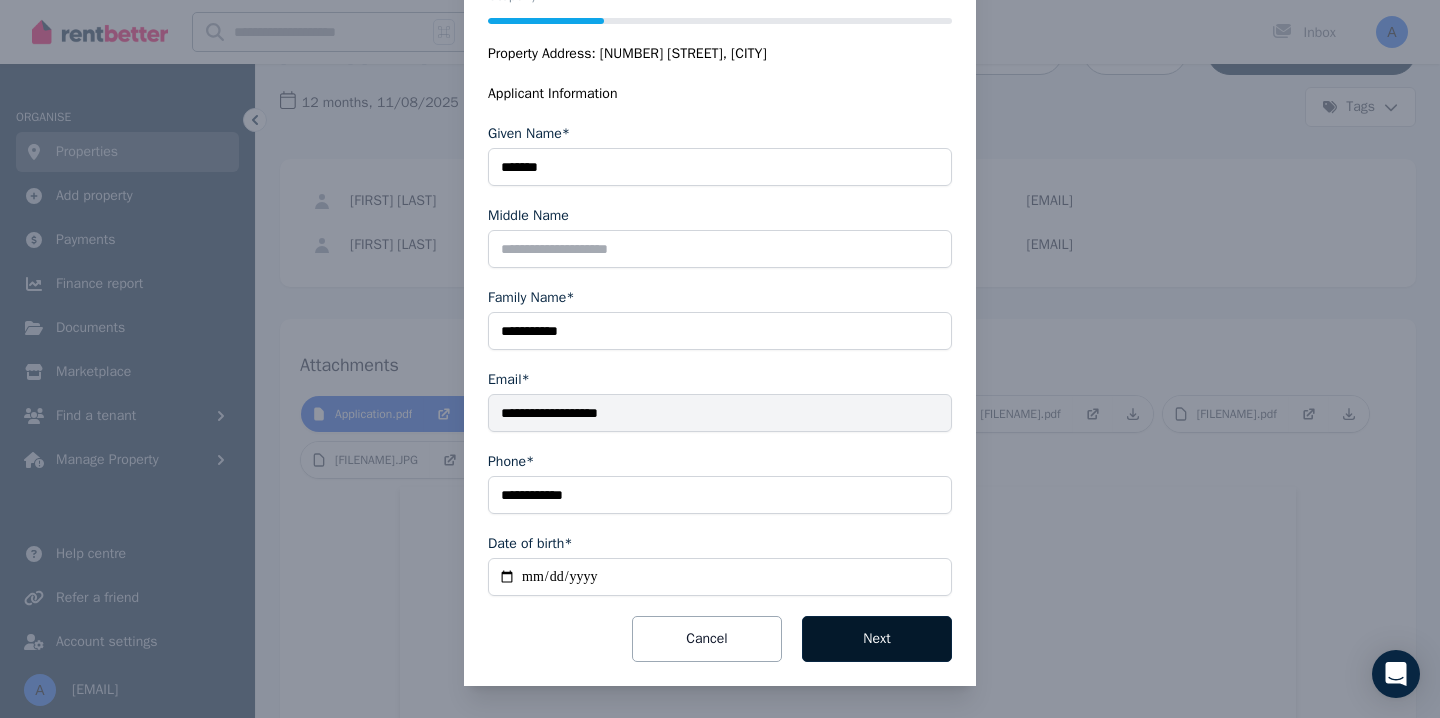 click on "Next" at bounding box center (877, 639) 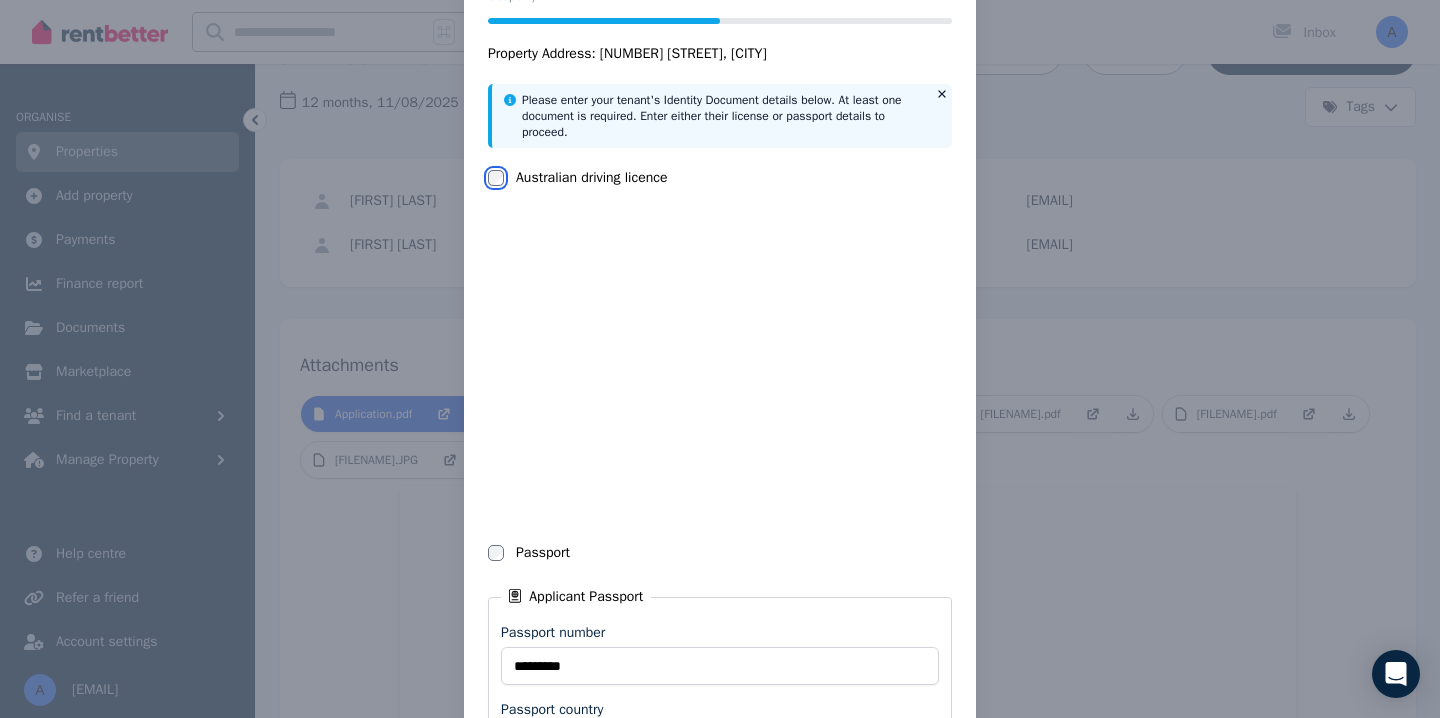 scroll, scrollTop: 0, scrollLeft: 0, axis: both 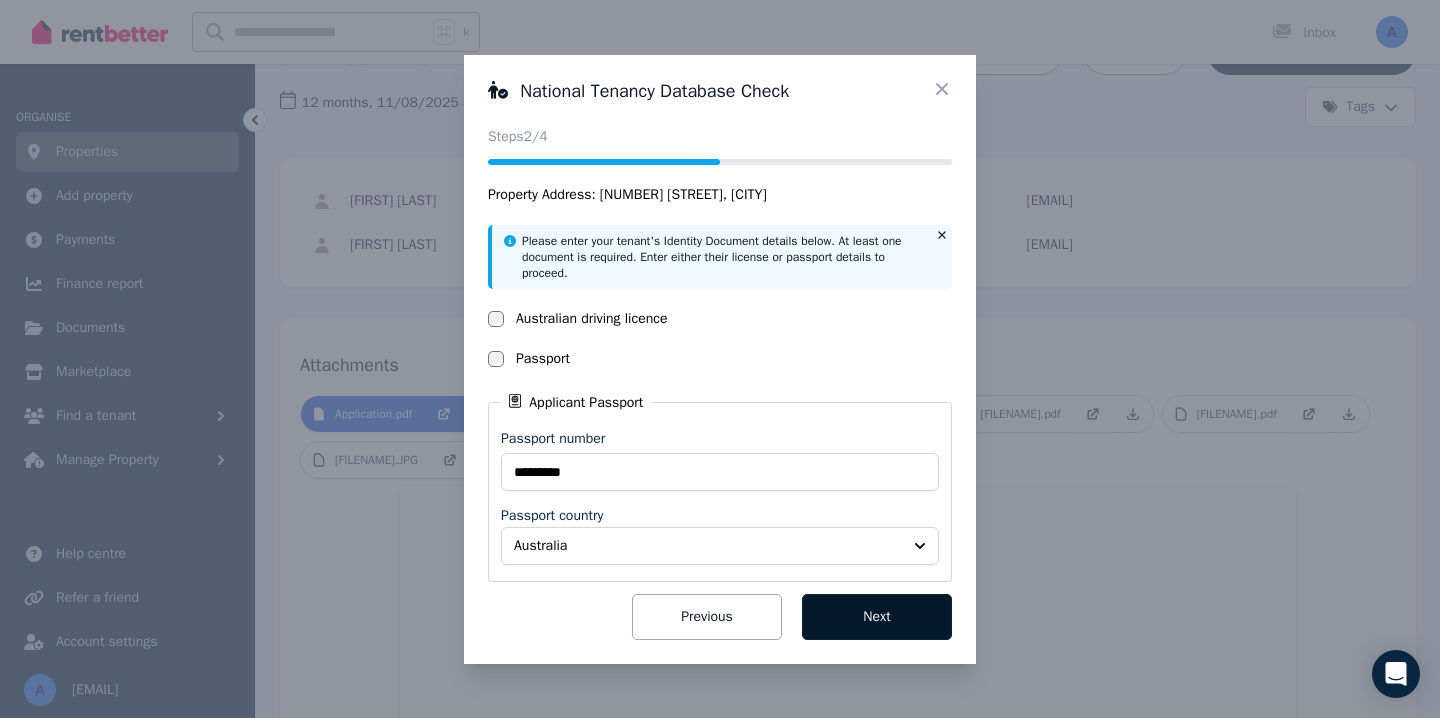click on "Next" at bounding box center (877, 617) 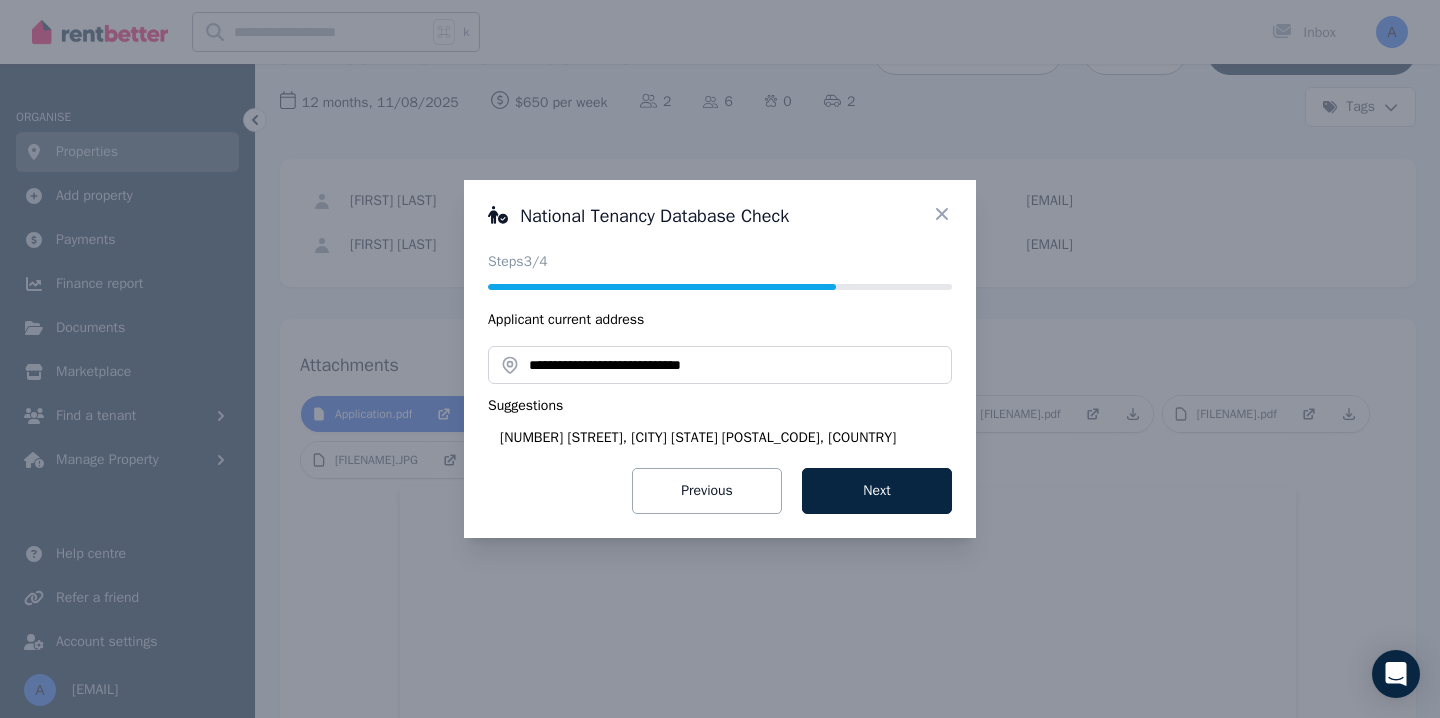 click on "[NUMBER] [STREET], [CITY] [STATE] [POSTAL_CODE], [COUNTRY]" at bounding box center [726, 438] 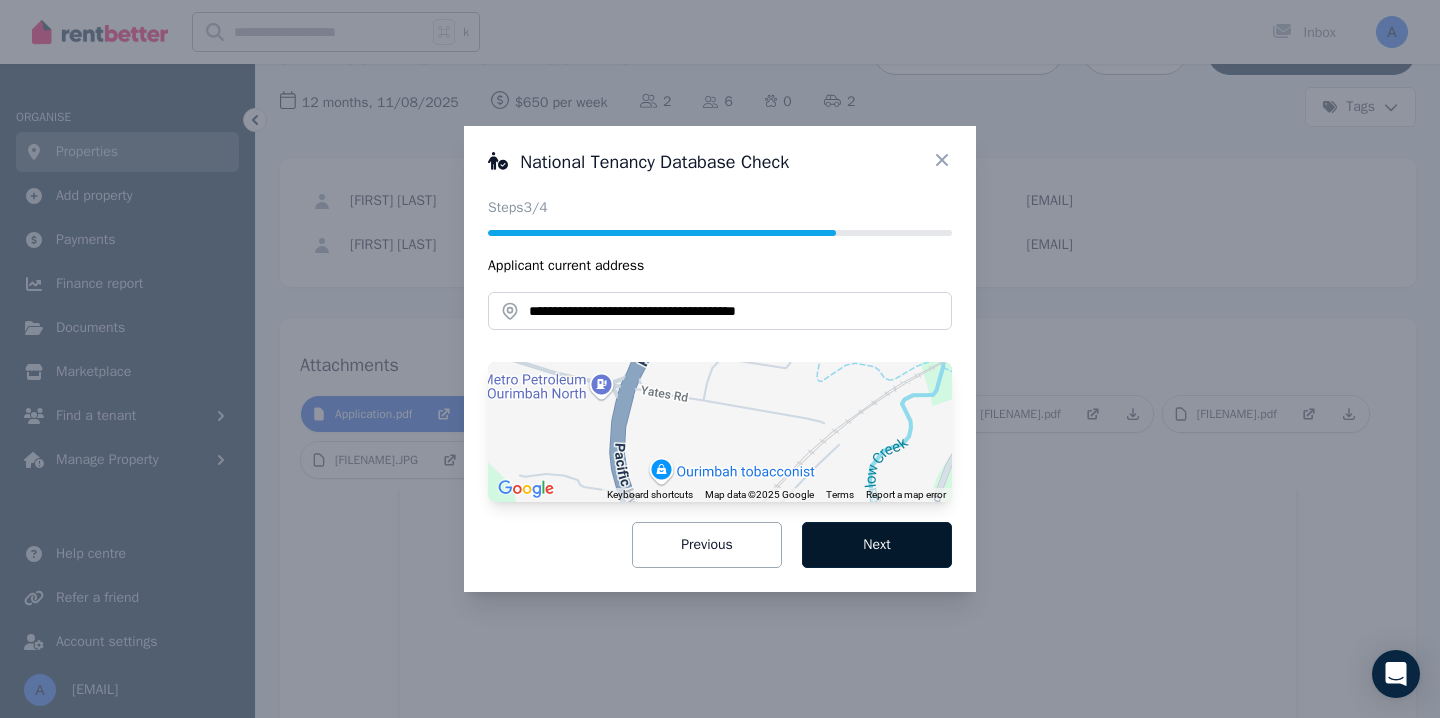 click on "Next" at bounding box center [877, 545] 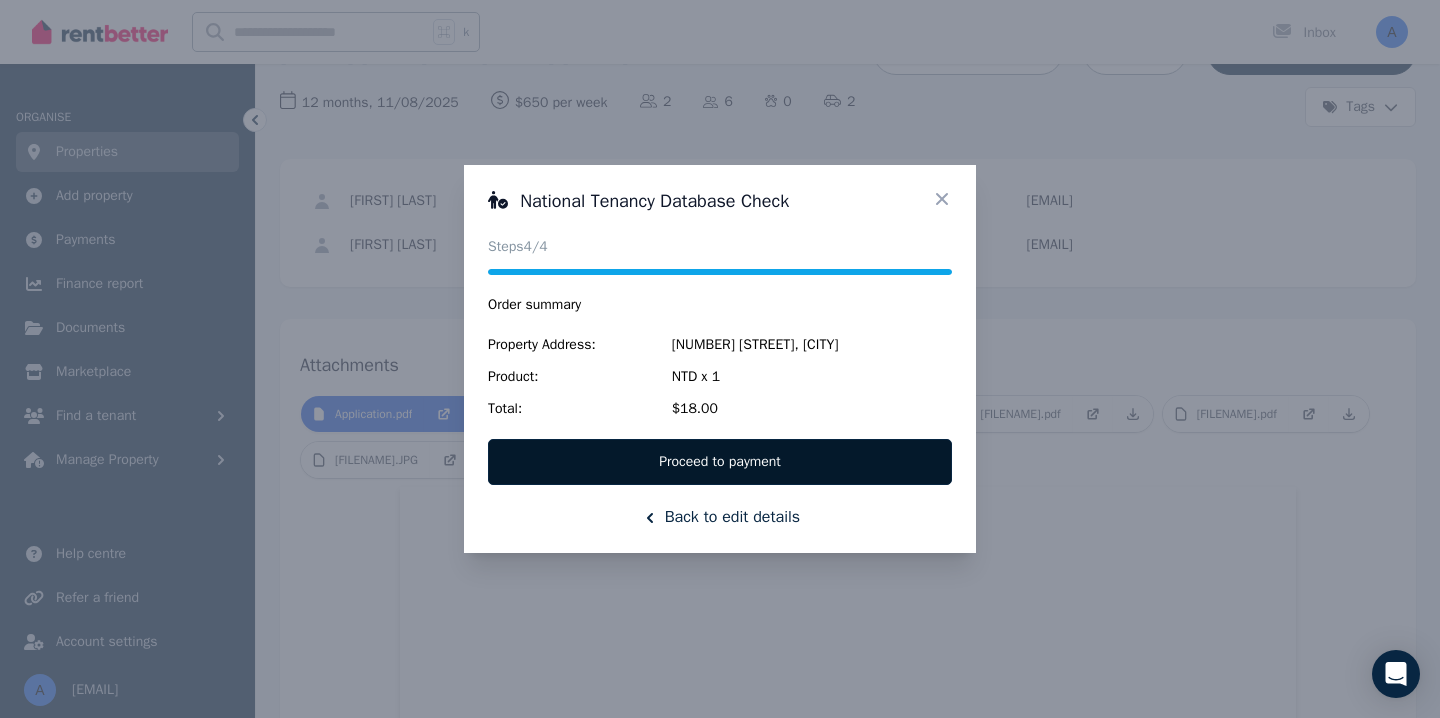 click on "Proceed to payment" at bounding box center (720, 462) 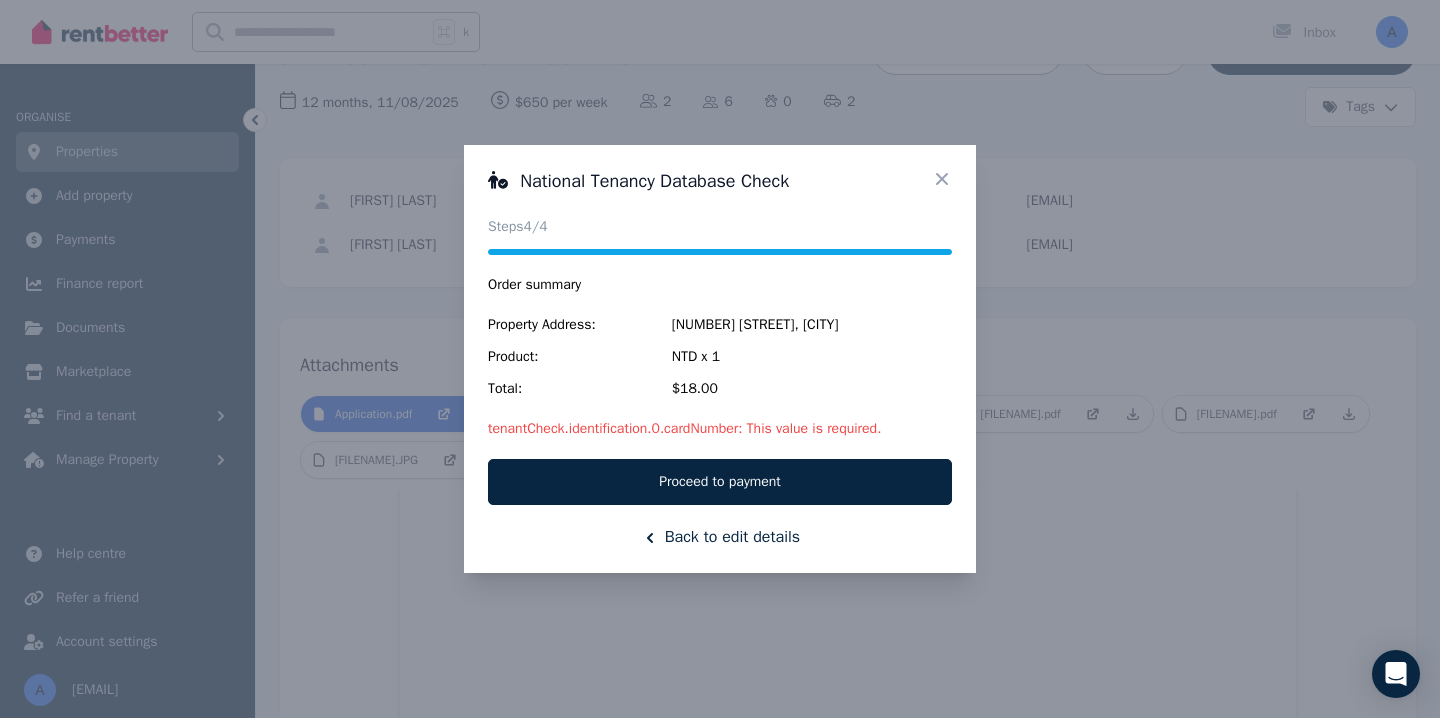click on "National Tenancy Database Check Status Steps  4 /4 Order summary Property Address: [NUMBER] [STREET], [CITY] Product: NTD x 1 Total: [PRICE] tenantCheck.identification.0.cardNumber: This value is required.   Back to edit details Proceed to payment" at bounding box center (720, 359) 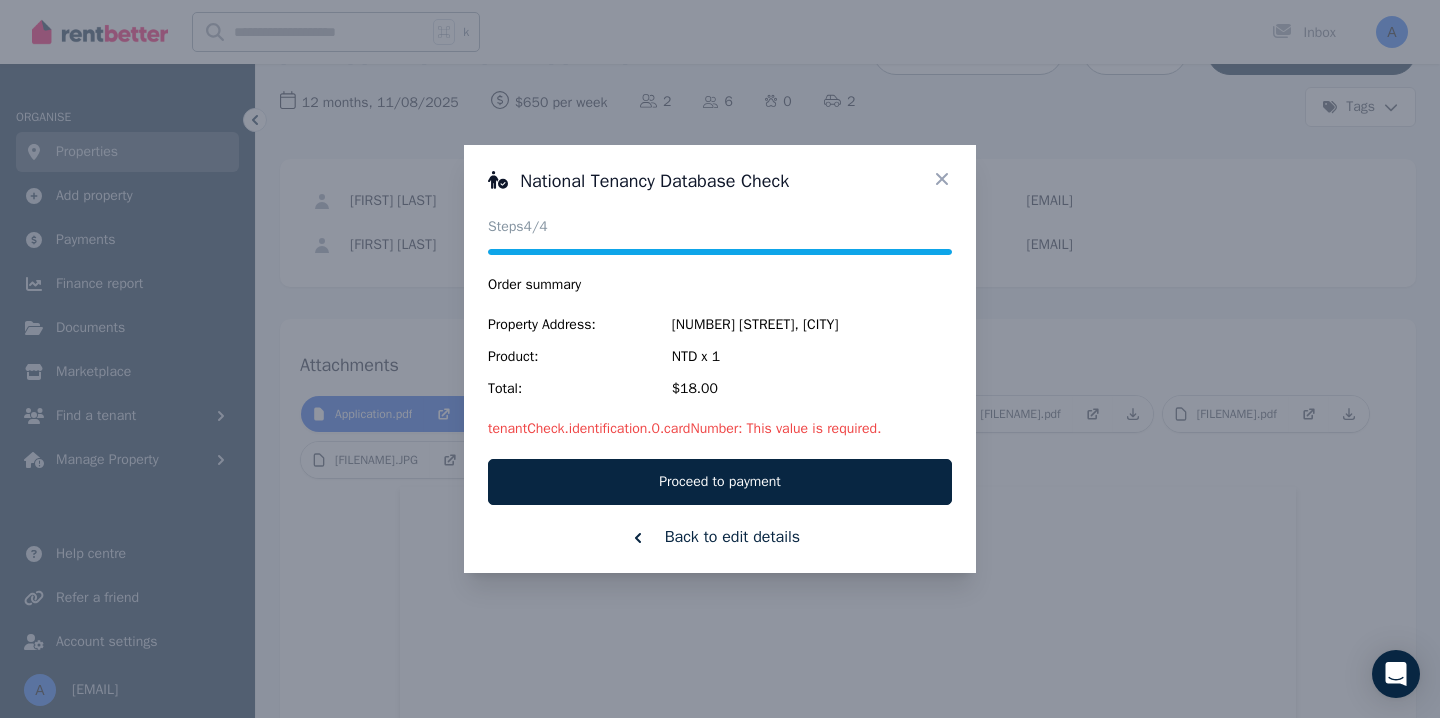 click on "Back to edit details" at bounding box center [720, 537] 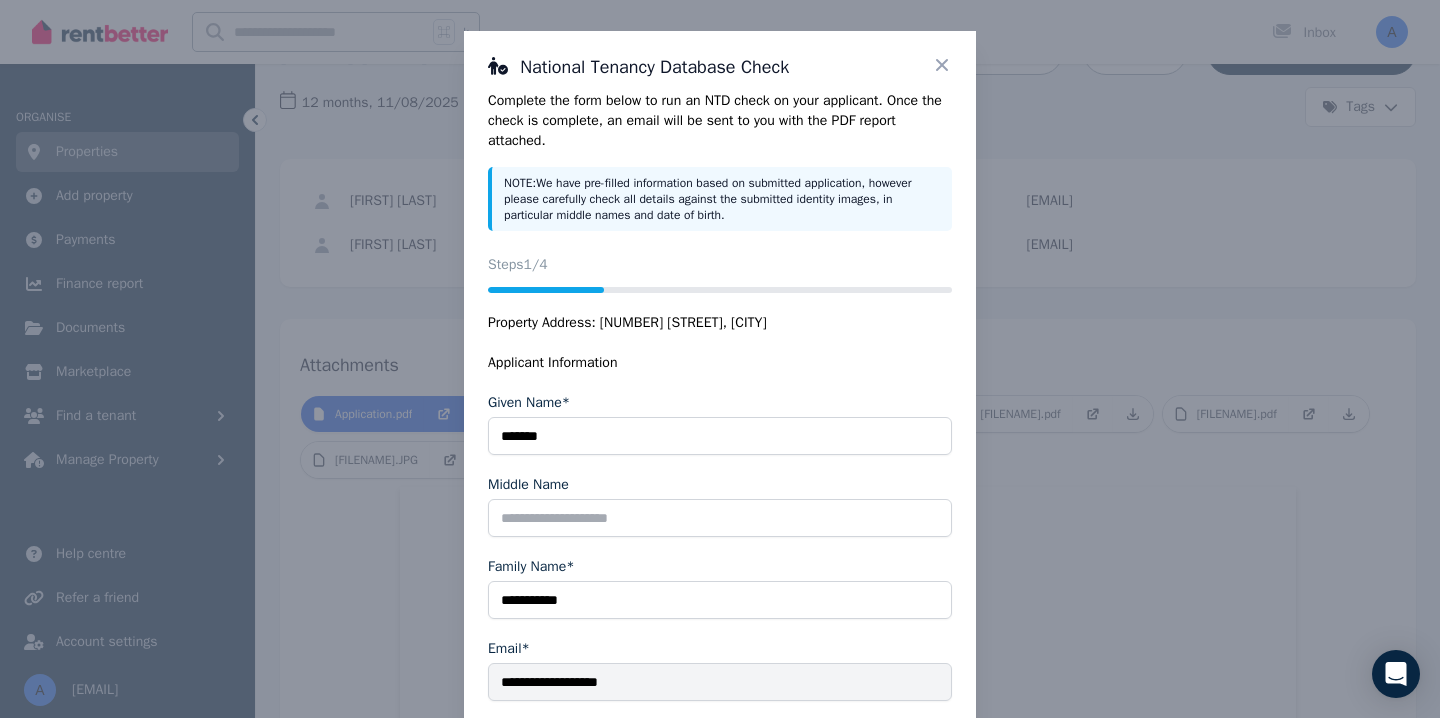 scroll, scrollTop: 270, scrollLeft: 0, axis: vertical 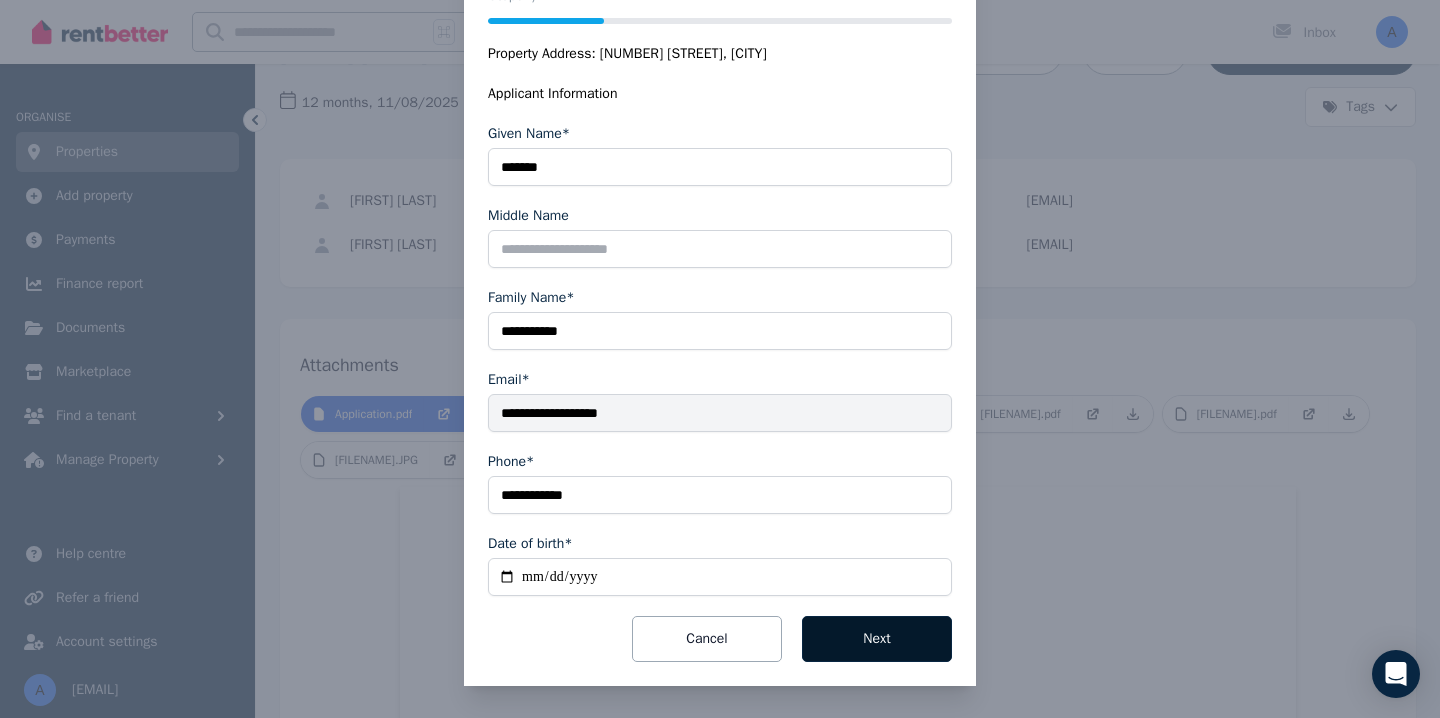 click on "Next" at bounding box center [877, 639] 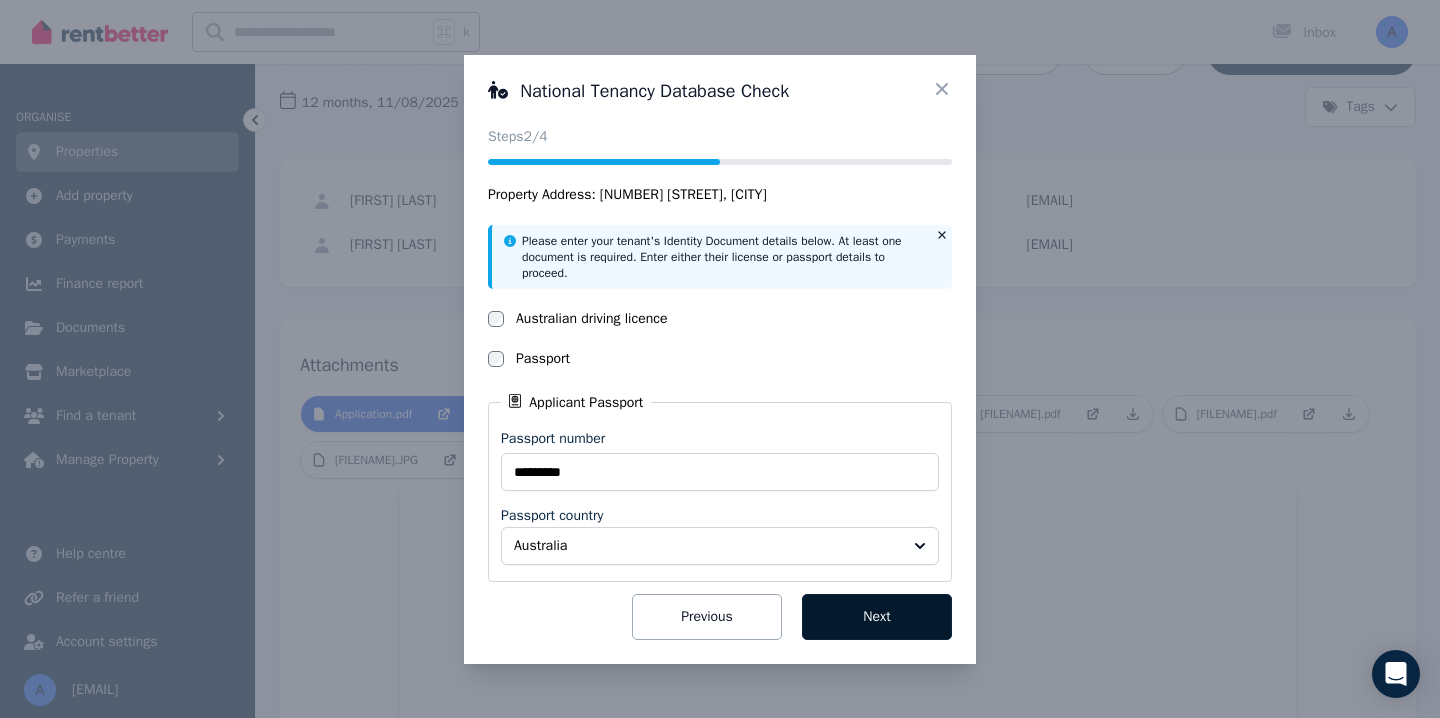 click on "National Tenancy Database Check Status Steps  2 /4 Property Address:   [NUMBER] [STREET], [CITY] Please enter your tenant's Identity Document details below. At least one document is required. Enter either their license or passport details to proceed. Australian driving licence Passport Applicant Passport Passport number ********* Passport country [COUNTRY] Previous Next" at bounding box center (720, 359) 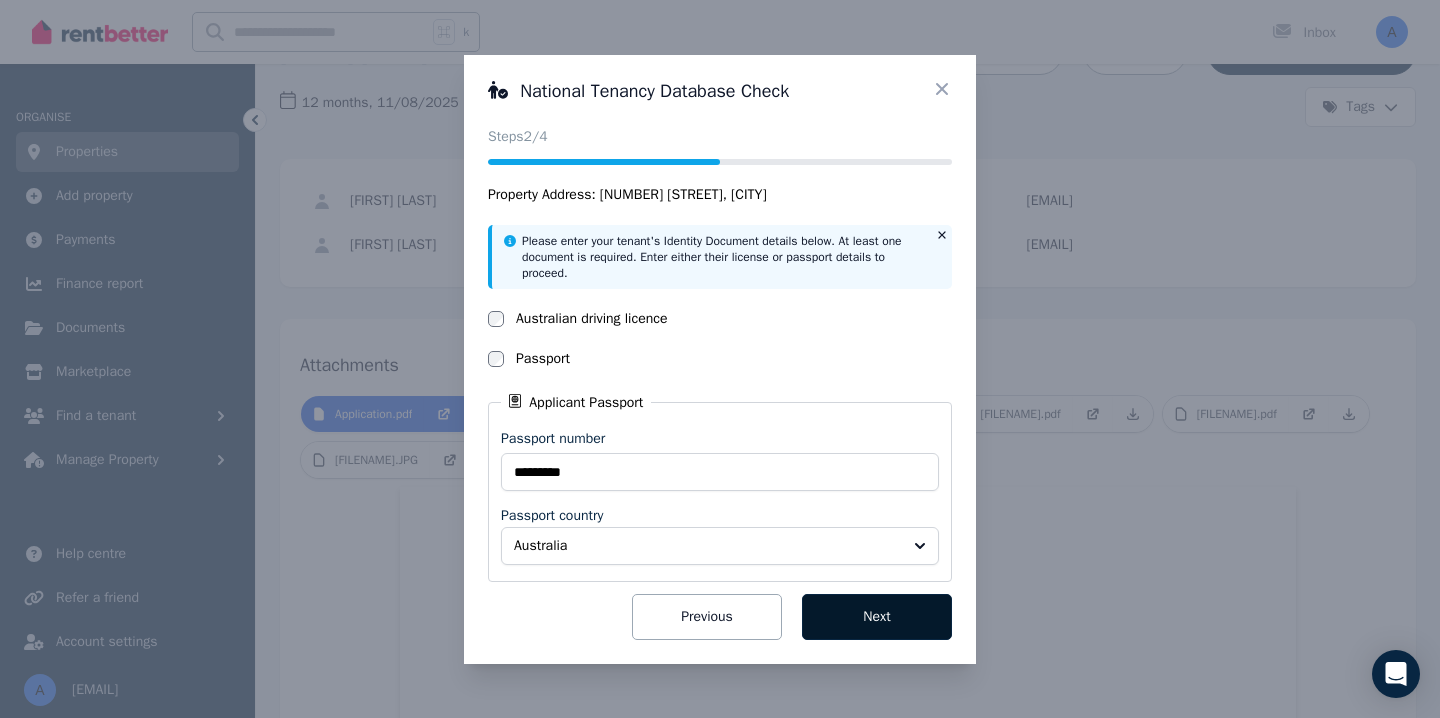 click on "Next" at bounding box center (877, 617) 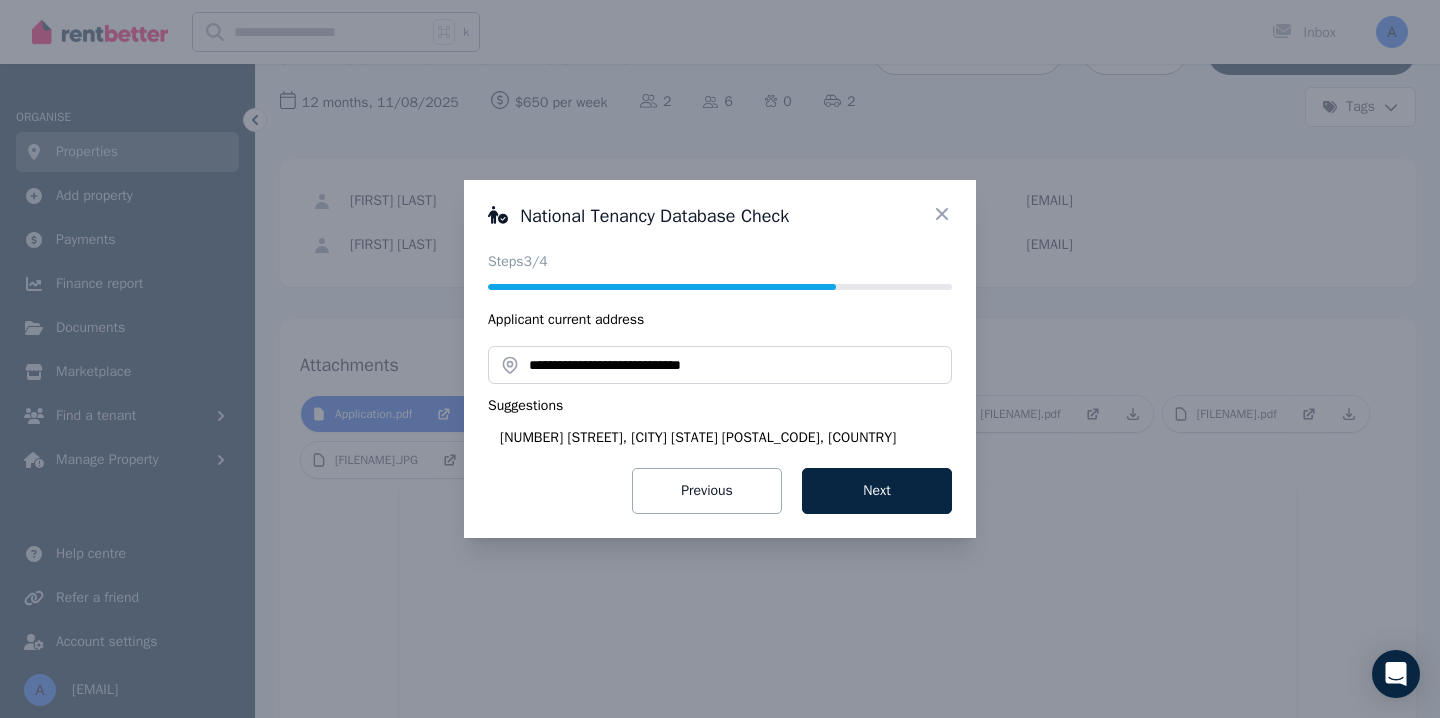 click on "[NUMBER] [STREET], [CITY] [STATE] [POSTAL_CODE], [COUNTRY]" at bounding box center (726, 438) 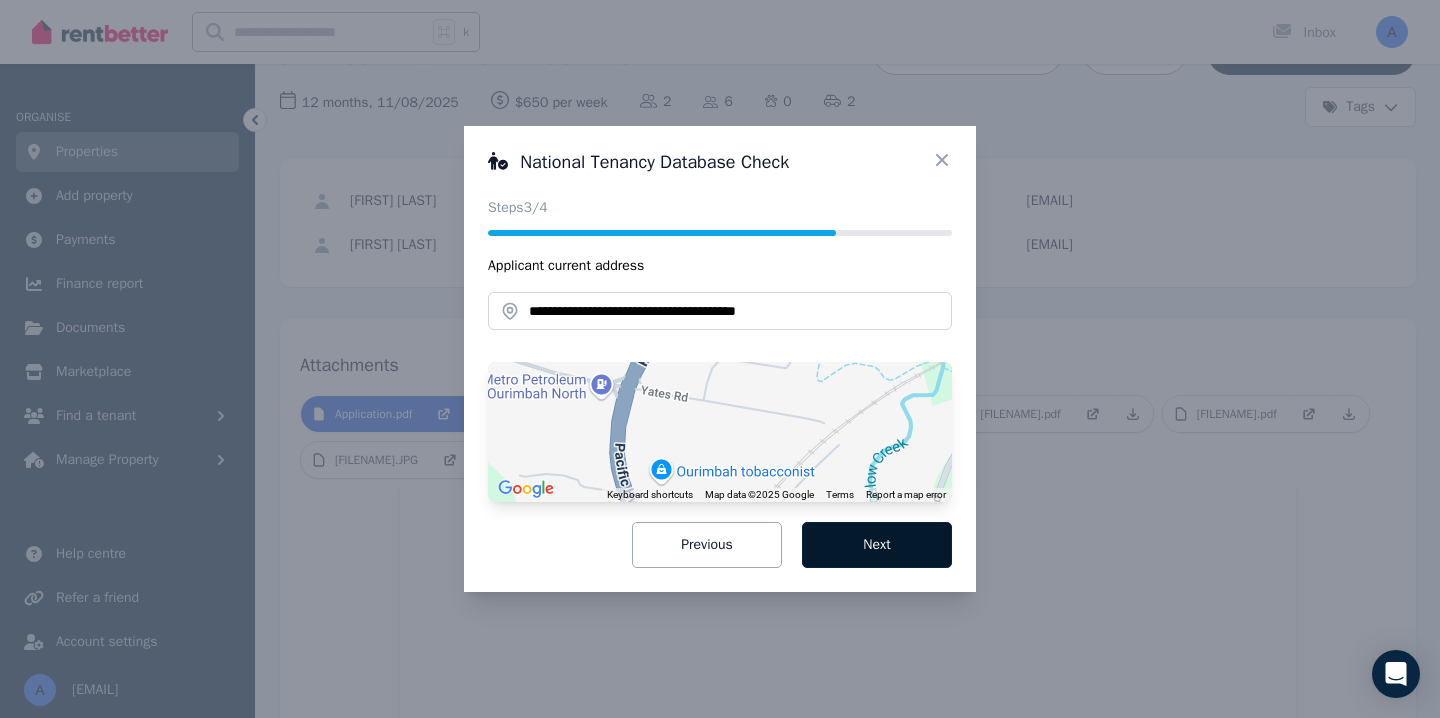 click on "Next" at bounding box center (877, 545) 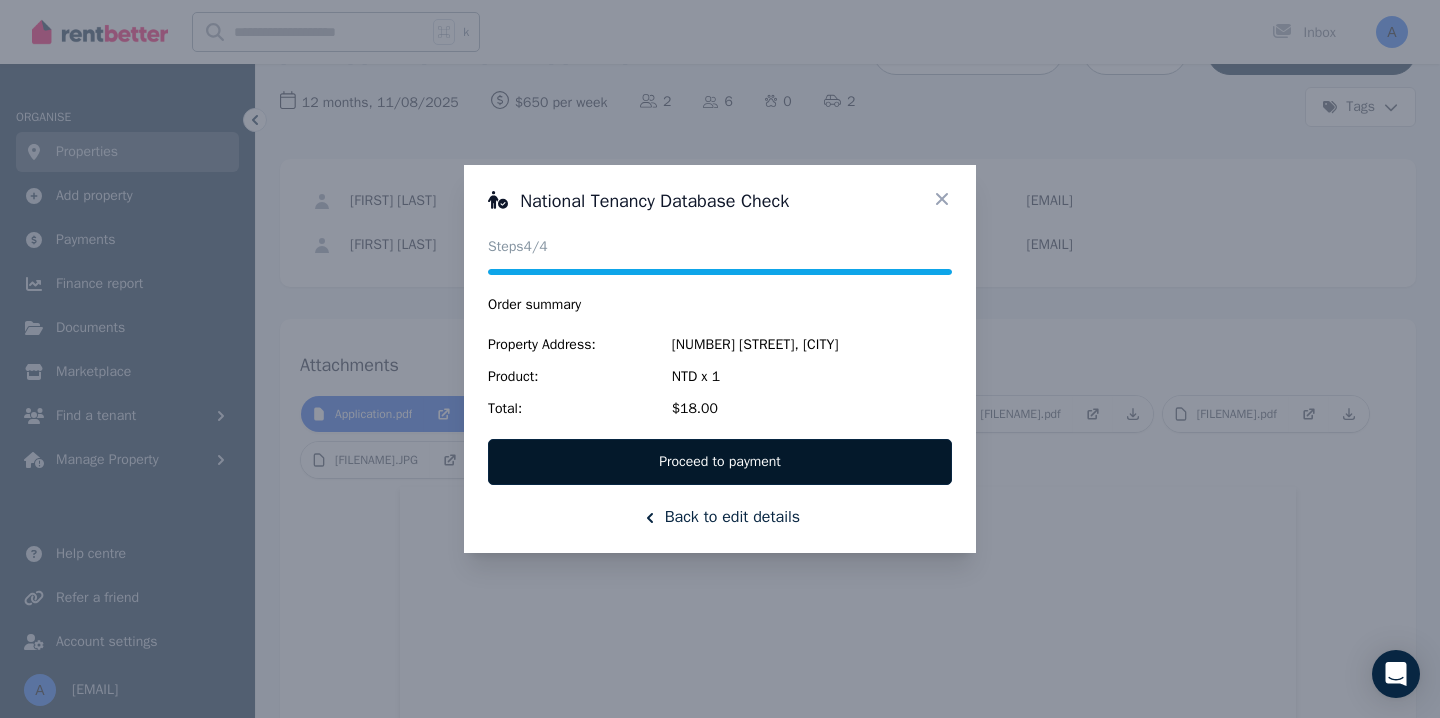click on "Proceed to payment" at bounding box center [720, 462] 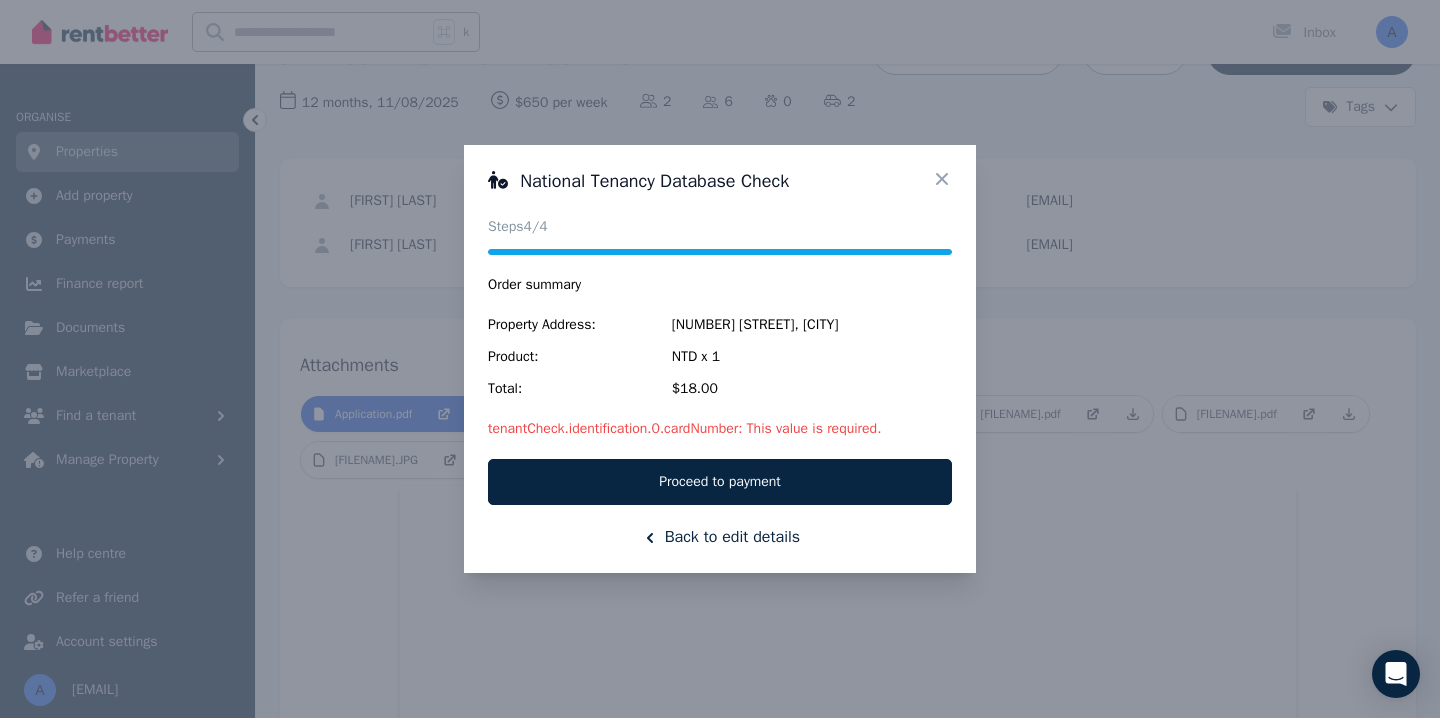 click 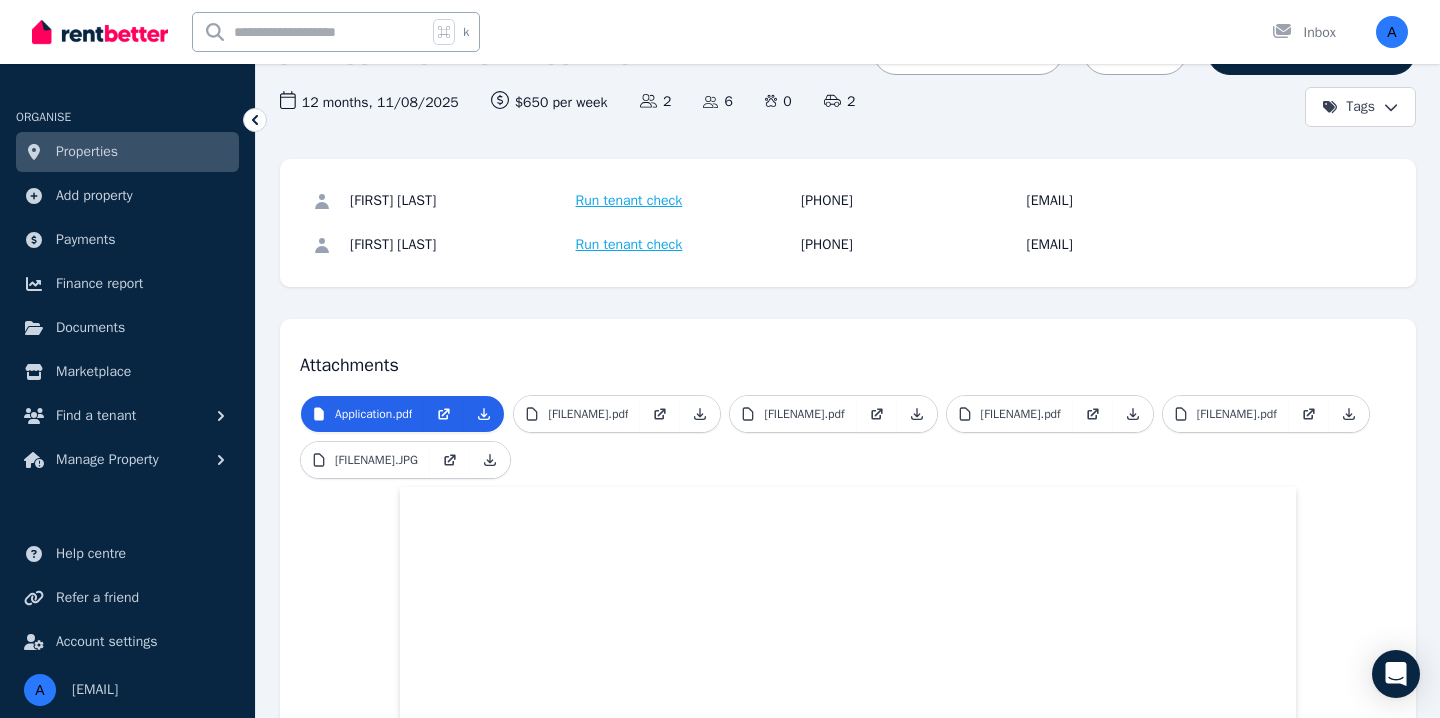 scroll, scrollTop: 0, scrollLeft: 0, axis: both 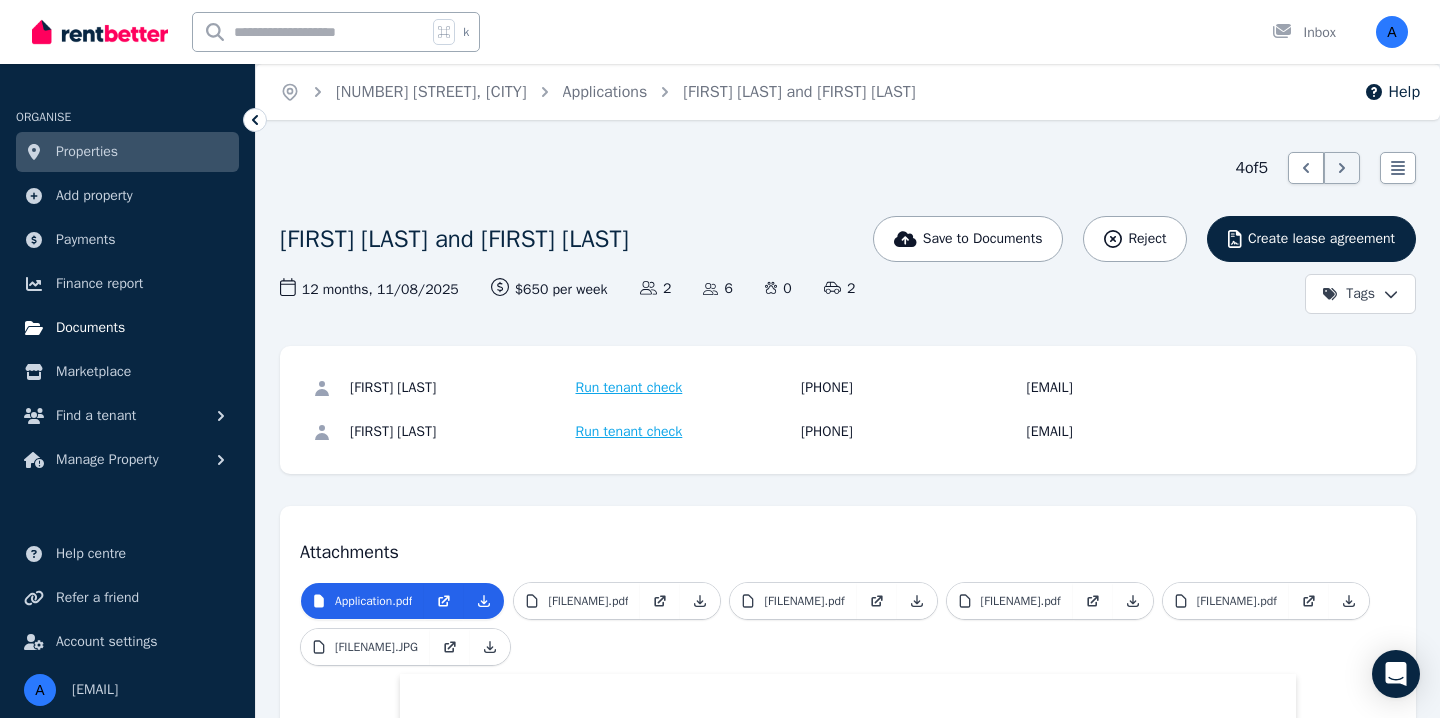 click on "Documents" at bounding box center [90, 328] 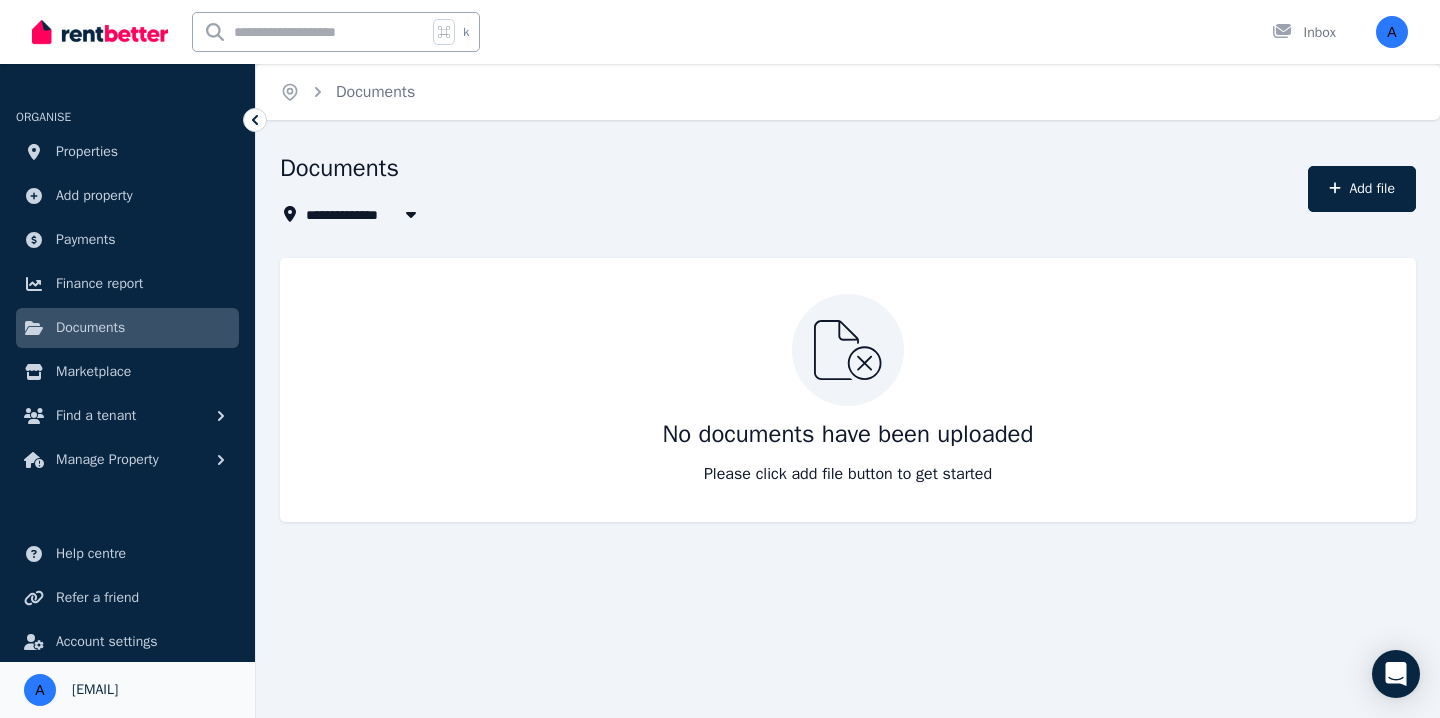 click on "[EMAIL]" at bounding box center (95, 690) 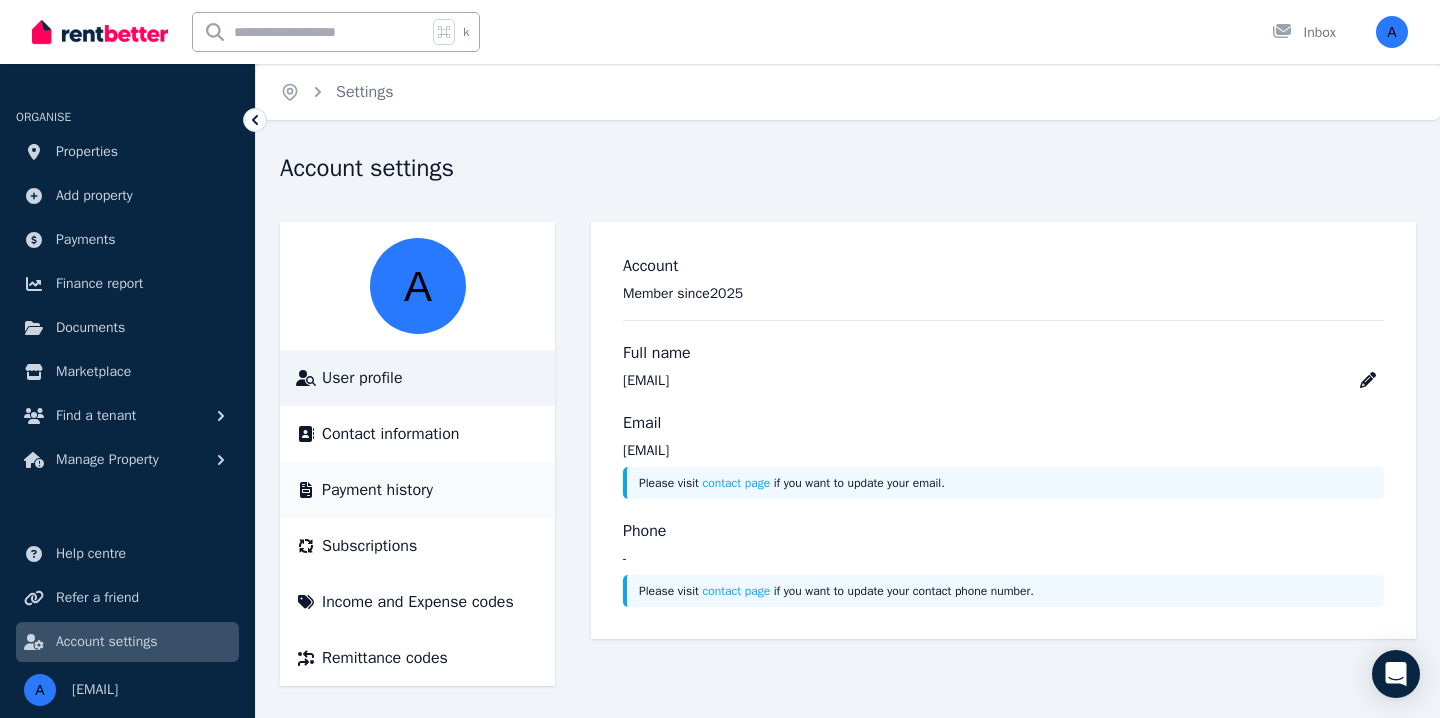 click on "Payment history" at bounding box center (377, 490) 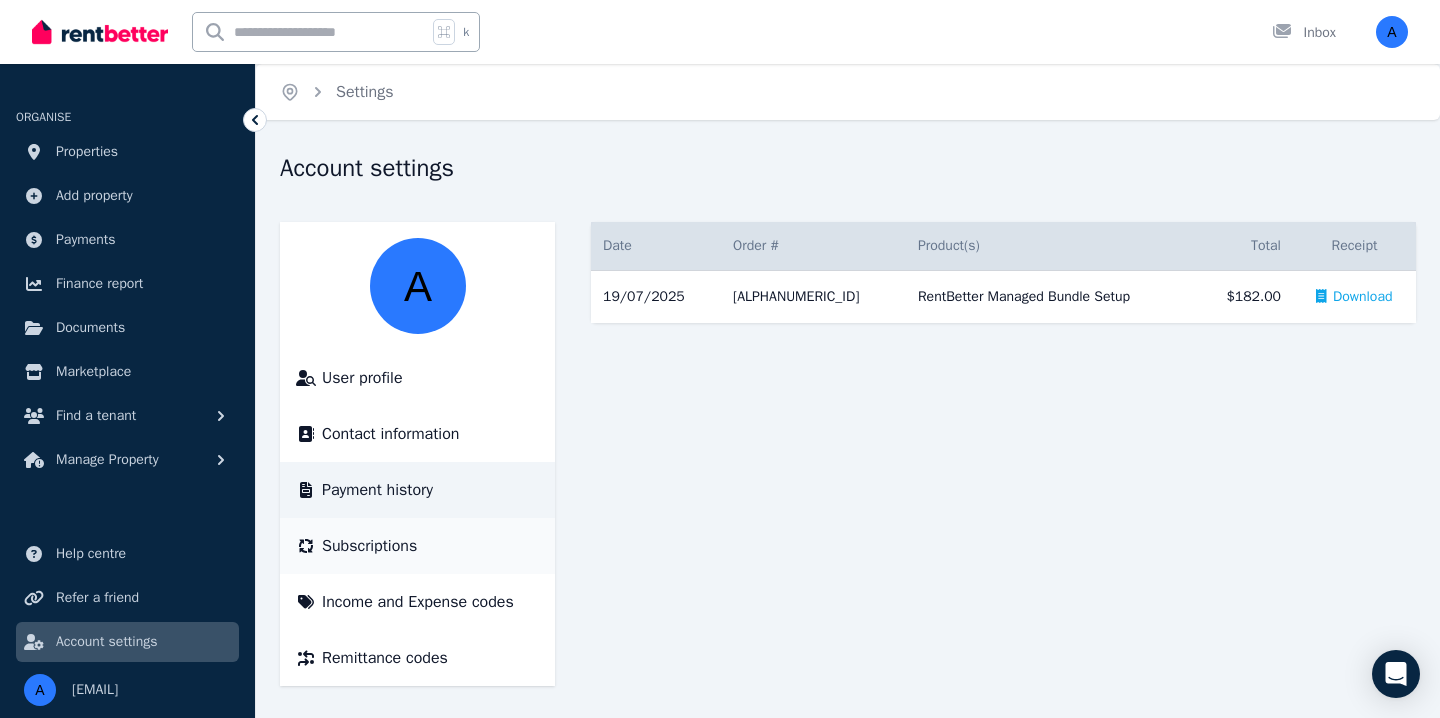click on "Subscriptions" at bounding box center (369, 546) 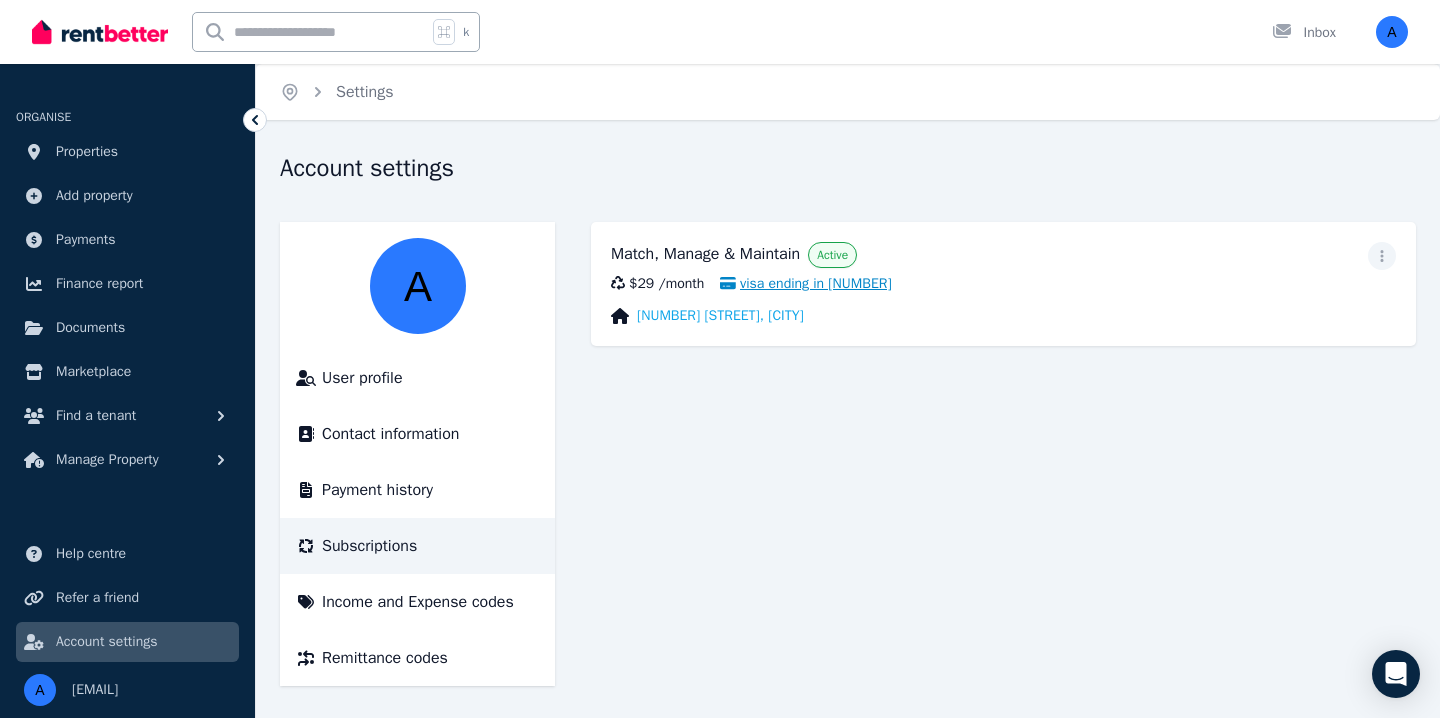 click on "visa ending in [NUMBER]" at bounding box center (805, 284) 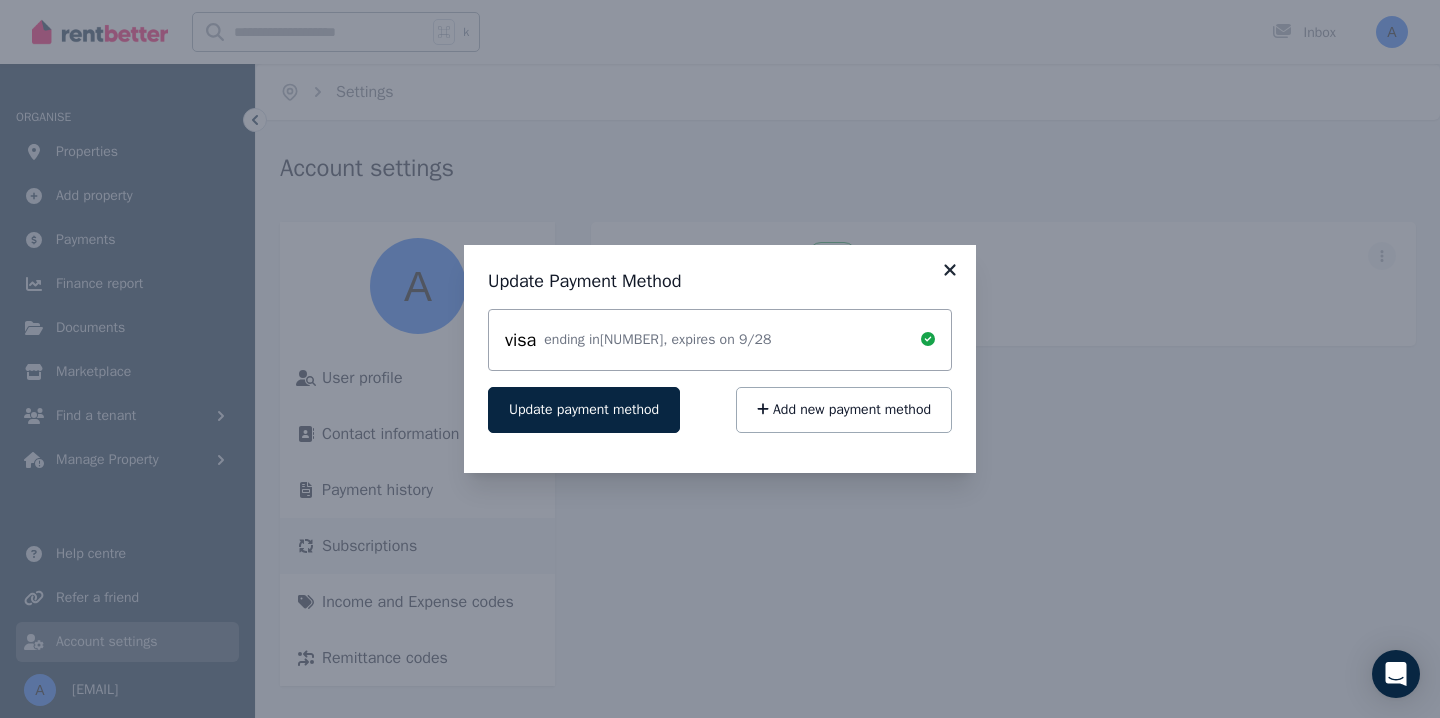 click 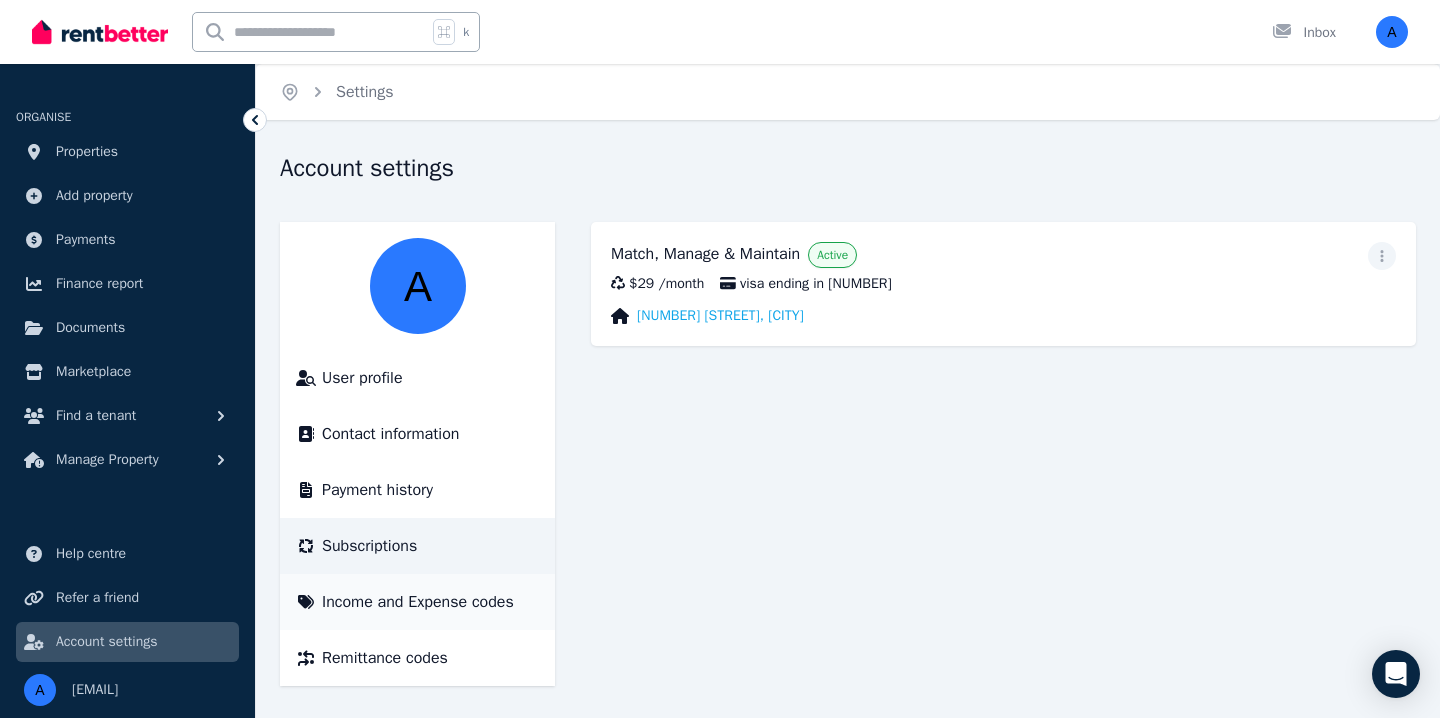 scroll, scrollTop: 4, scrollLeft: 0, axis: vertical 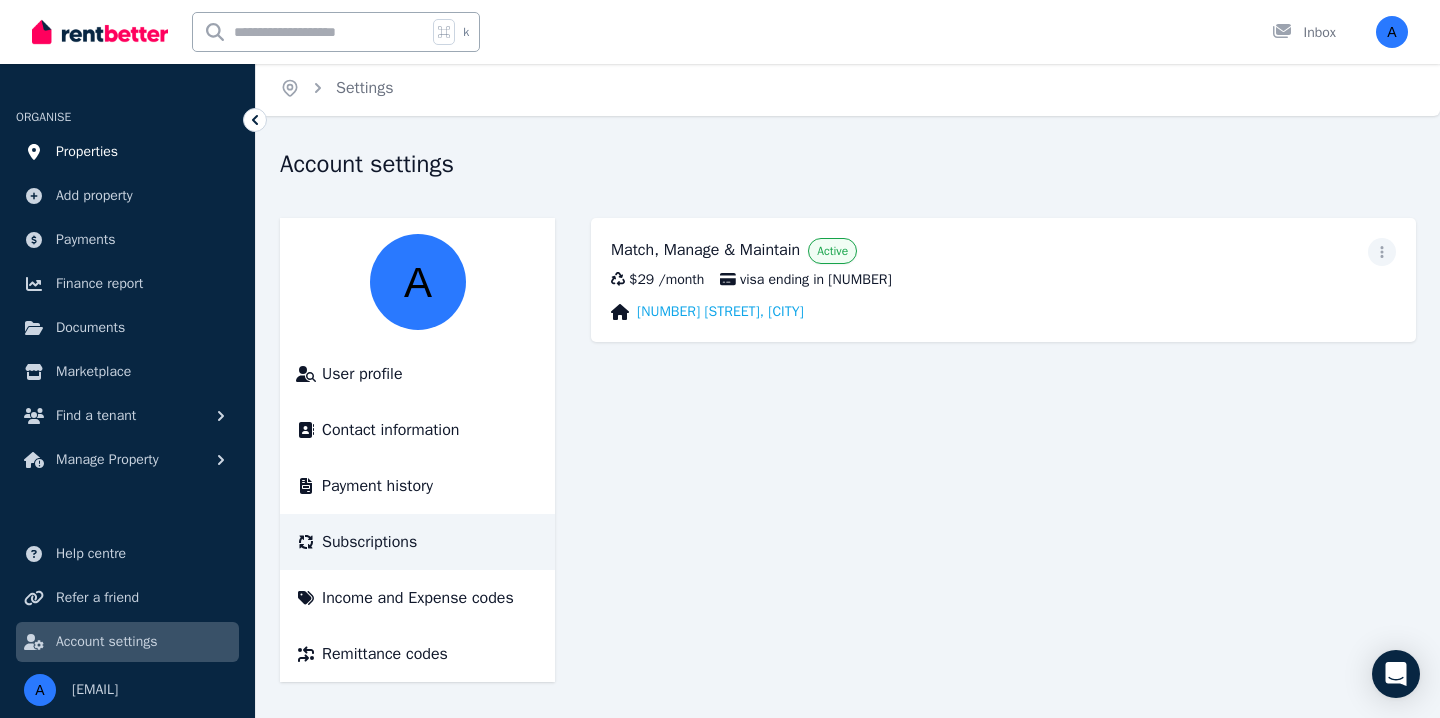 click on "Properties" at bounding box center (87, 152) 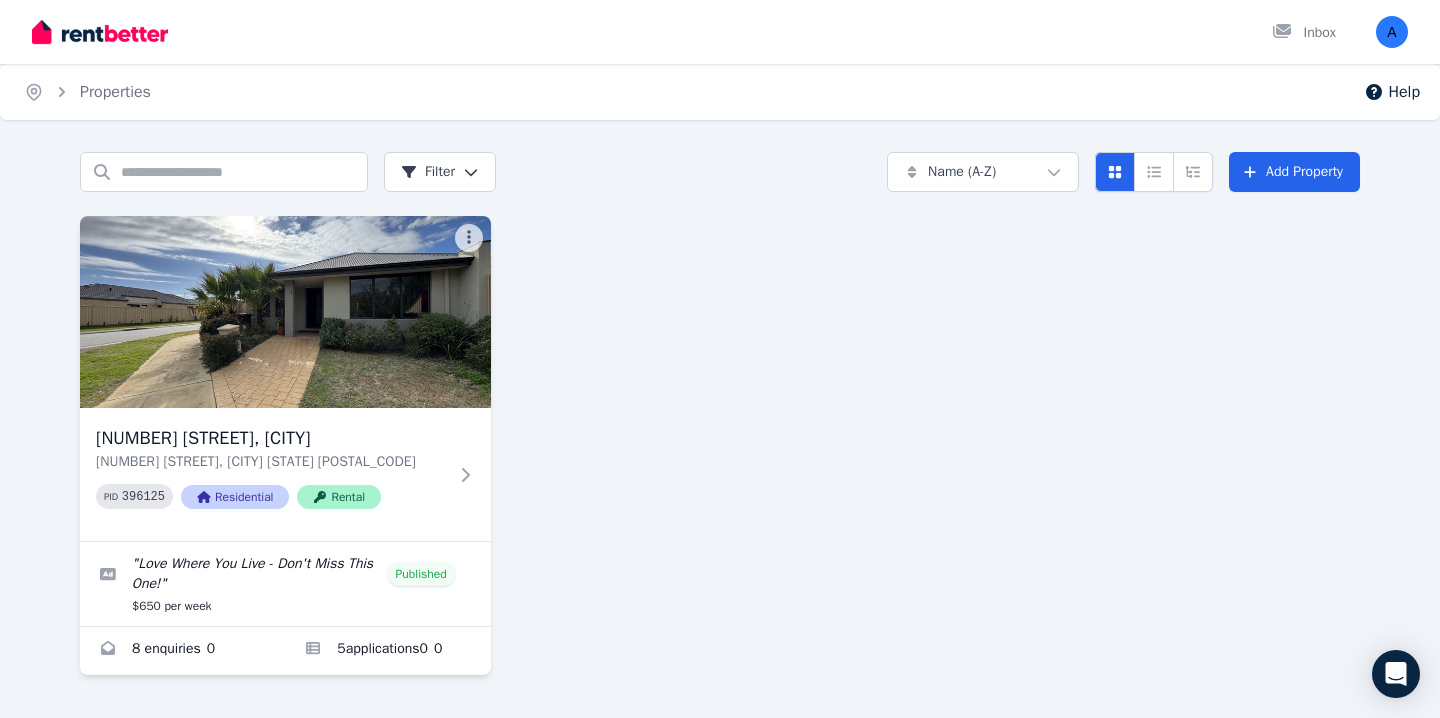 scroll, scrollTop: 0, scrollLeft: 0, axis: both 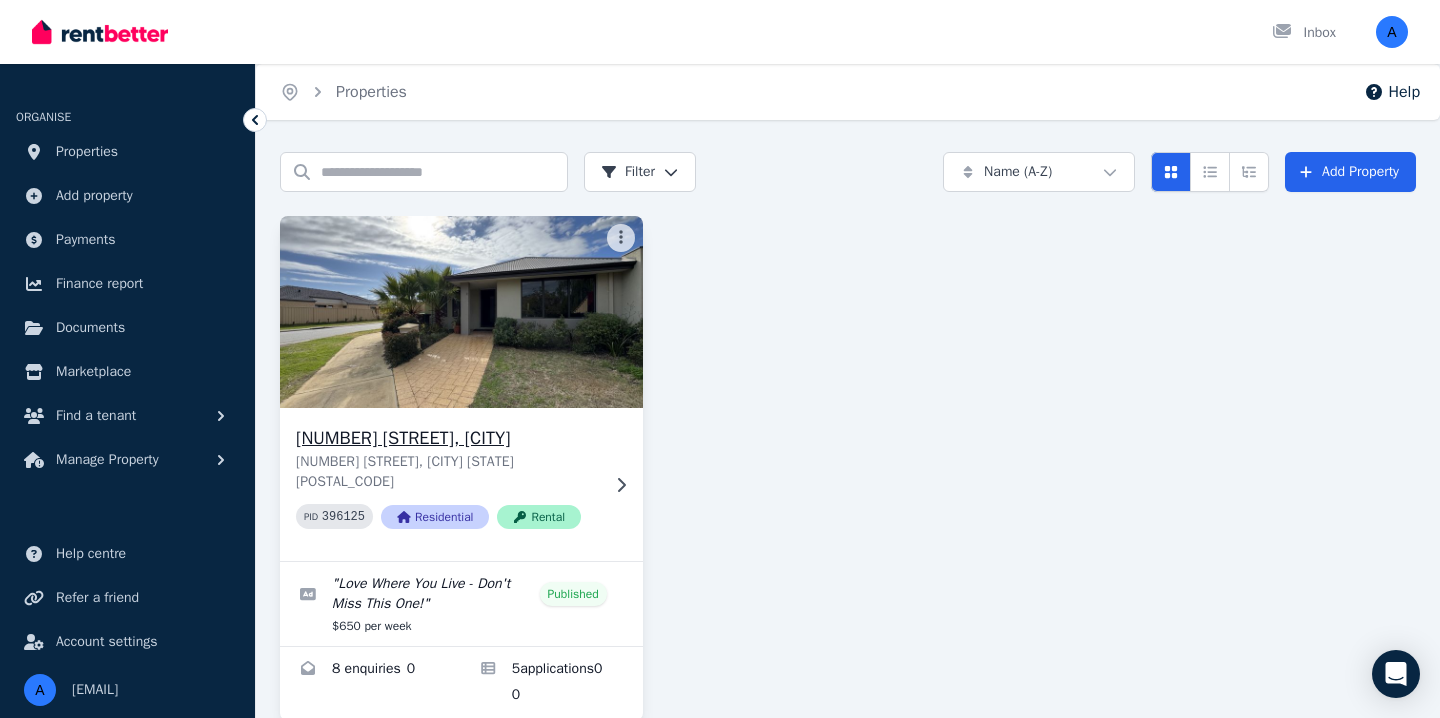 click at bounding box center [461, 312] 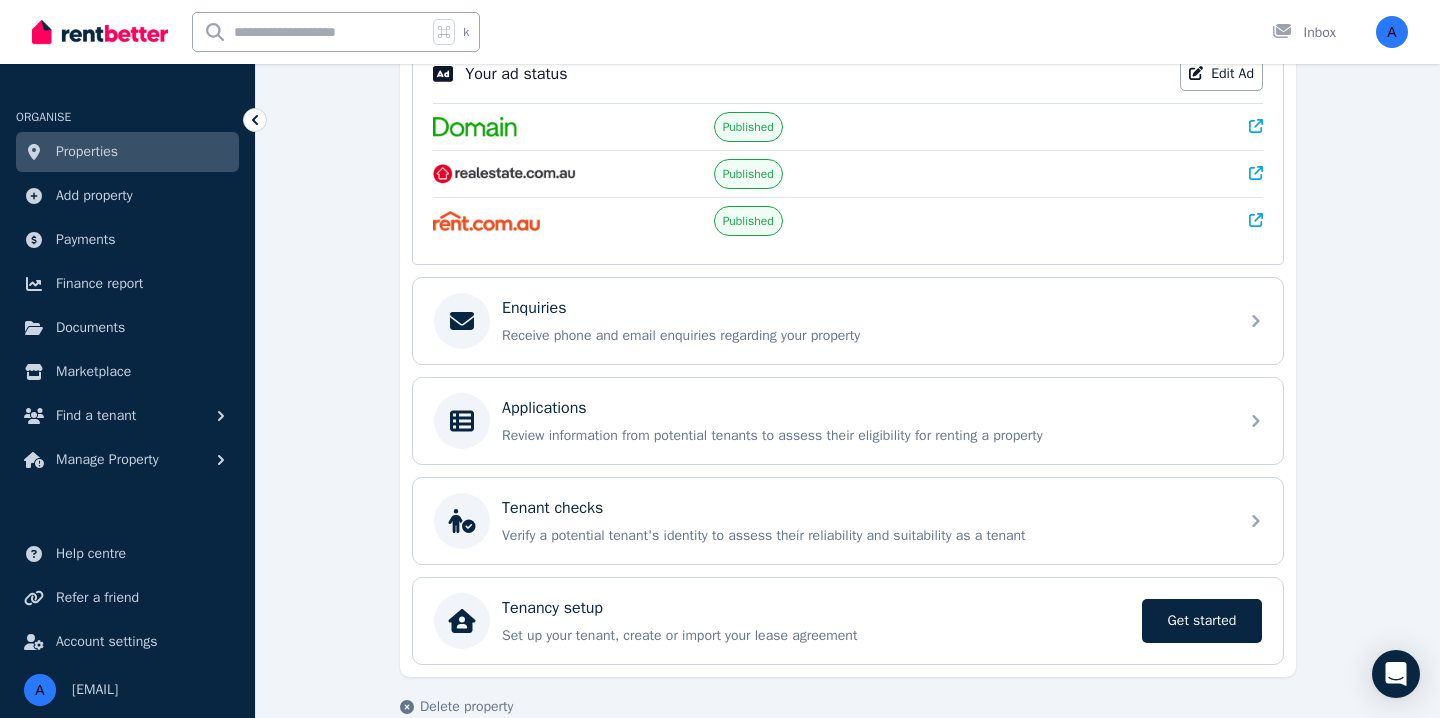 scroll, scrollTop: 474, scrollLeft: 0, axis: vertical 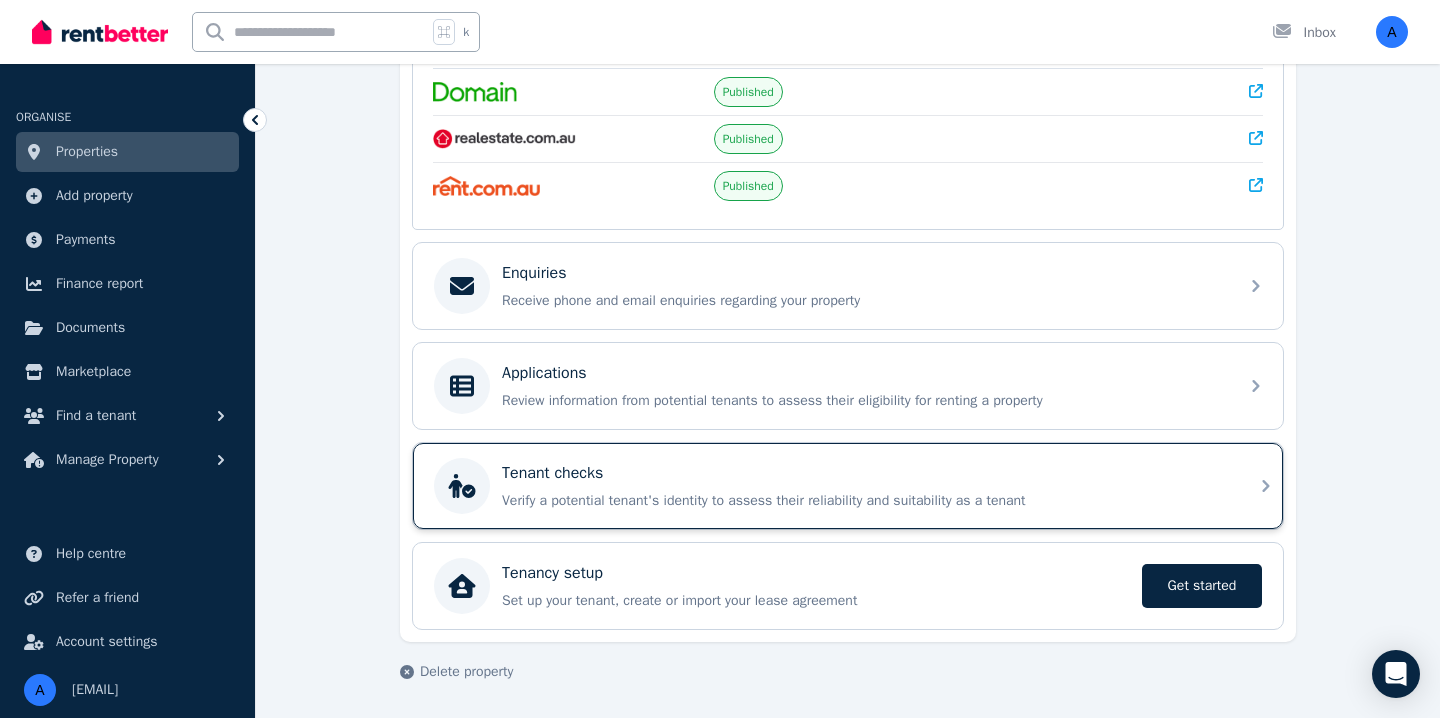 click on "Tenant checks" at bounding box center (864, 473) 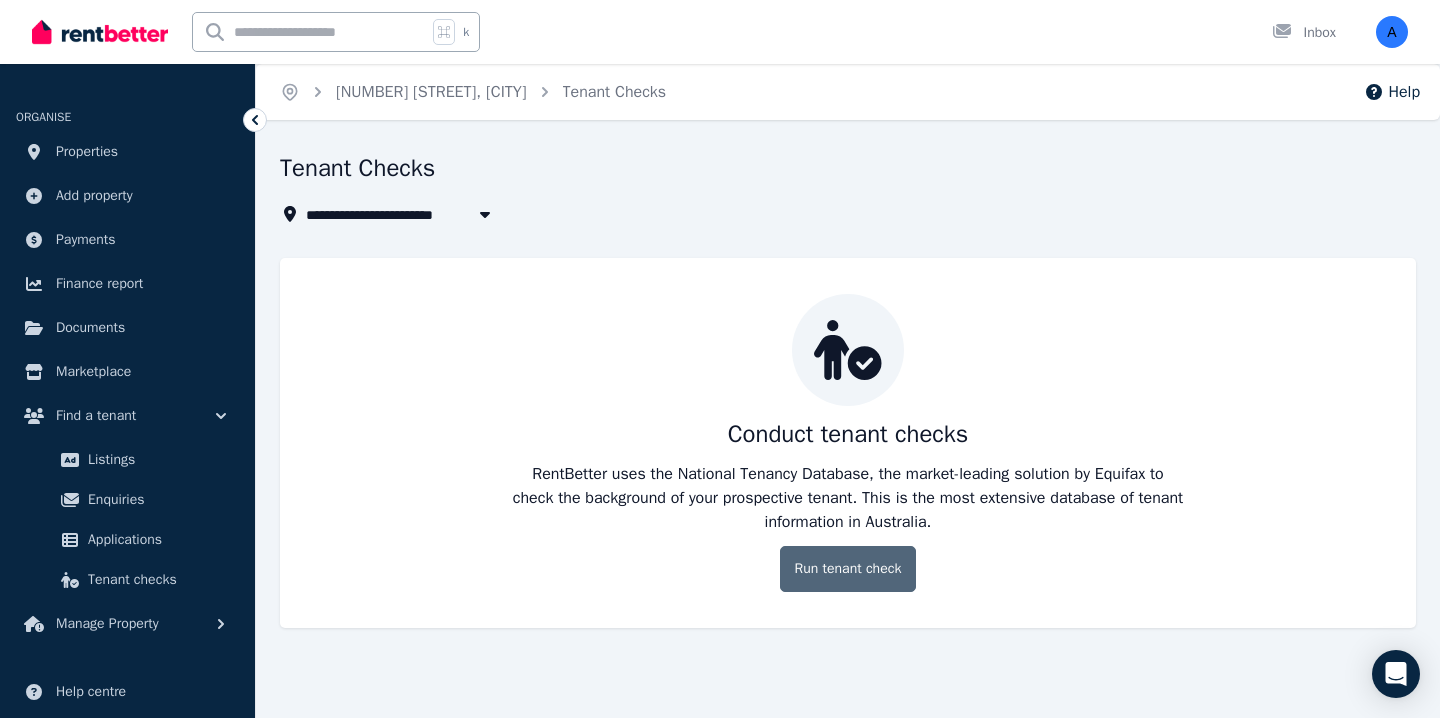click on "Run tenant check" at bounding box center [848, 569] 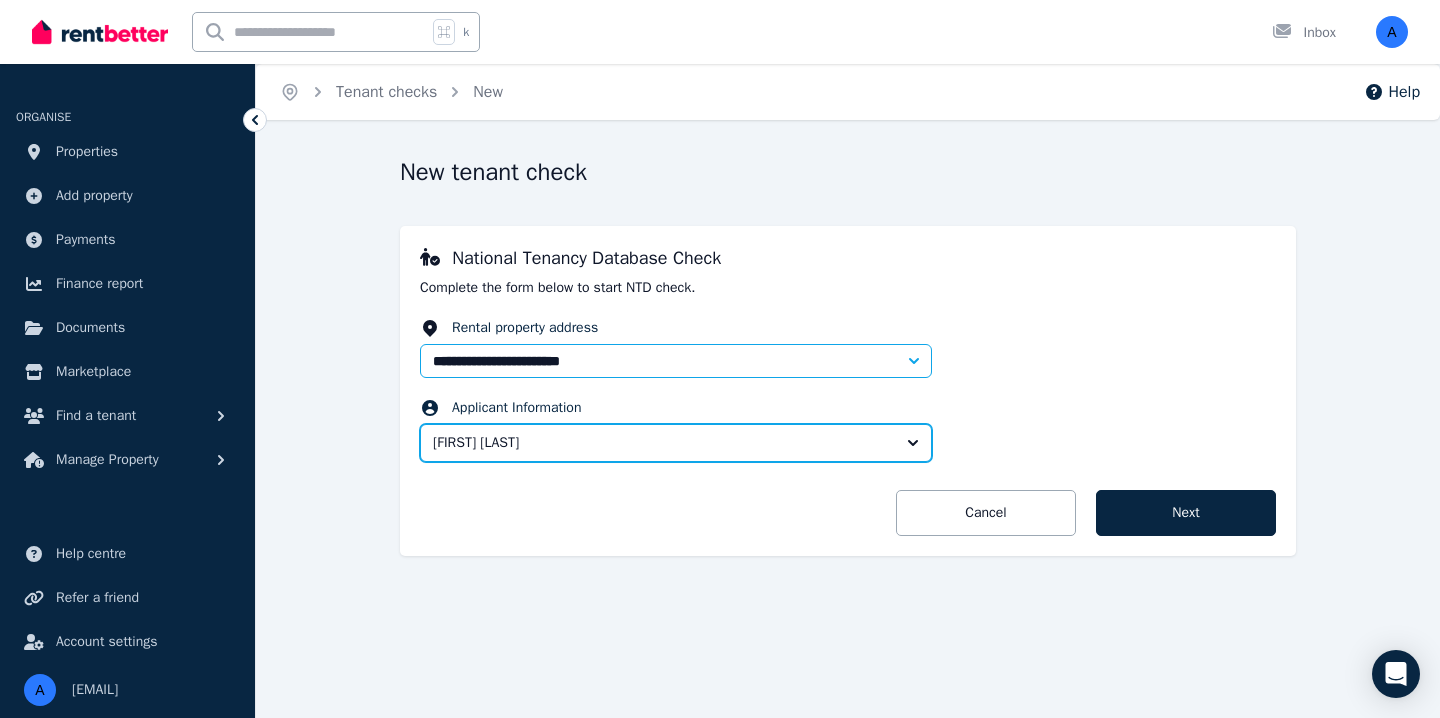 click on "[FIRST] [LAST]" at bounding box center [662, 443] 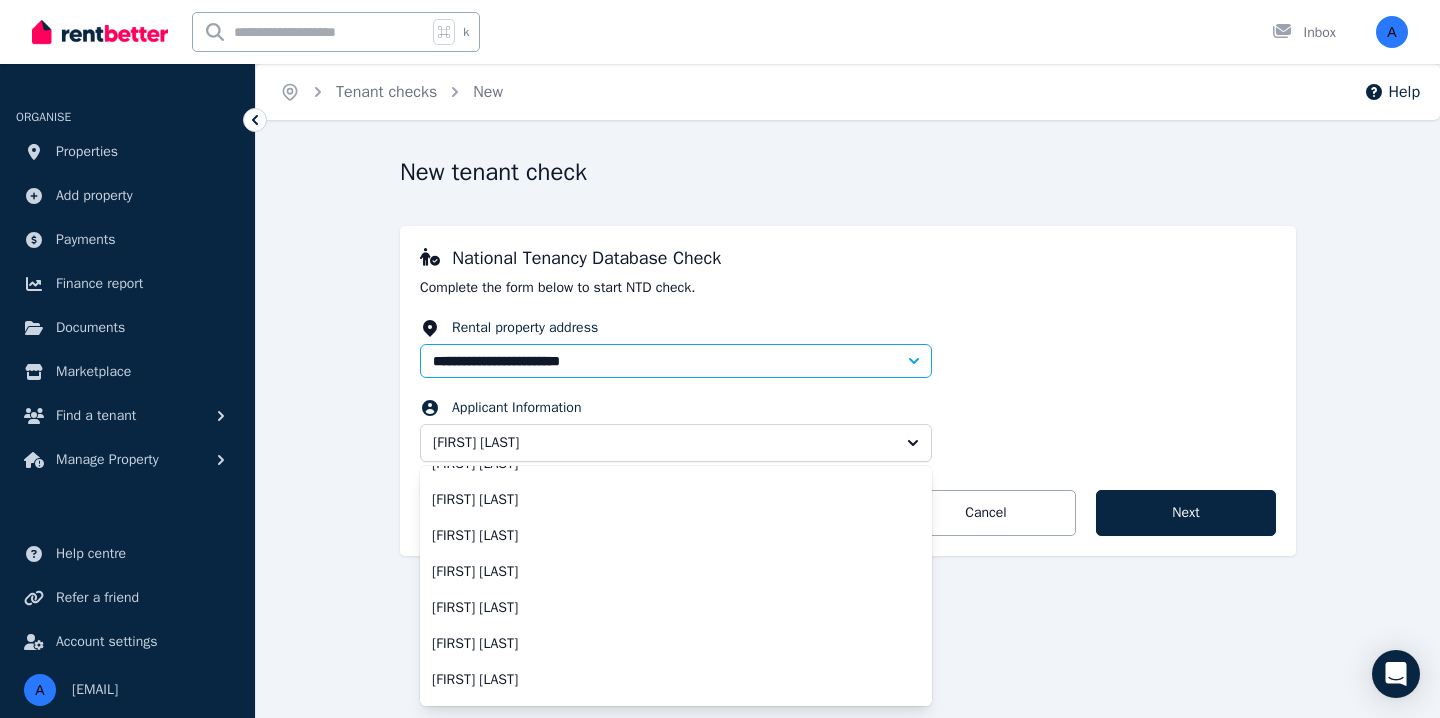 scroll, scrollTop: 212, scrollLeft: 0, axis: vertical 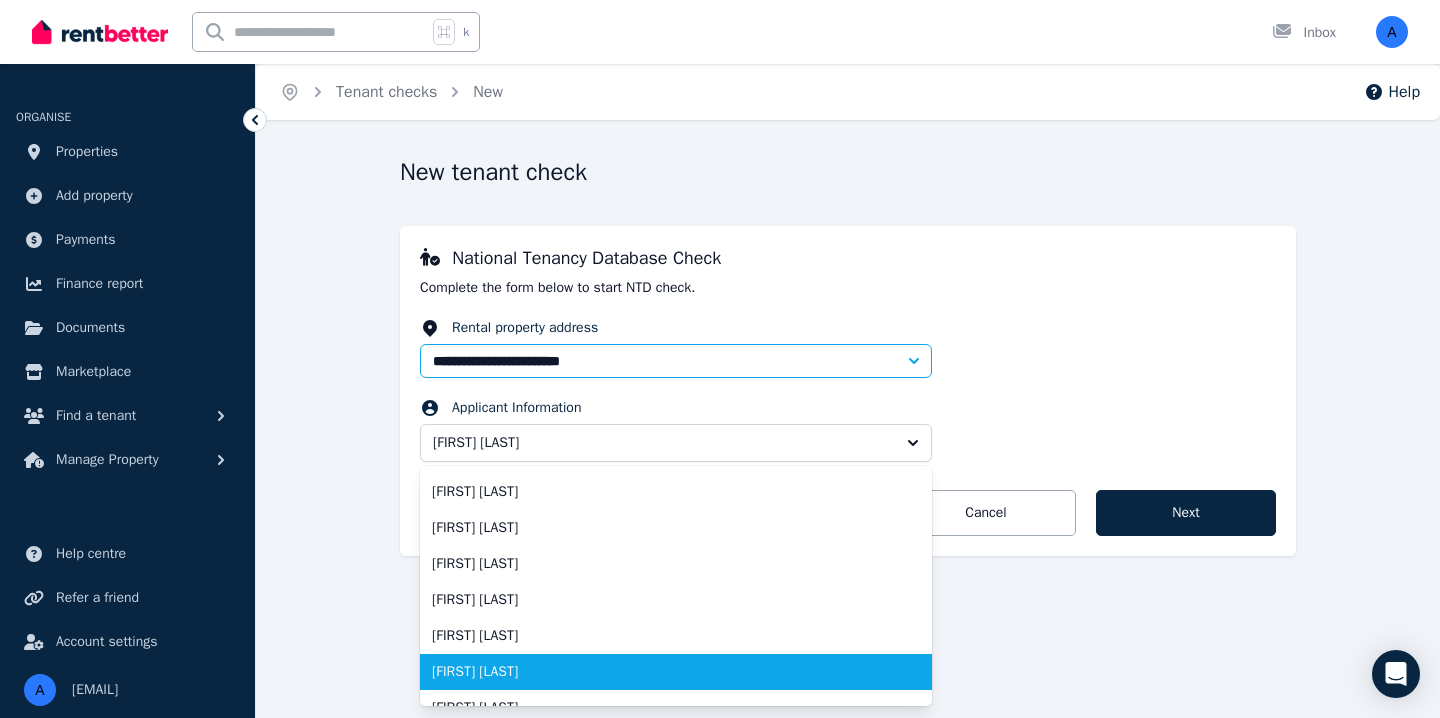 click on "[FIRST] [LAST]" at bounding box center (664, 672) 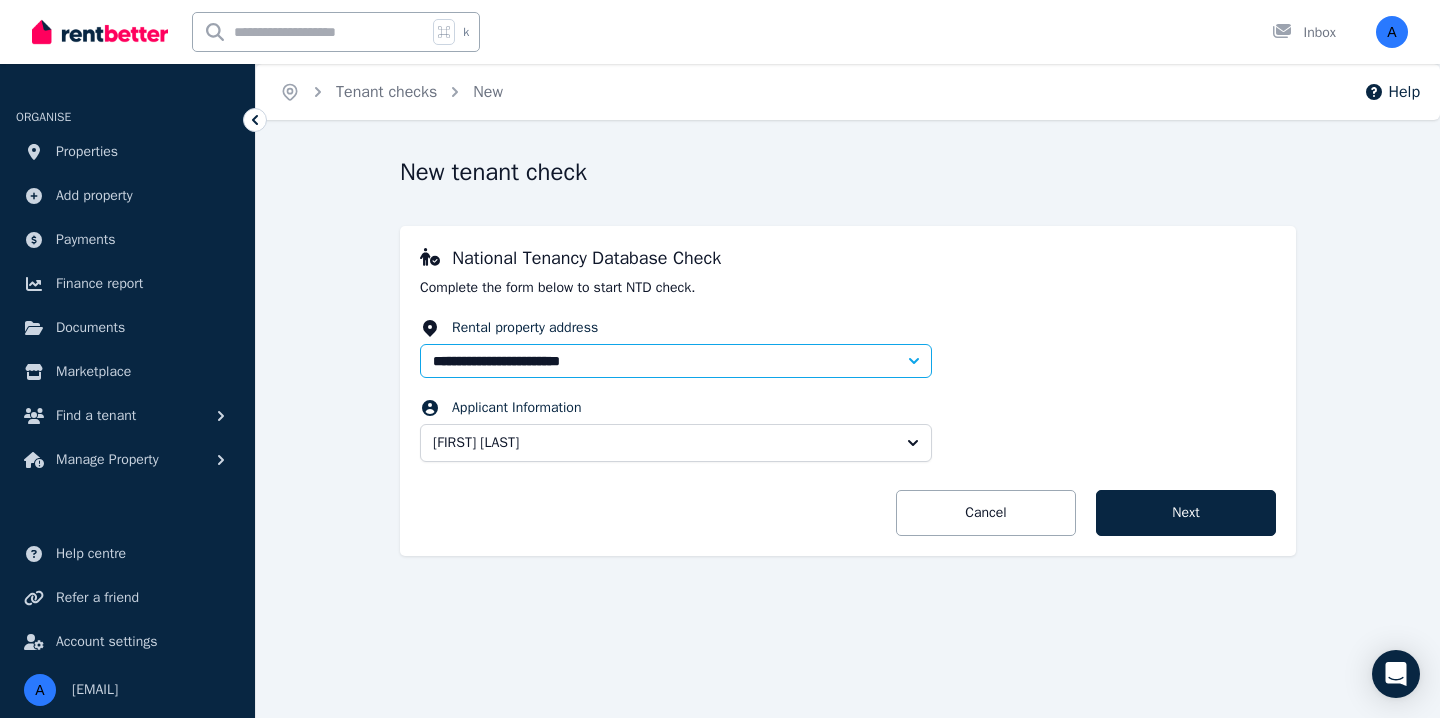 click on "Cancel Next" at bounding box center (848, 513) 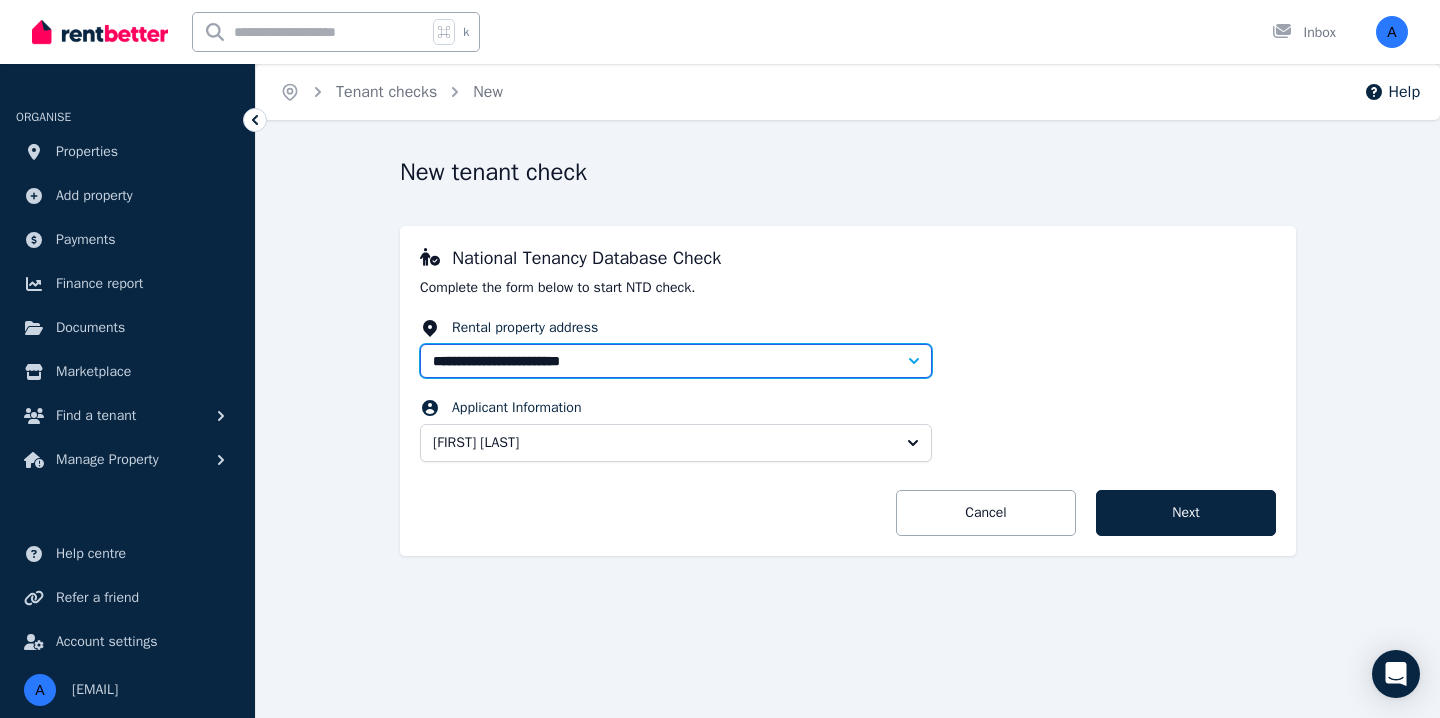 click on "**********" at bounding box center [676, 361] 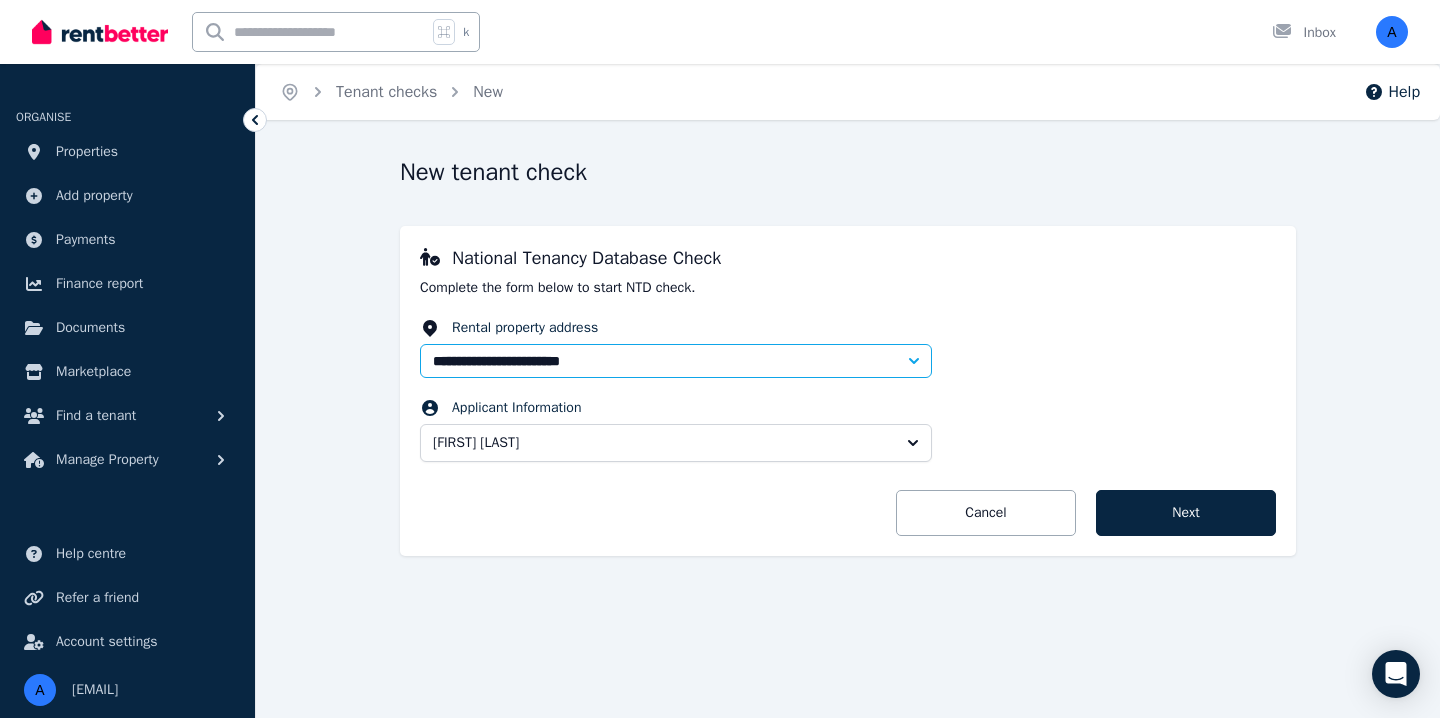 click 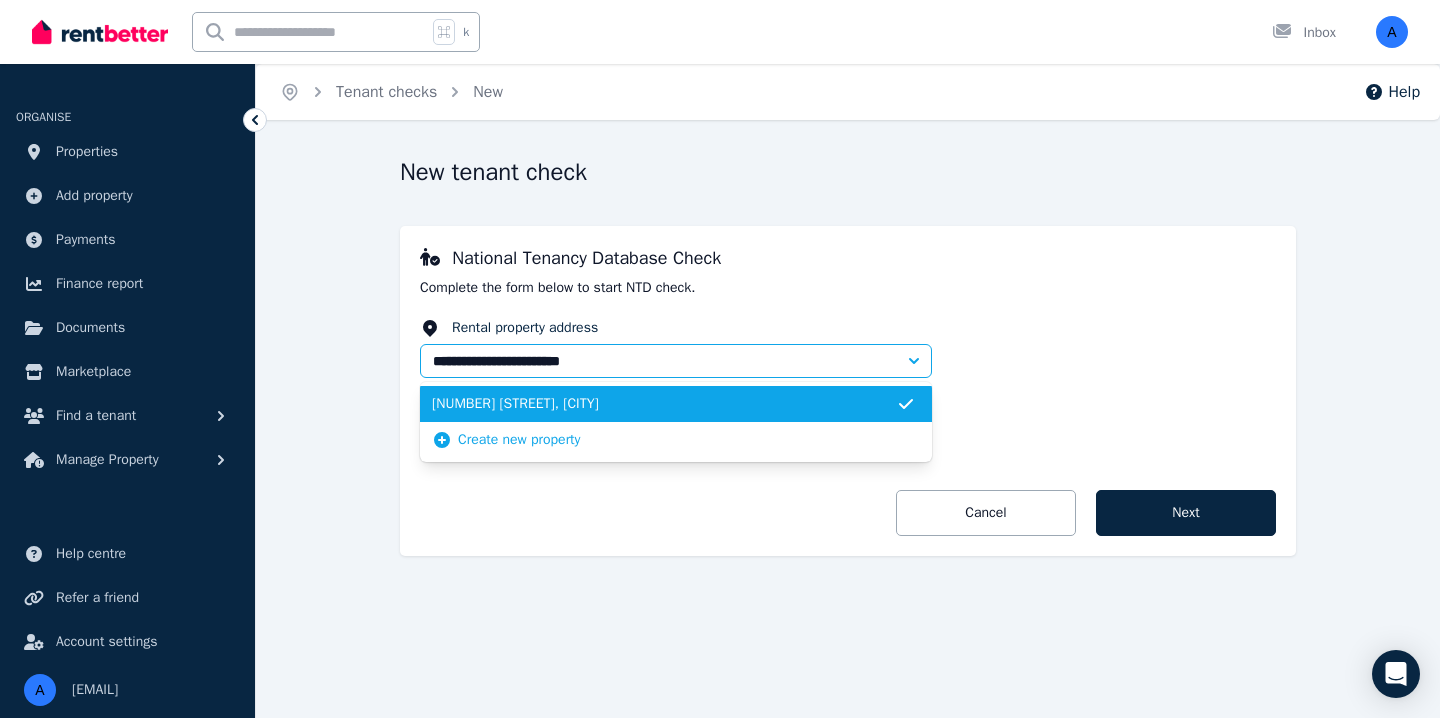 click on "**********" at bounding box center [848, 394] 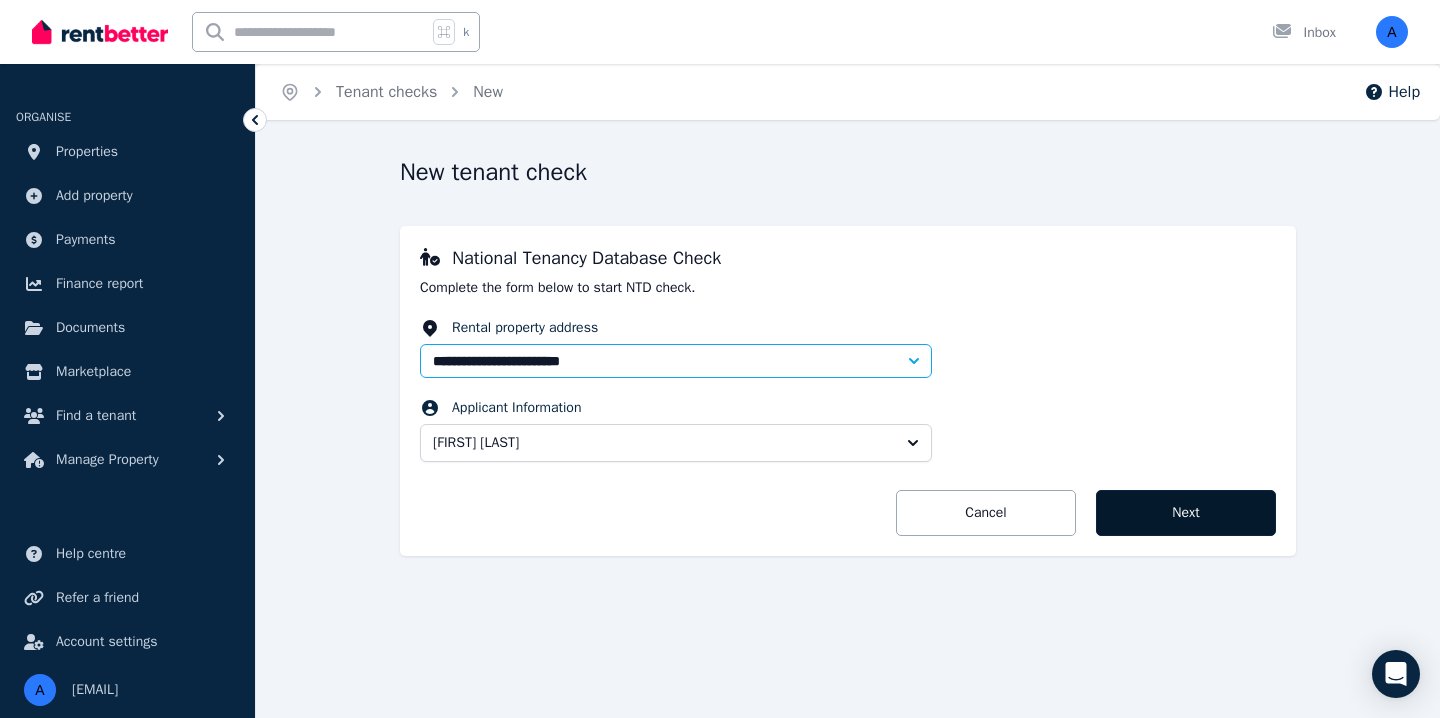 click on "Next" at bounding box center [1186, 513] 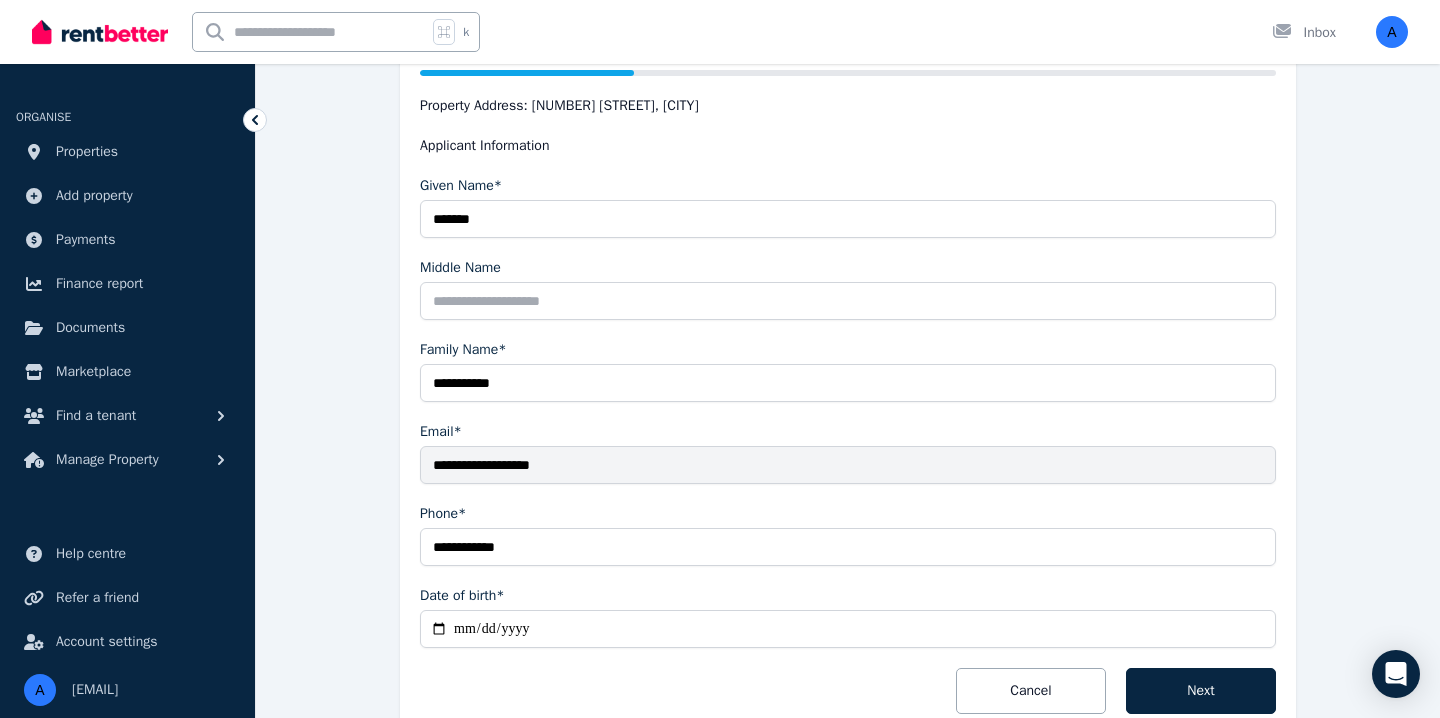 scroll, scrollTop: 480, scrollLeft: 0, axis: vertical 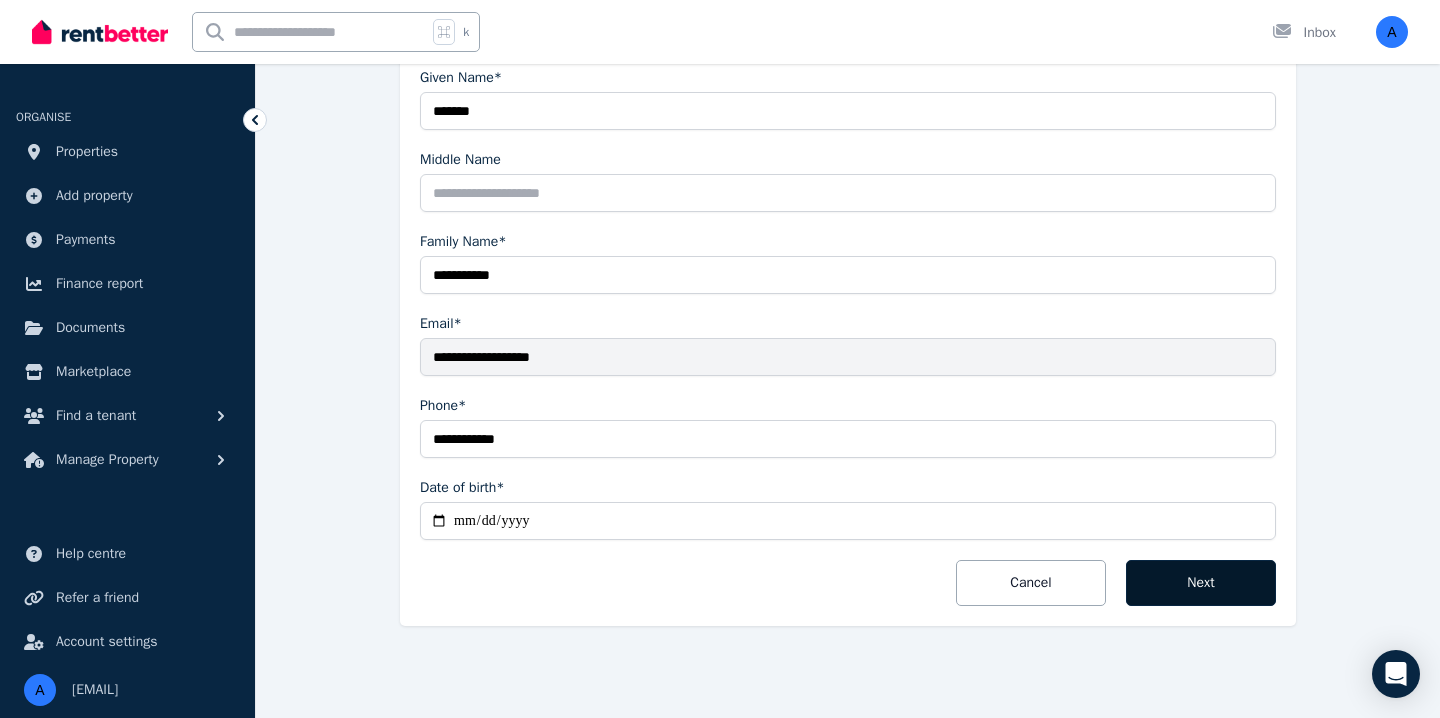 click on "Next" at bounding box center (1201, 583) 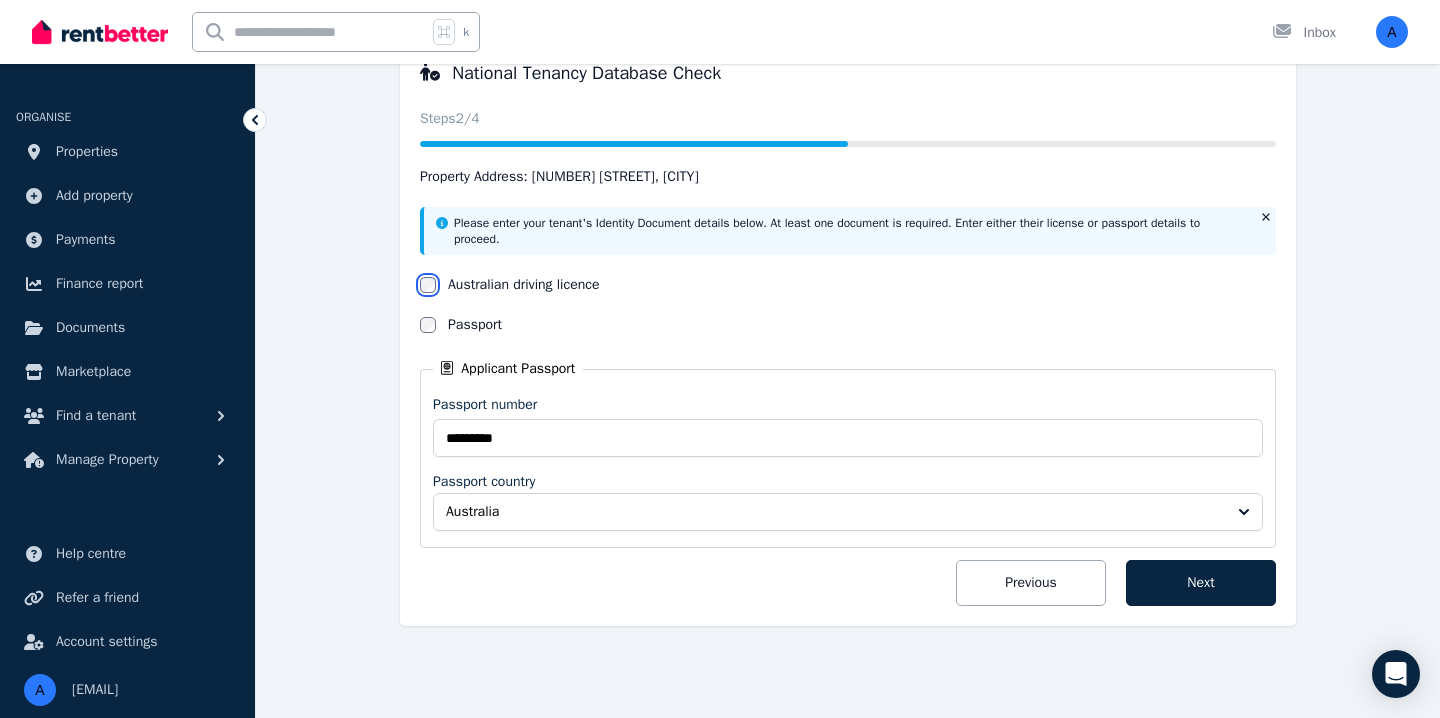 scroll, scrollTop: 185, scrollLeft: 0, axis: vertical 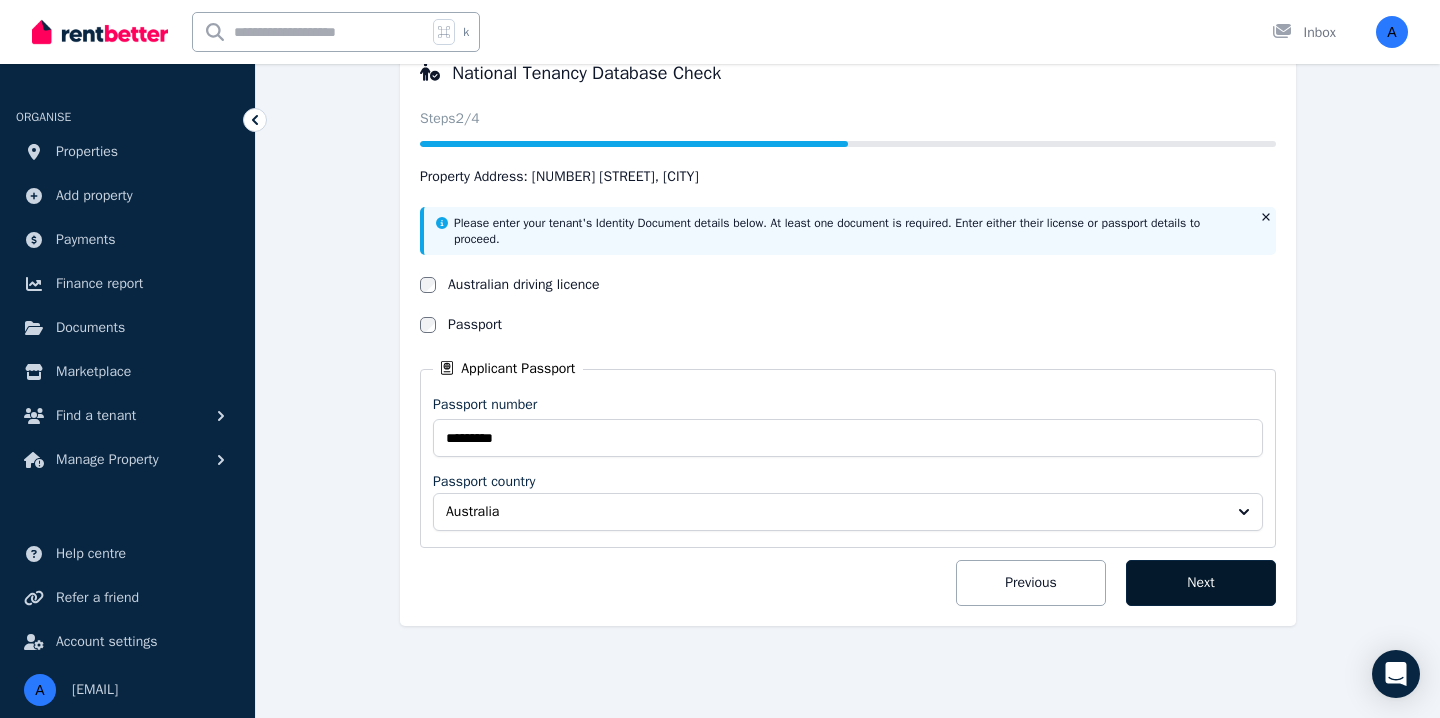 click on "Next" at bounding box center [1201, 583] 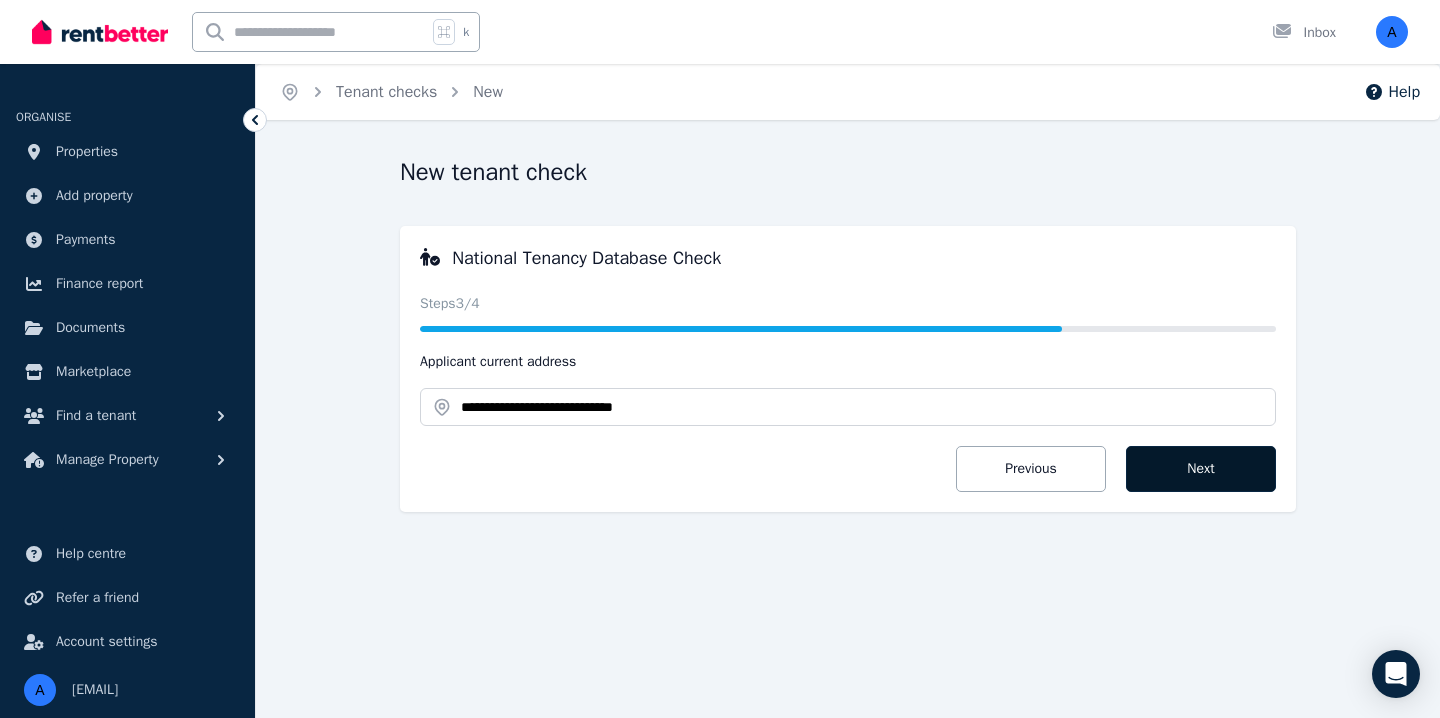 scroll, scrollTop: 0, scrollLeft: 0, axis: both 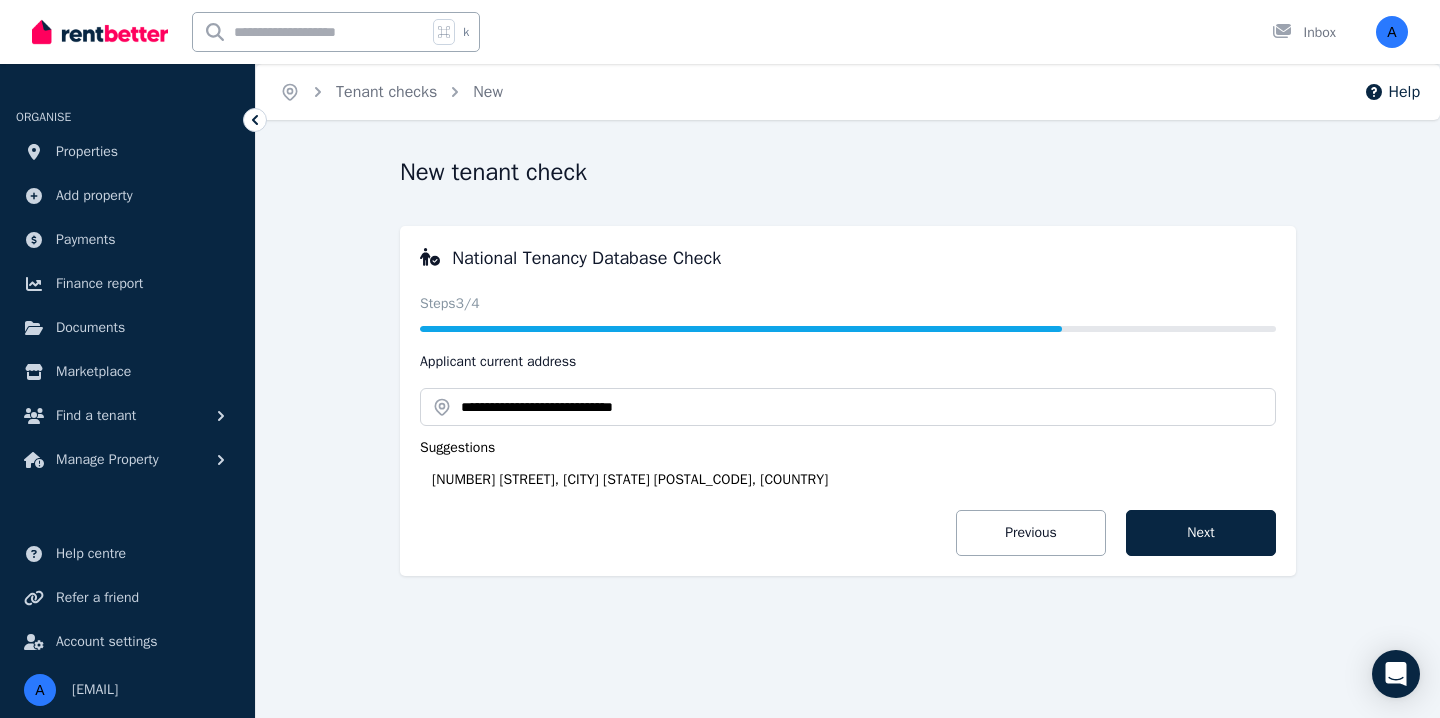 click on "[NUMBER] [STREET], [CITY] [STATE] [POSTAL_CODE], [COUNTRY]" at bounding box center [854, 480] 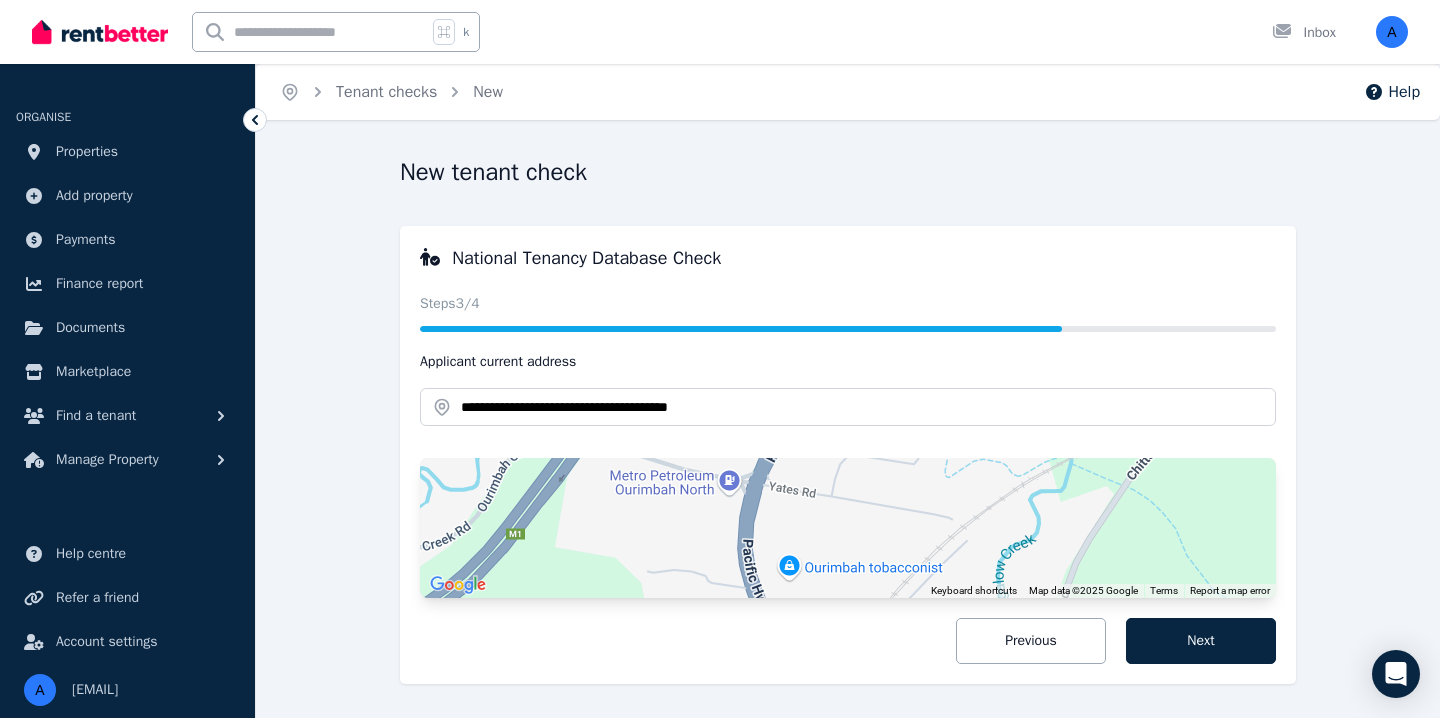 scroll, scrollTop: 58, scrollLeft: 0, axis: vertical 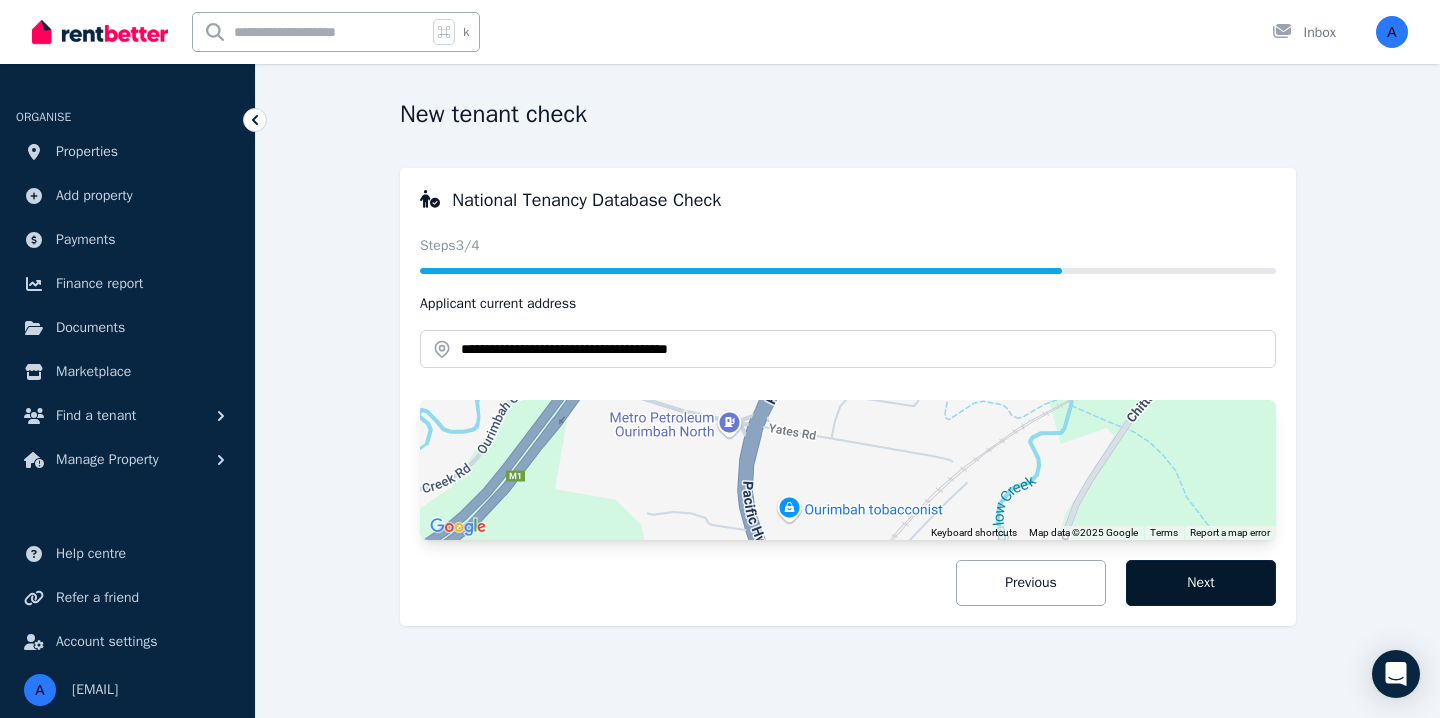 click on "Next" at bounding box center (1201, 583) 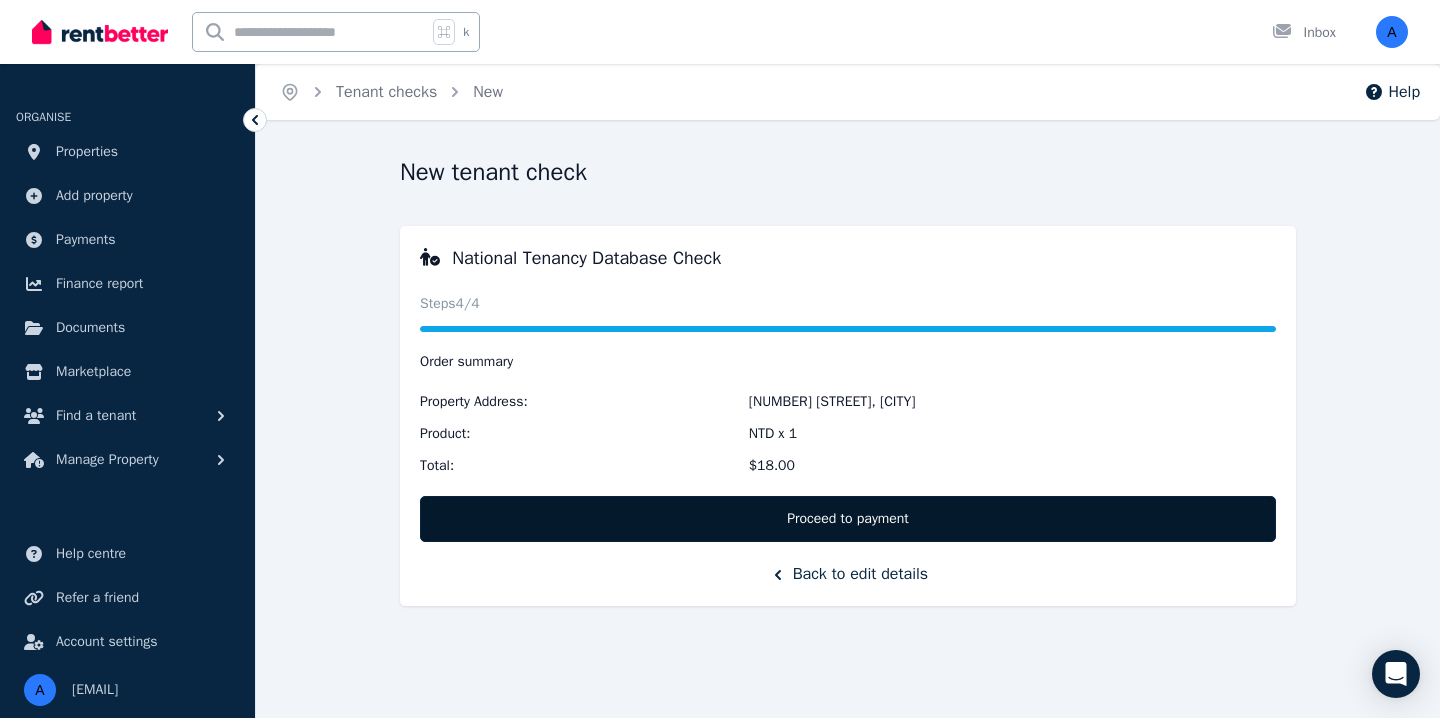 click on "Proceed to payment" at bounding box center (848, 519) 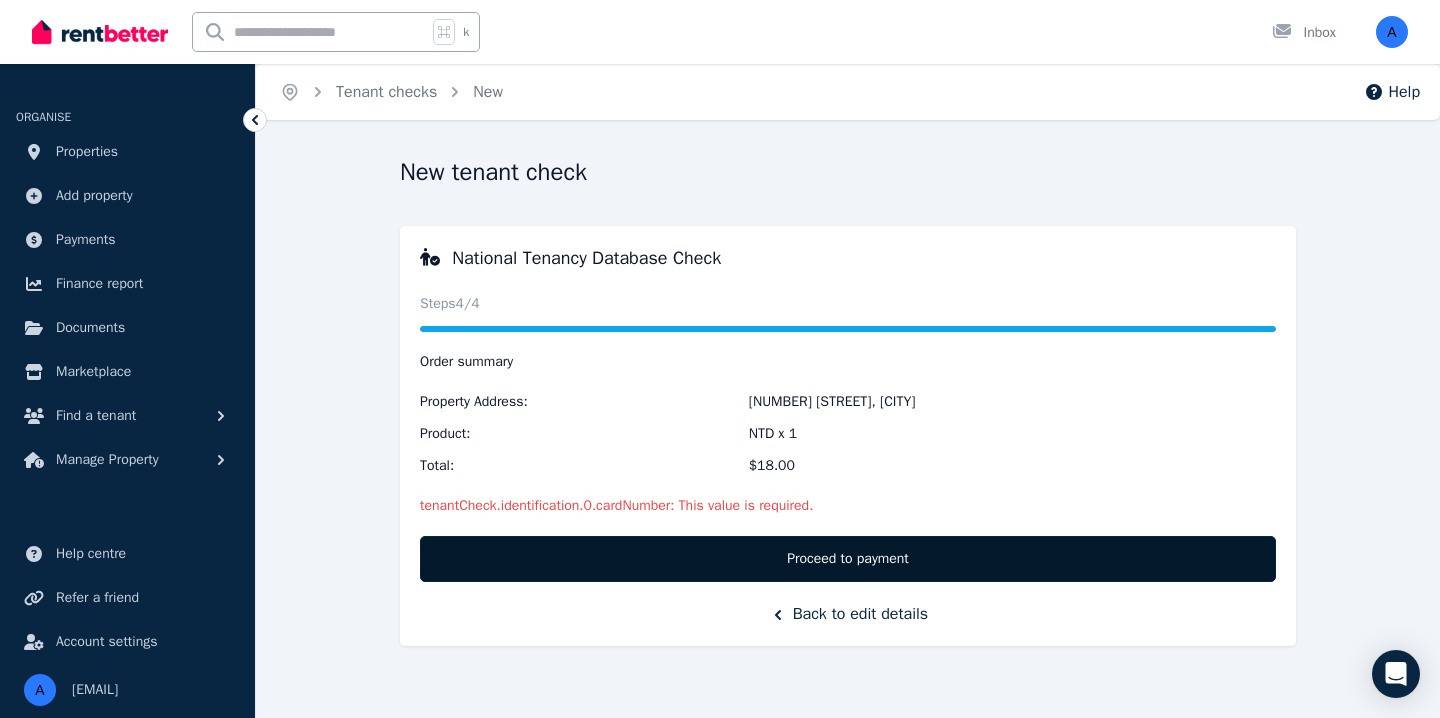 click on "Proceed to payment" at bounding box center (848, 559) 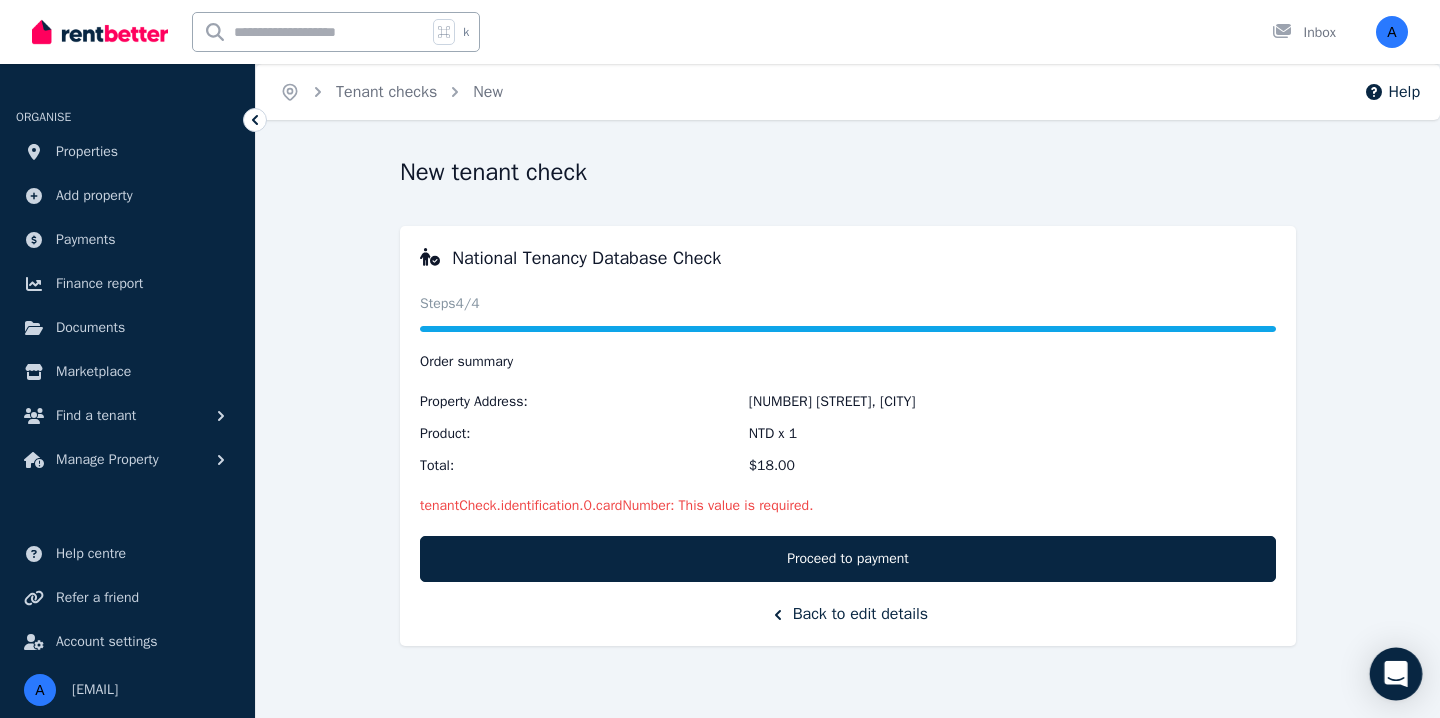 click 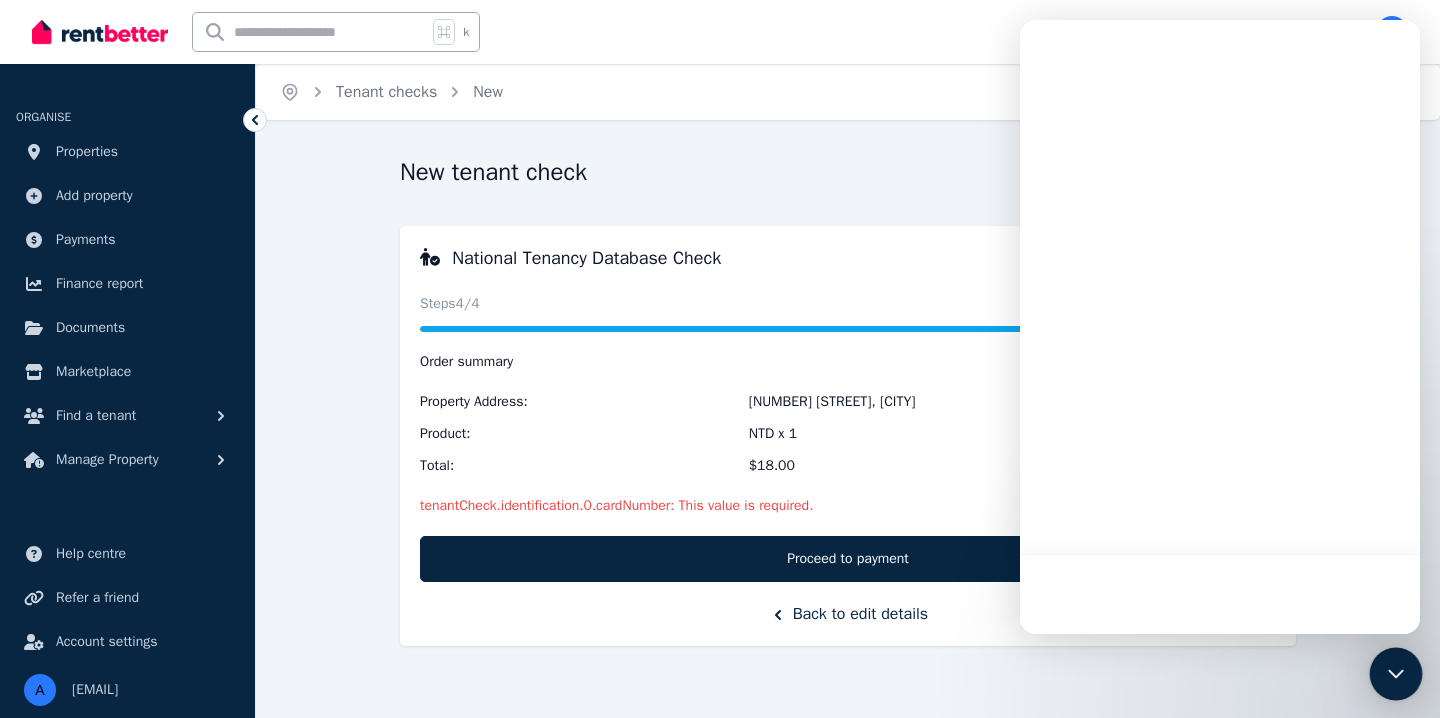 scroll, scrollTop: 0, scrollLeft: 0, axis: both 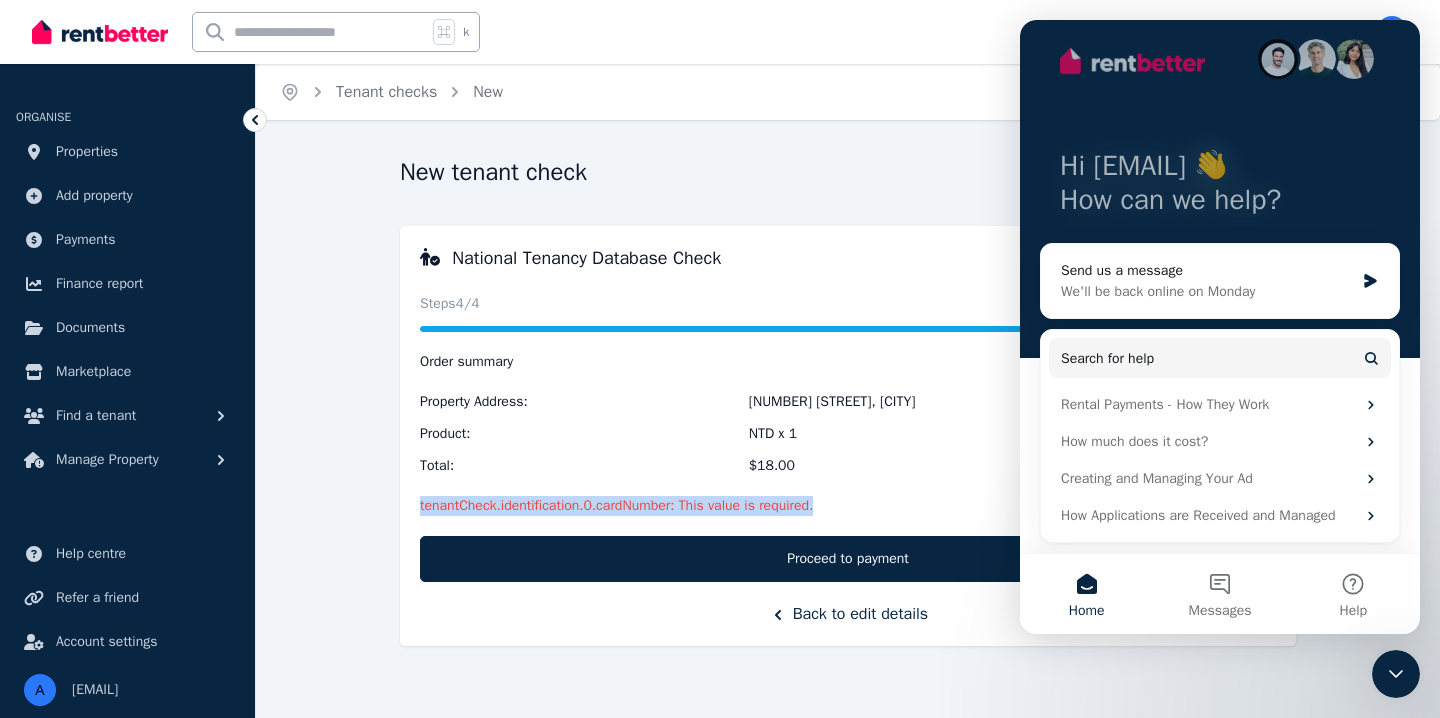 drag, startPoint x: 837, startPoint y: 505, endPoint x: 399, endPoint y: 499, distance: 438.0411 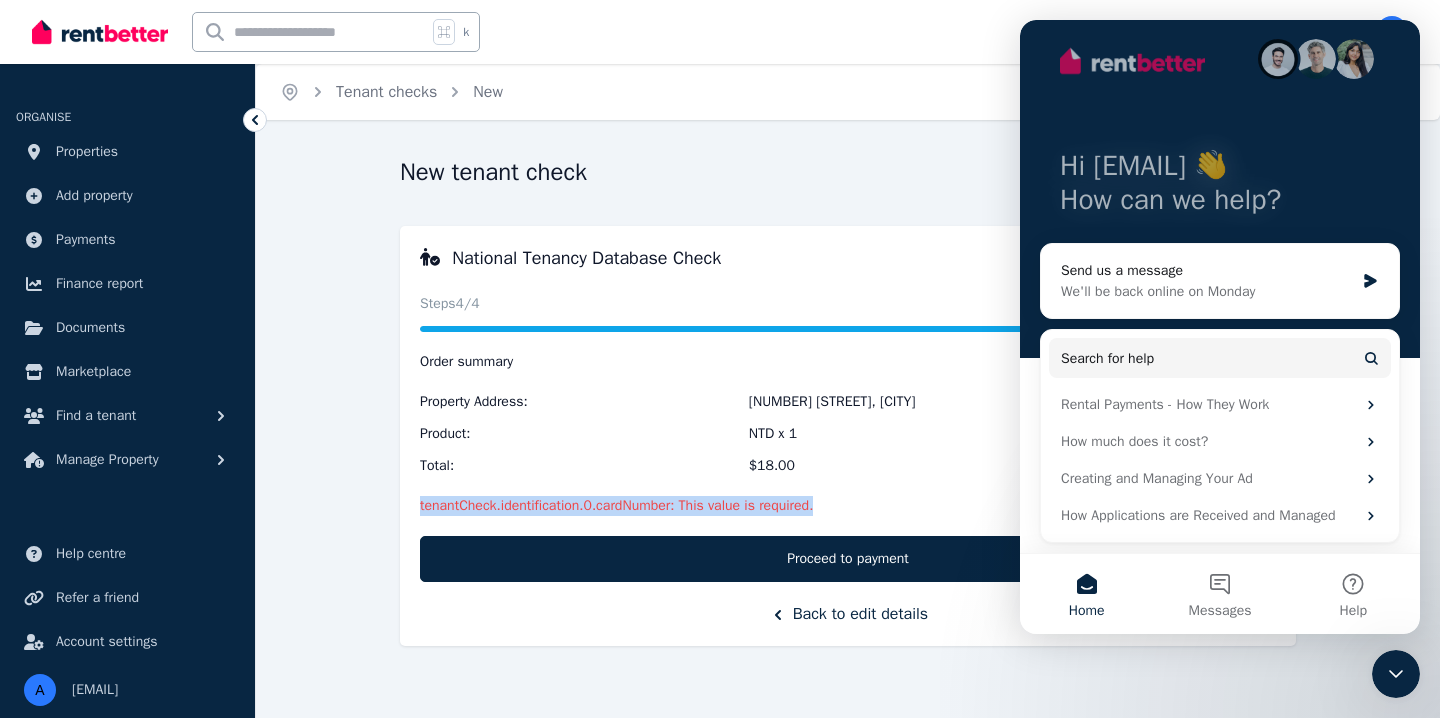 click on "National Tenancy Database Check Status Steps  4 /4 Order summary Property Address: [NUMBER] [STREET], [CITY] Product: NTD x 1 Total: [PRICE] tenantCheck.identification.0.cardNumber: This value is required.   Back to edit details Proceed to payment" at bounding box center [848, 436] 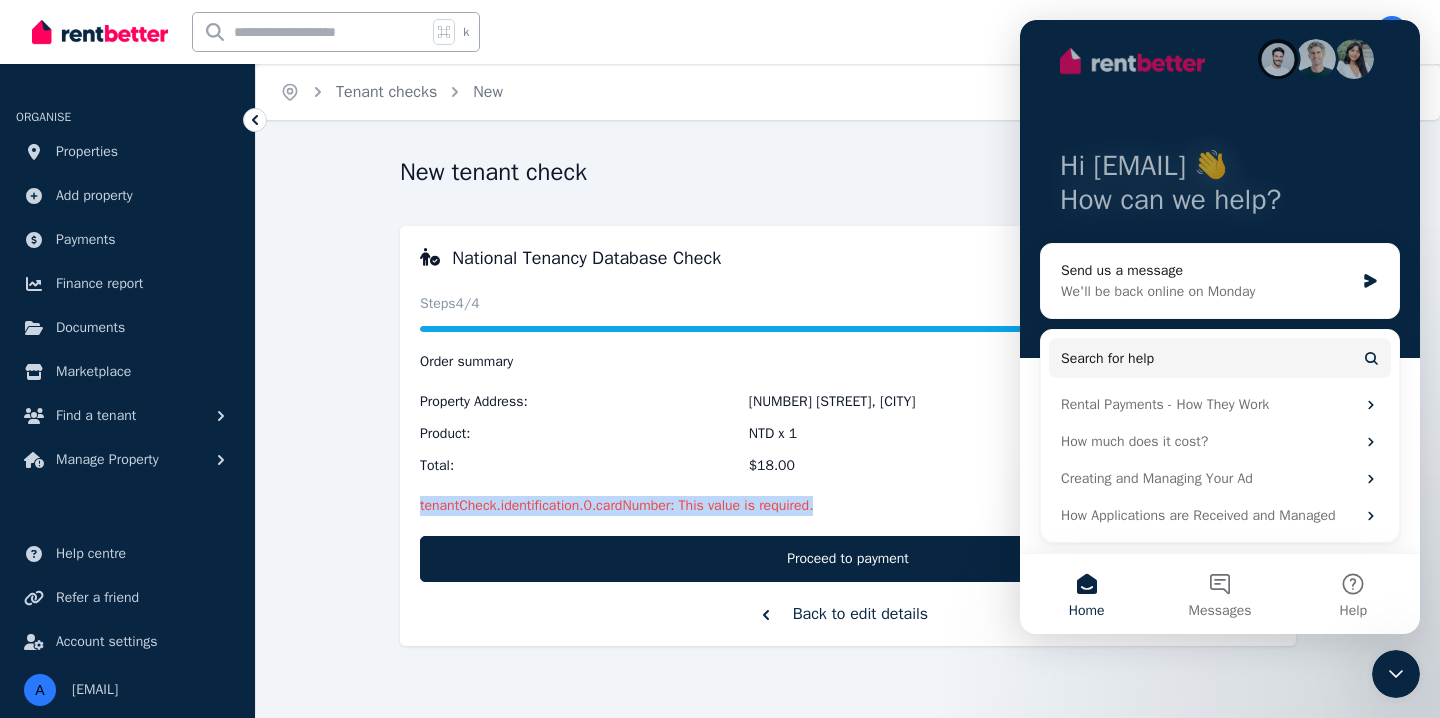 click on "Back to edit details" at bounding box center [848, 614] 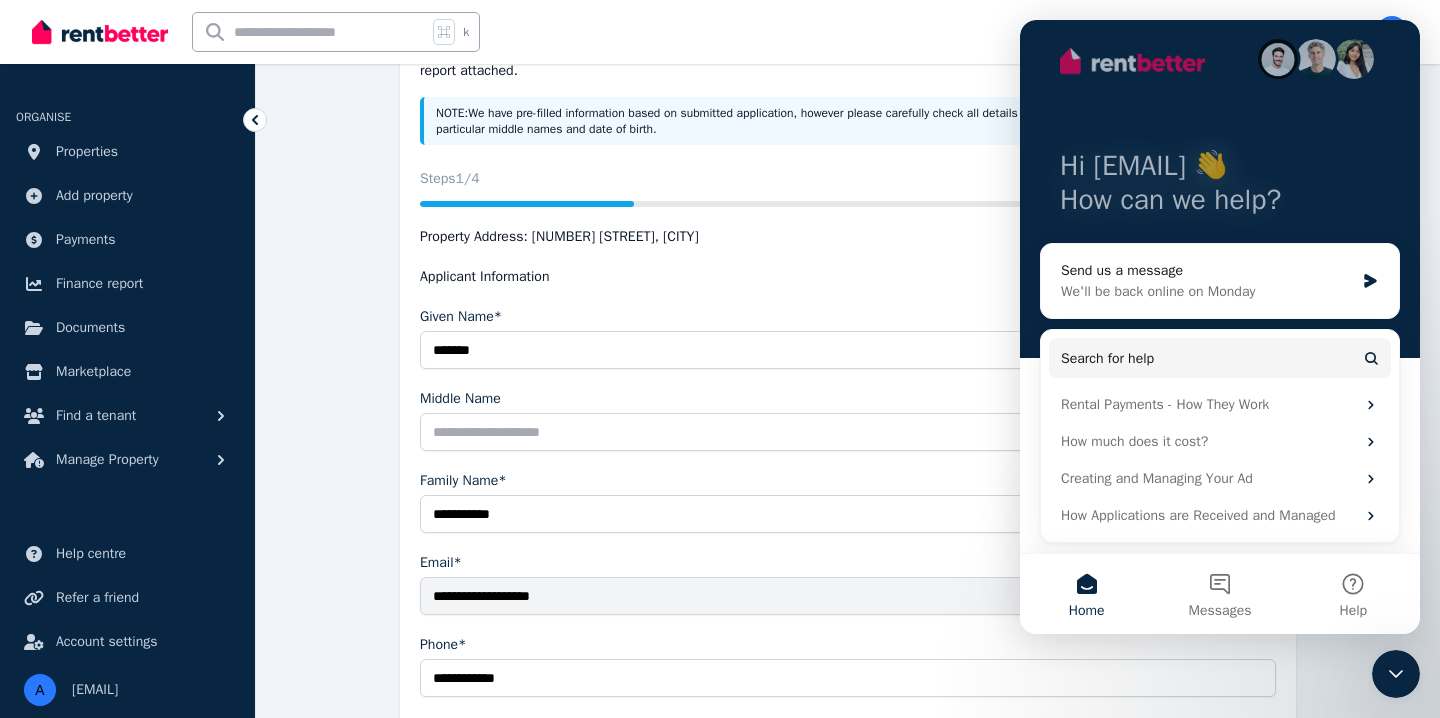 scroll, scrollTop: 480, scrollLeft: 0, axis: vertical 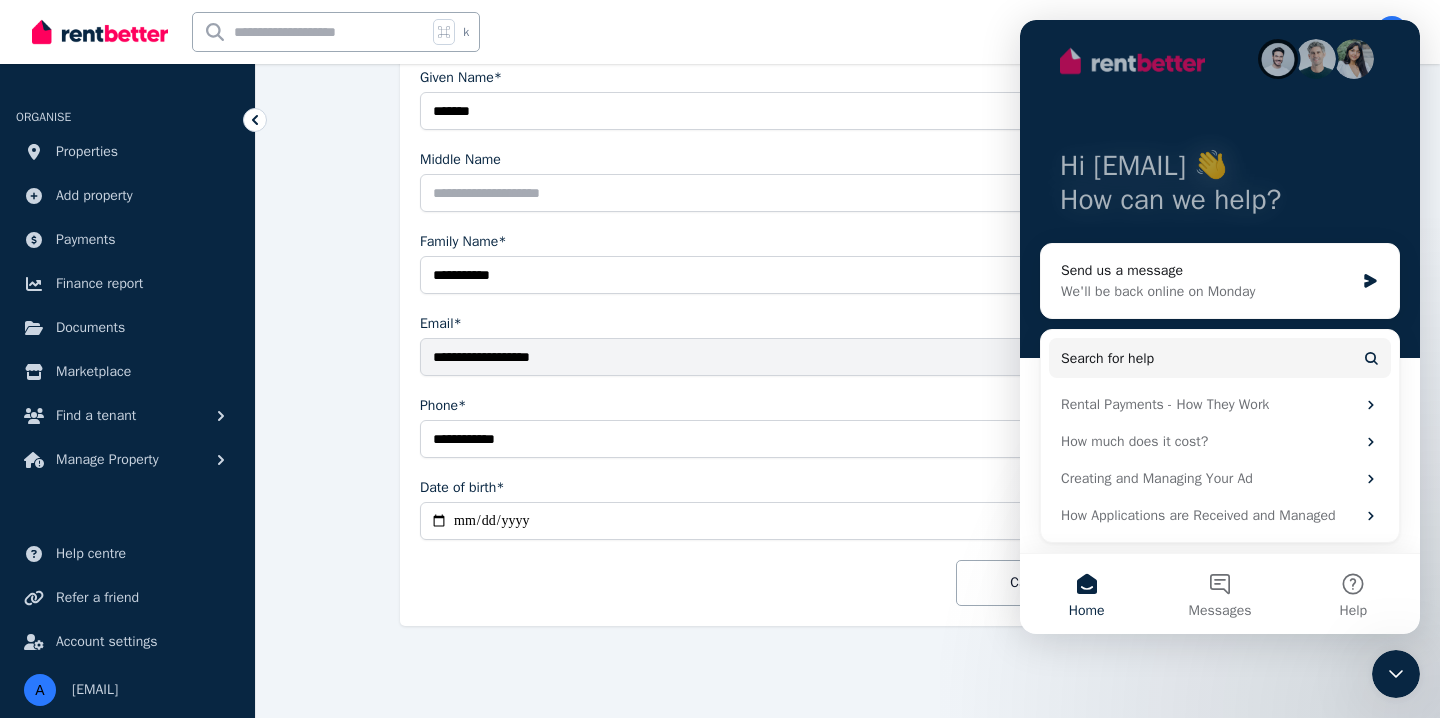 click on "**********" at bounding box center (848, 186) 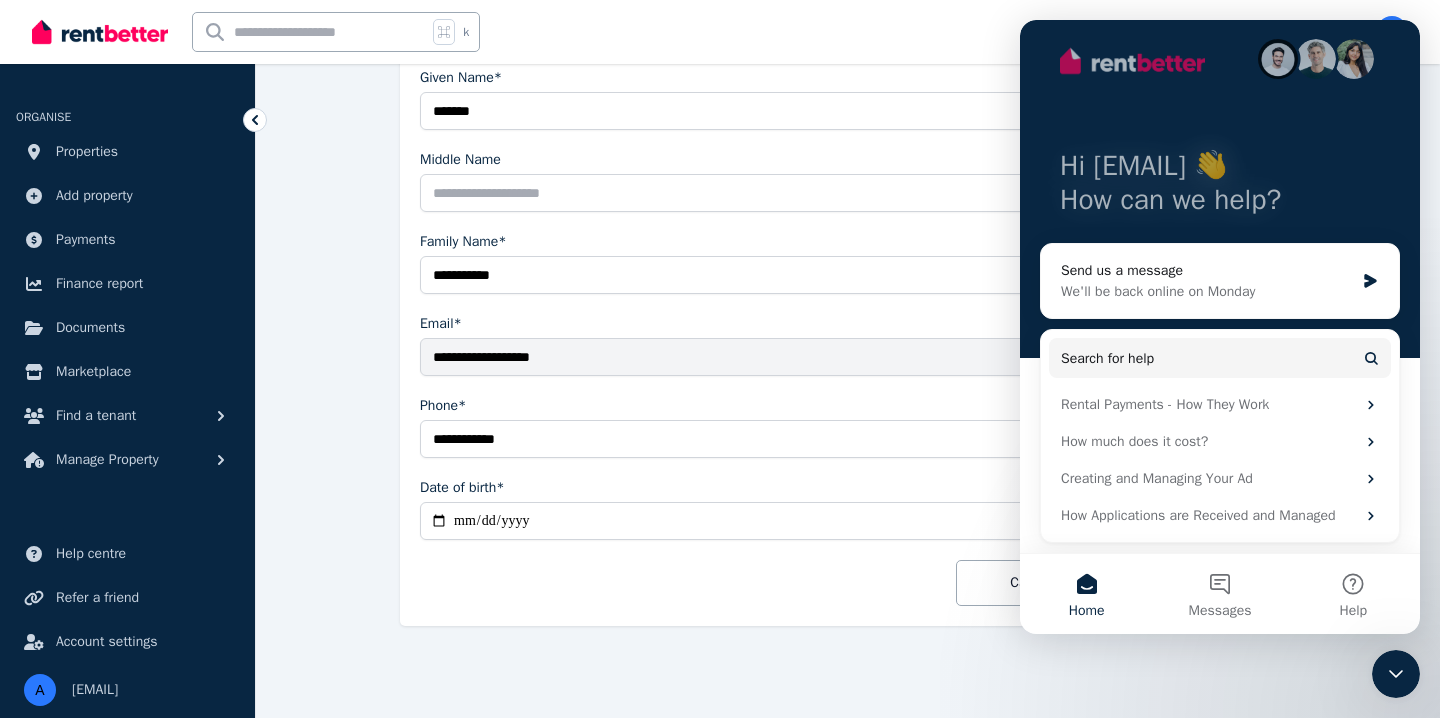 click 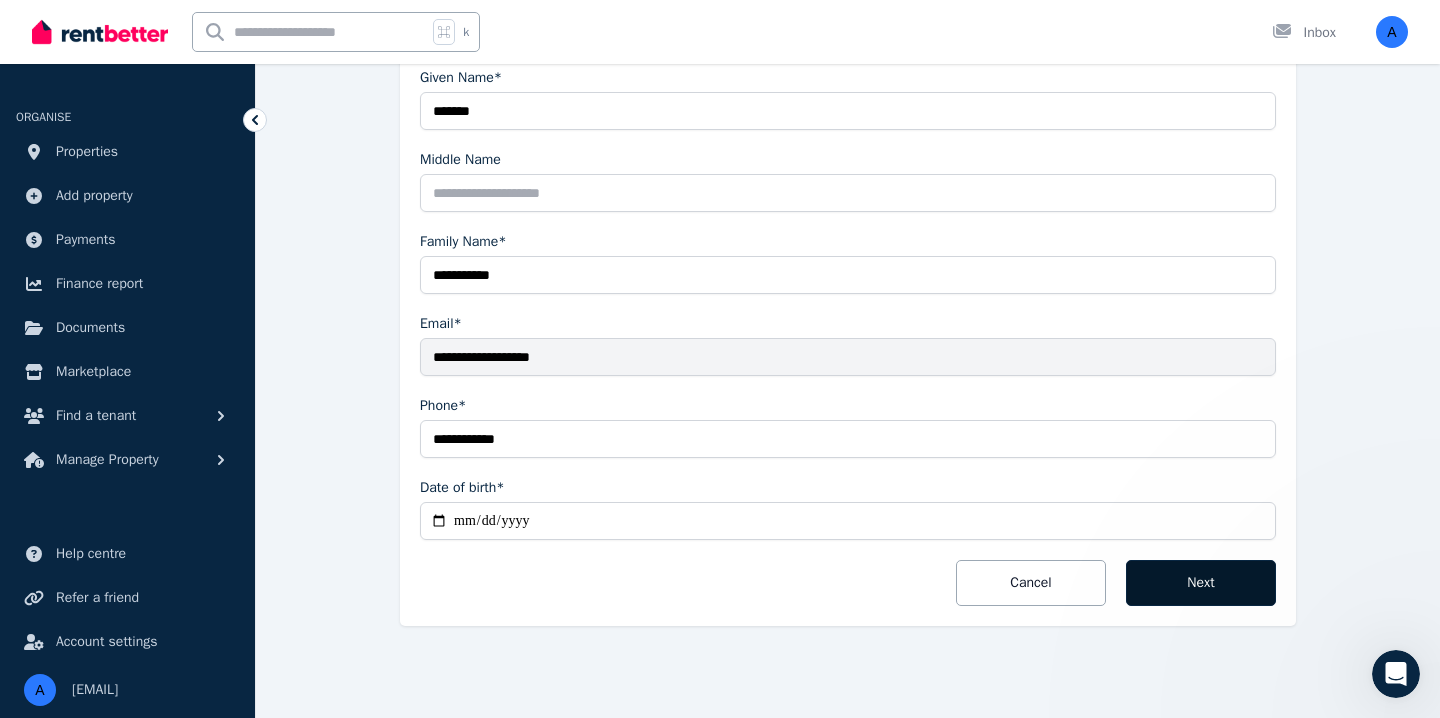 scroll, scrollTop: 0, scrollLeft: 0, axis: both 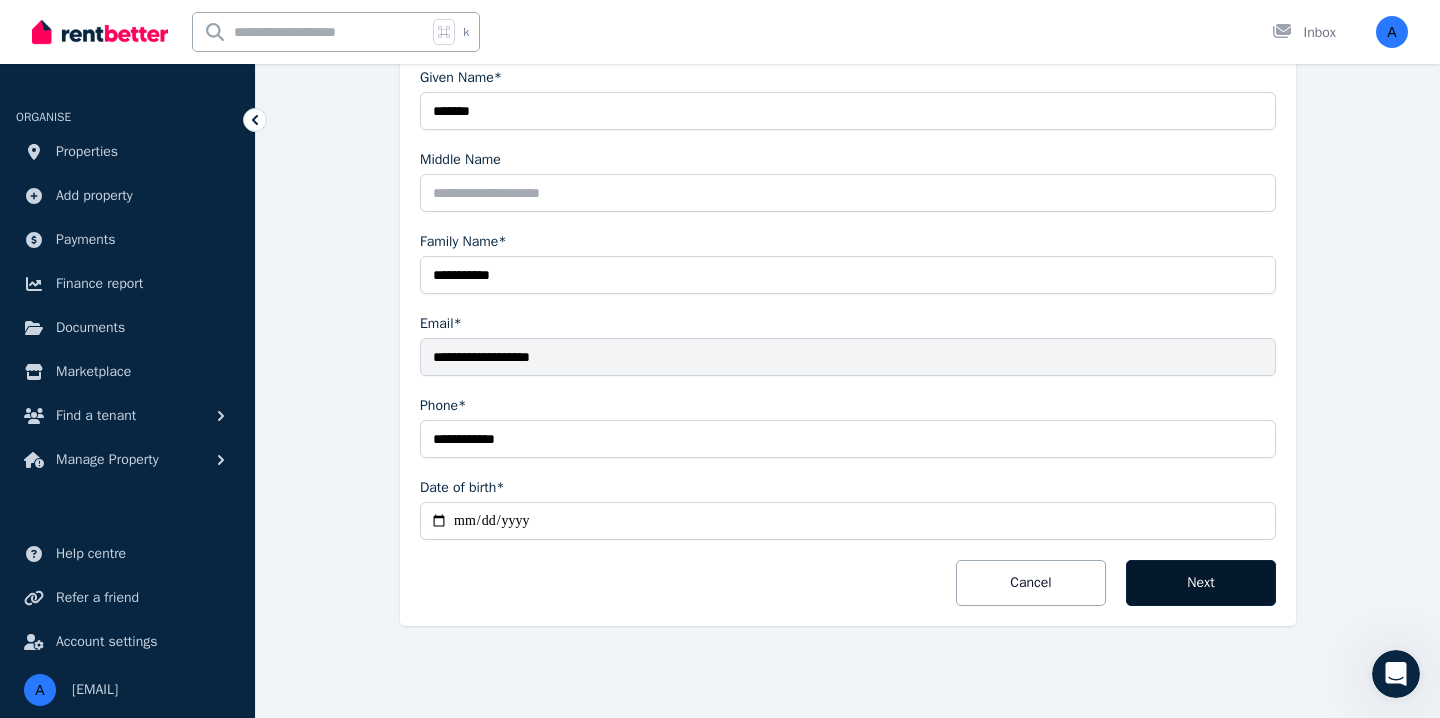 click on "Next" at bounding box center [1201, 583] 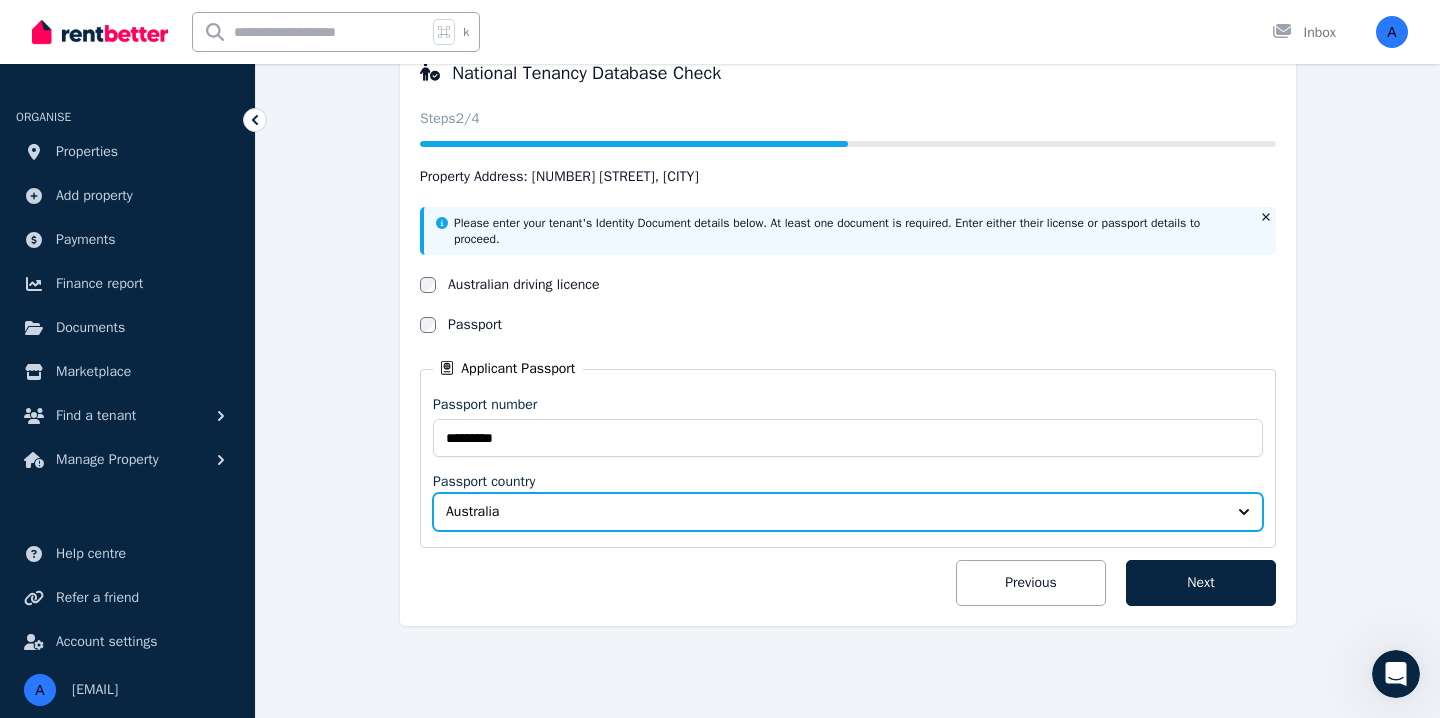click on "Australia" at bounding box center [834, 512] 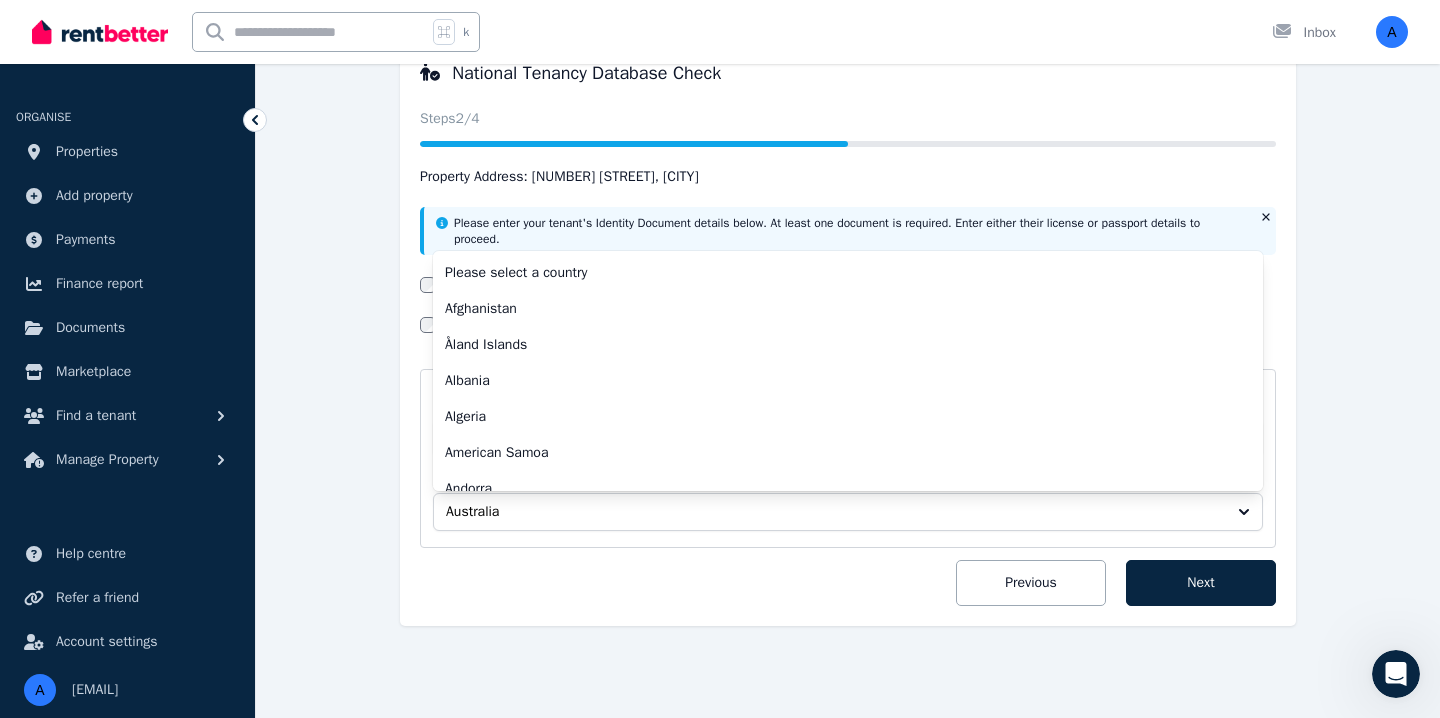 scroll, scrollTop: 304, scrollLeft: 0, axis: vertical 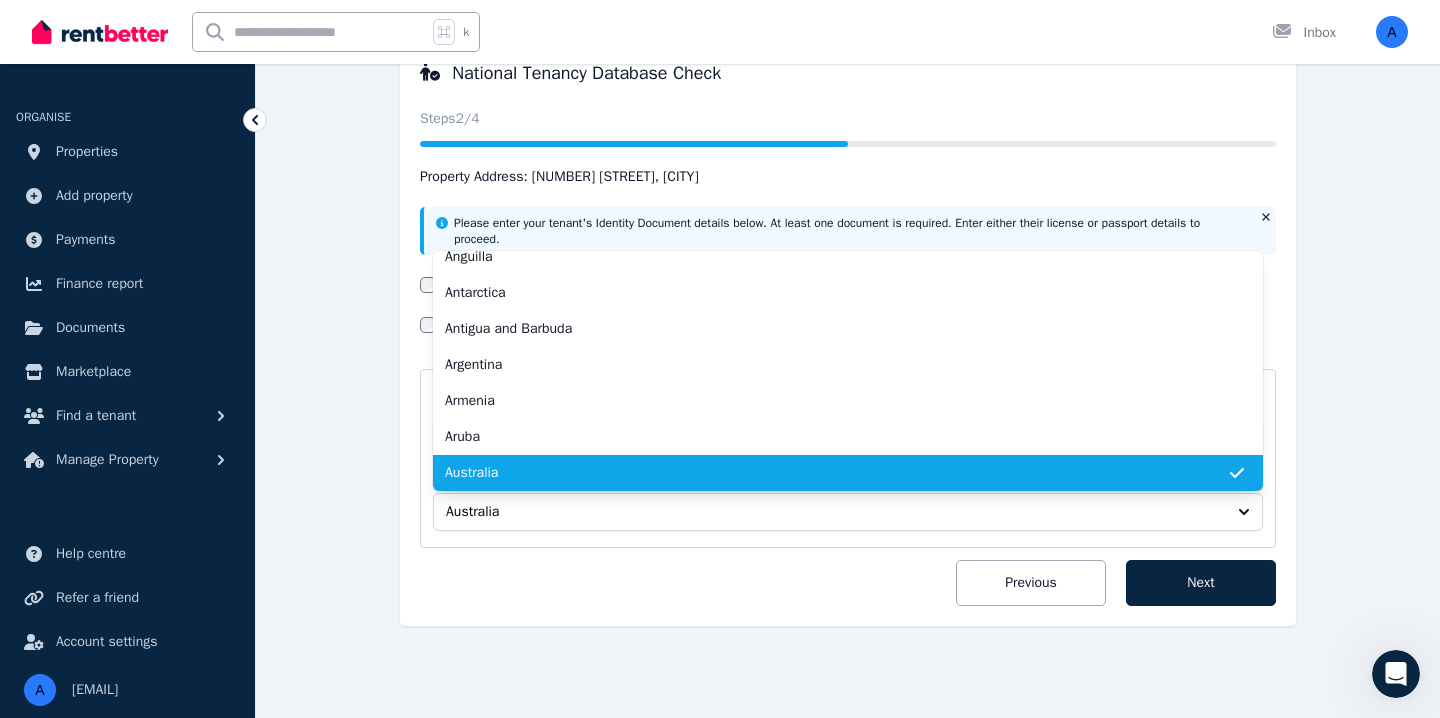 click on "Australia" at bounding box center [836, 473] 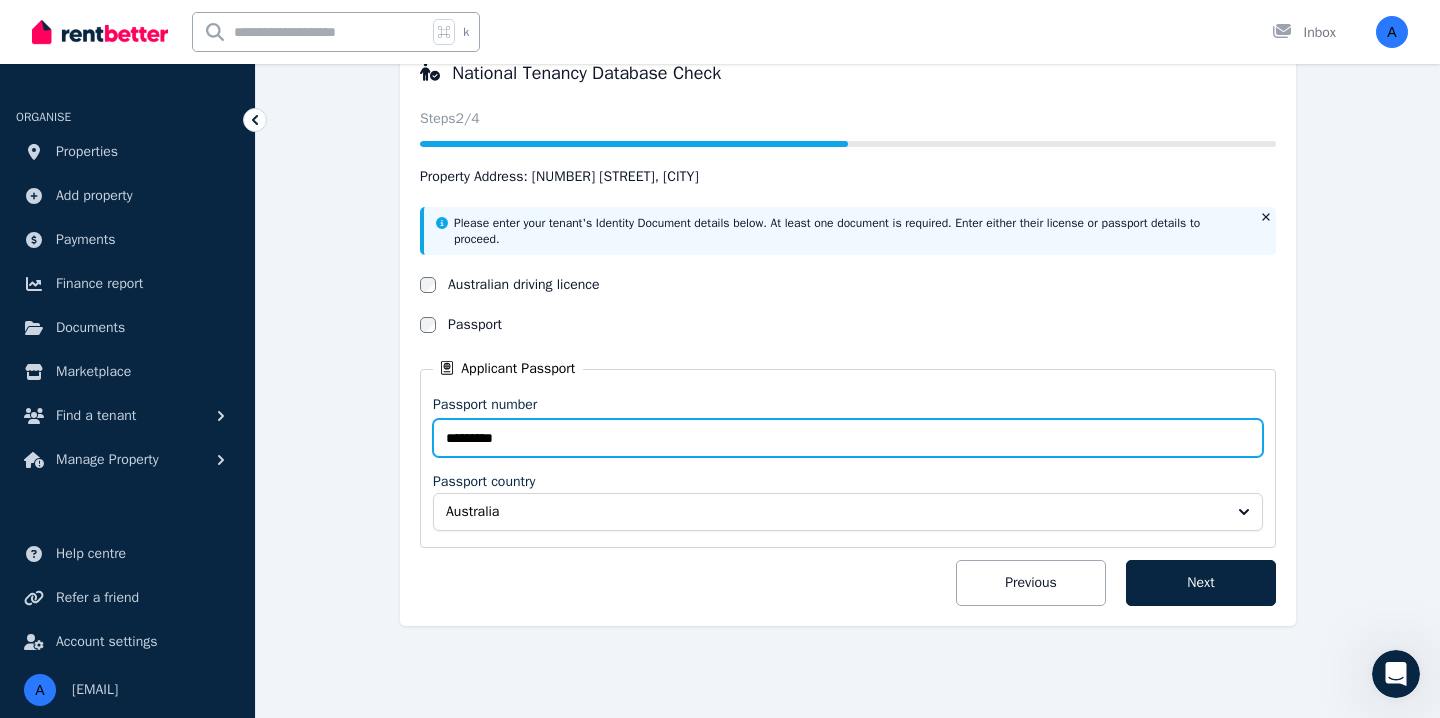 click on "*********" at bounding box center (848, 438) 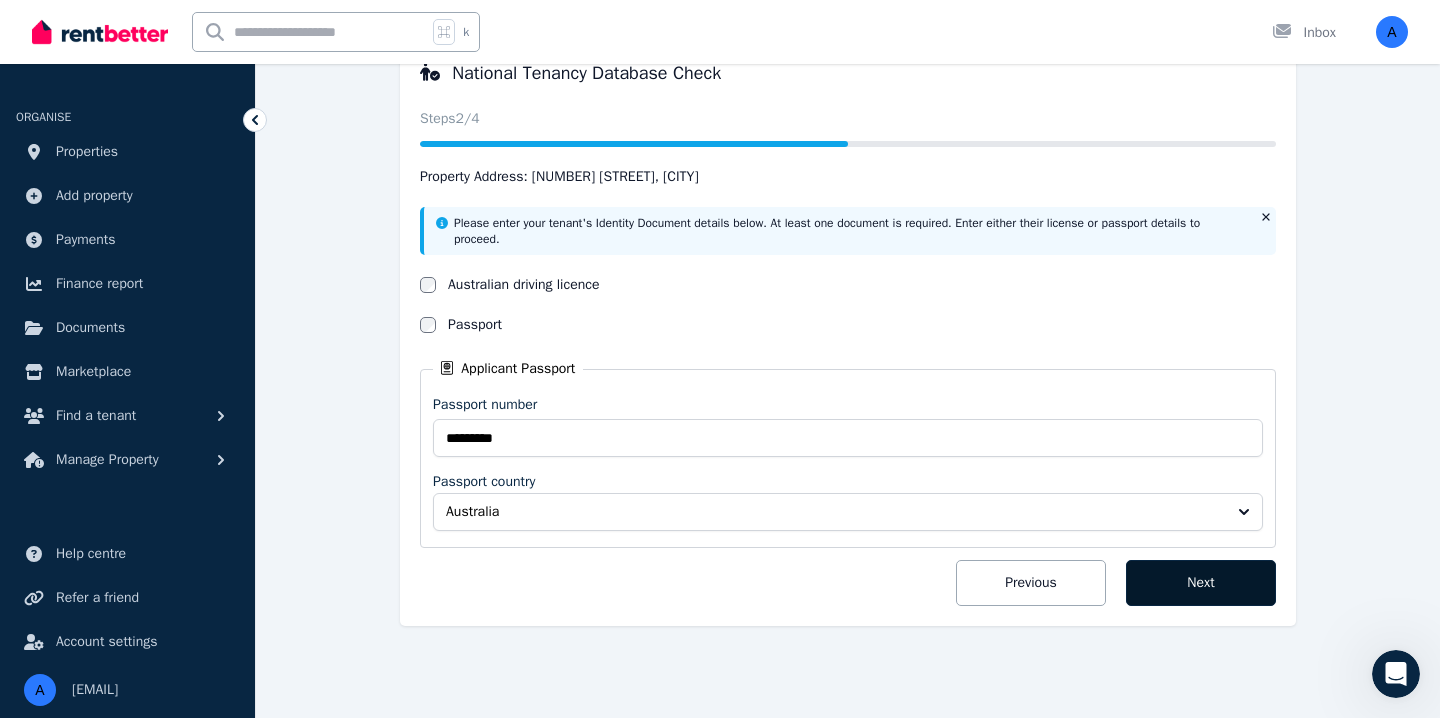click on "Next" at bounding box center (1201, 583) 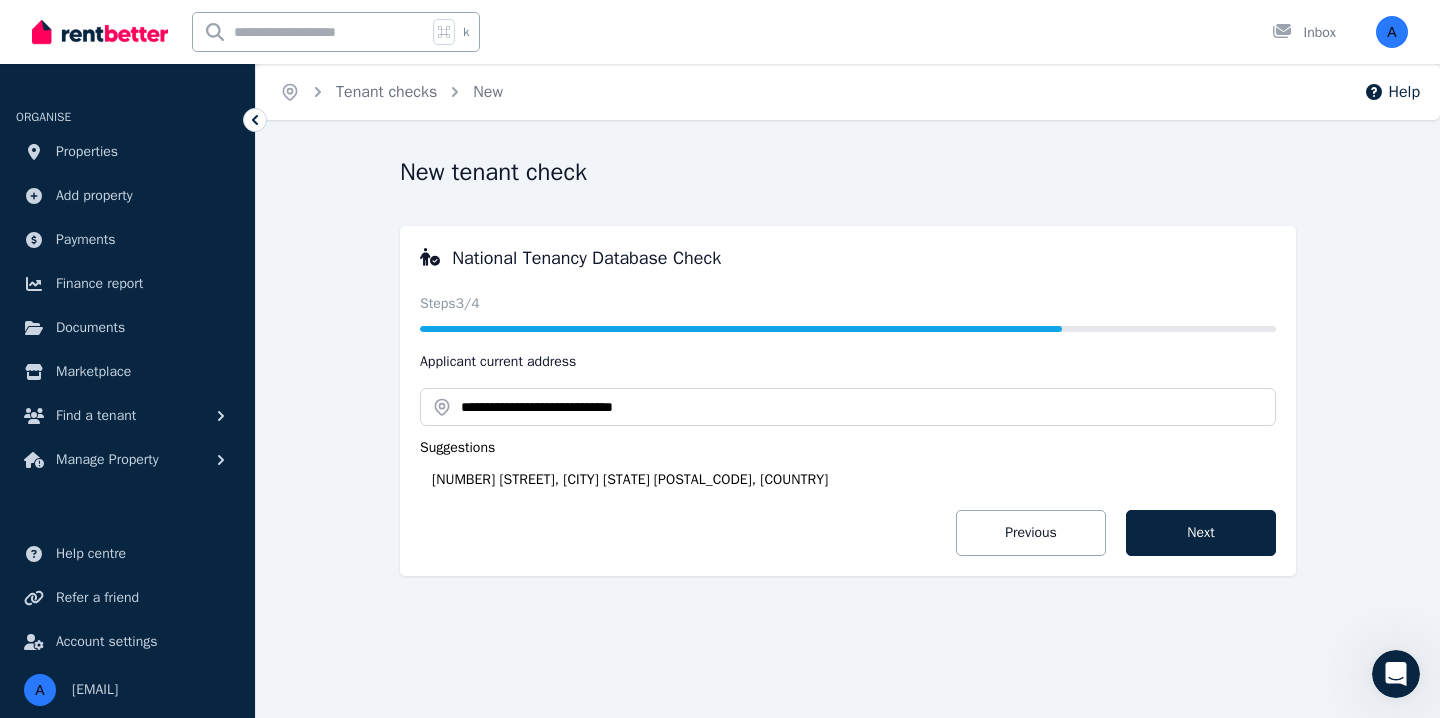 click on "[NUMBER] [STREET], [CITY] [STATE] [POSTAL_CODE], [COUNTRY]" at bounding box center [854, 480] 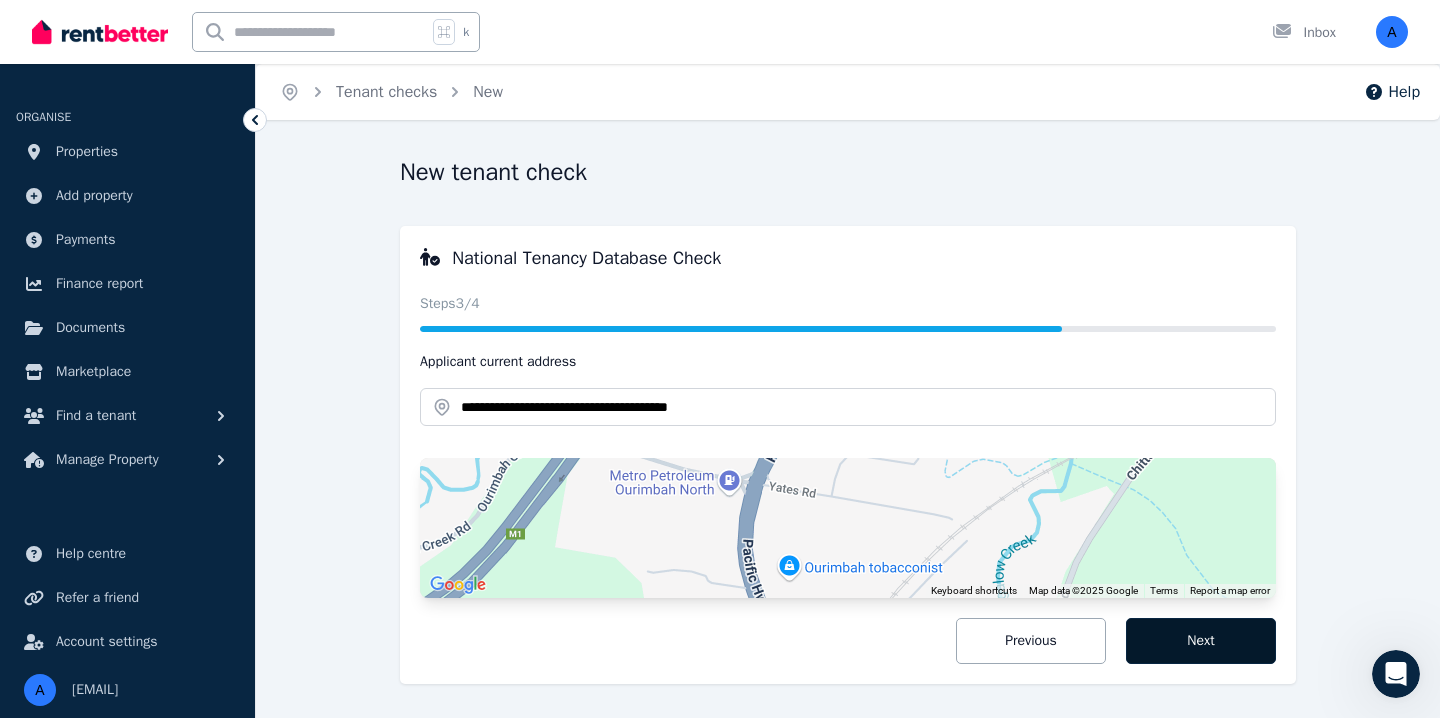 click on "Next" at bounding box center (1201, 641) 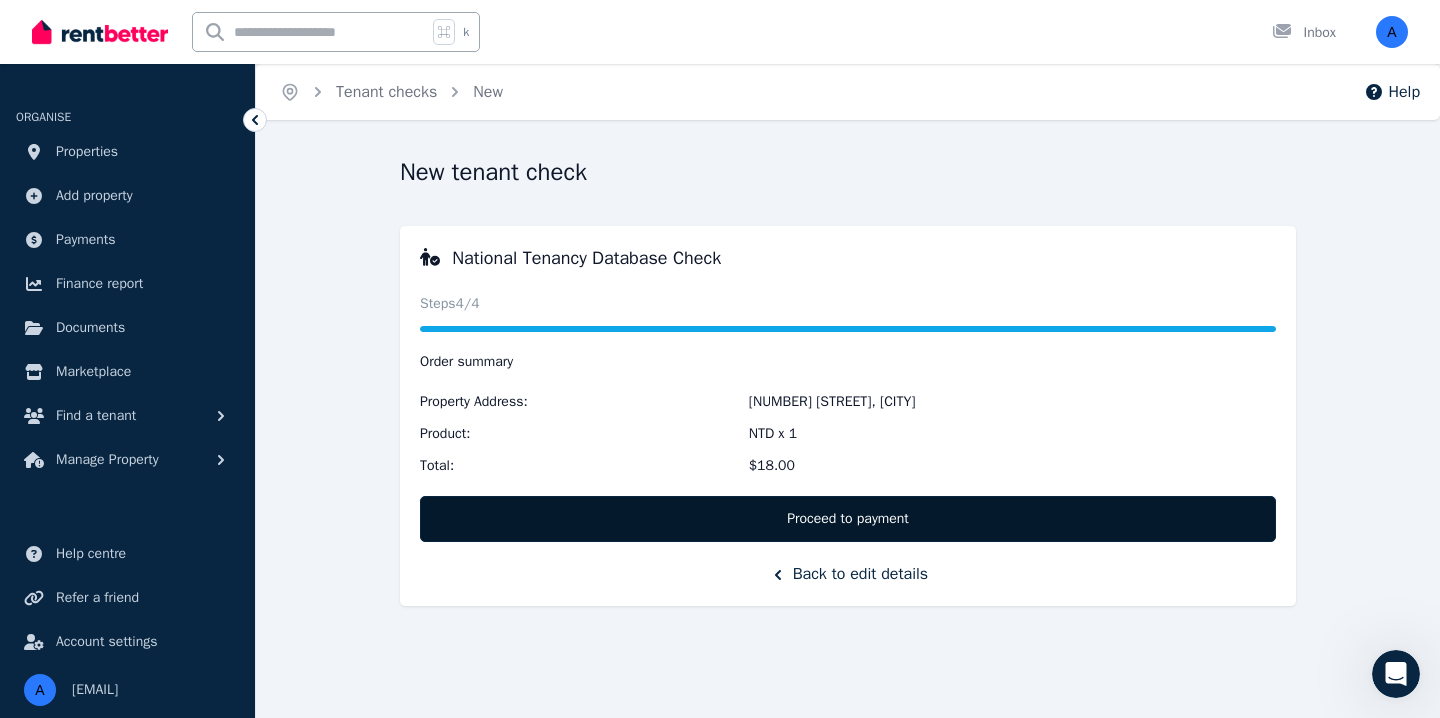click on "Proceed to payment" at bounding box center [848, 519] 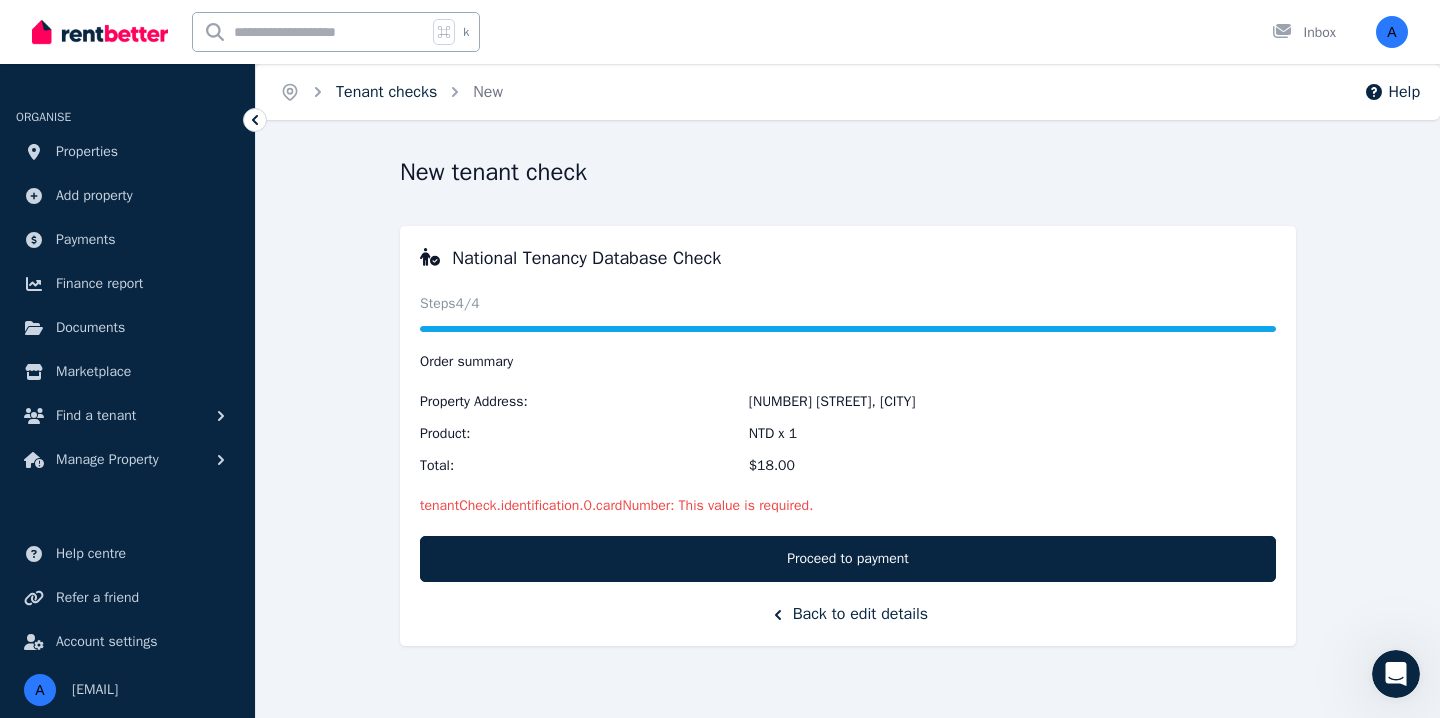 click on "Tenant checks" at bounding box center (386, 92) 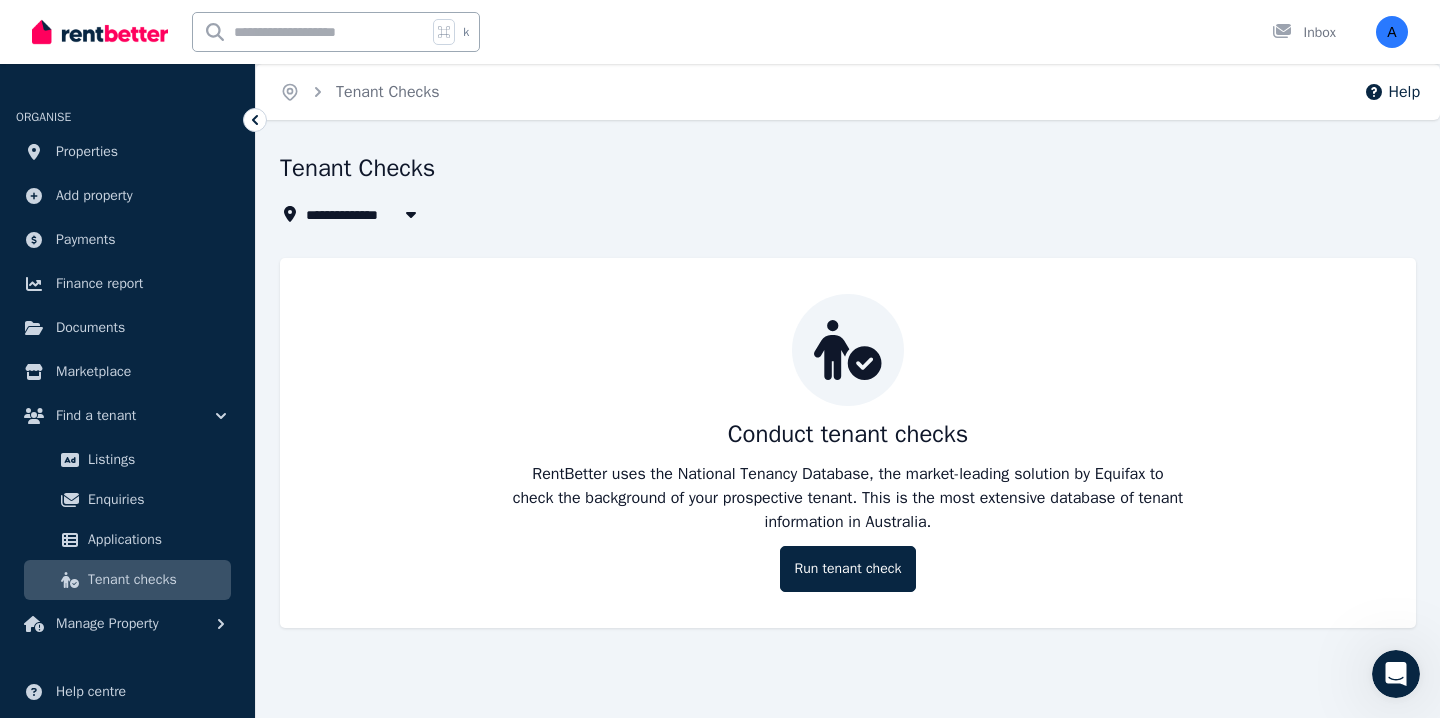 click on "Conduct tenant checks RentBetter uses the National Tenancy Database, the market-leading solution by Equifax to check the background of your prospective tenant. This is the most extensive database of tenant information in Australia. Run tenant check" at bounding box center [848, 443] 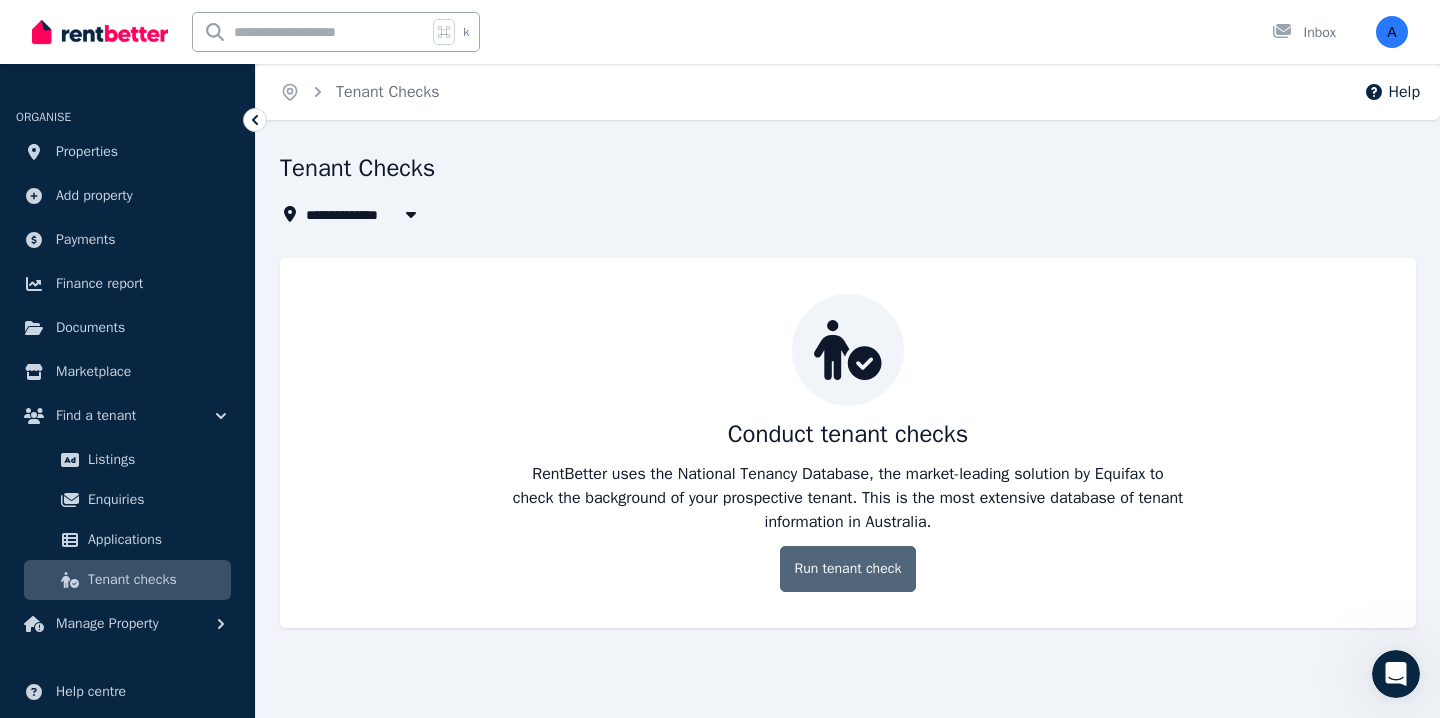 click on "Run tenant check" at bounding box center (848, 569) 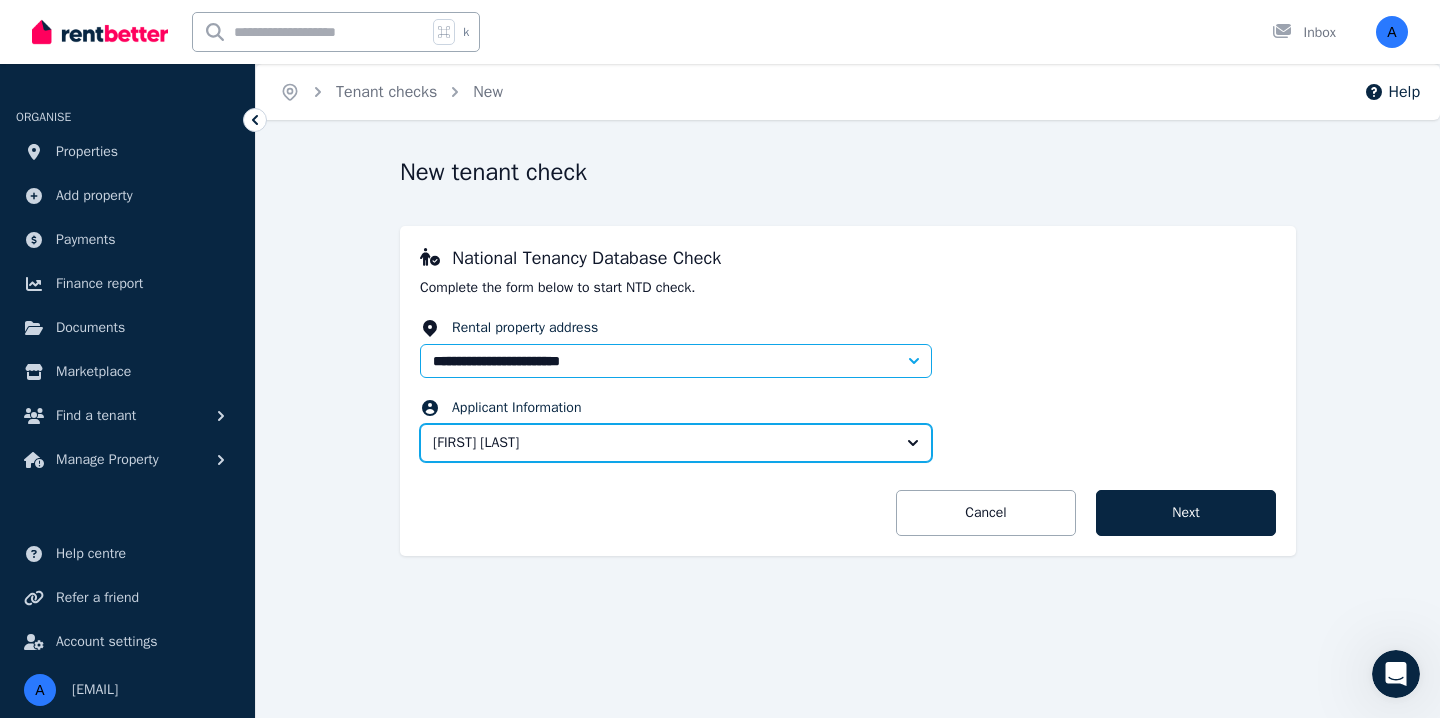 click on "[FIRST] [LAST]" at bounding box center (676, 443) 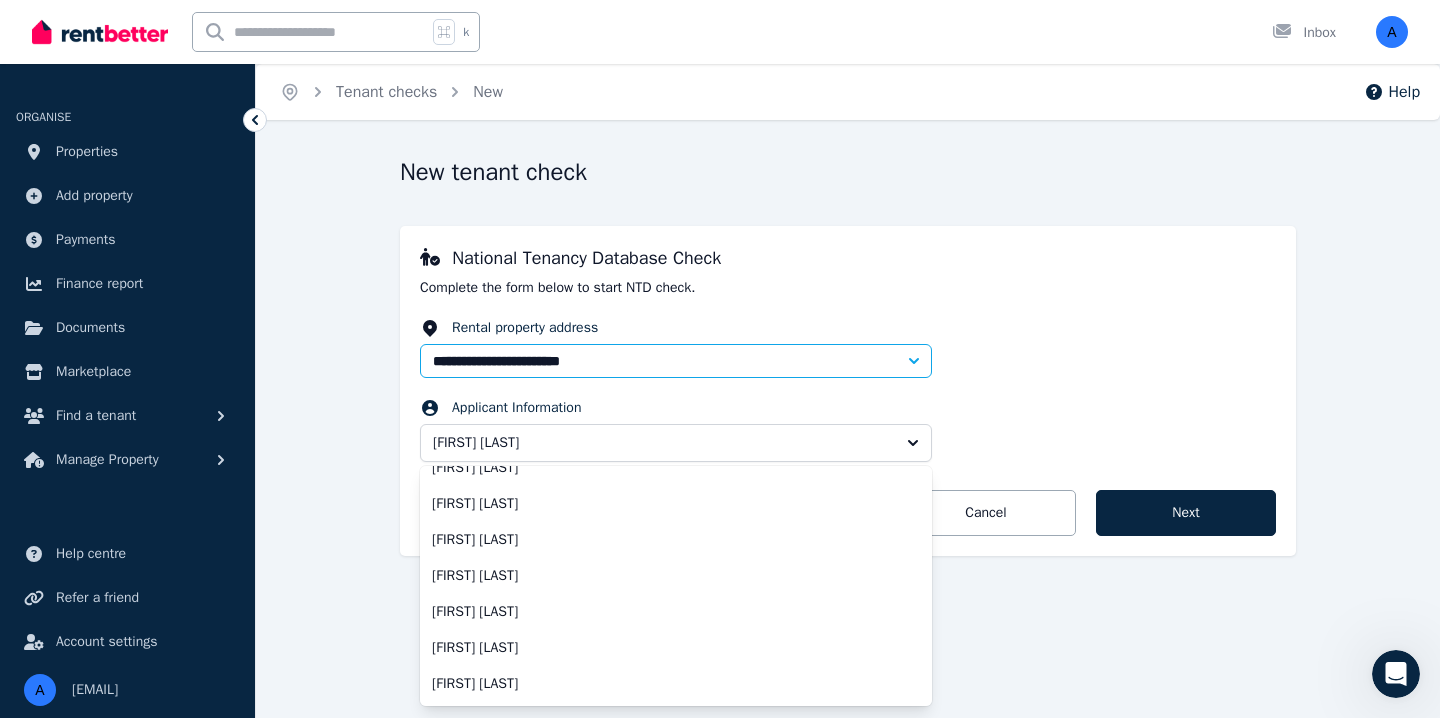 scroll, scrollTop: 222, scrollLeft: 0, axis: vertical 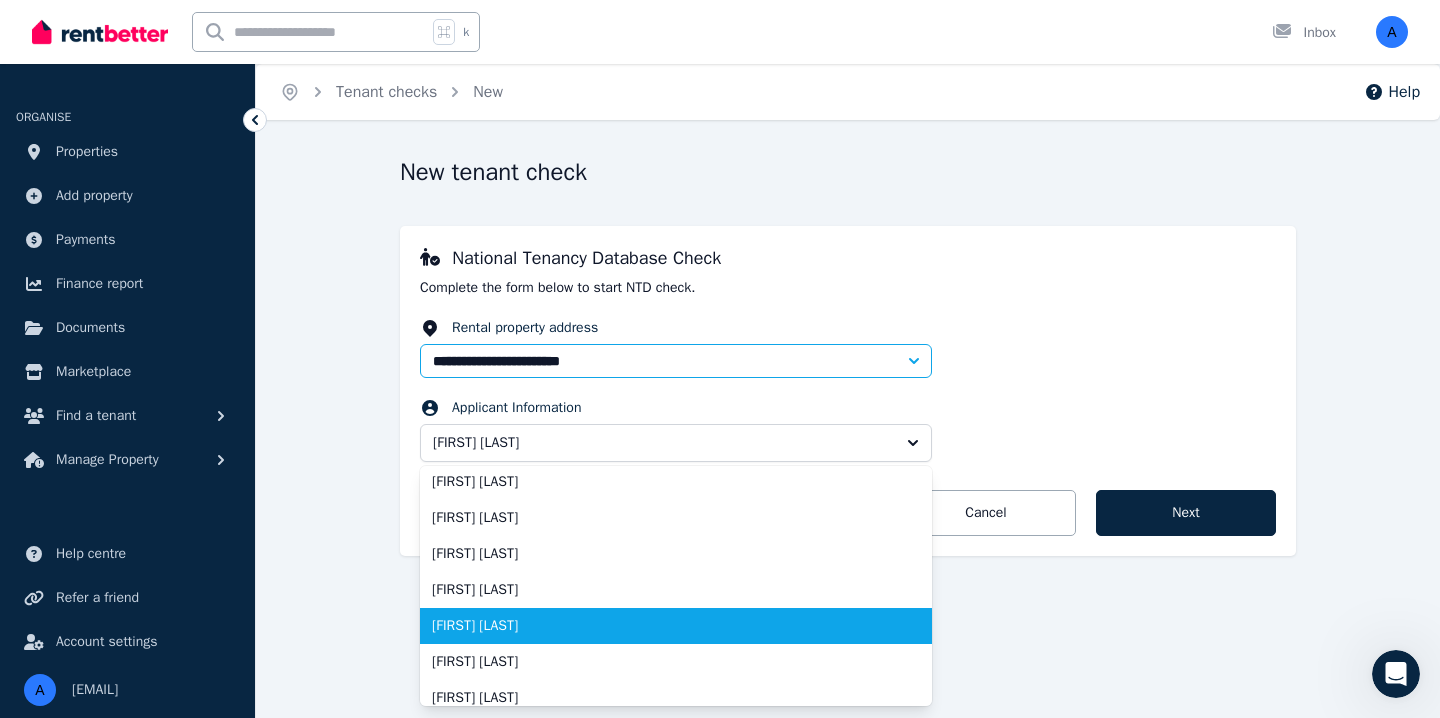 click on "[FIRST] [LAST]" at bounding box center (664, 626) 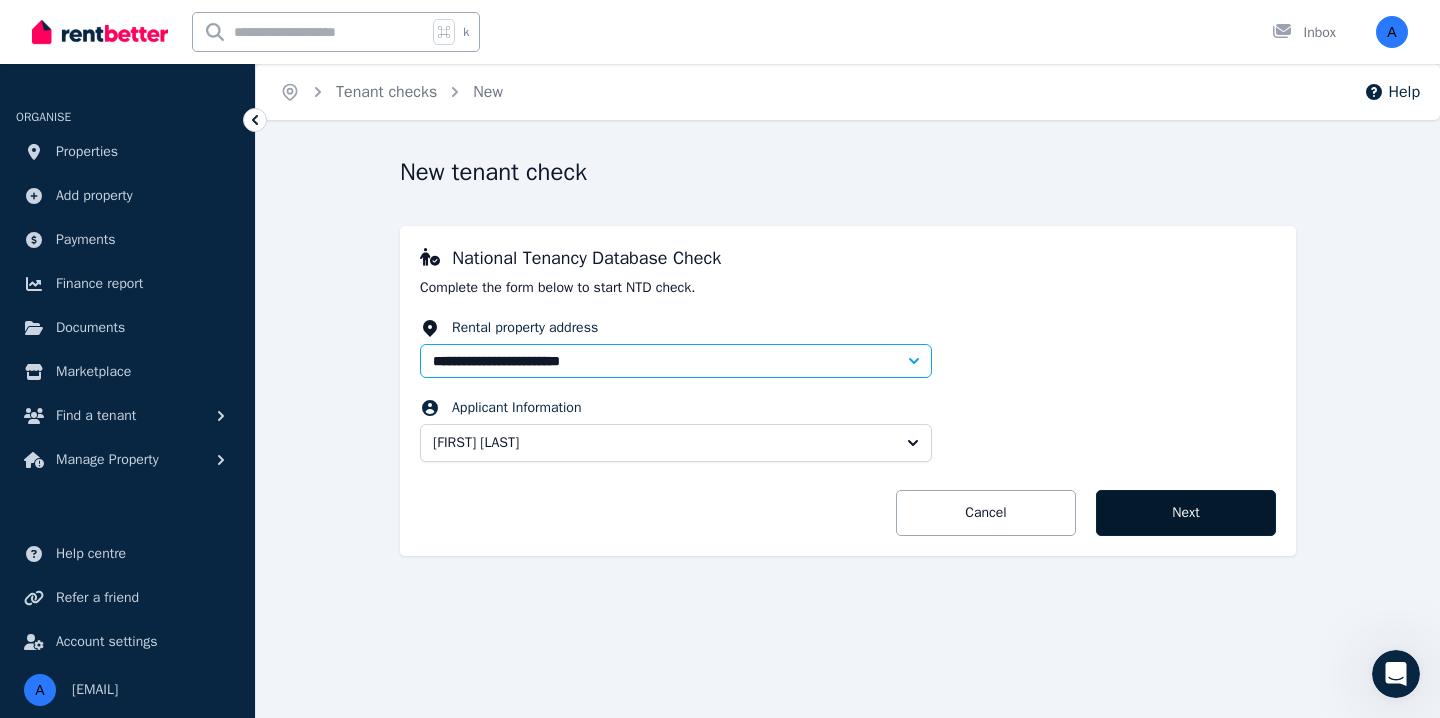 click on "Next" at bounding box center [1186, 513] 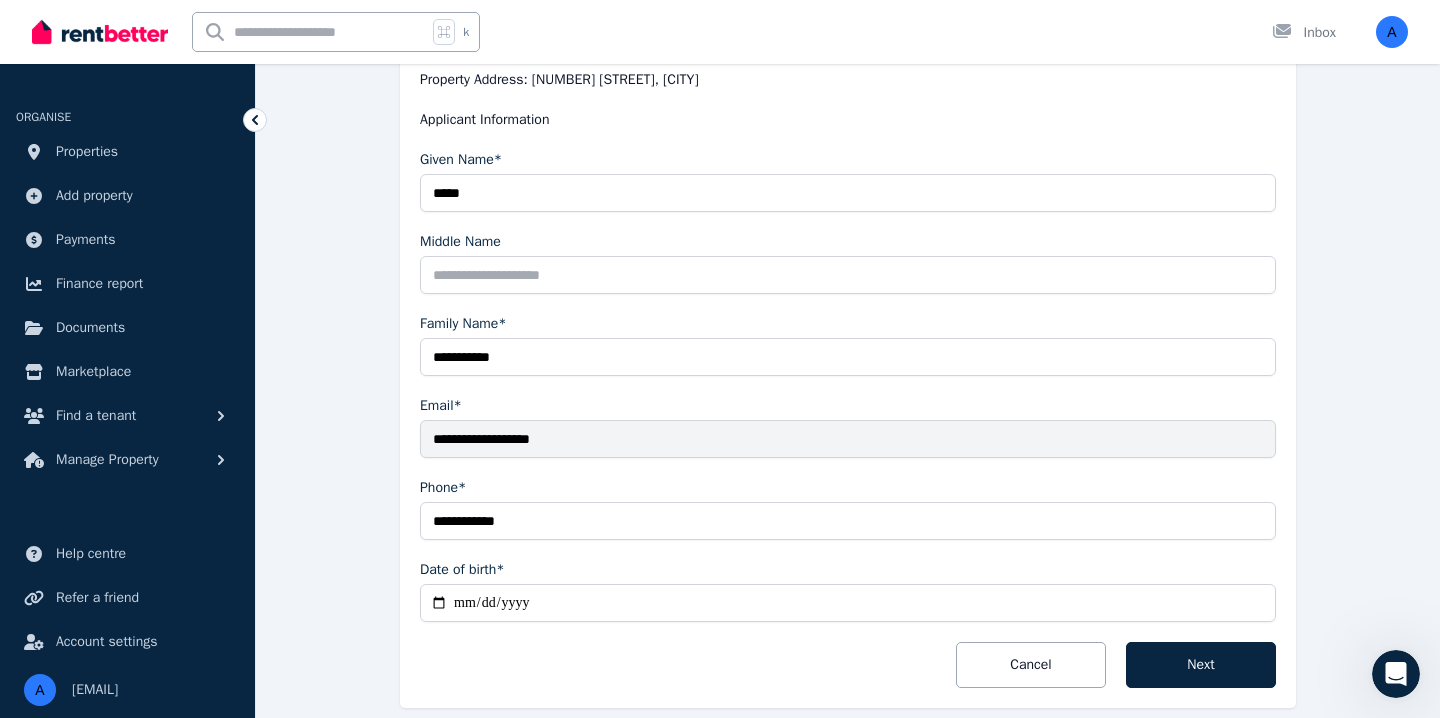 scroll, scrollTop: 400, scrollLeft: 0, axis: vertical 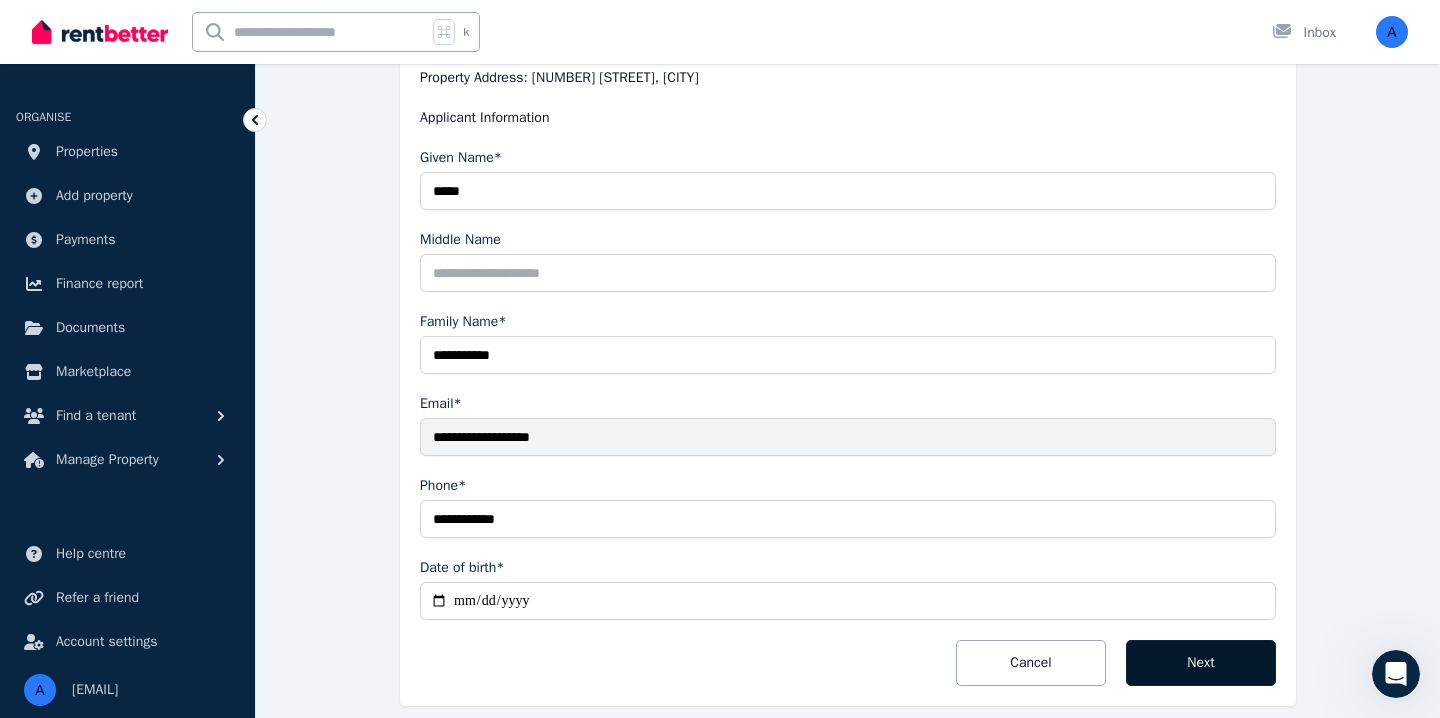 click on "Next" at bounding box center [1201, 663] 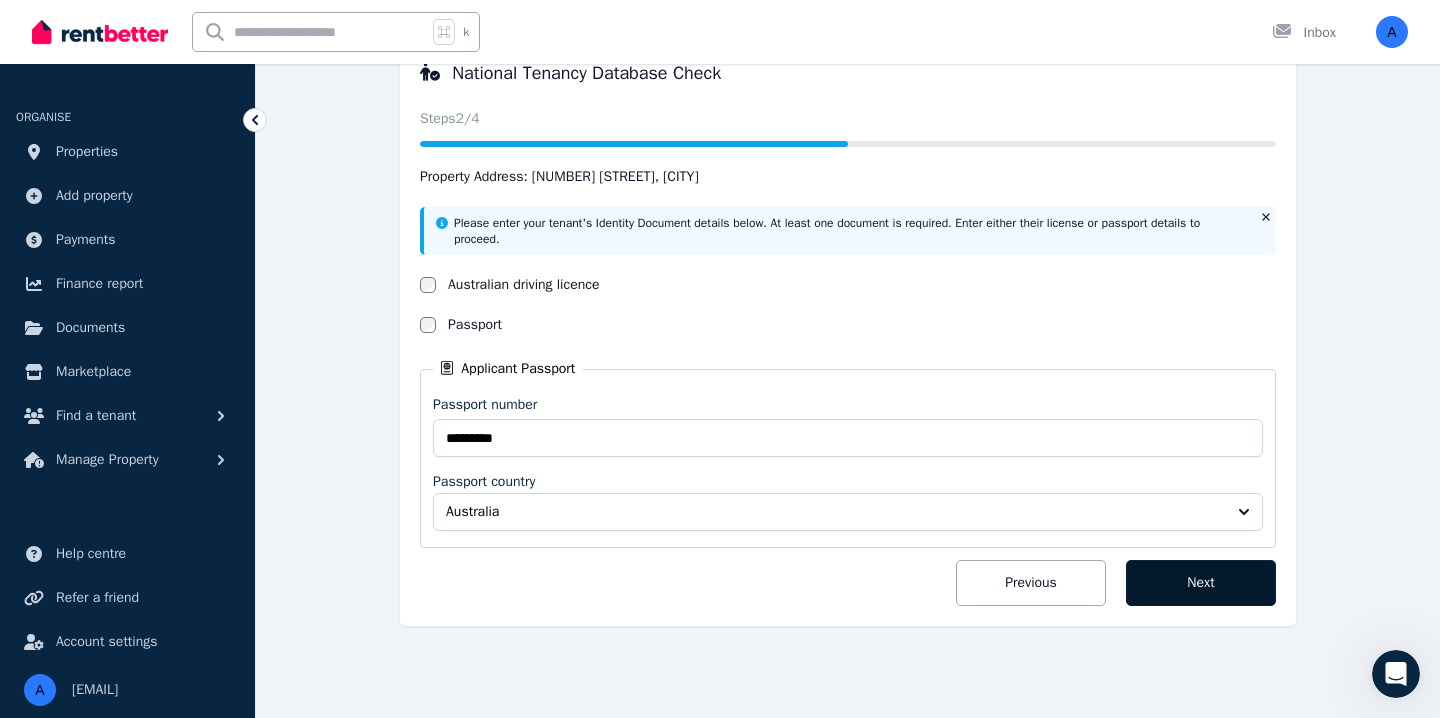 scroll, scrollTop: 185, scrollLeft: 0, axis: vertical 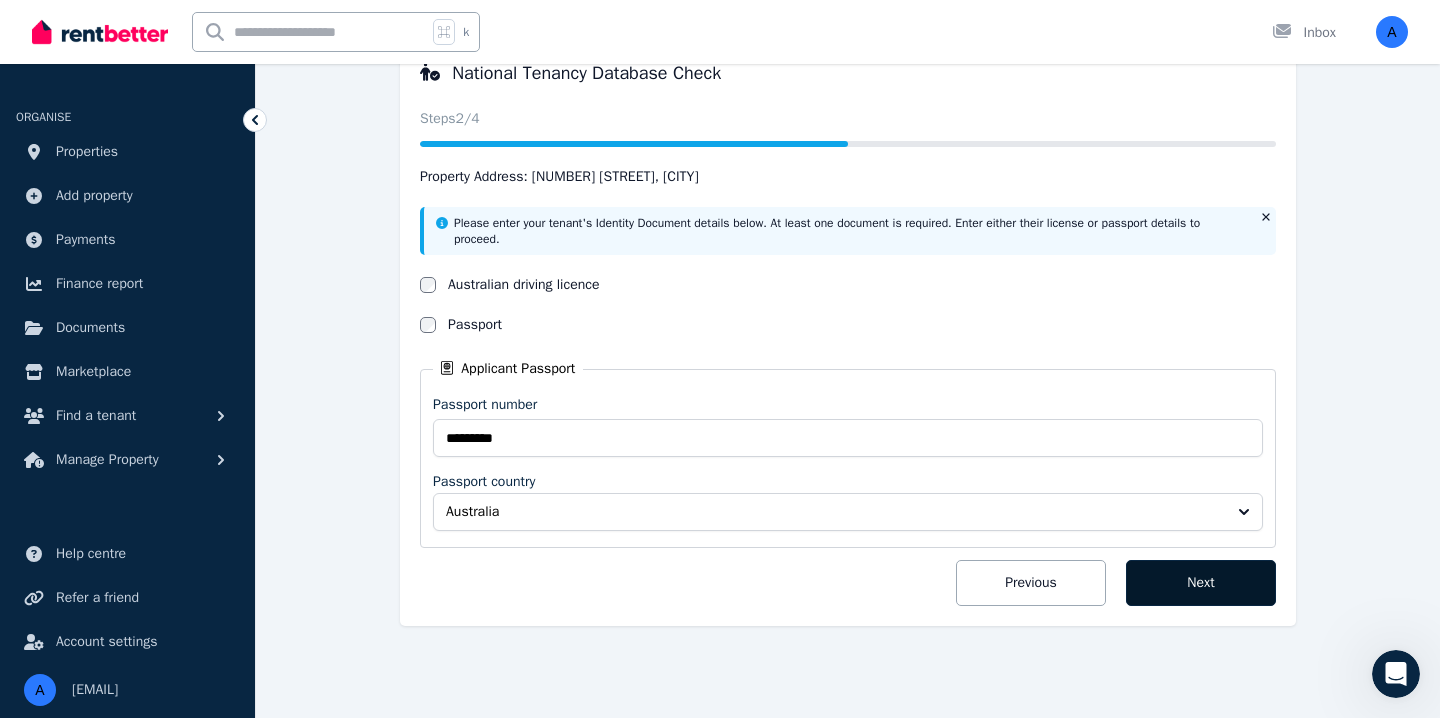 click on "Next" at bounding box center (1201, 583) 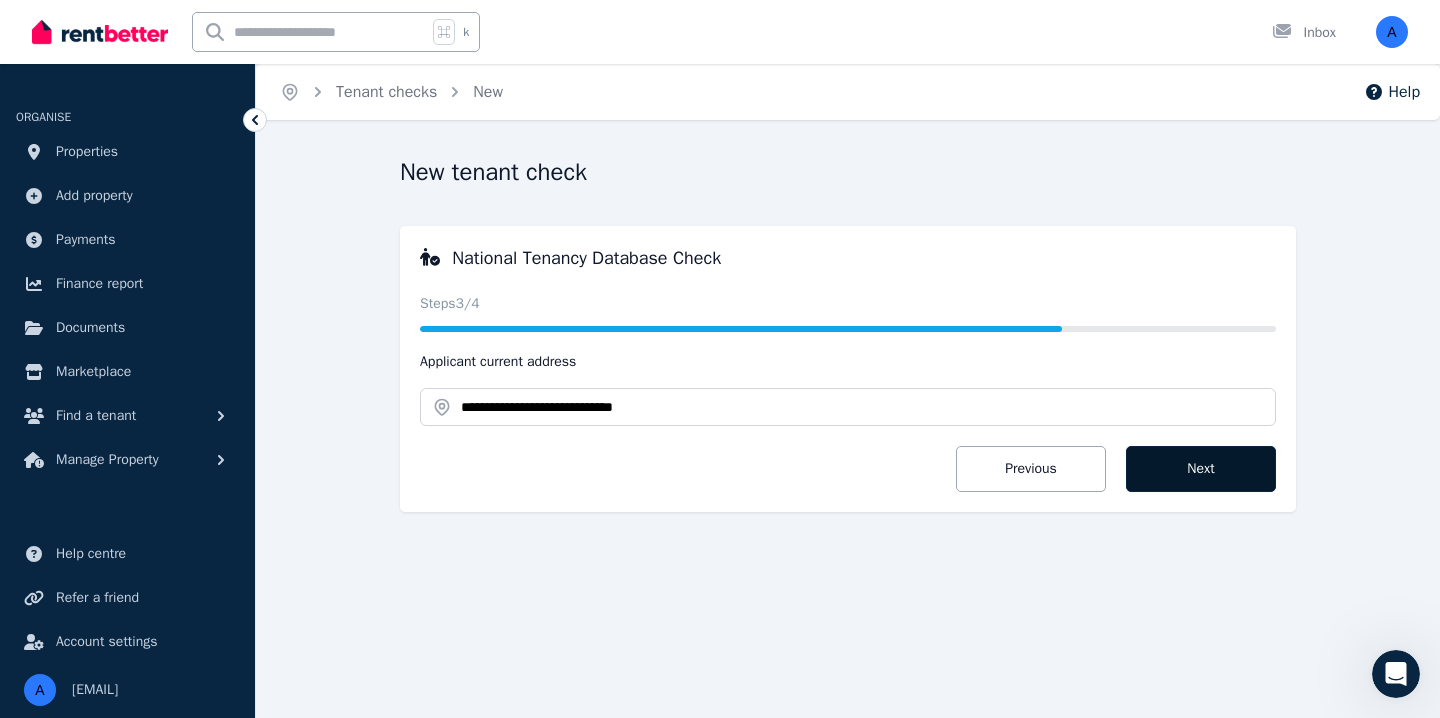 scroll, scrollTop: 0, scrollLeft: 0, axis: both 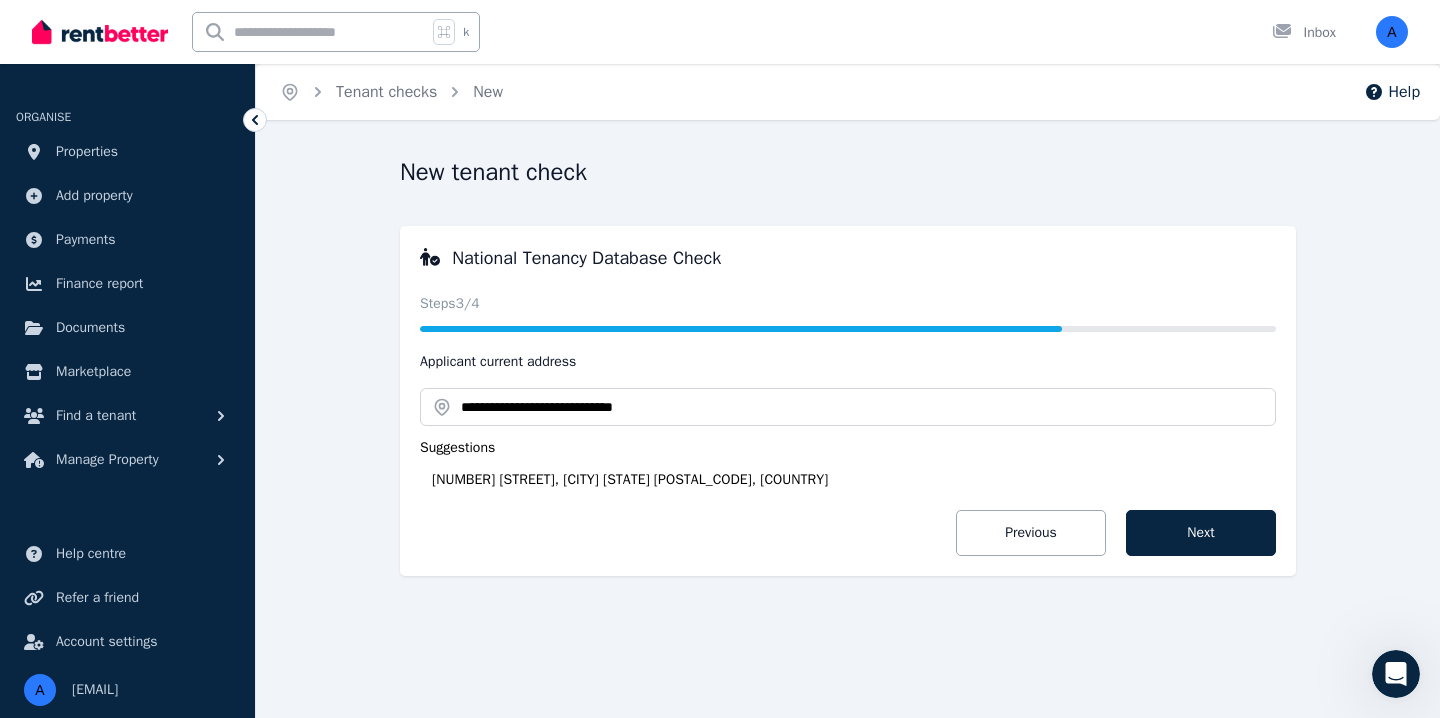 click on "[NUMBER] [STREET], [CITY] [STATE] [POSTAL_CODE], [COUNTRY]" at bounding box center [854, 480] 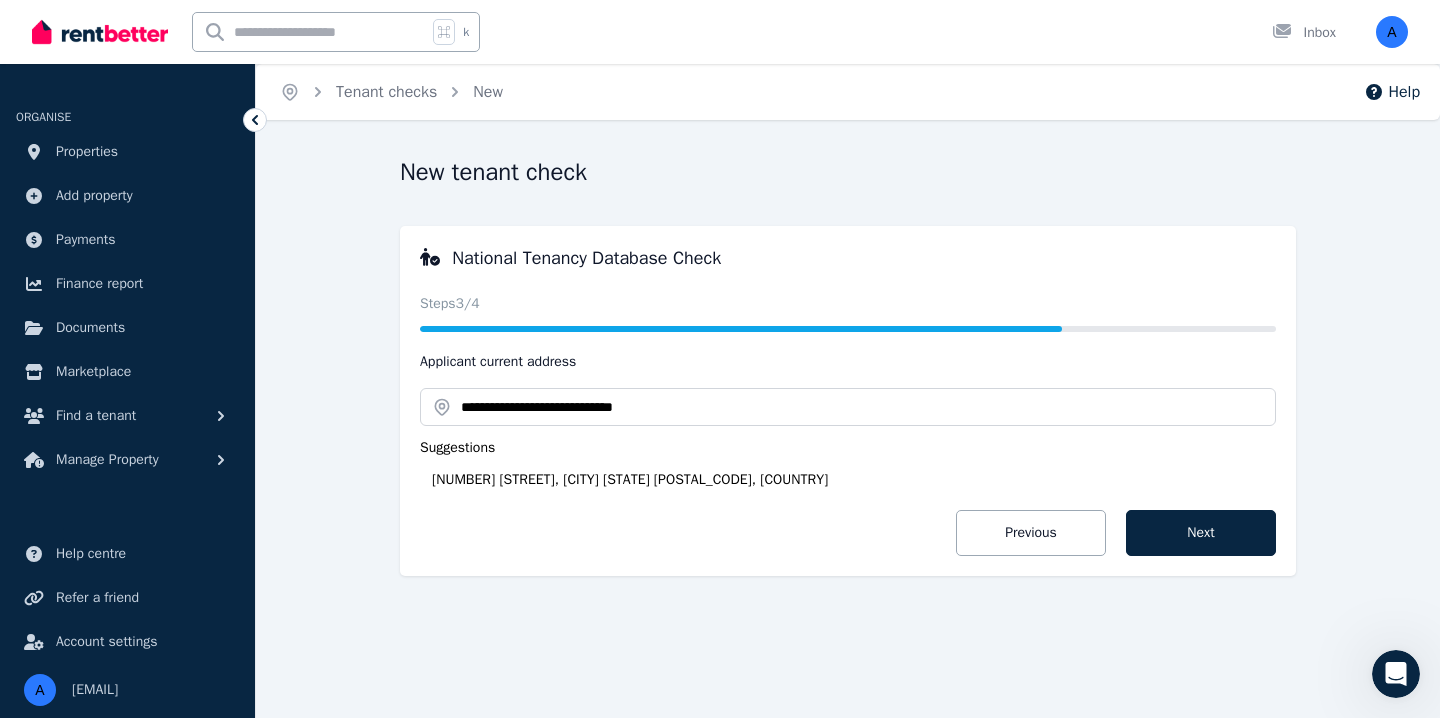 type on "**********" 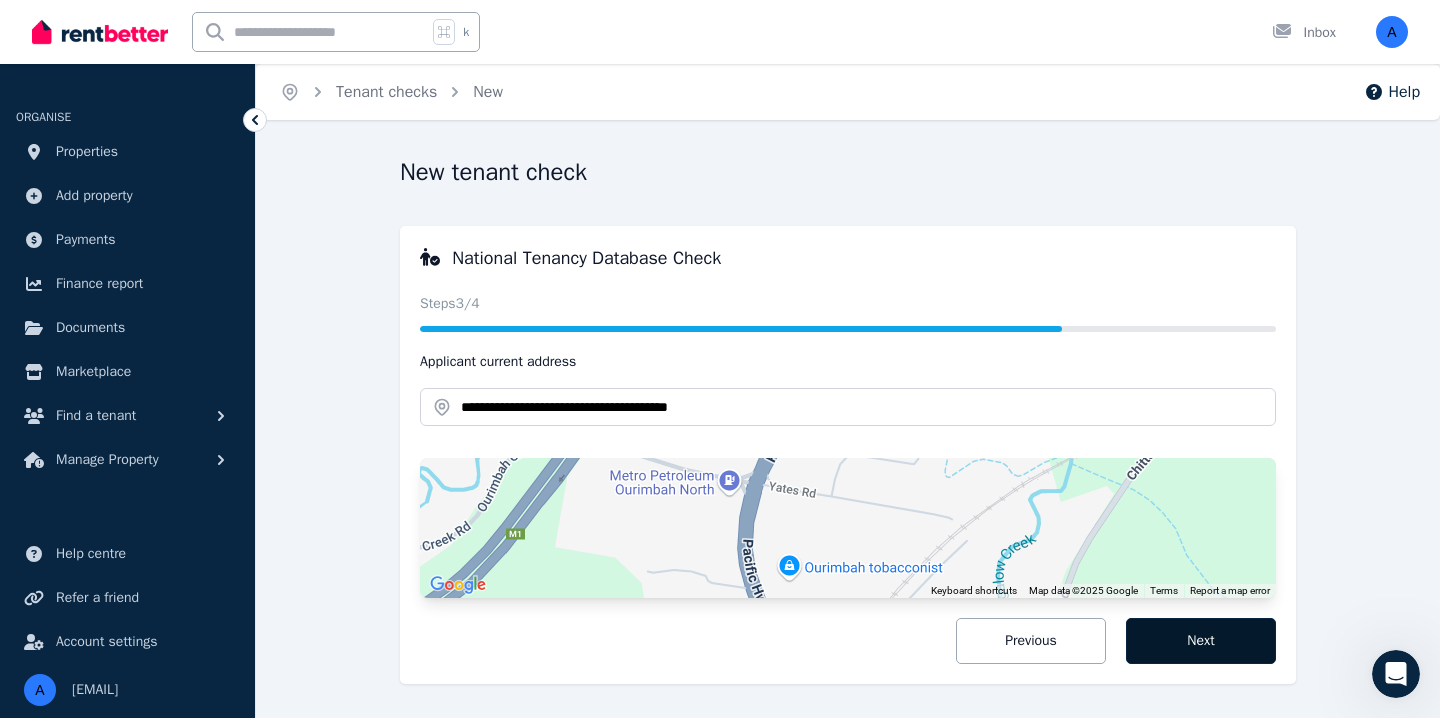 click on "Next" at bounding box center [1201, 641] 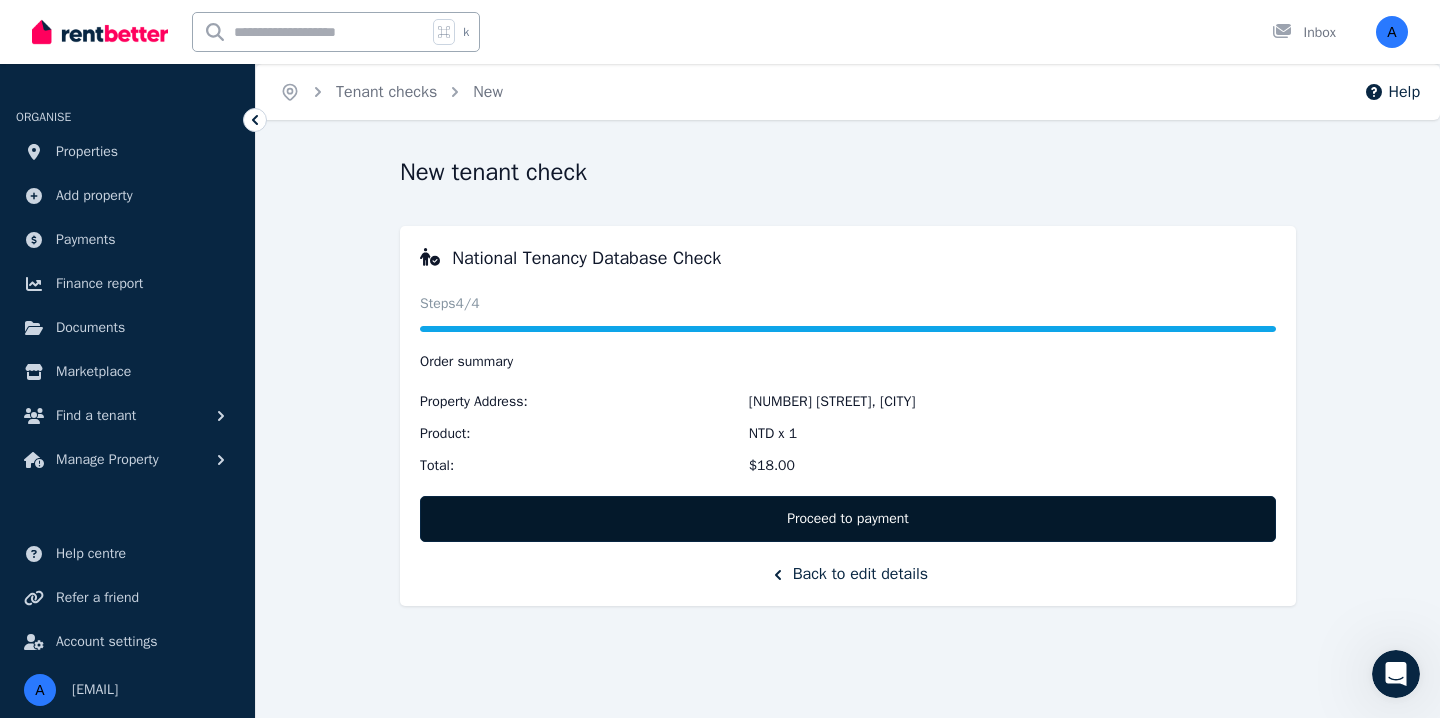 click on "Proceed to payment" at bounding box center (848, 519) 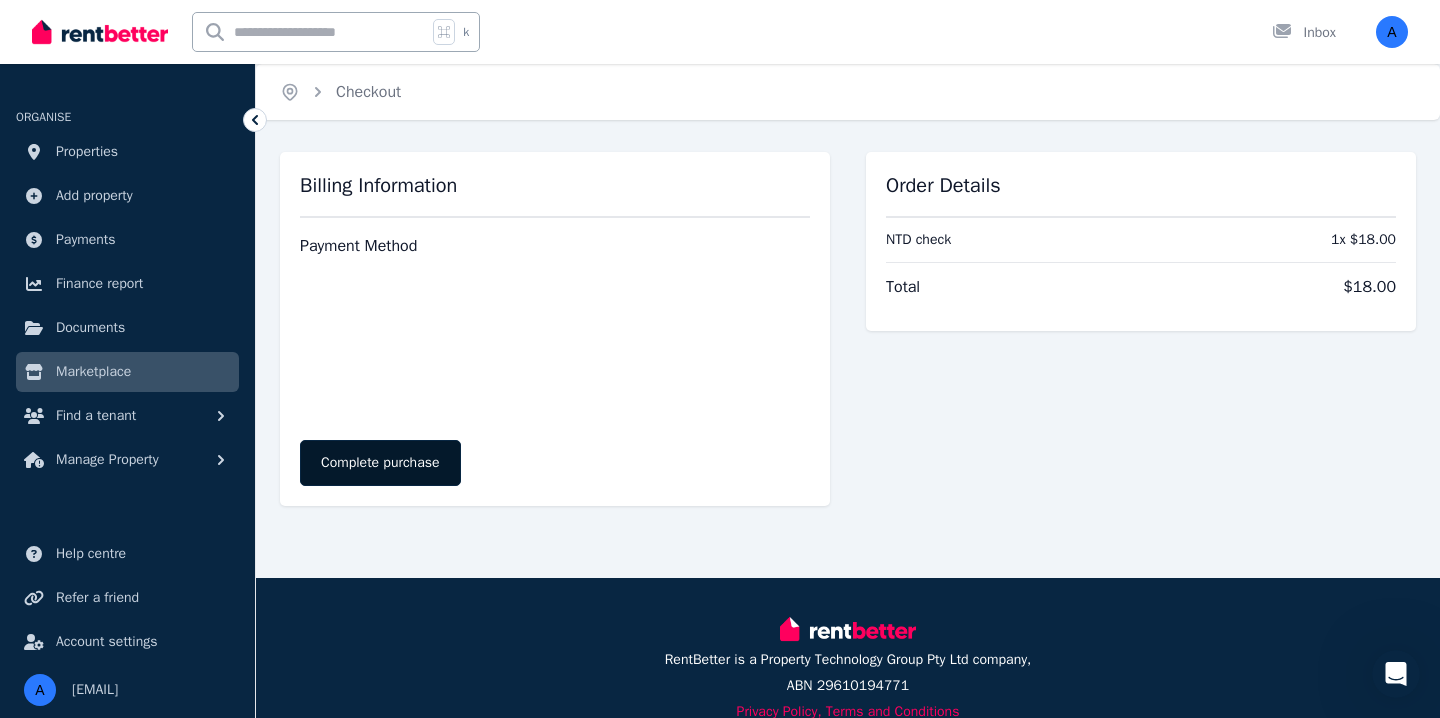 click on "Complete purchase" at bounding box center [380, 463] 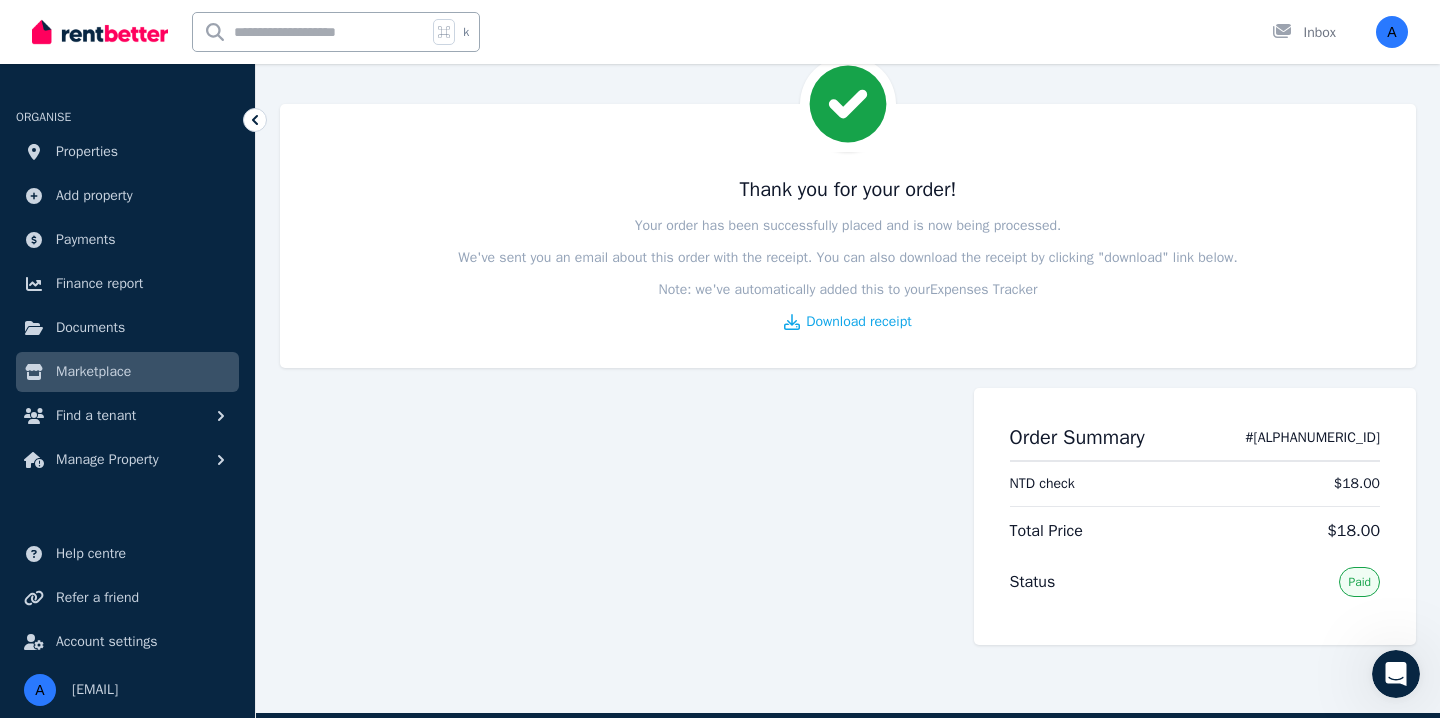 scroll, scrollTop: 0, scrollLeft: 0, axis: both 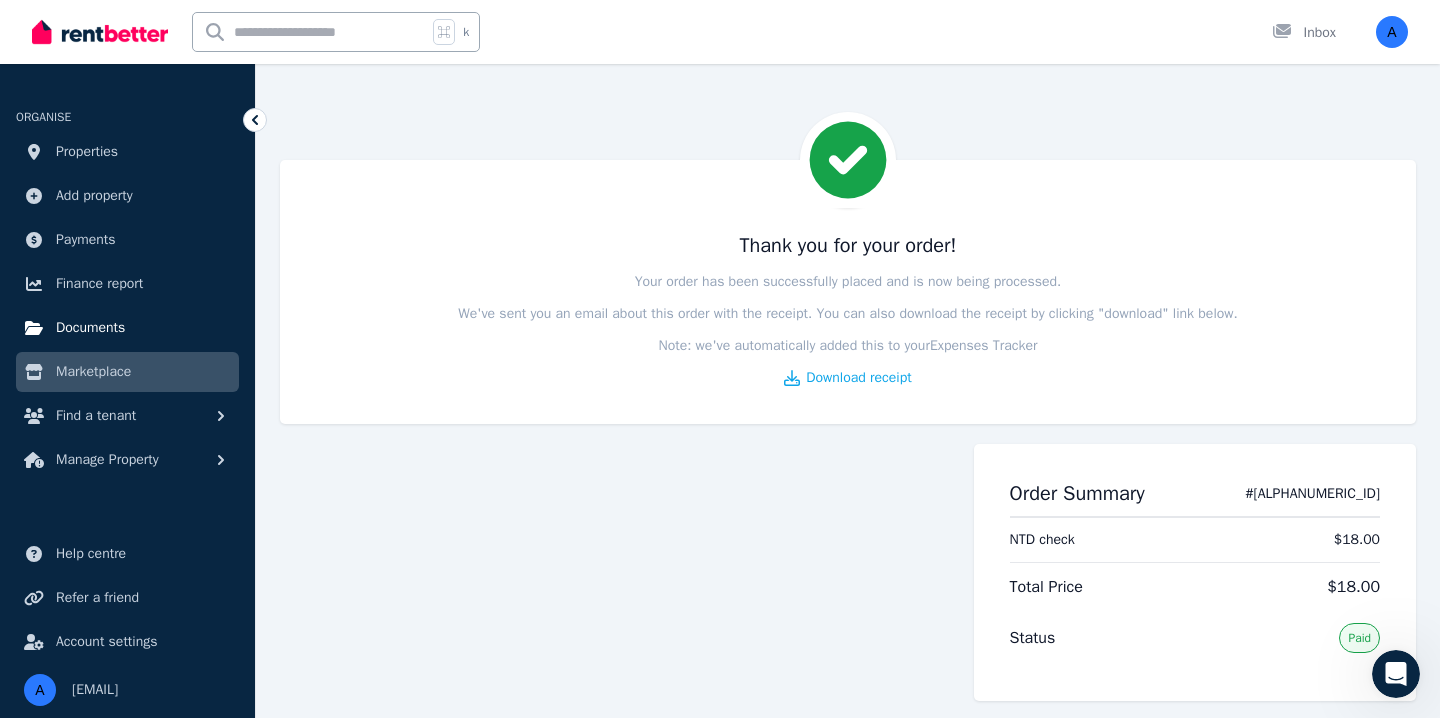click on "Documents" at bounding box center [90, 328] 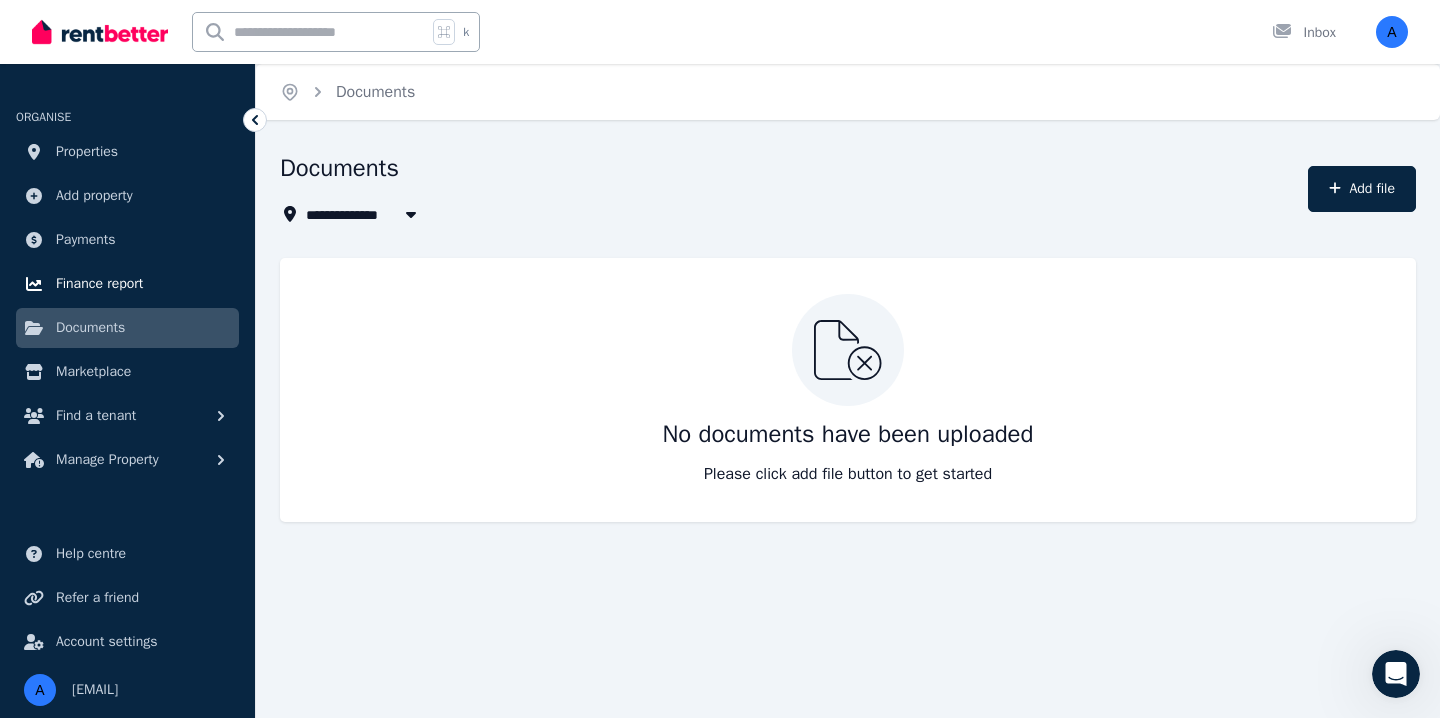 click on "Finance report" at bounding box center (99, 284) 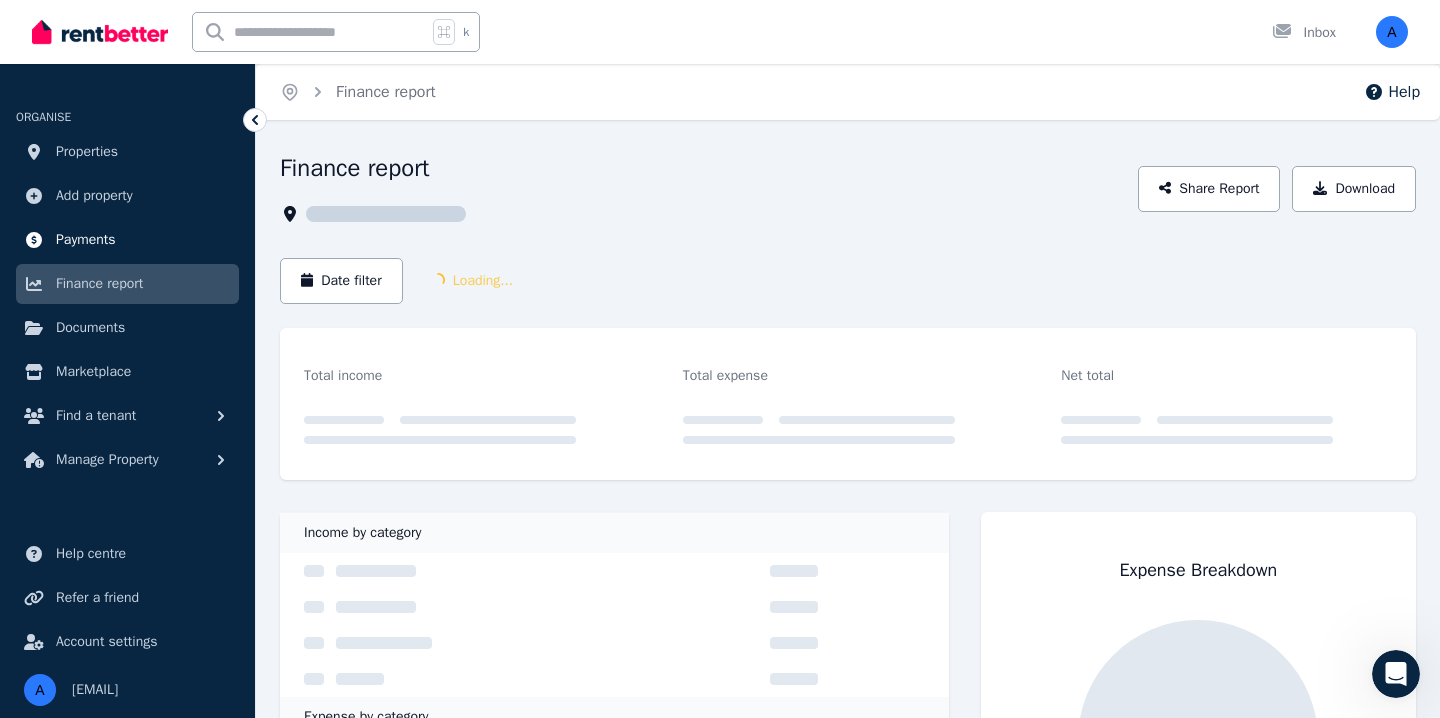 click on "Payments" at bounding box center [86, 240] 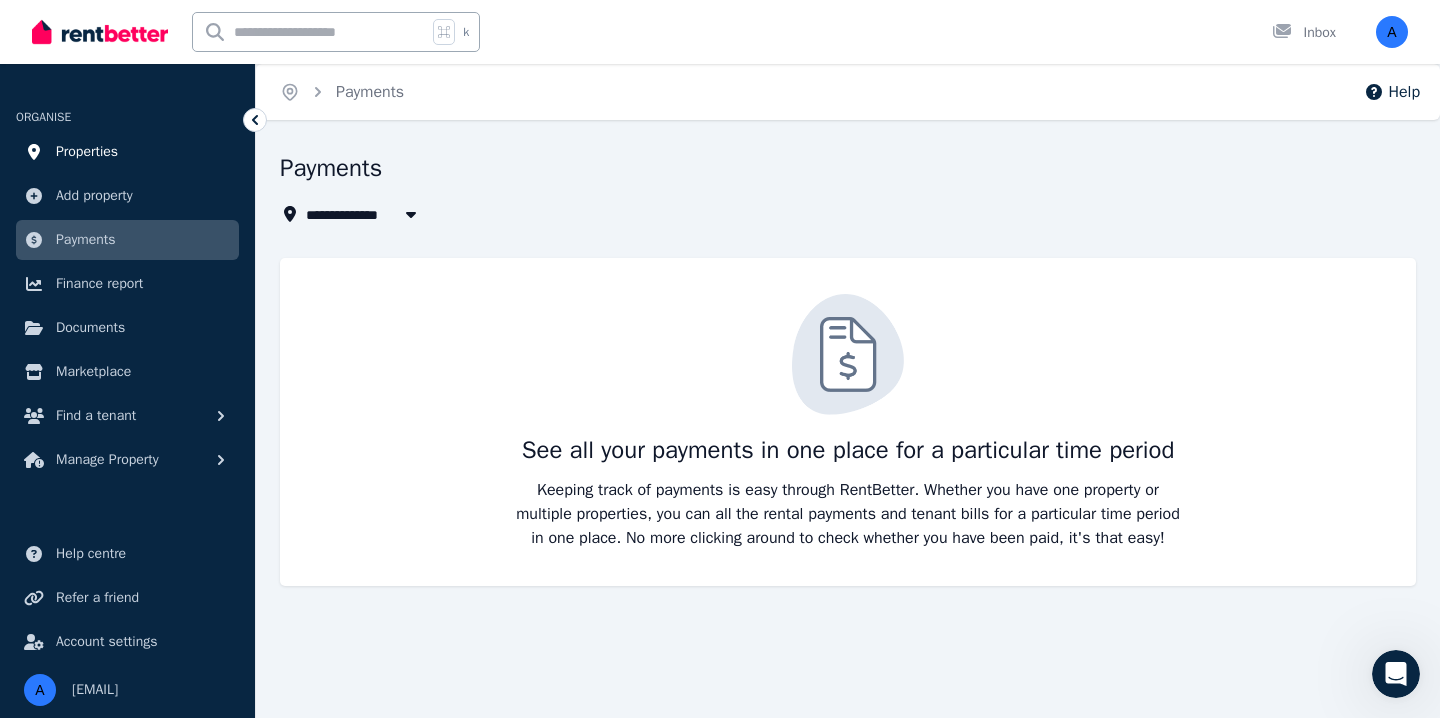 click on "Properties" at bounding box center [87, 152] 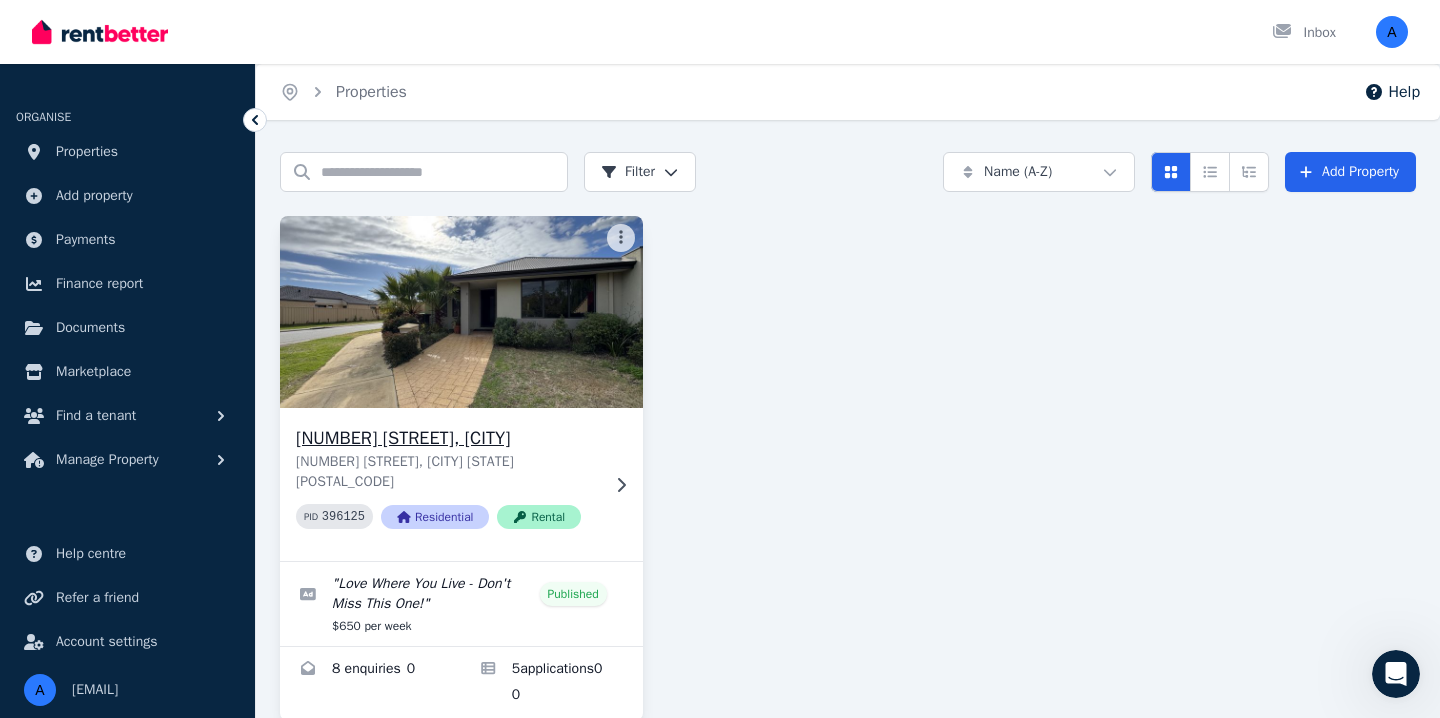 click at bounding box center [461, 312] 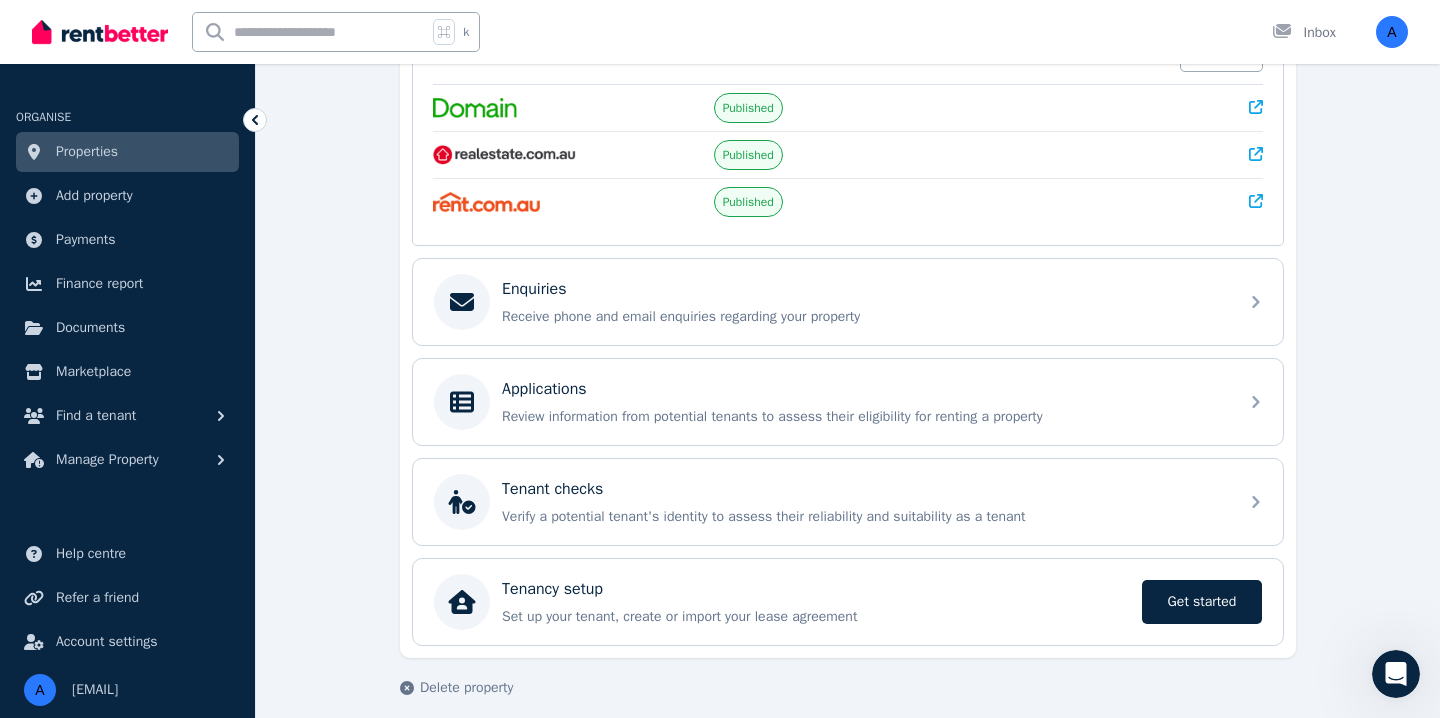 scroll, scrollTop: 452, scrollLeft: 0, axis: vertical 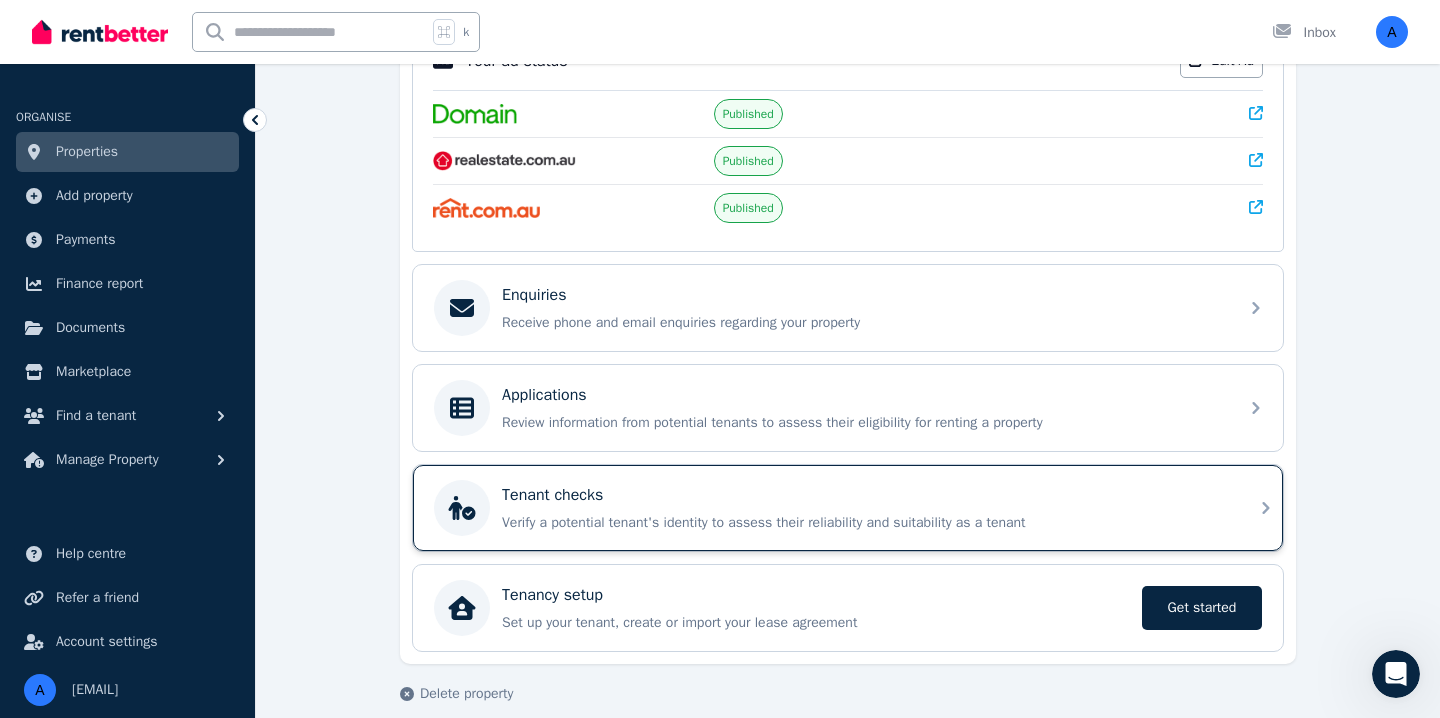 click on "Tenant checks" at bounding box center [864, 495] 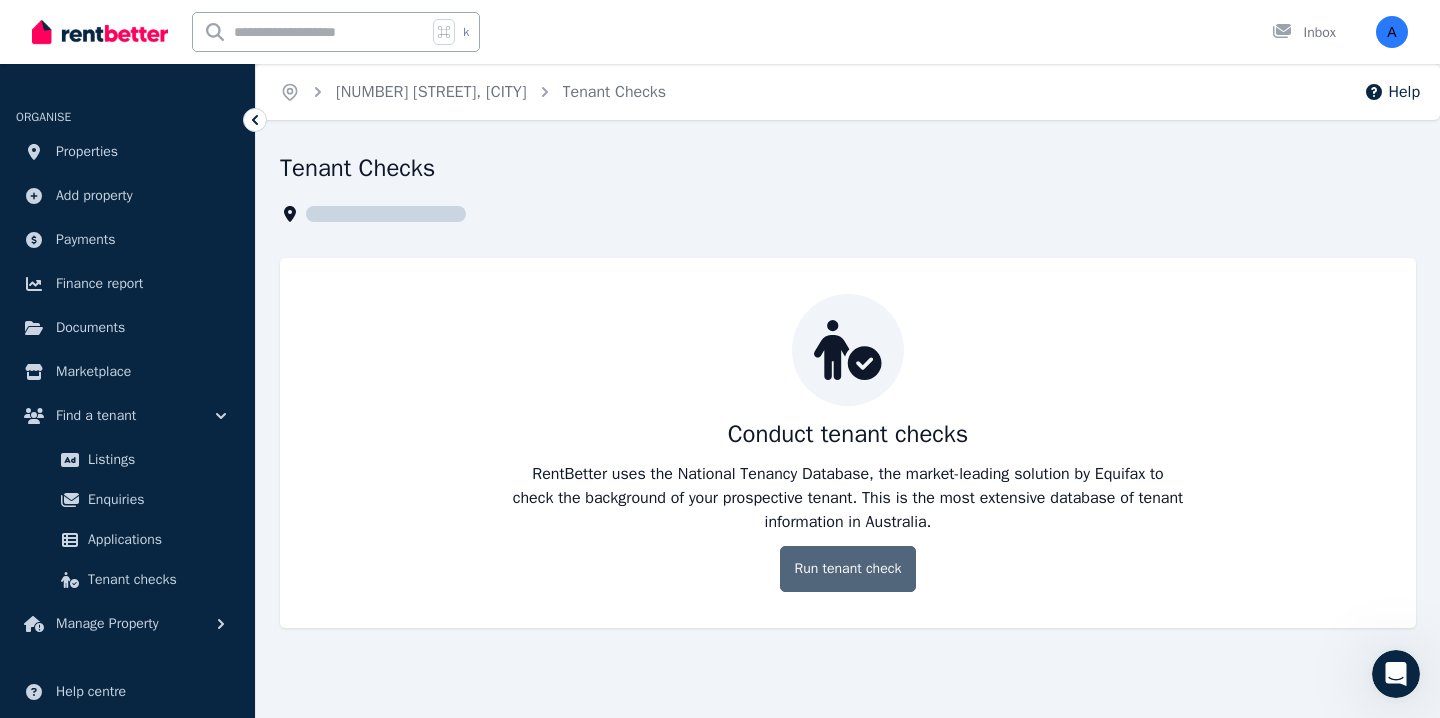 click on "Run tenant check" at bounding box center [848, 569] 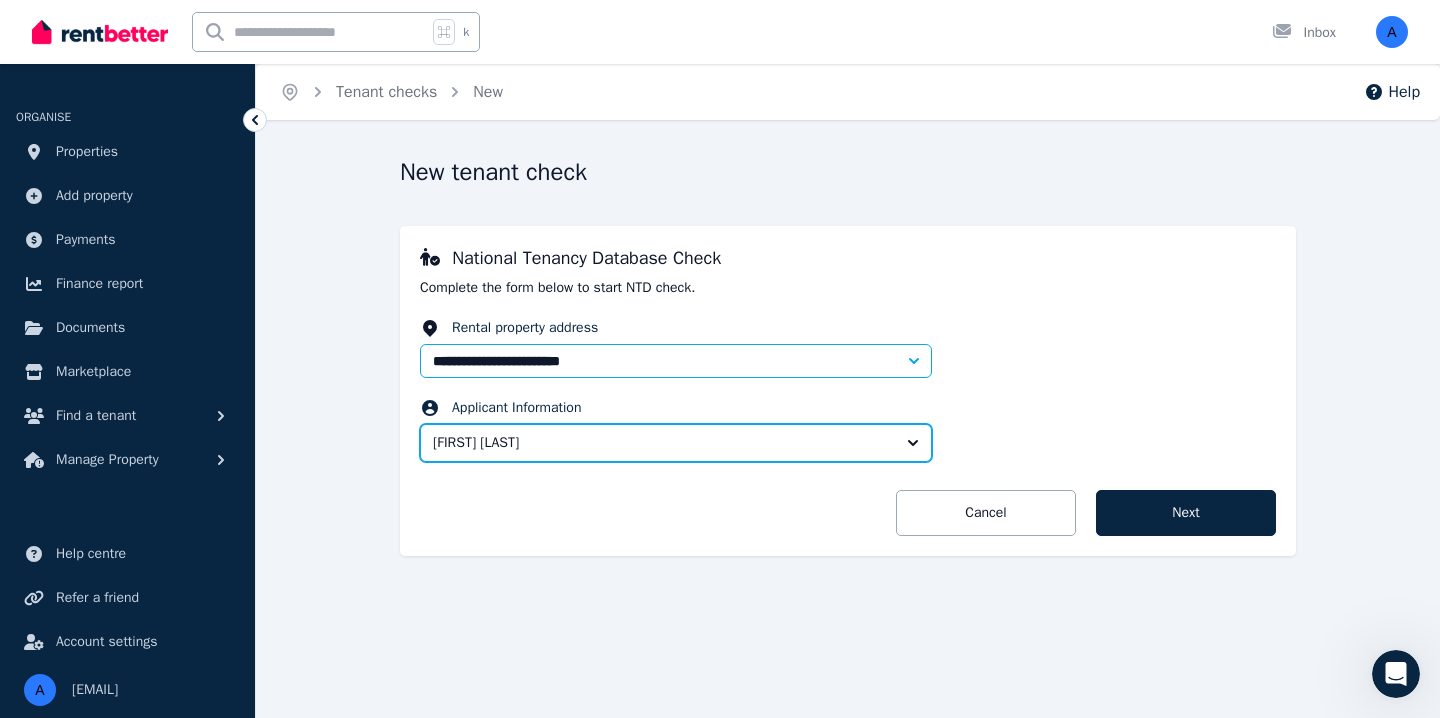 click on "[FIRST] [LAST]" at bounding box center [662, 443] 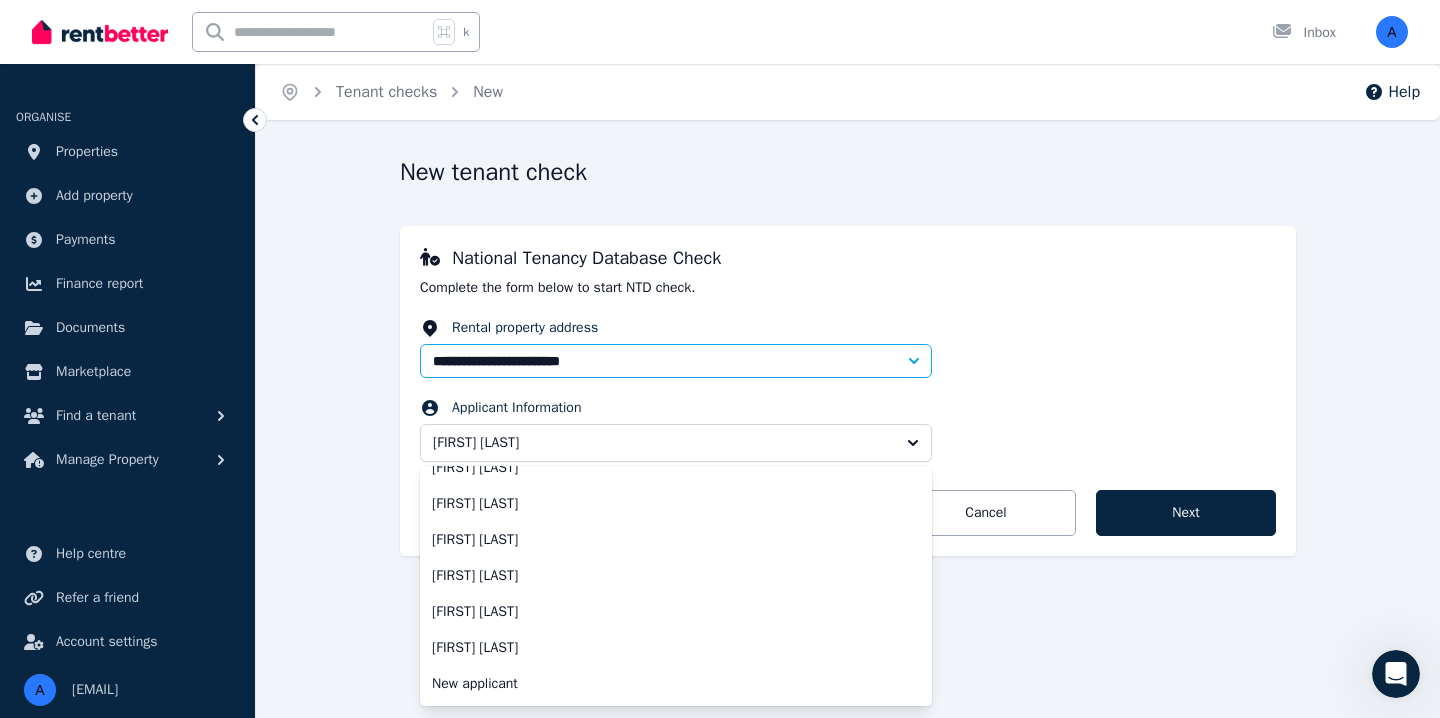 scroll, scrollTop: 307, scrollLeft: 0, axis: vertical 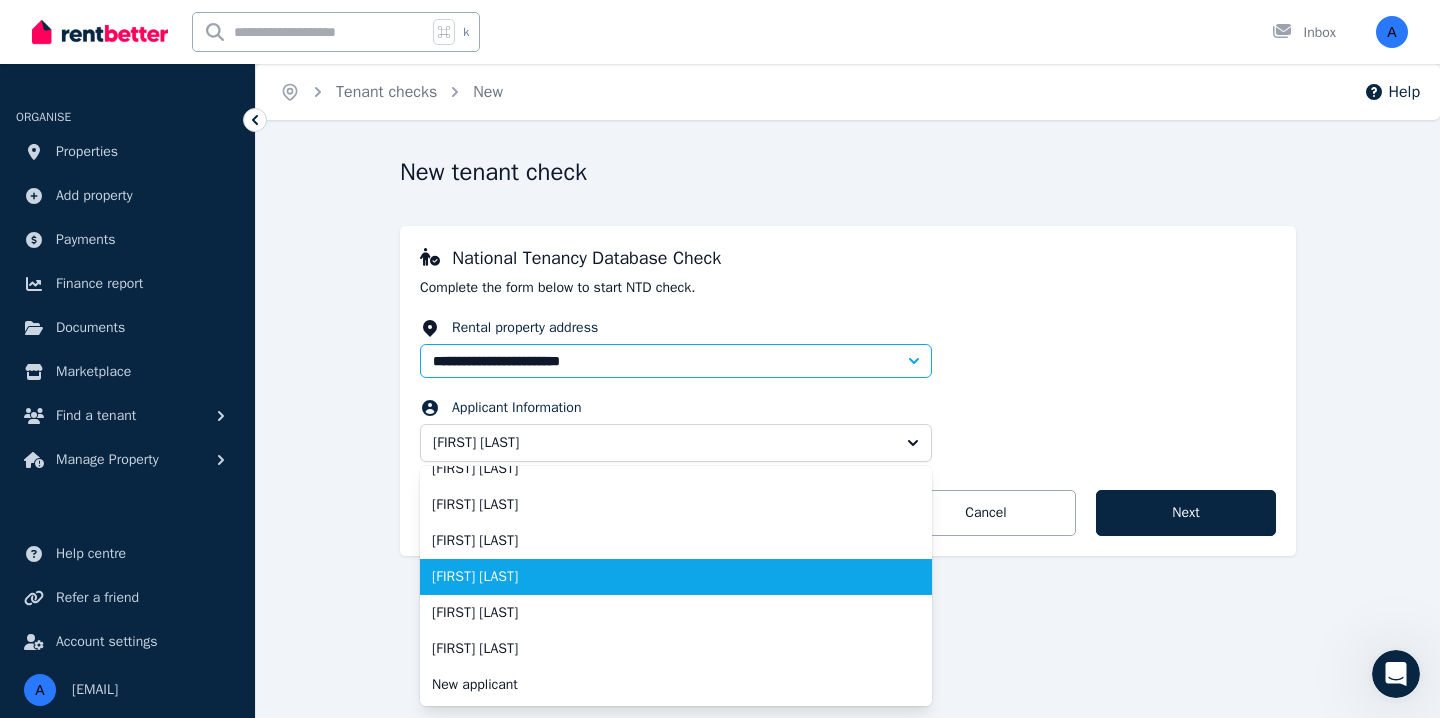 click on "[FIRST] [LAST]" at bounding box center (664, 577) 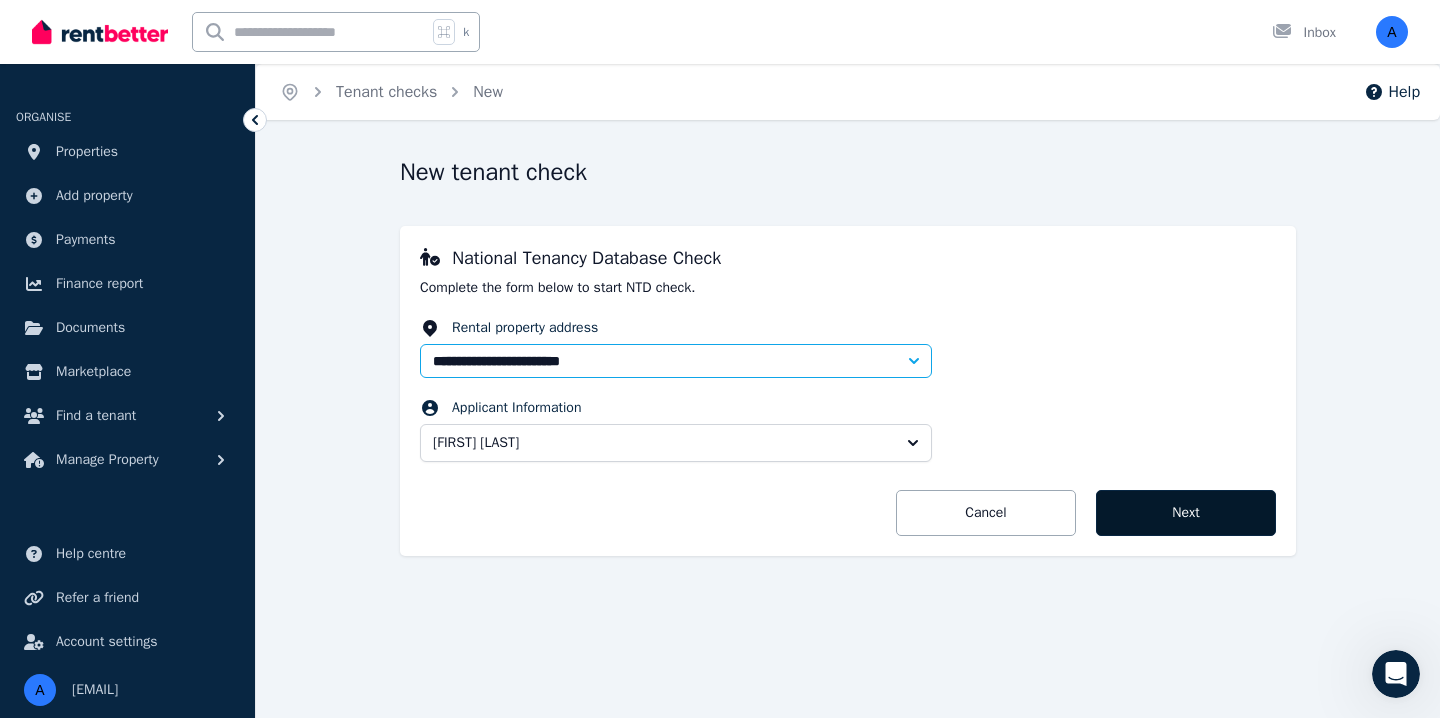 click on "Next" at bounding box center [1186, 513] 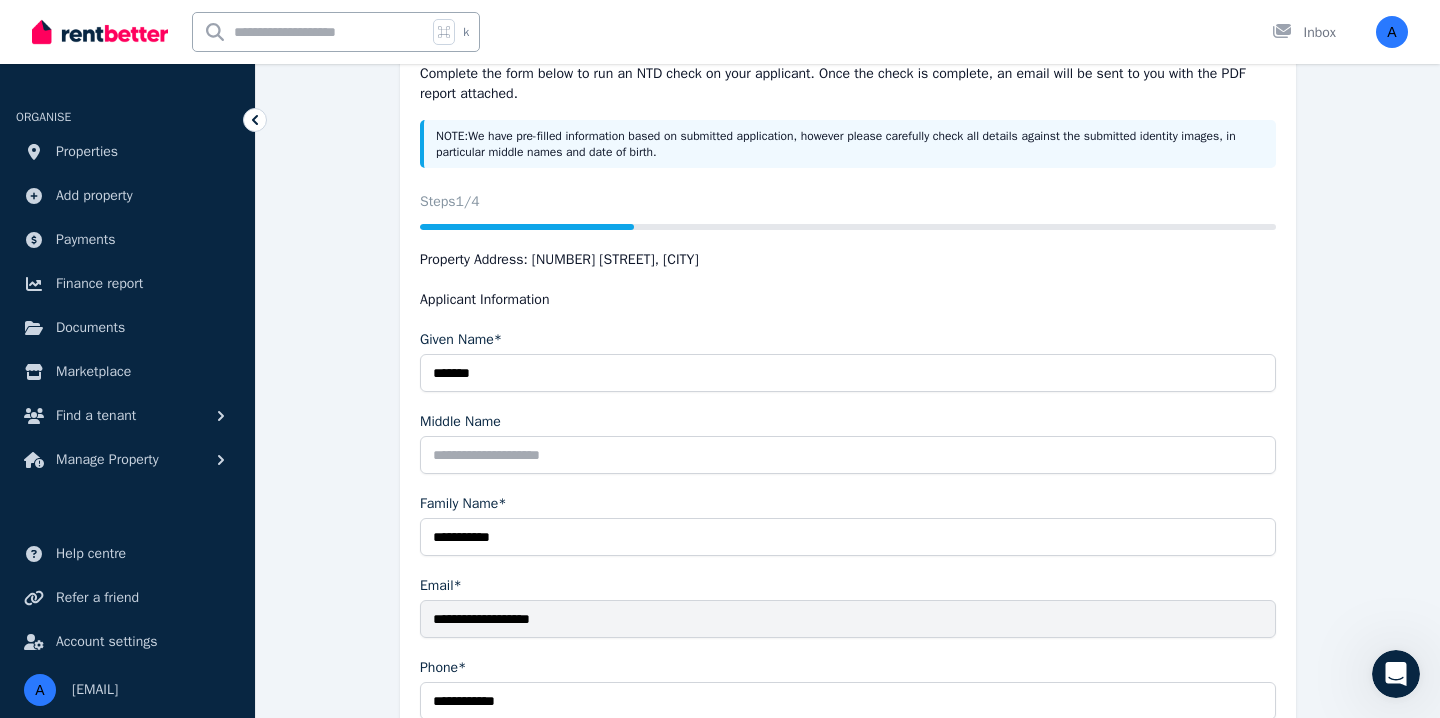 scroll, scrollTop: 480, scrollLeft: 0, axis: vertical 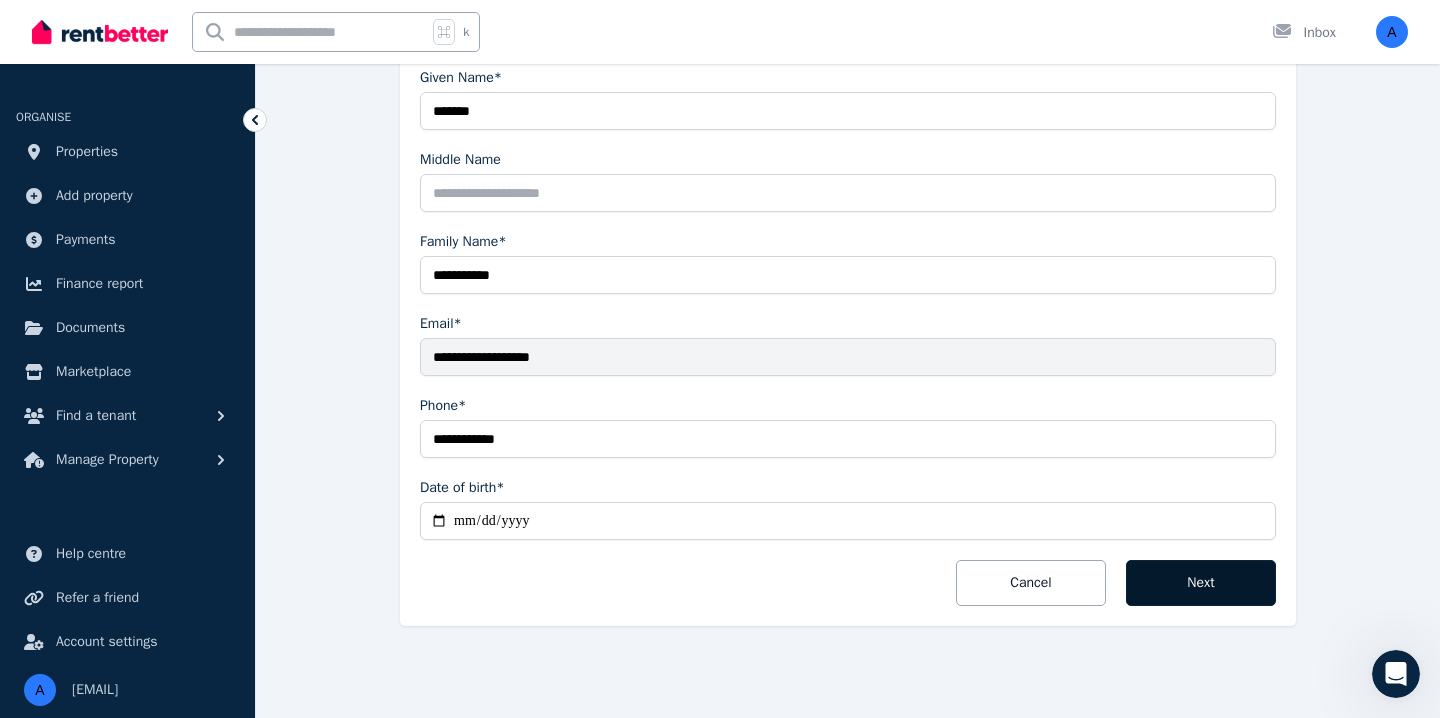 click on "Next" at bounding box center [1201, 583] 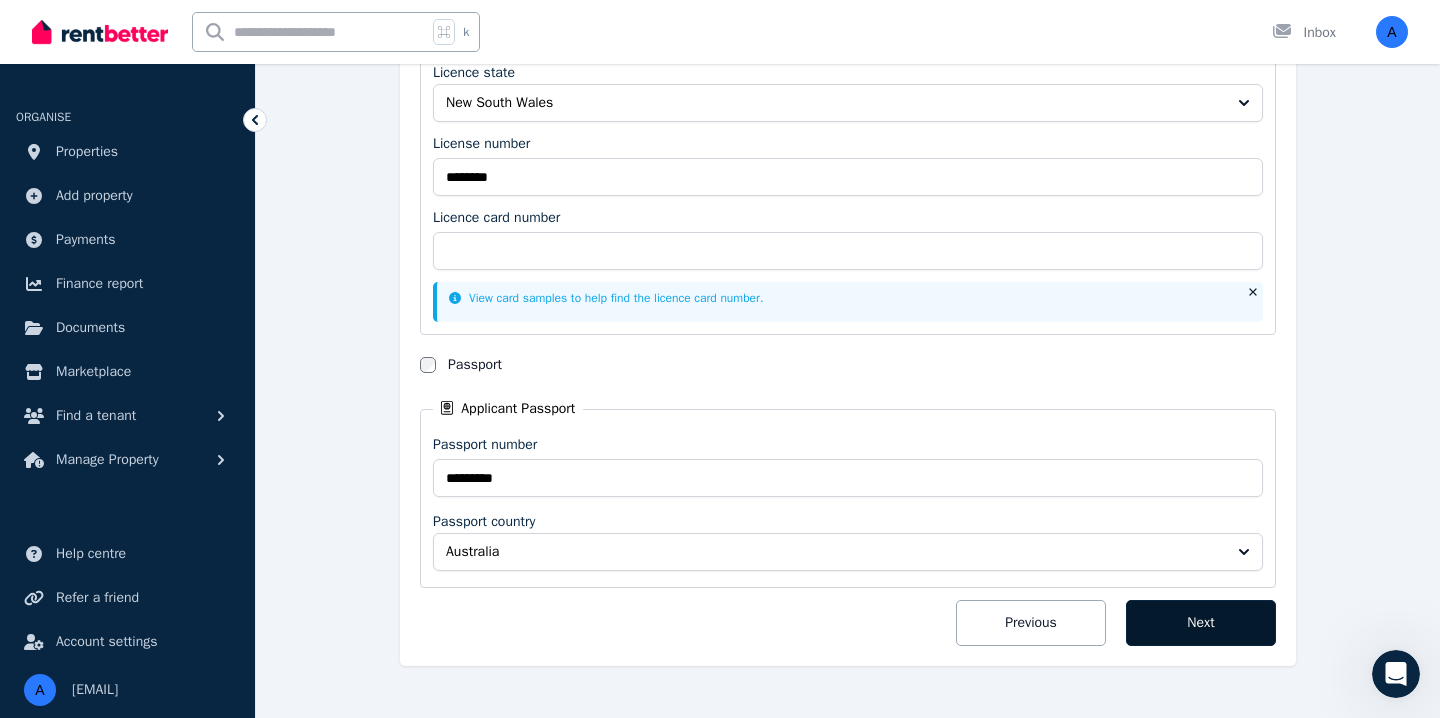 scroll, scrollTop: 364, scrollLeft: 0, axis: vertical 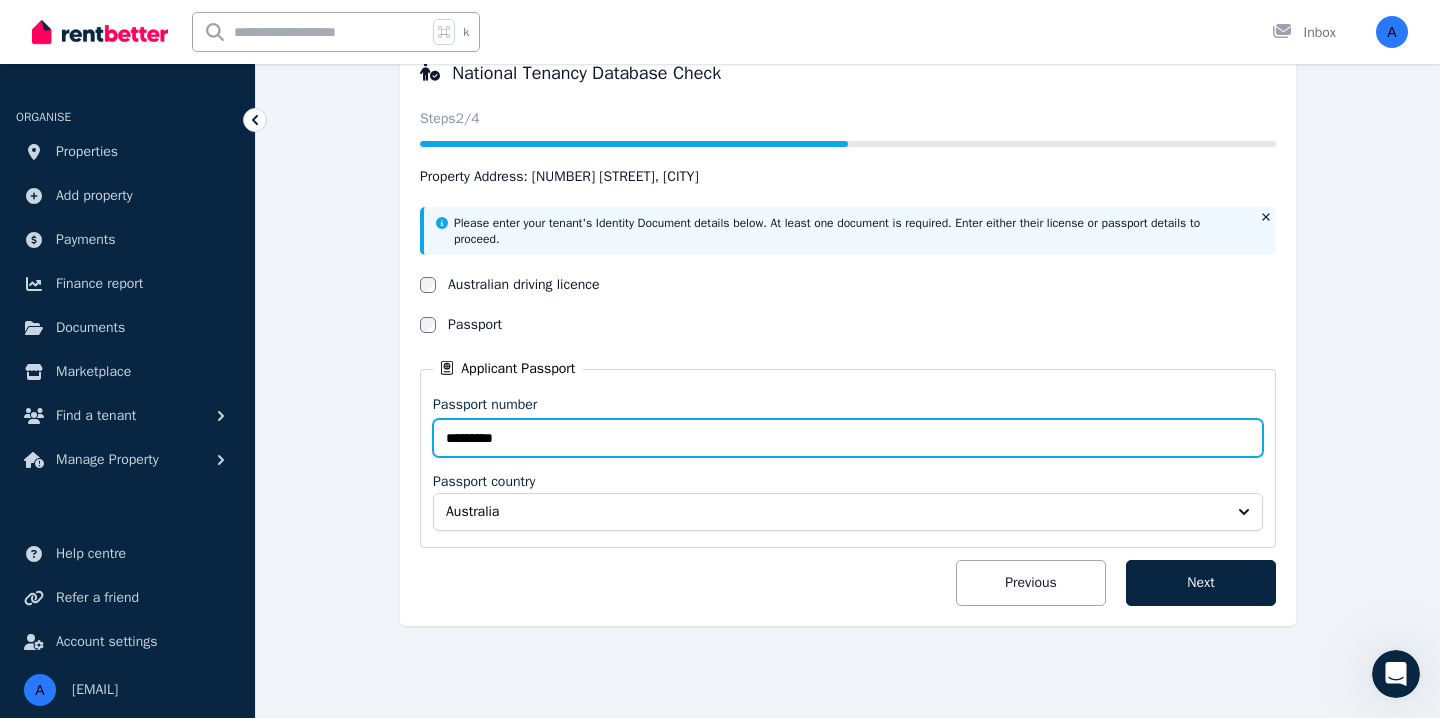 click on "*********" at bounding box center (848, 438) 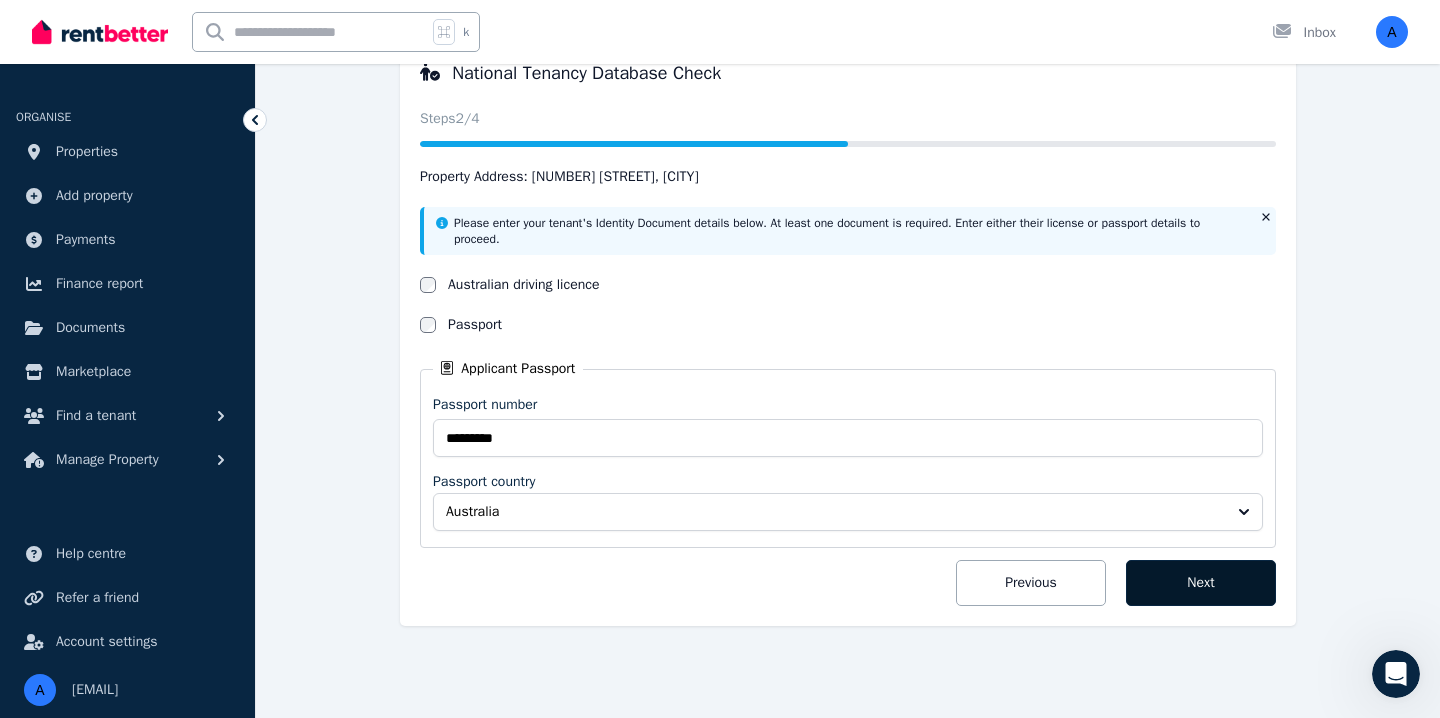click on "Next" at bounding box center [1201, 583] 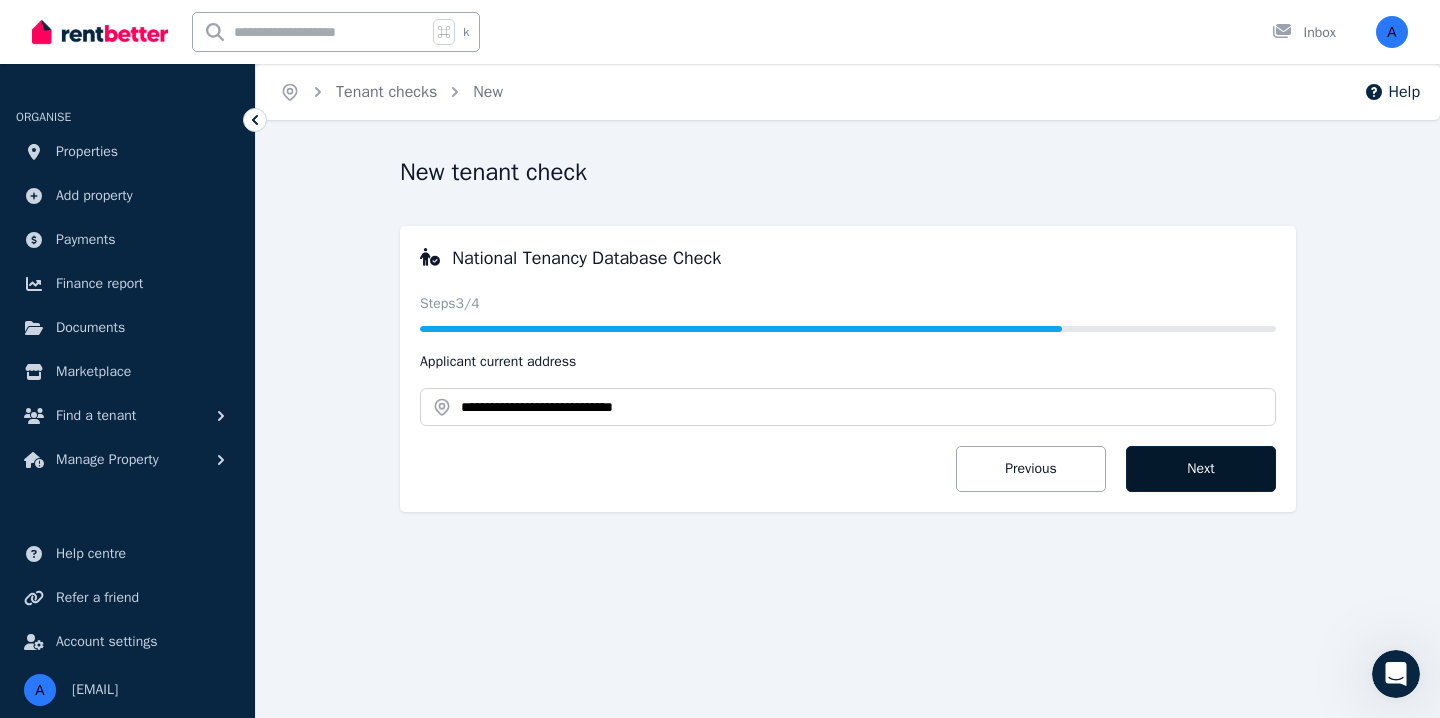 scroll, scrollTop: 0, scrollLeft: 0, axis: both 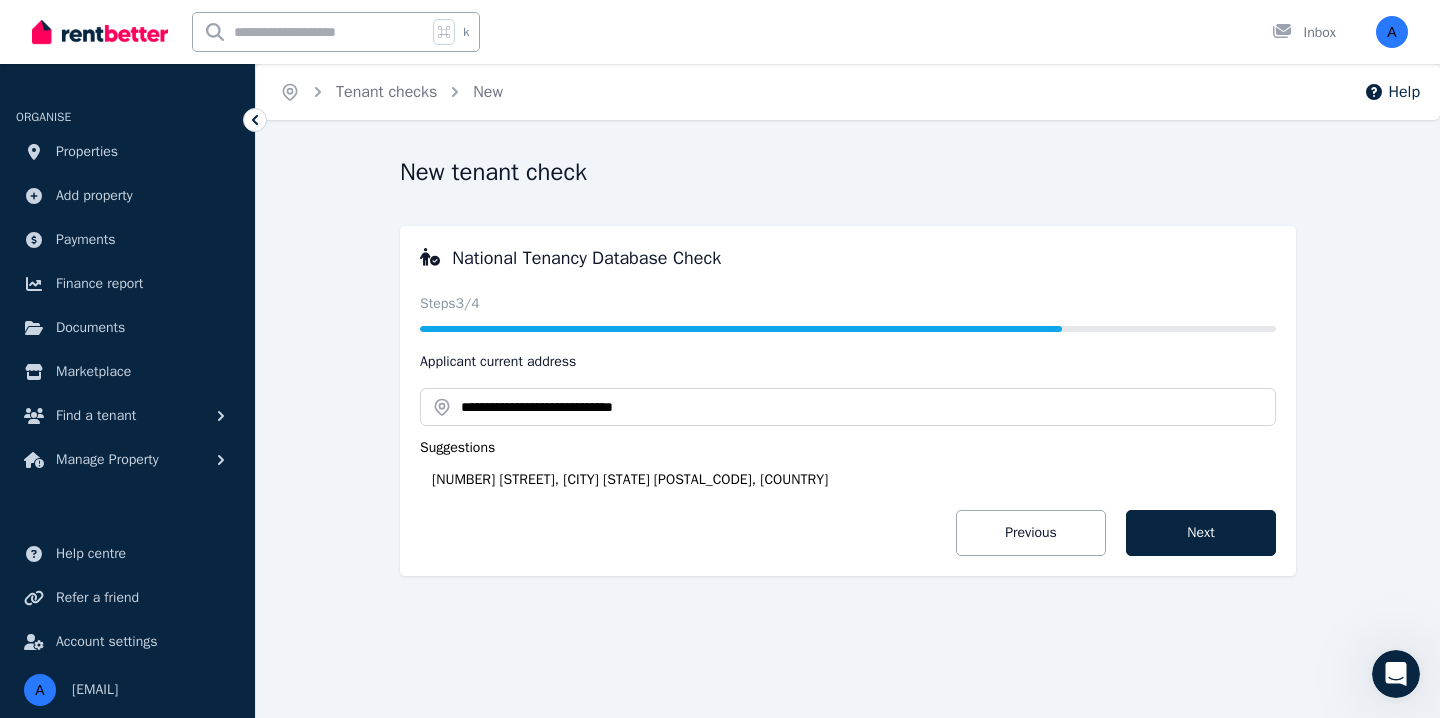 click on "[NUMBER] [STREET], [CITY] [STATE] [POSTAL_CODE], [COUNTRY]" at bounding box center [854, 480] 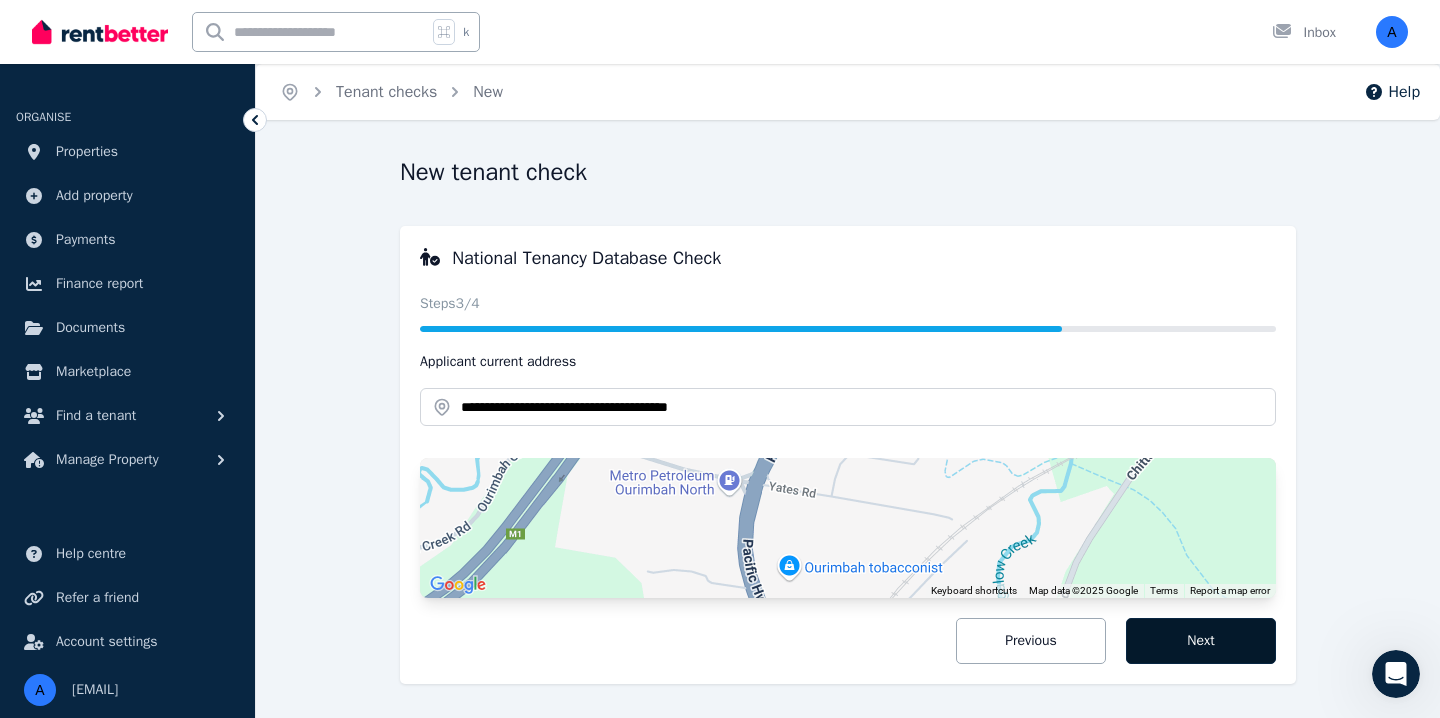 click on "Next" at bounding box center (1201, 641) 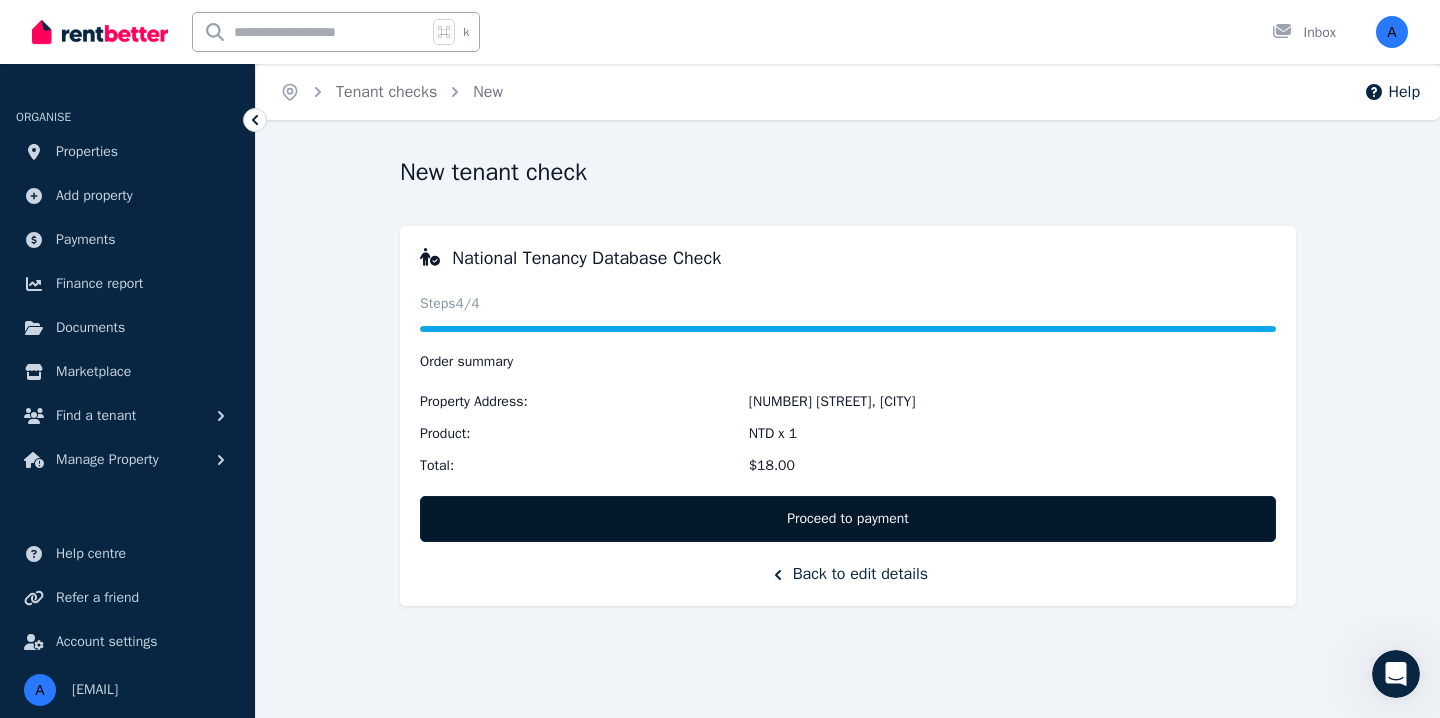 click on "Proceed to payment" at bounding box center [848, 519] 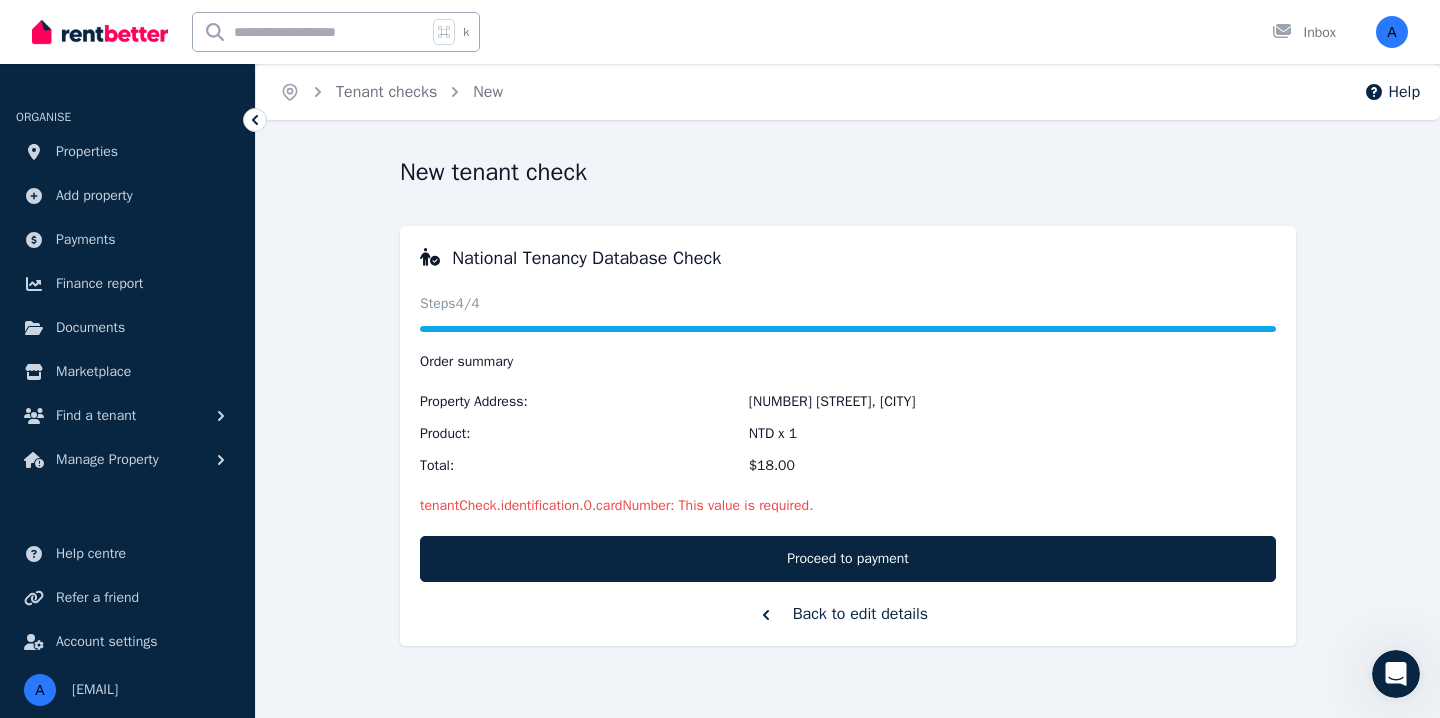 click on "Back to edit details" at bounding box center (848, 614) 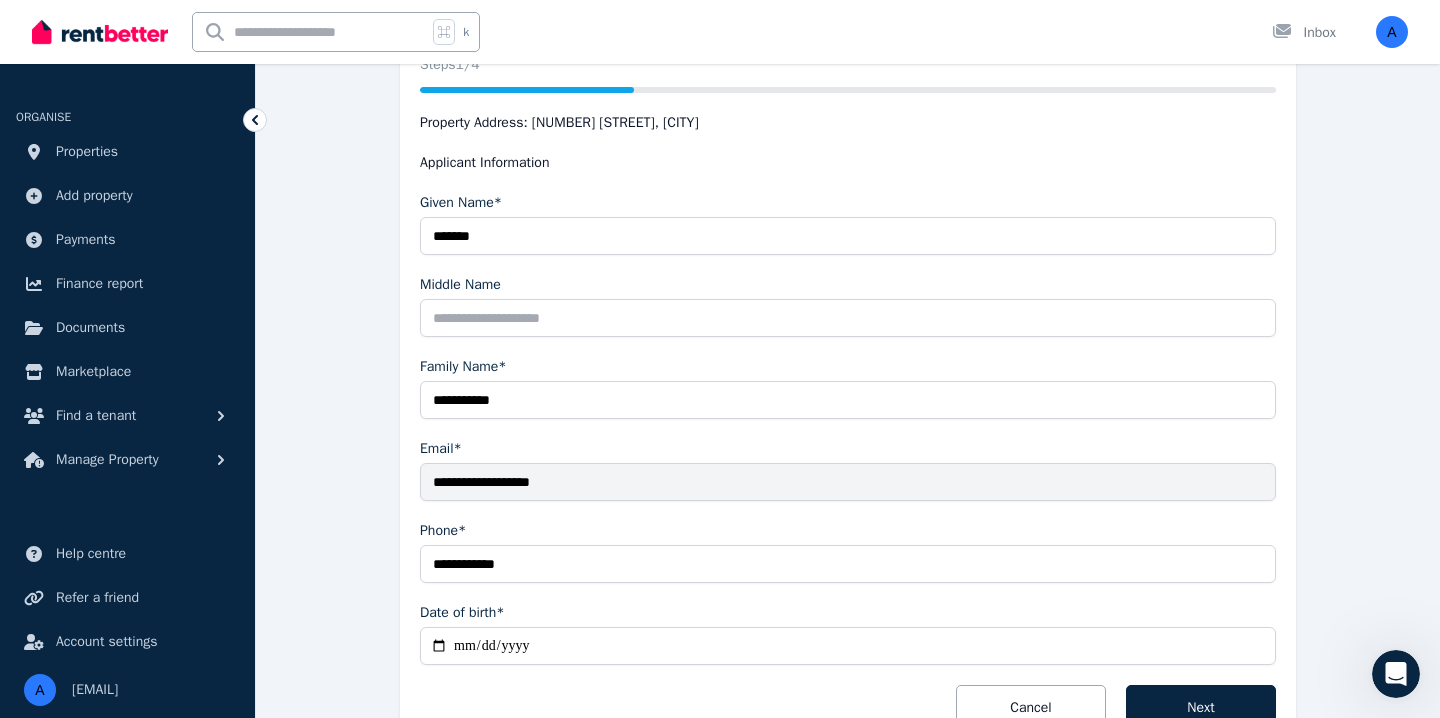 scroll, scrollTop: 372, scrollLeft: 0, axis: vertical 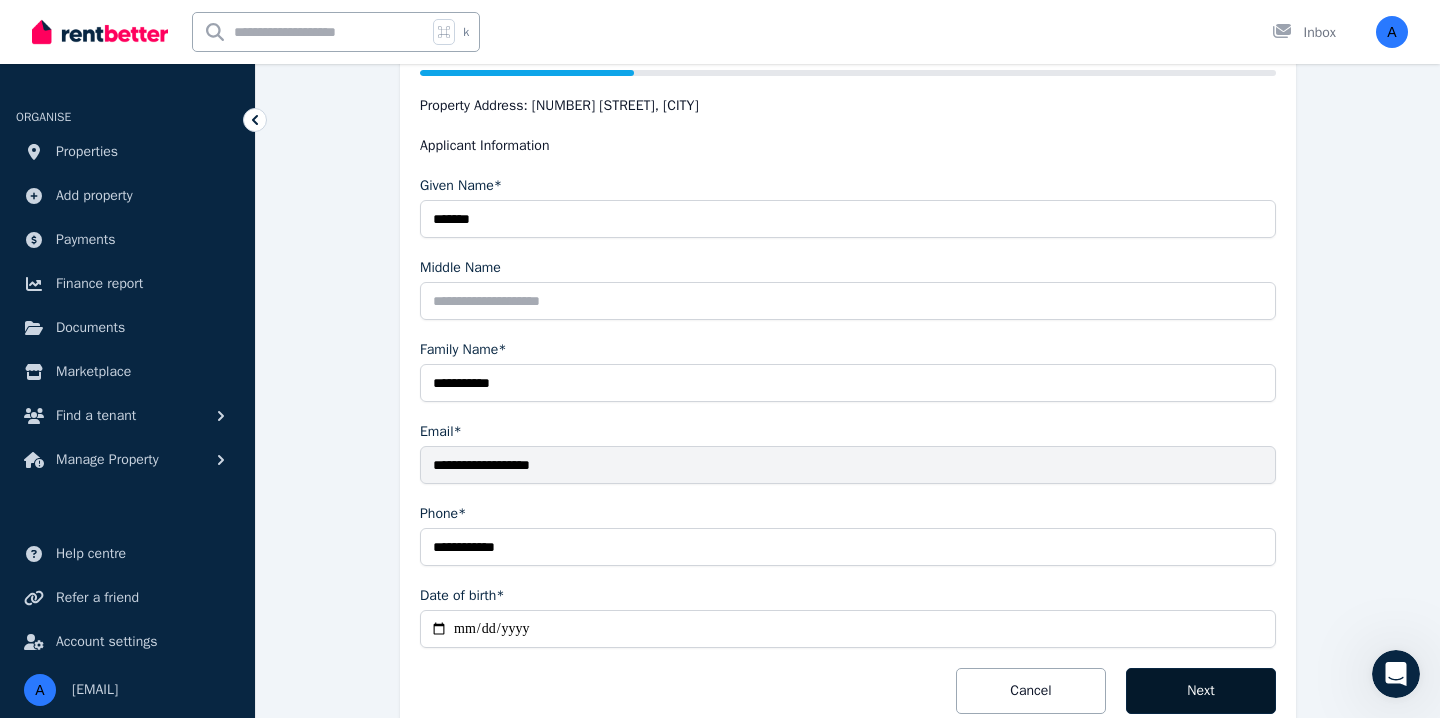 click on "Next" at bounding box center (1201, 691) 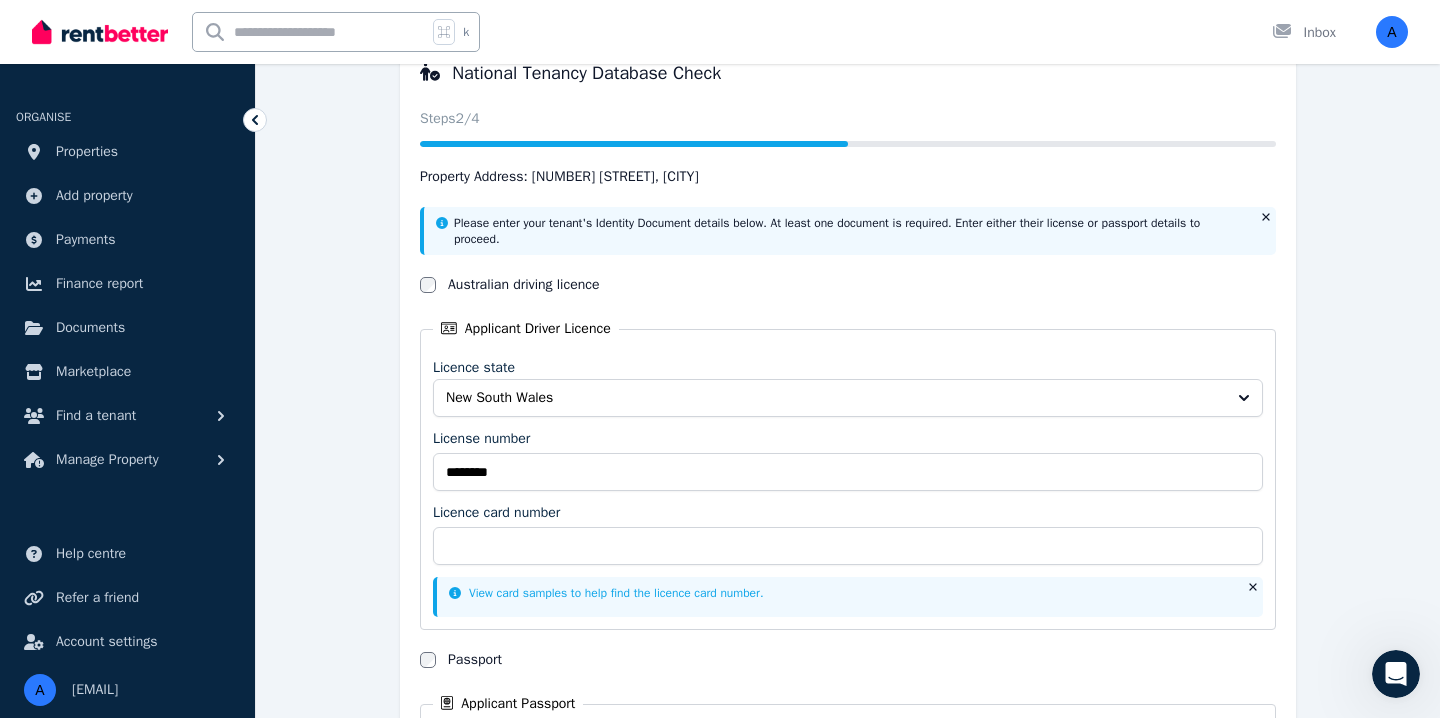 click 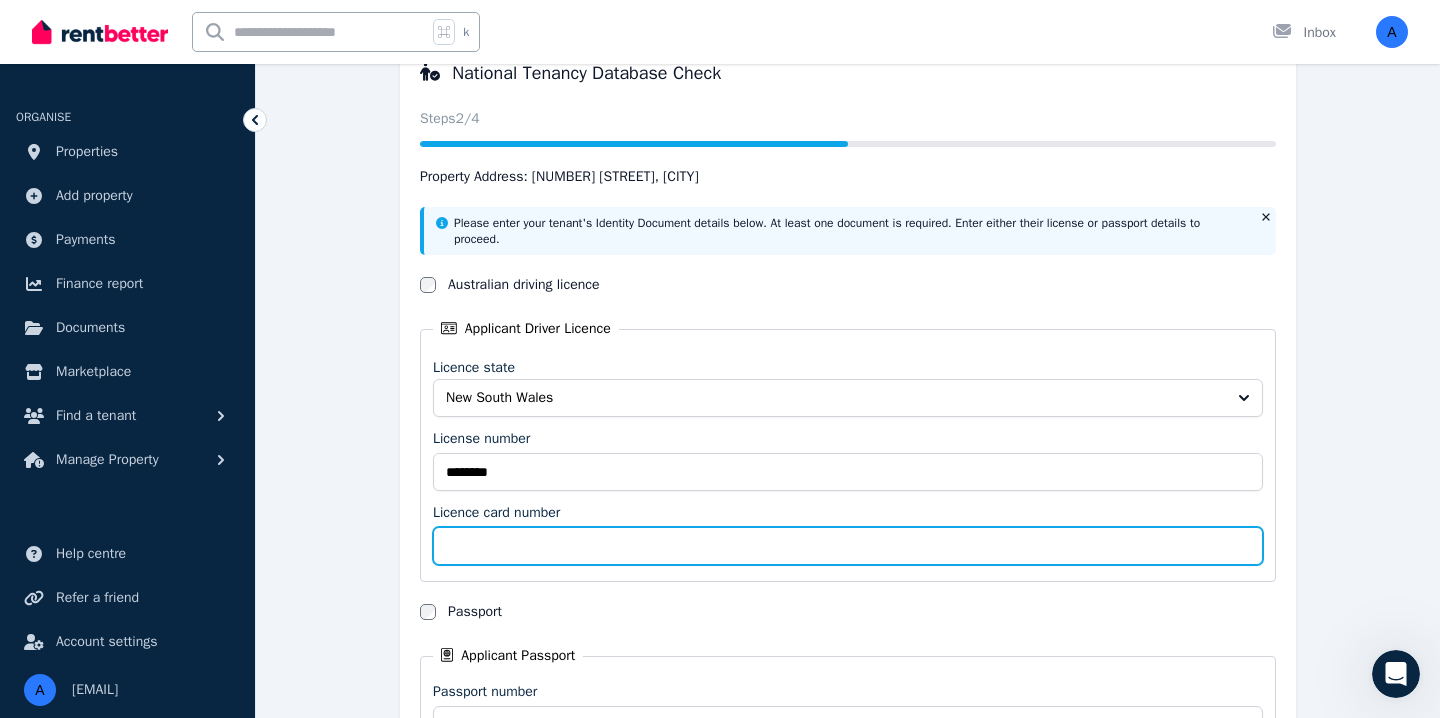 click on "Licence card number" at bounding box center (848, 546) 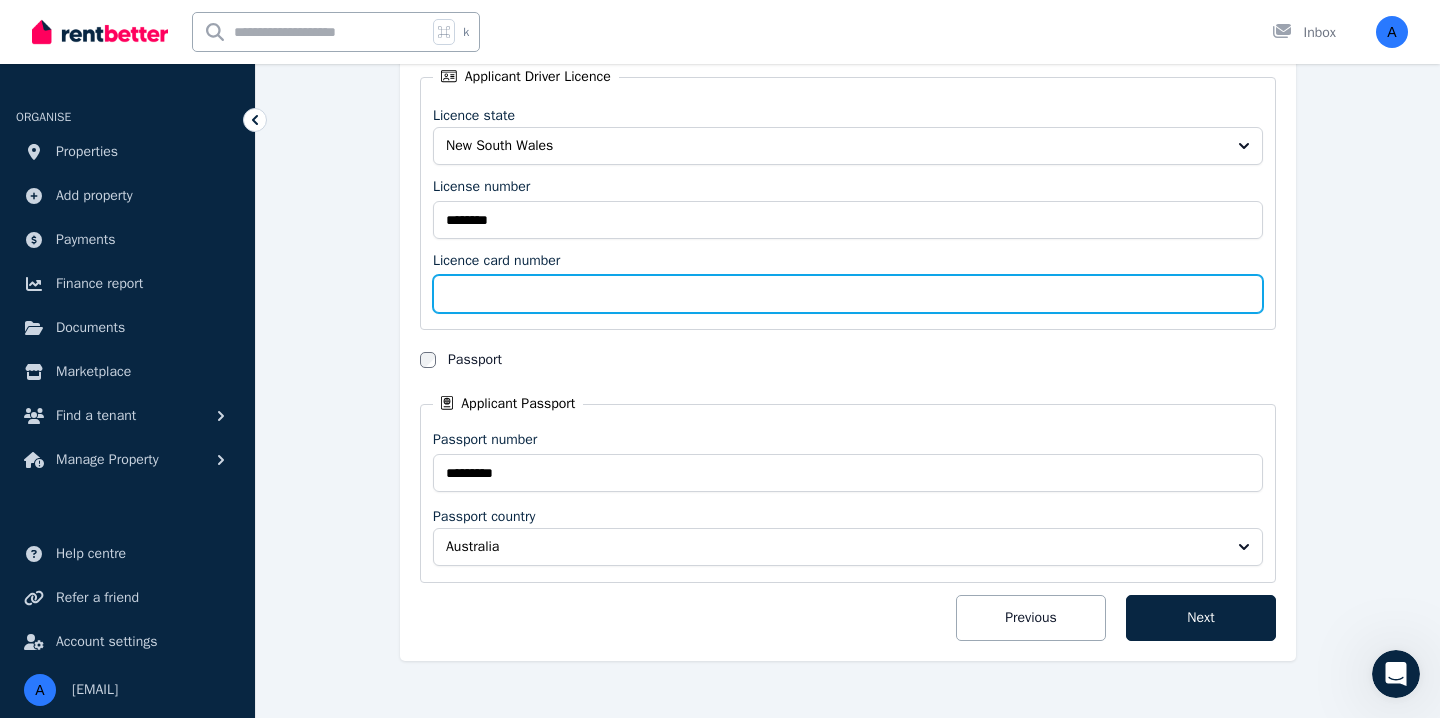 scroll, scrollTop: 472, scrollLeft: 0, axis: vertical 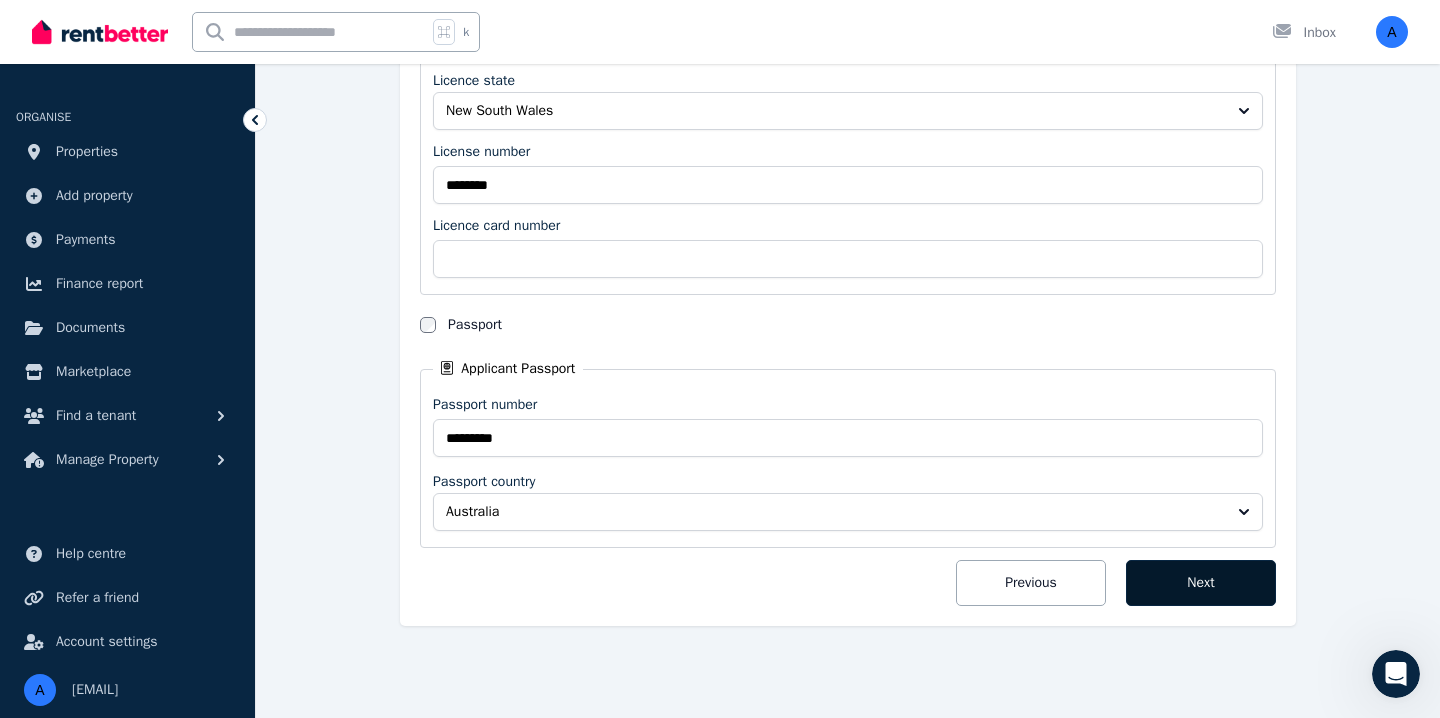 click on "Next" at bounding box center (1201, 583) 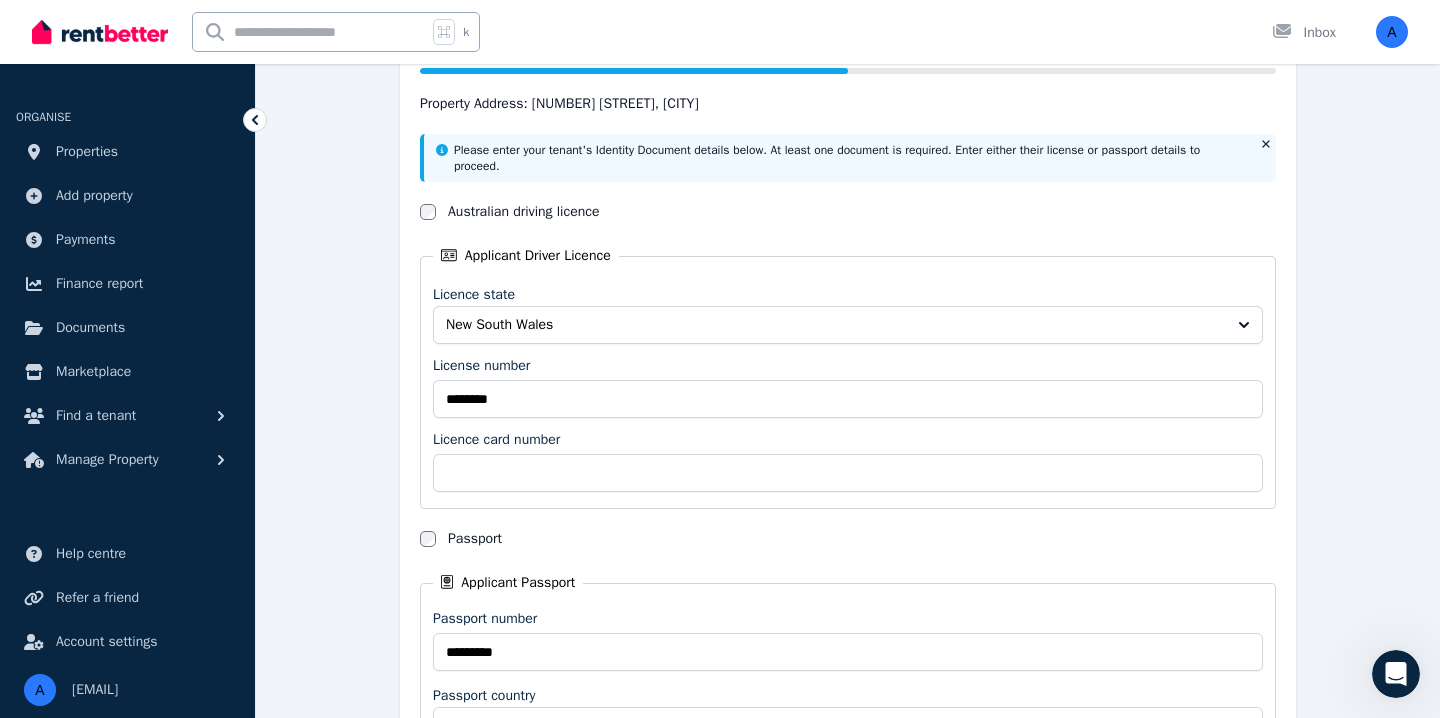 scroll, scrollTop: 245, scrollLeft: 0, axis: vertical 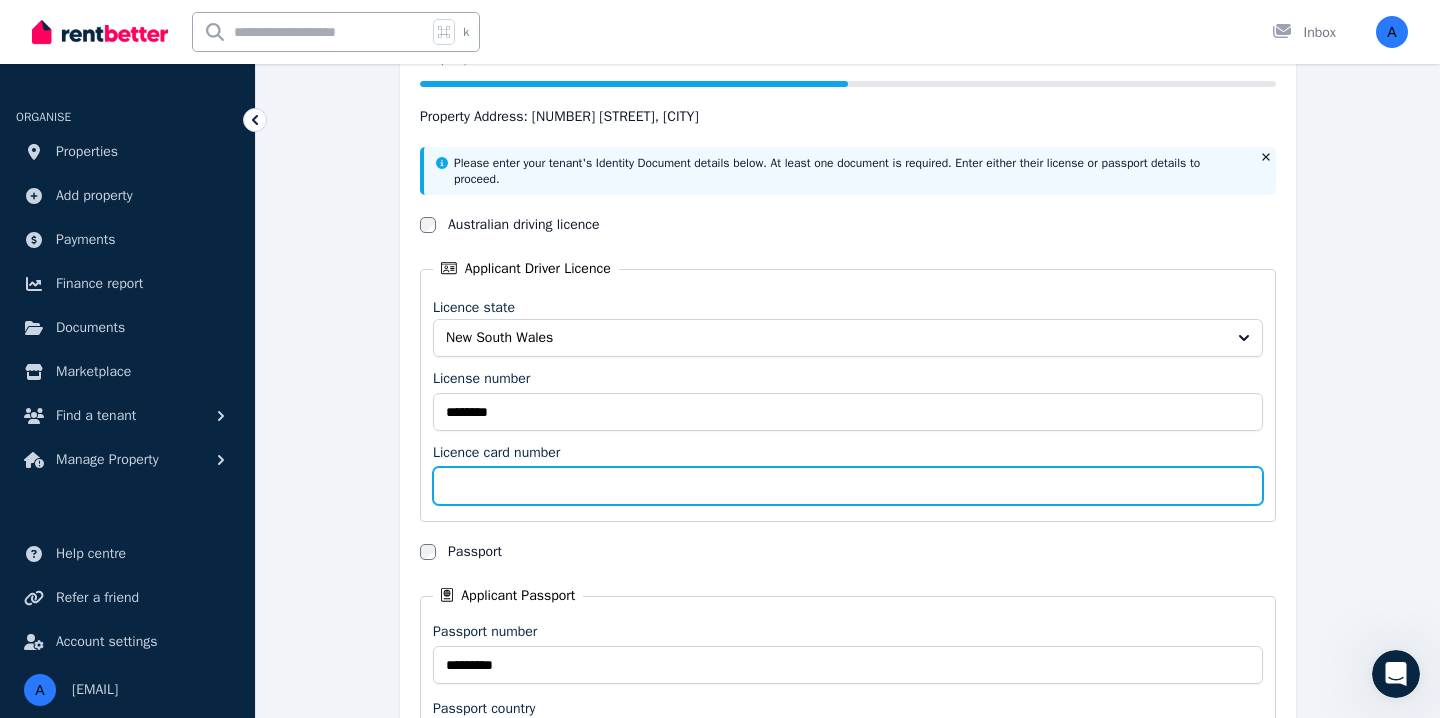 click on "Licence card number" at bounding box center [848, 486] 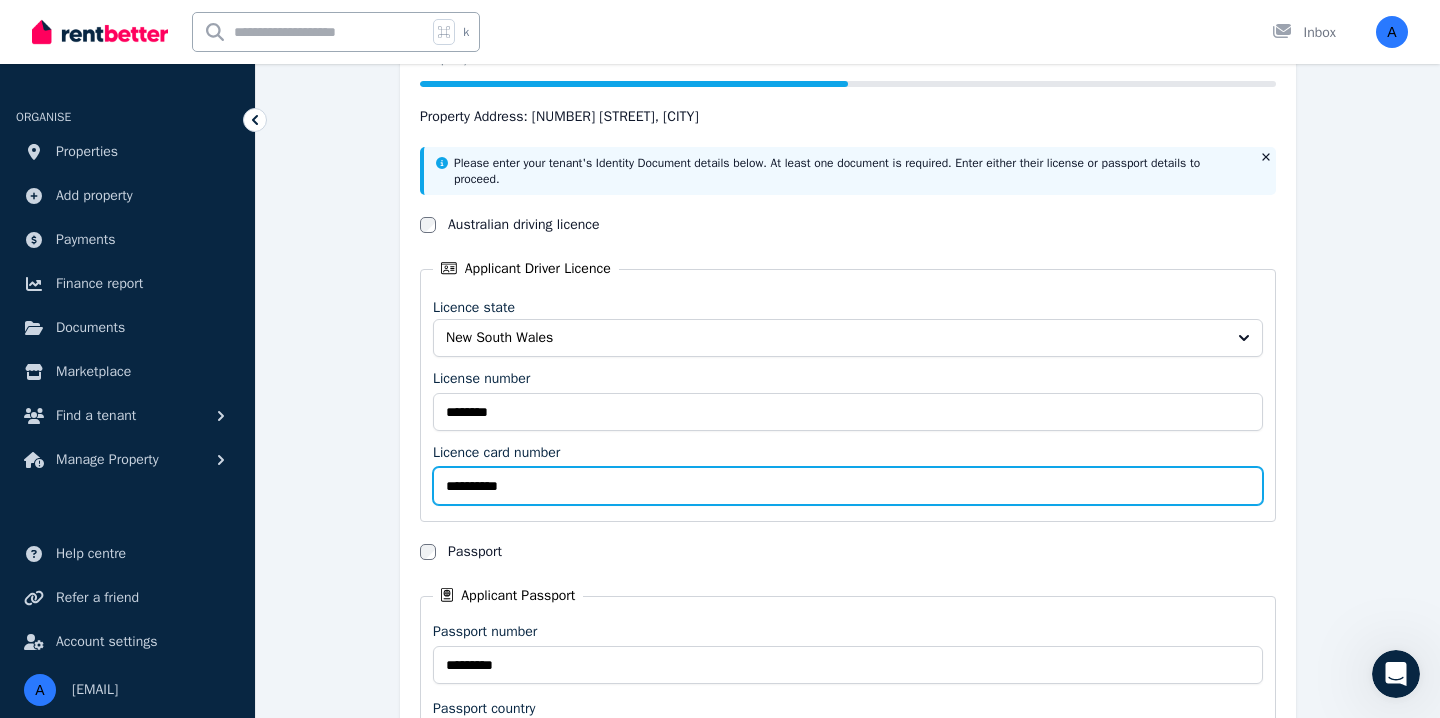 scroll, scrollTop: 520, scrollLeft: 0, axis: vertical 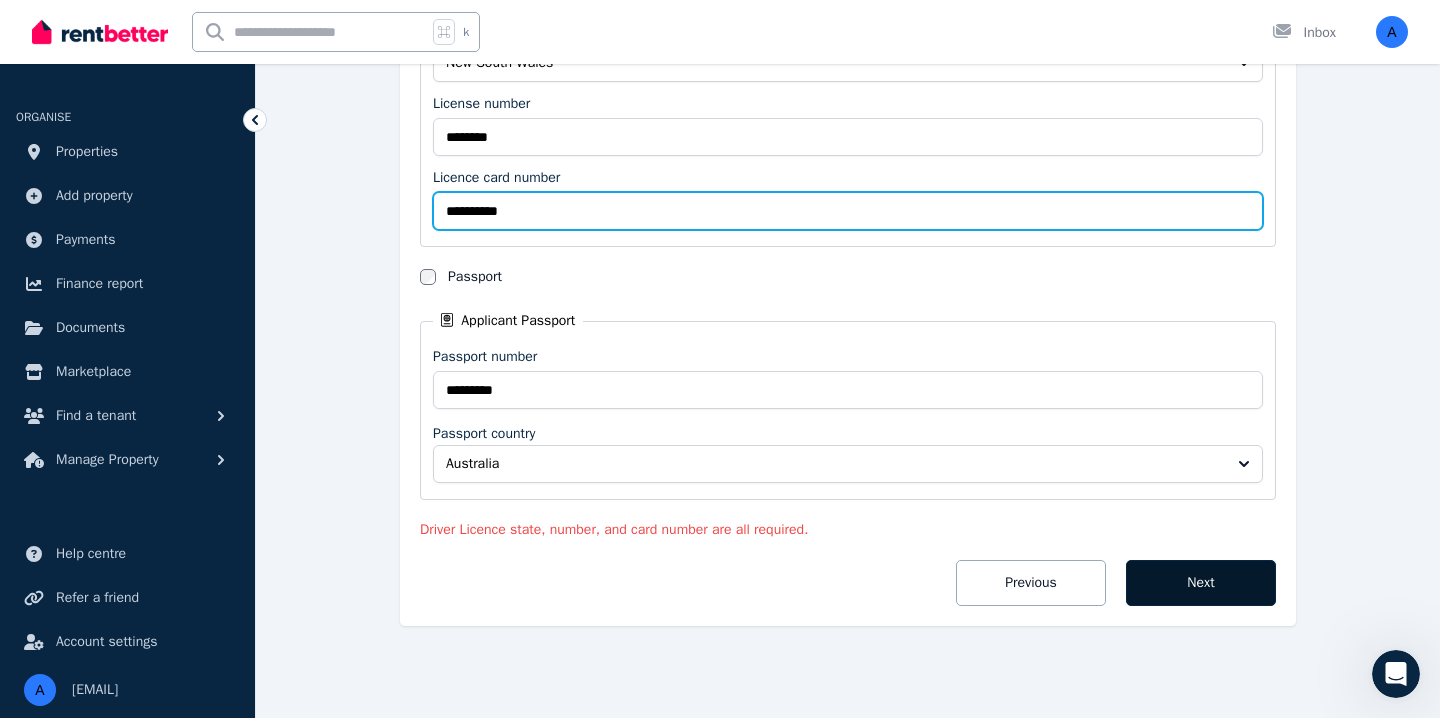 type on "**********" 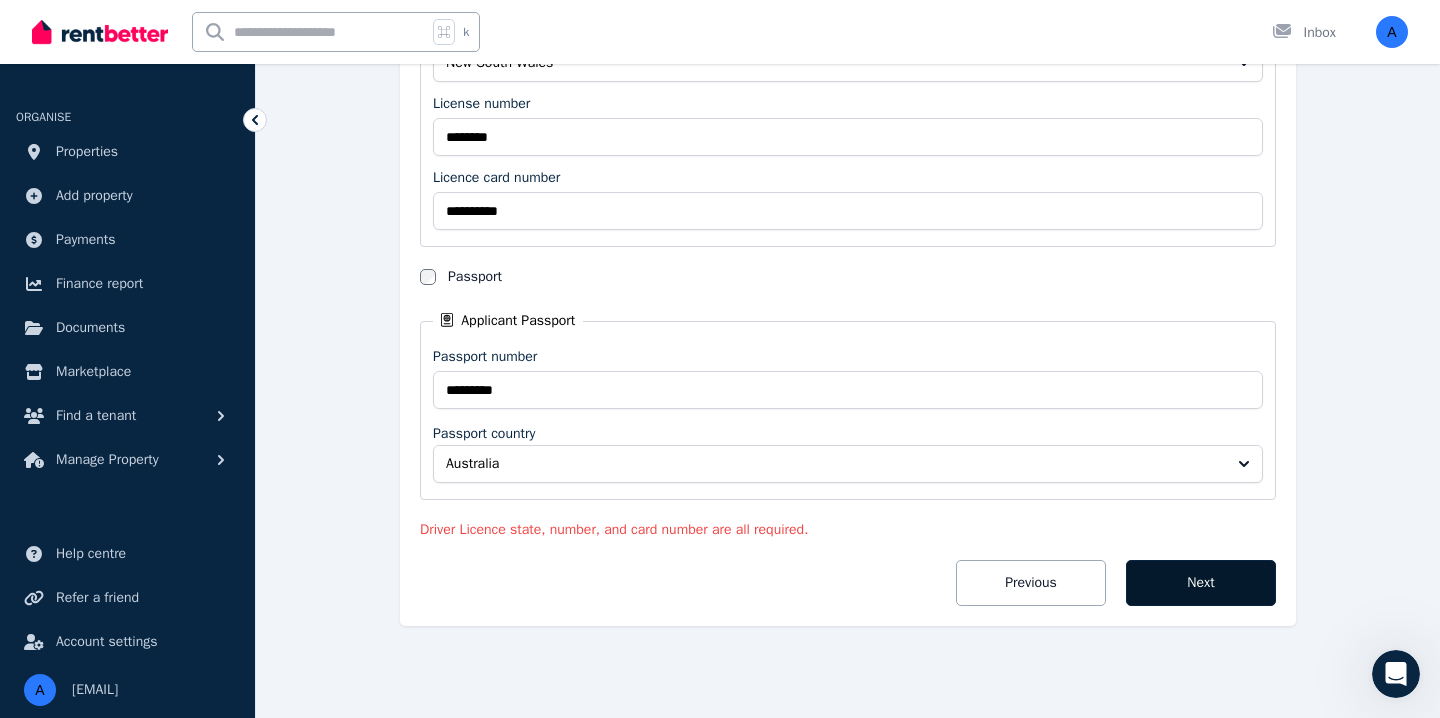 click on "Next" at bounding box center (1201, 583) 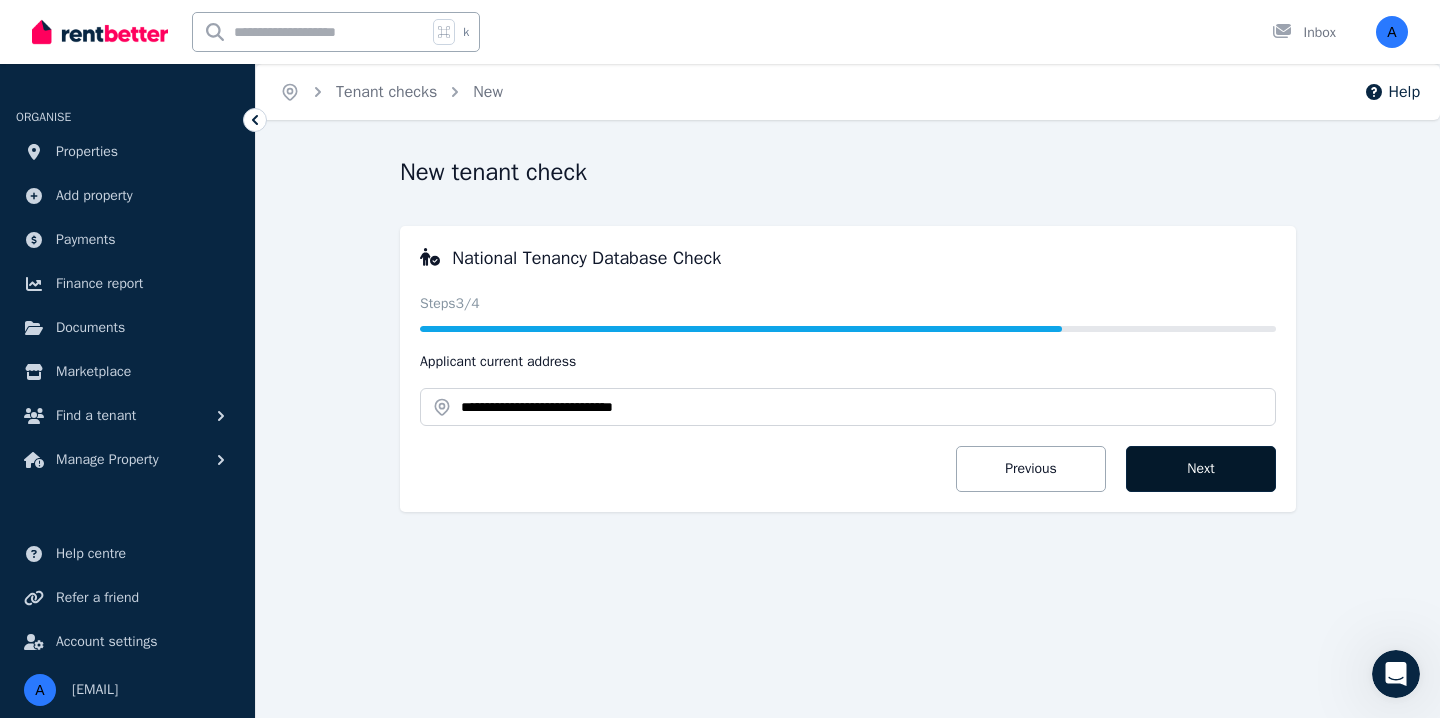 scroll, scrollTop: 0, scrollLeft: 0, axis: both 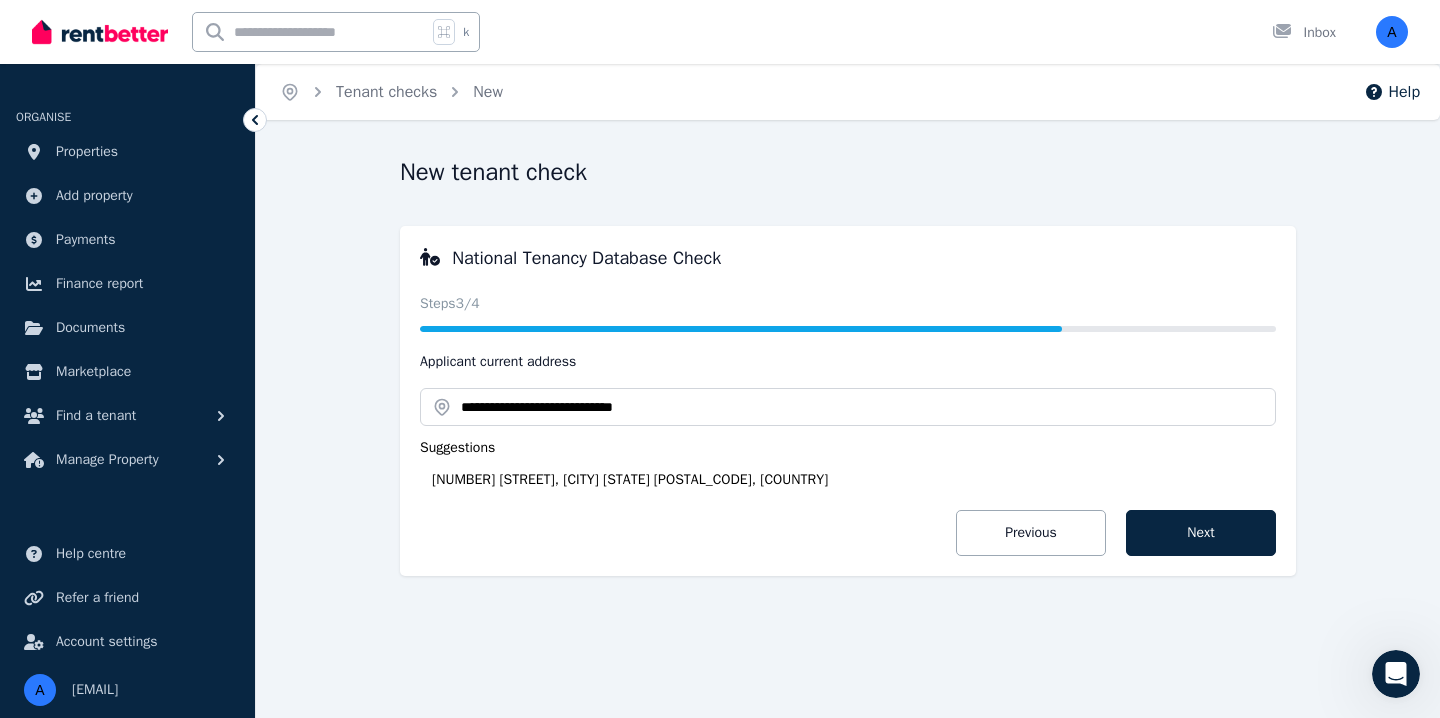 click on "[NUMBER] [STREET], [CITY] [STATE] [POSTAL_CODE], [COUNTRY]" at bounding box center (854, 480) 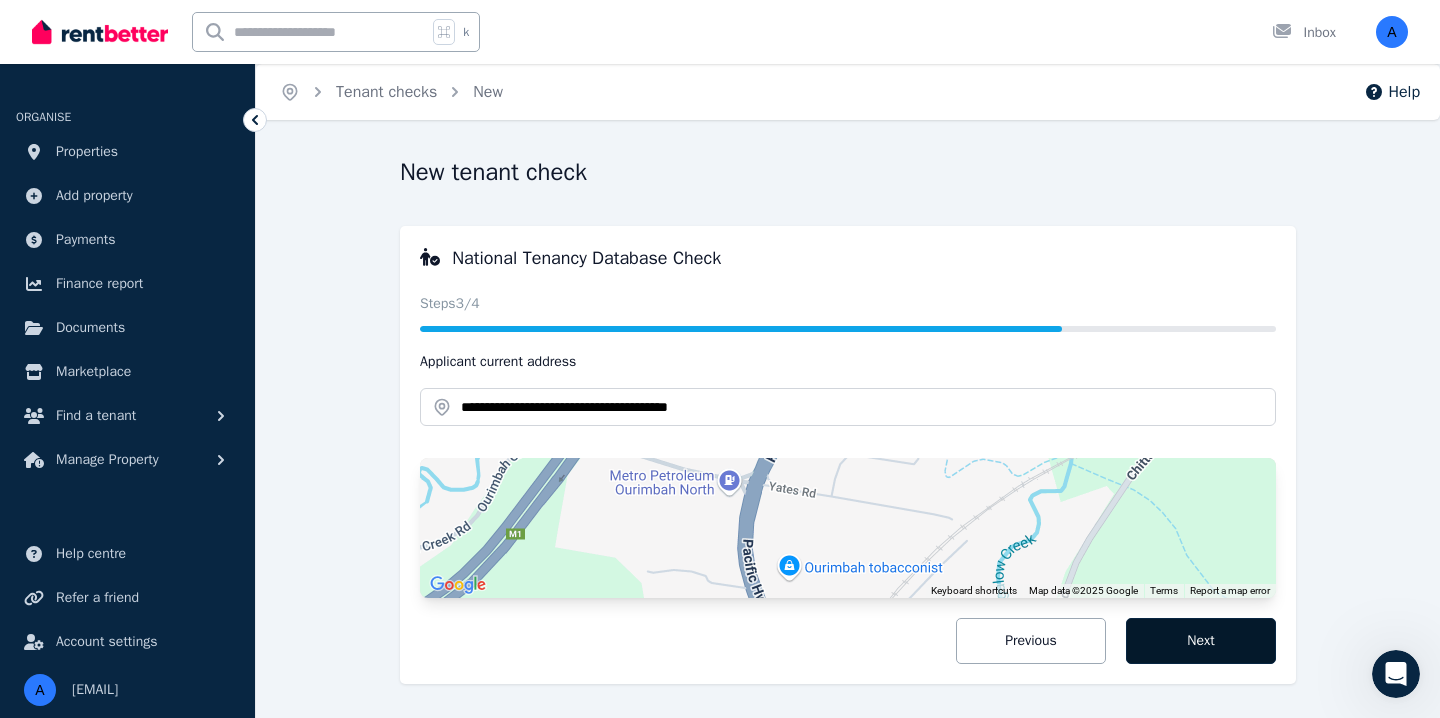 click on "Next" at bounding box center (1201, 641) 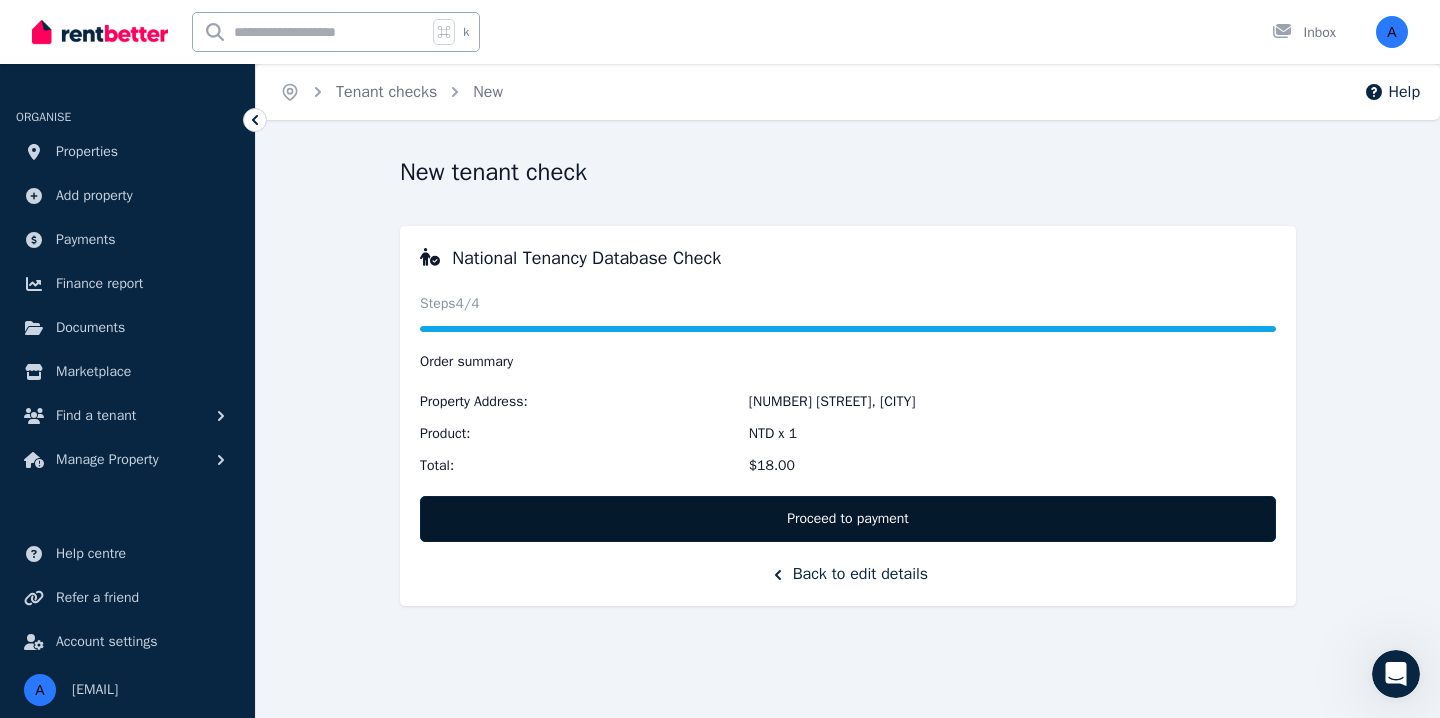 click on "Proceed to payment" at bounding box center (848, 519) 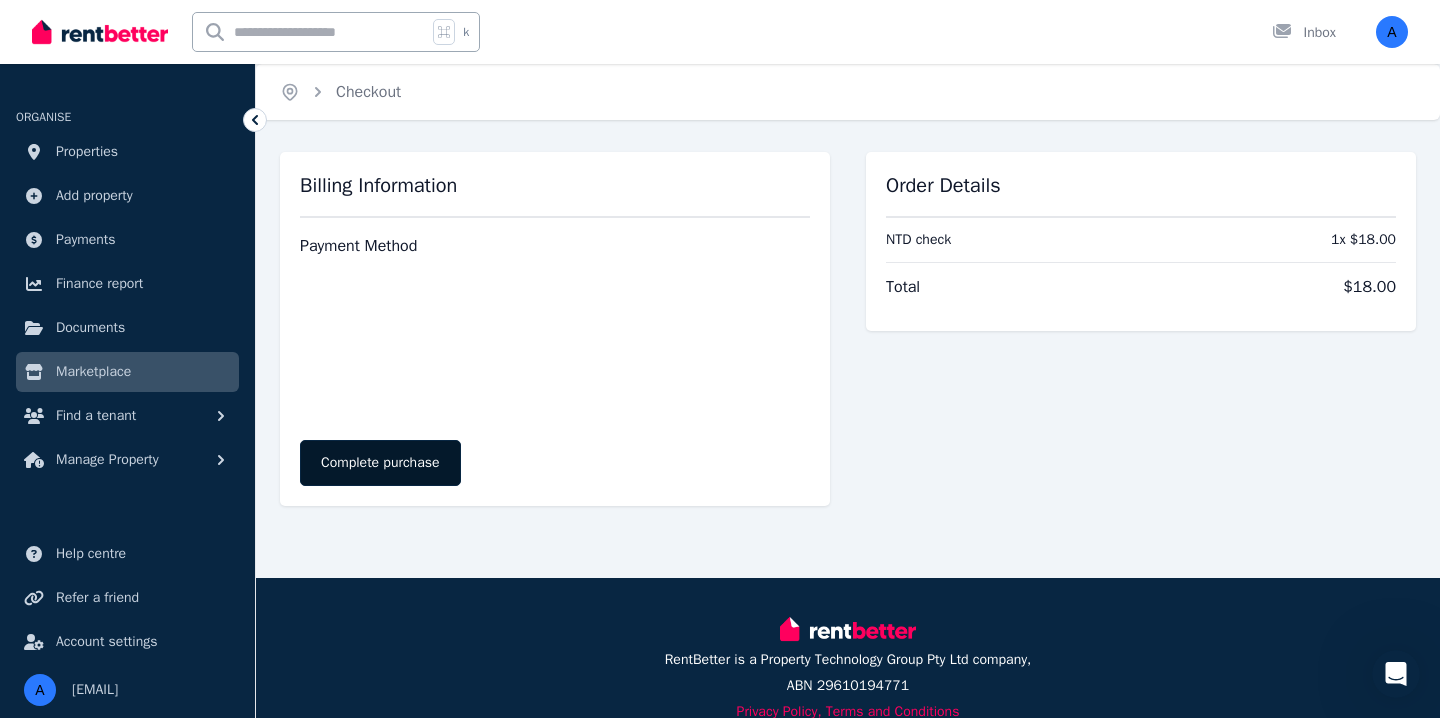 click on "Complete purchase" at bounding box center [380, 463] 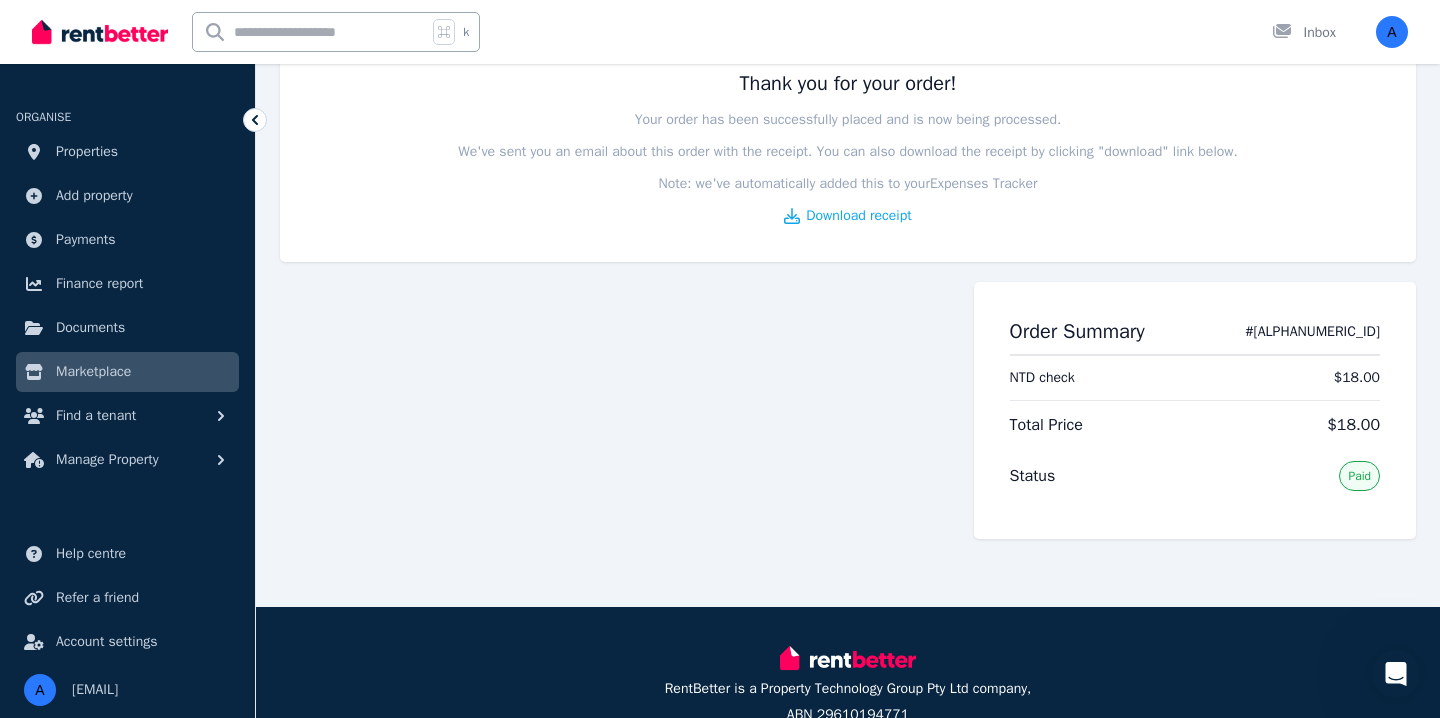 scroll, scrollTop: 0, scrollLeft: 0, axis: both 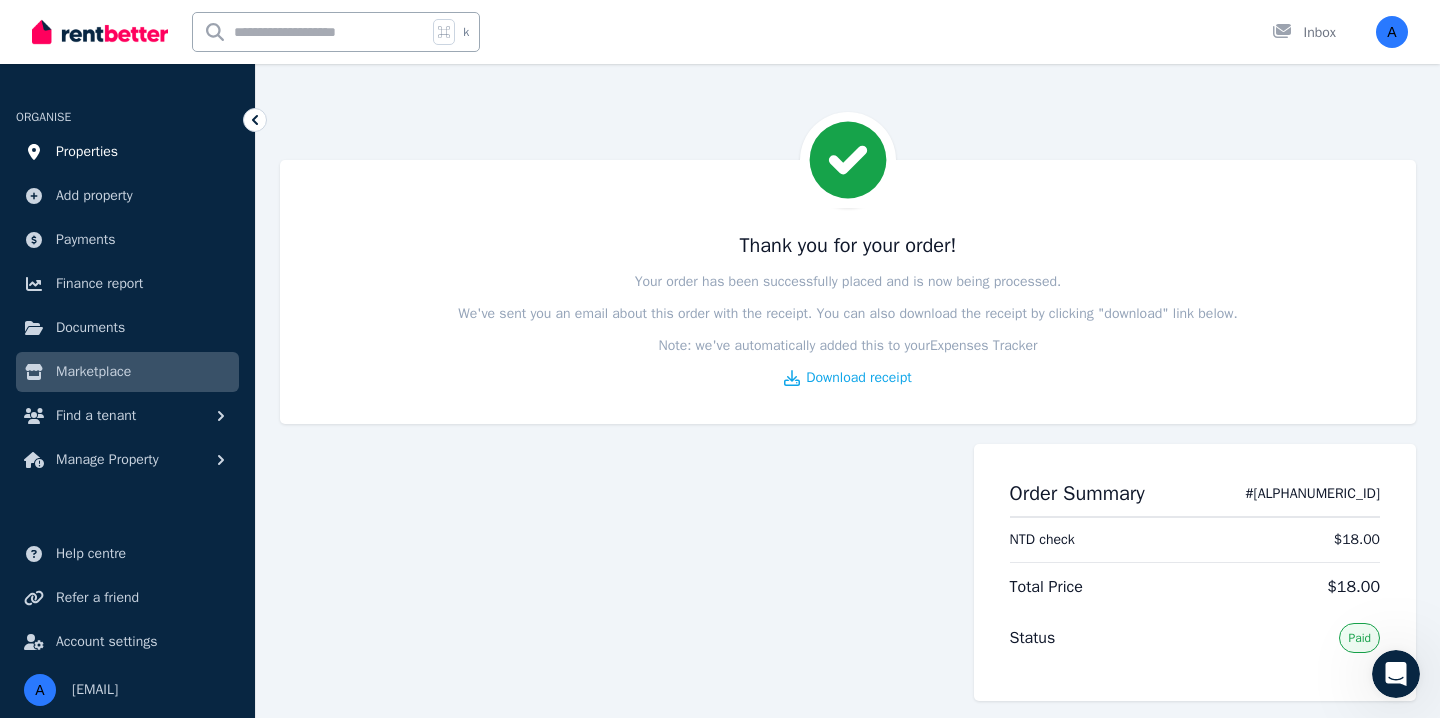 click on "Properties" at bounding box center (127, 152) 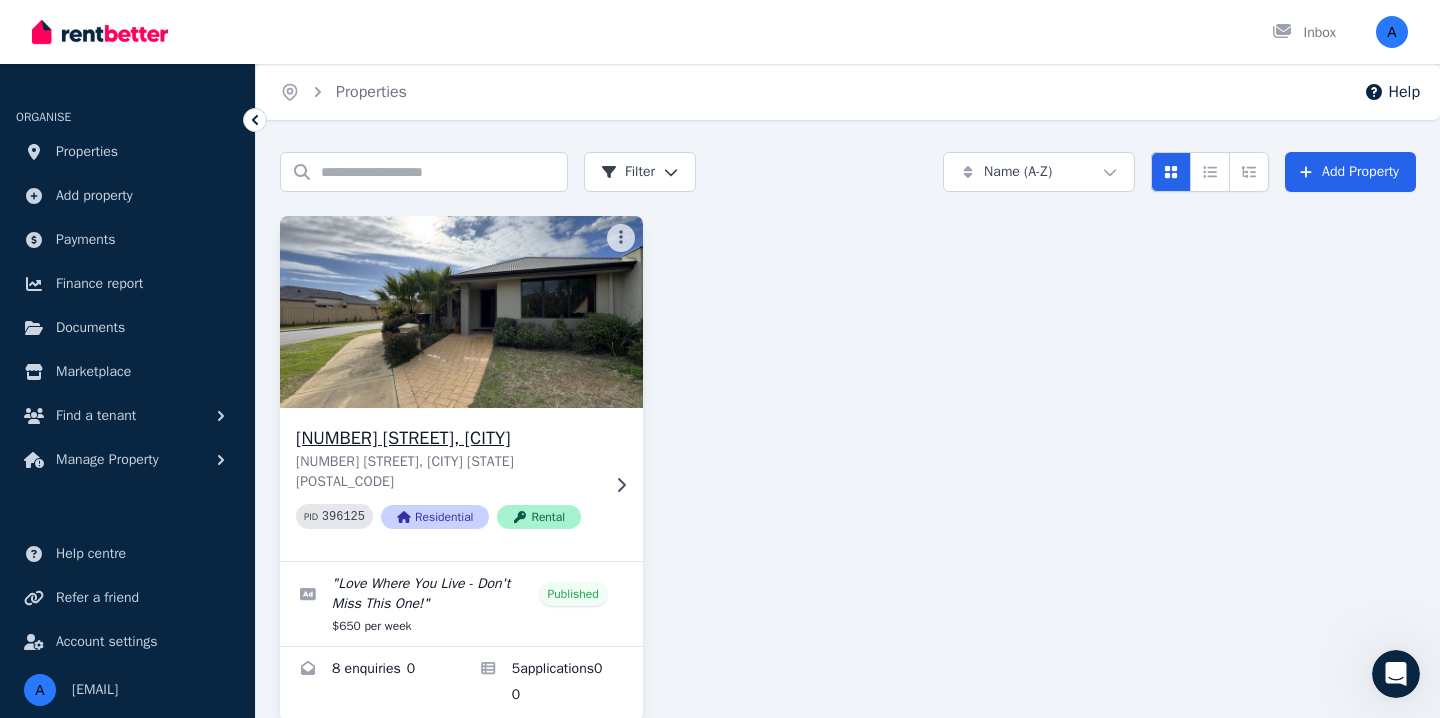 click at bounding box center [461, 312] 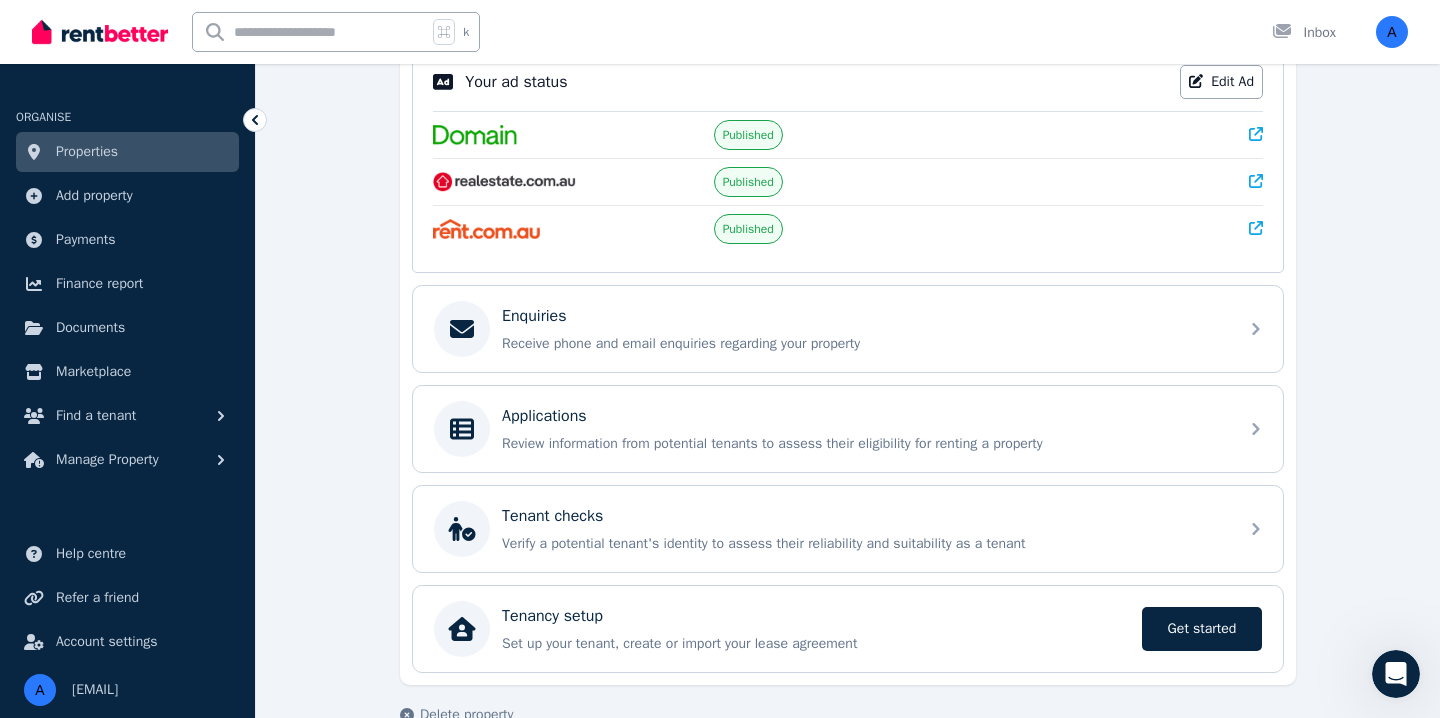 scroll, scrollTop: 474, scrollLeft: 0, axis: vertical 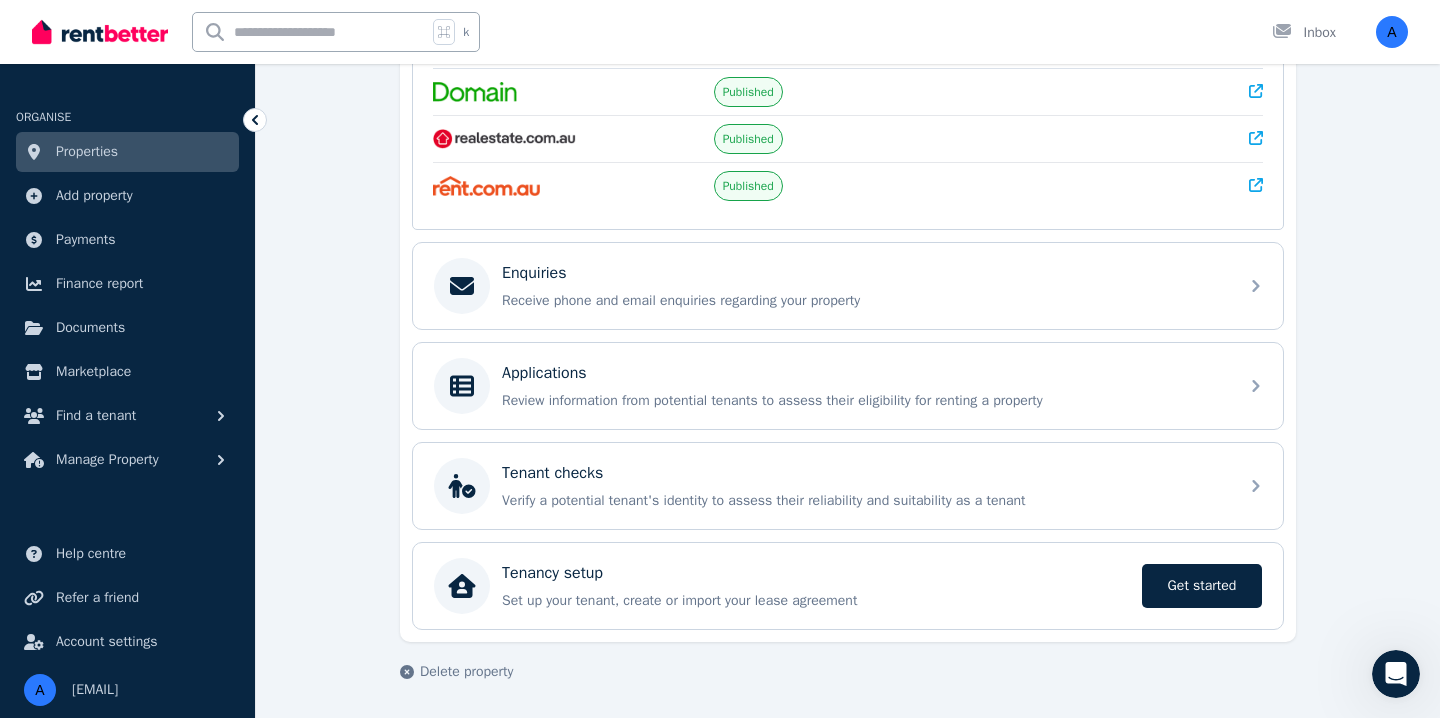 click on "**********" at bounding box center [848, 198] 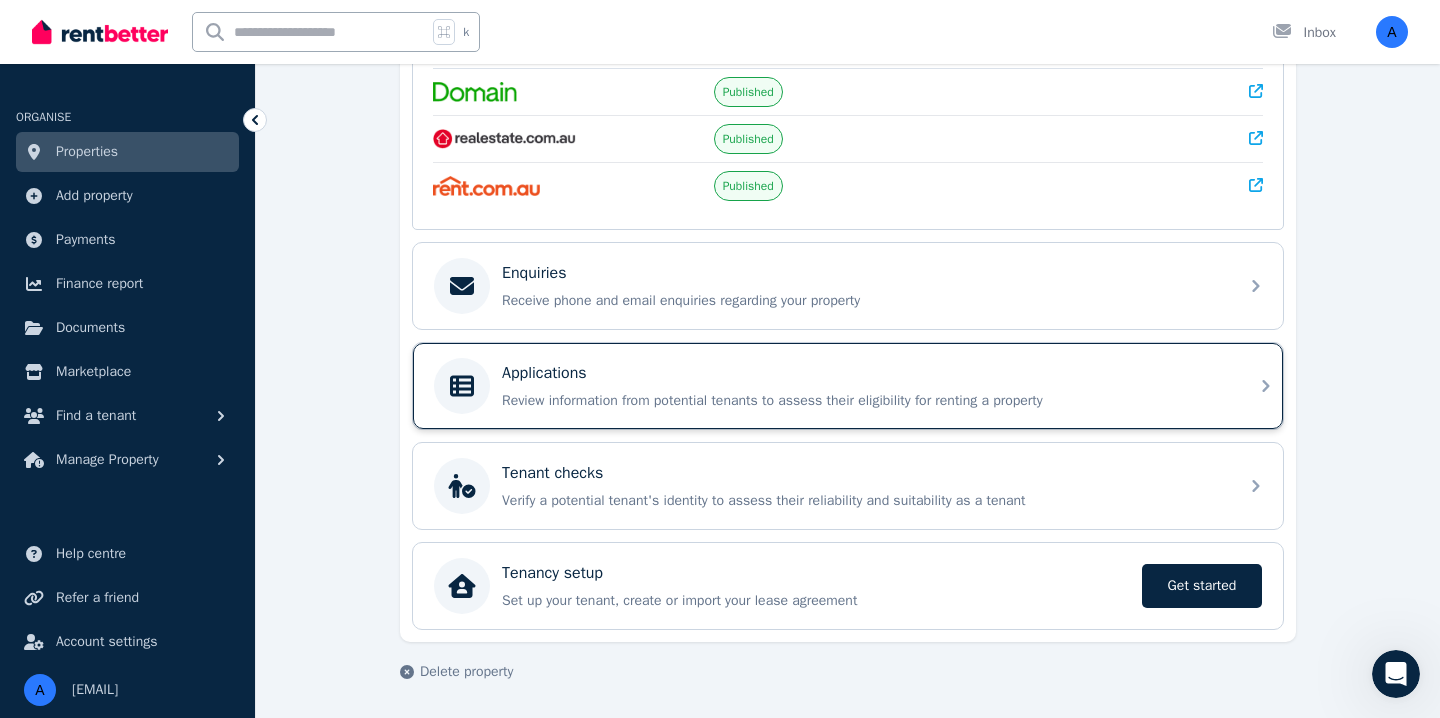click on "Applications Review information from potential tenants to assess their eligibility for renting a property" at bounding box center [848, 386] 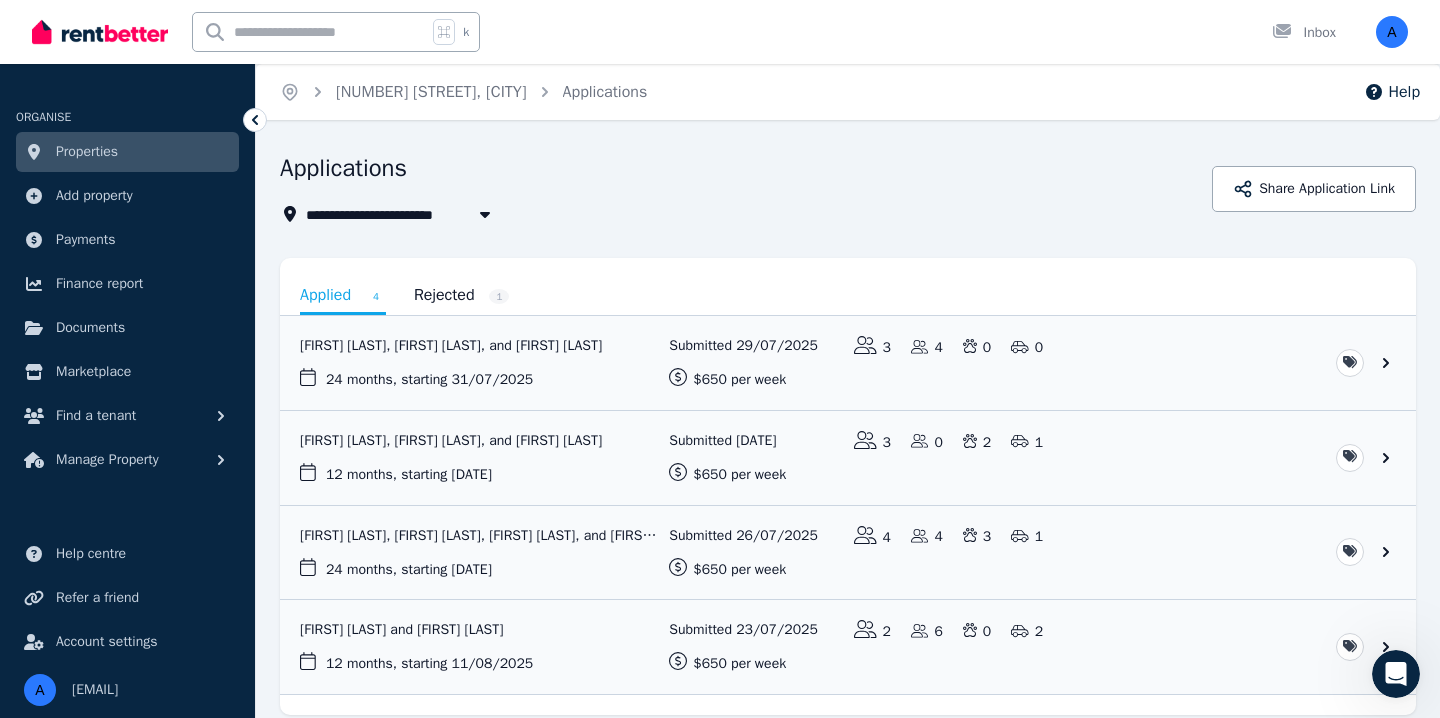 scroll, scrollTop: 77, scrollLeft: 0, axis: vertical 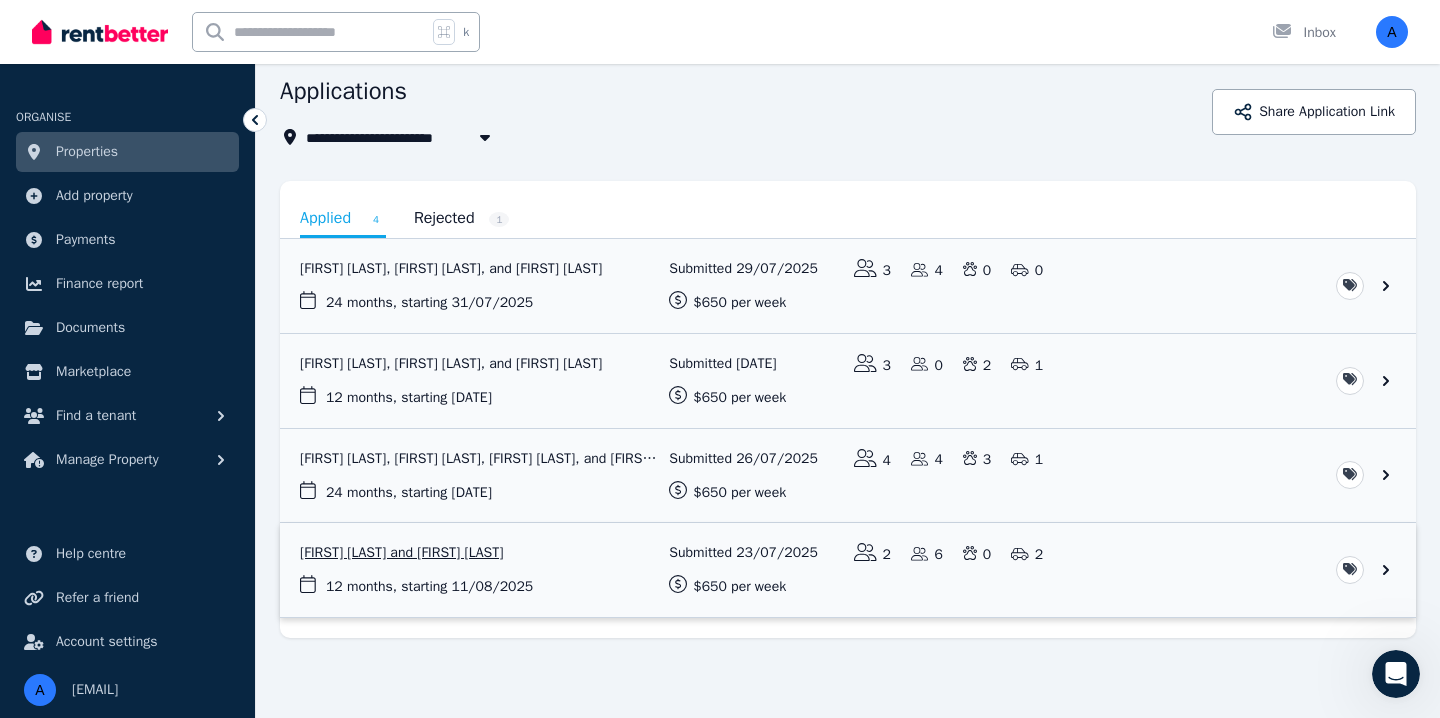 click at bounding box center [848, 570] 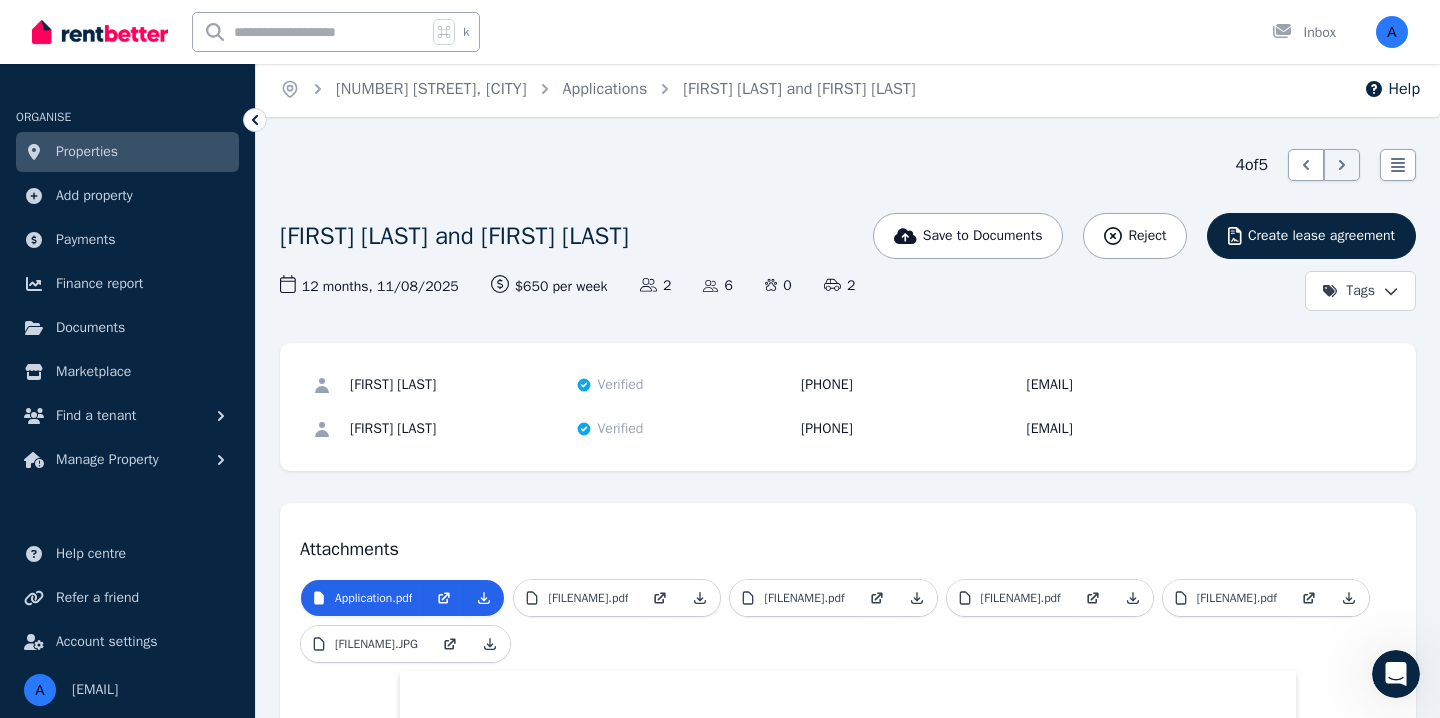 scroll, scrollTop: 0, scrollLeft: 0, axis: both 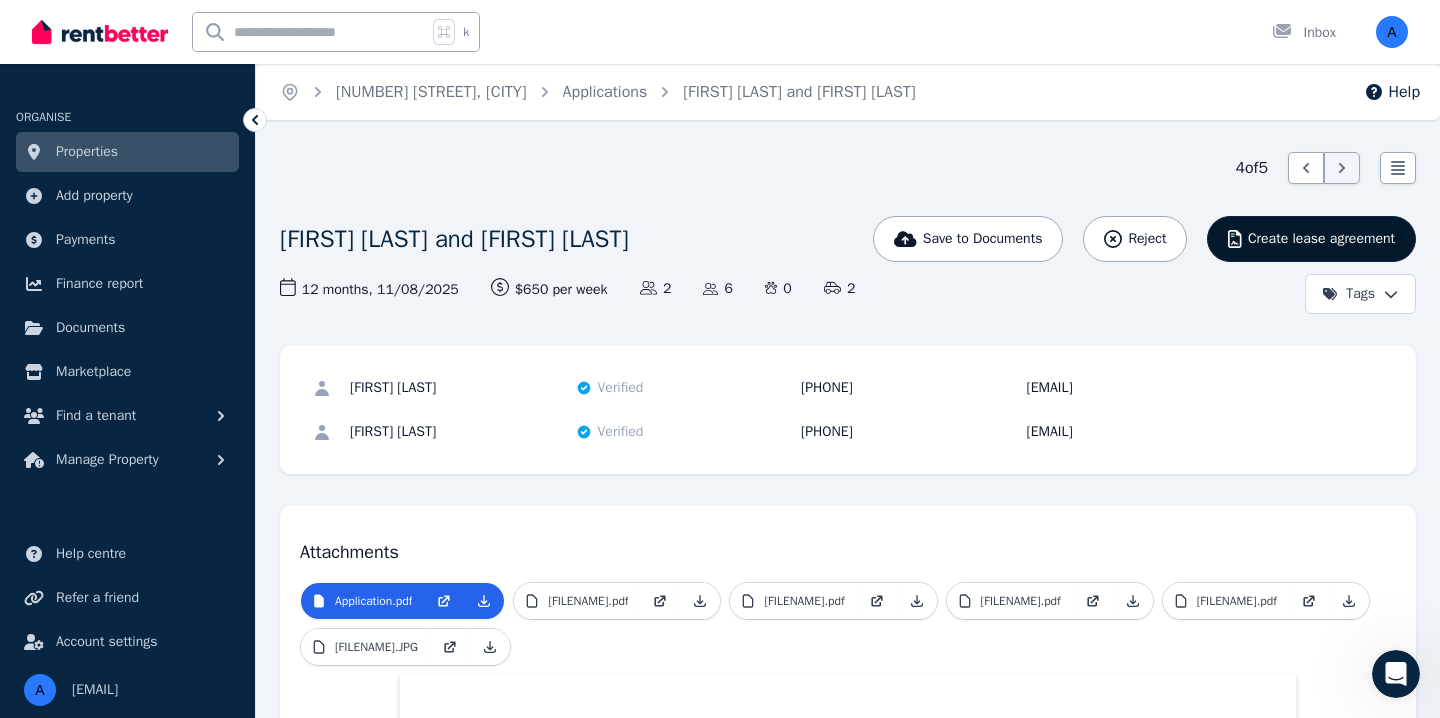 click on "Create lease agreement" at bounding box center [1321, 239] 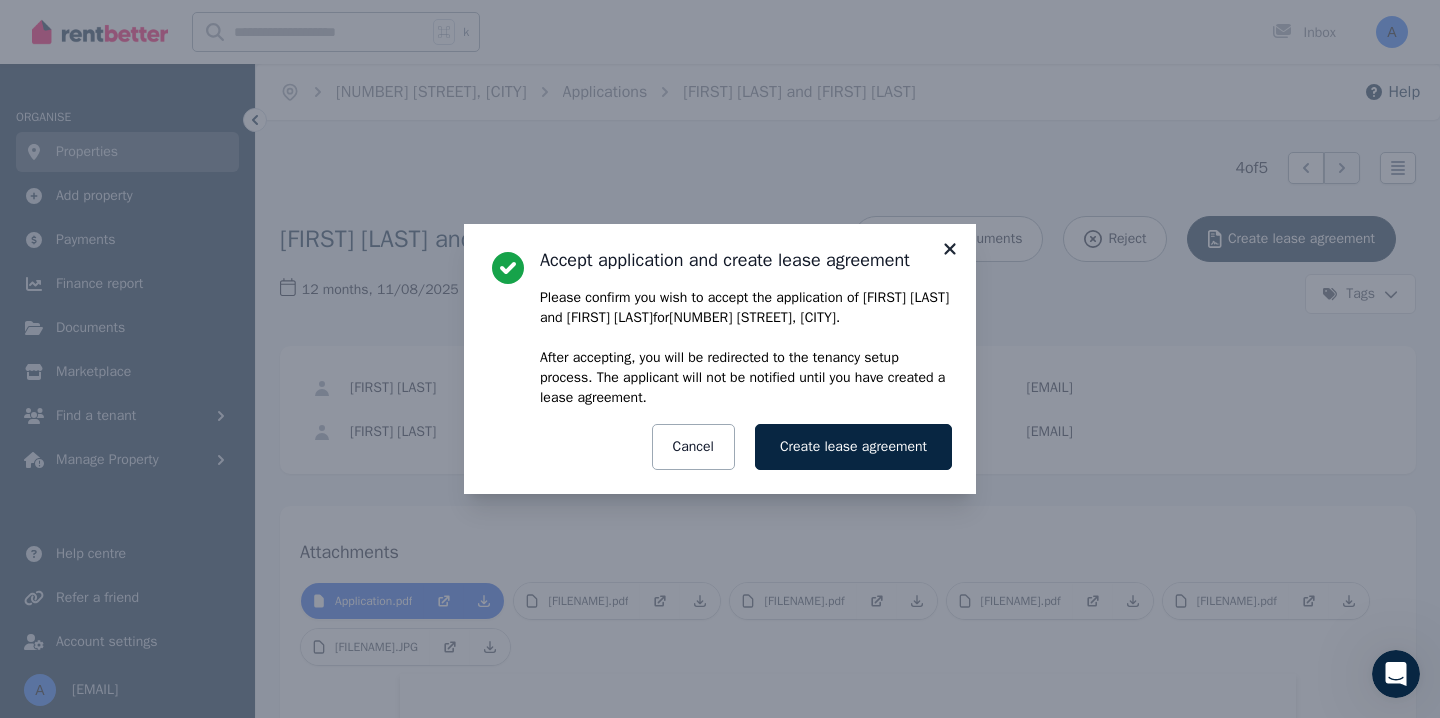 click 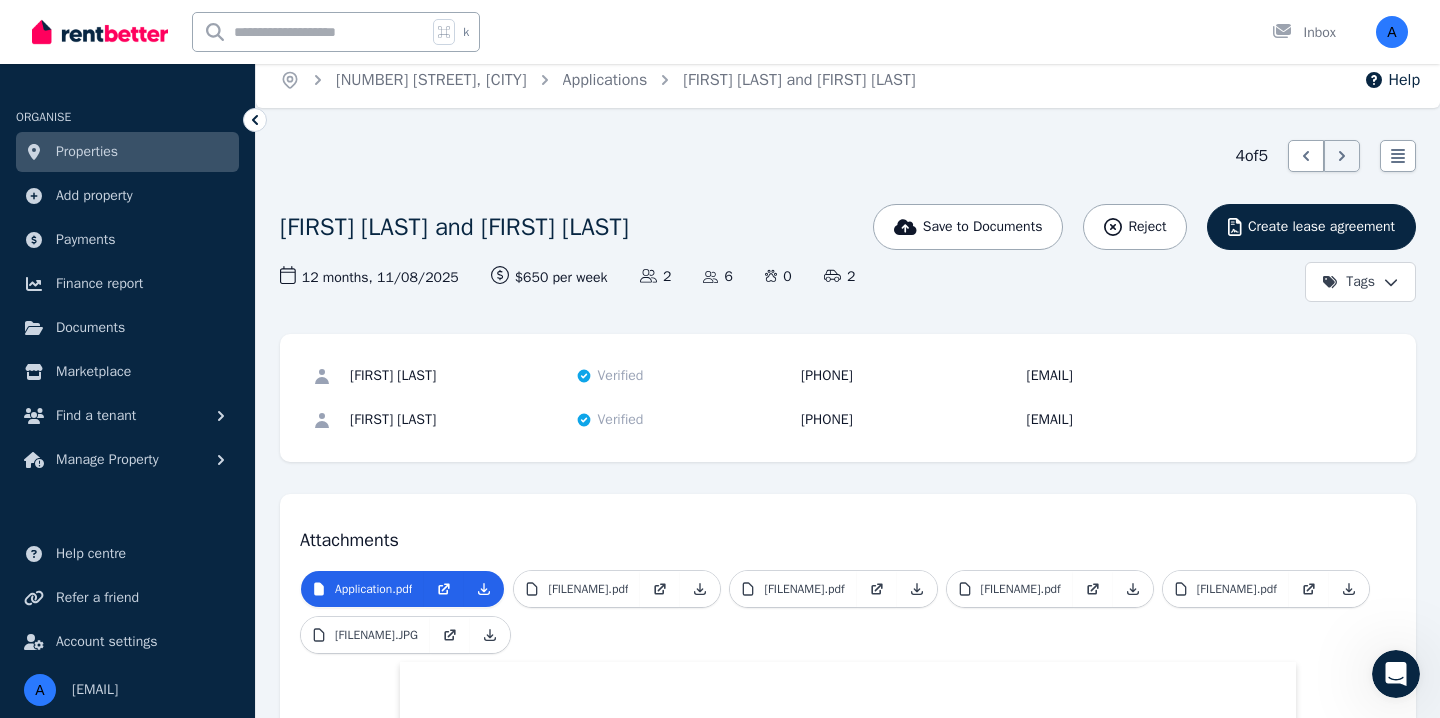 scroll, scrollTop: 0, scrollLeft: 0, axis: both 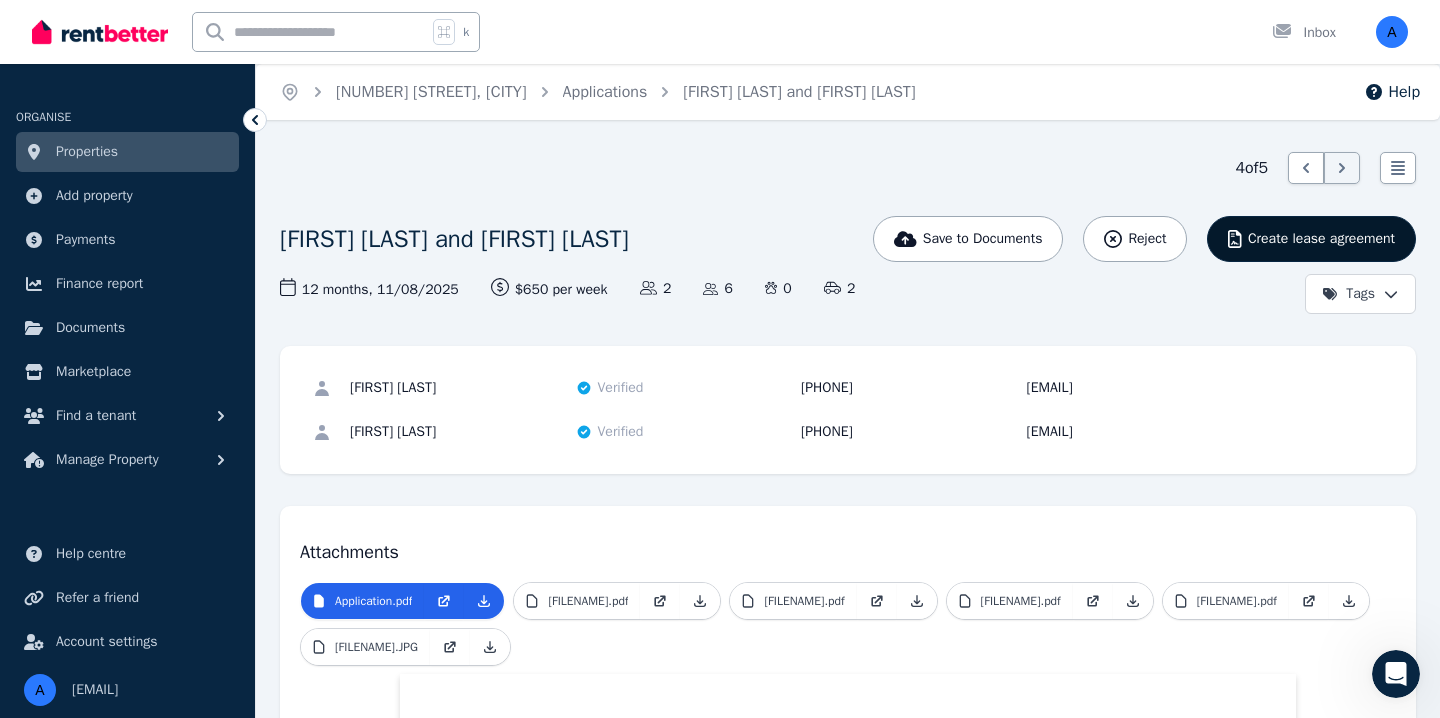 click on "Create lease agreement" at bounding box center (1311, 239) 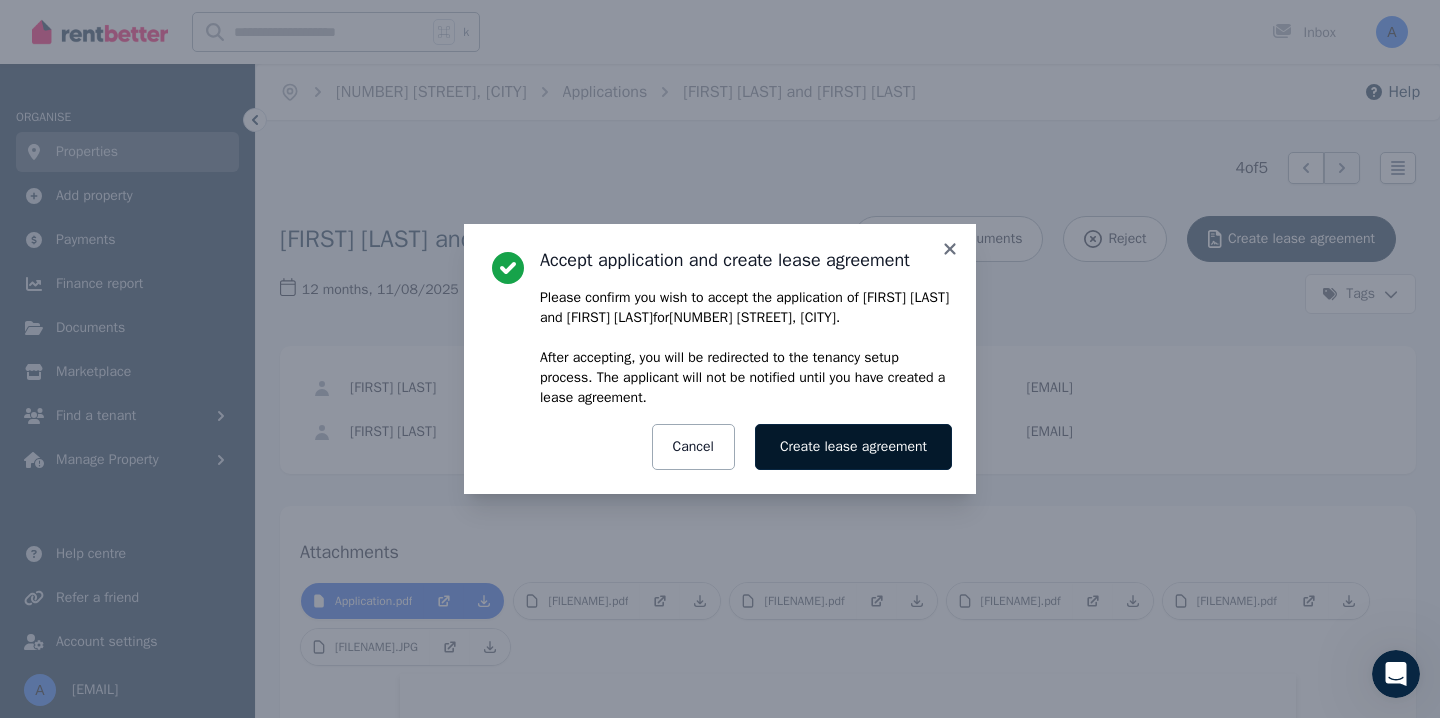 click on "Create lease agreement" at bounding box center [853, 447] 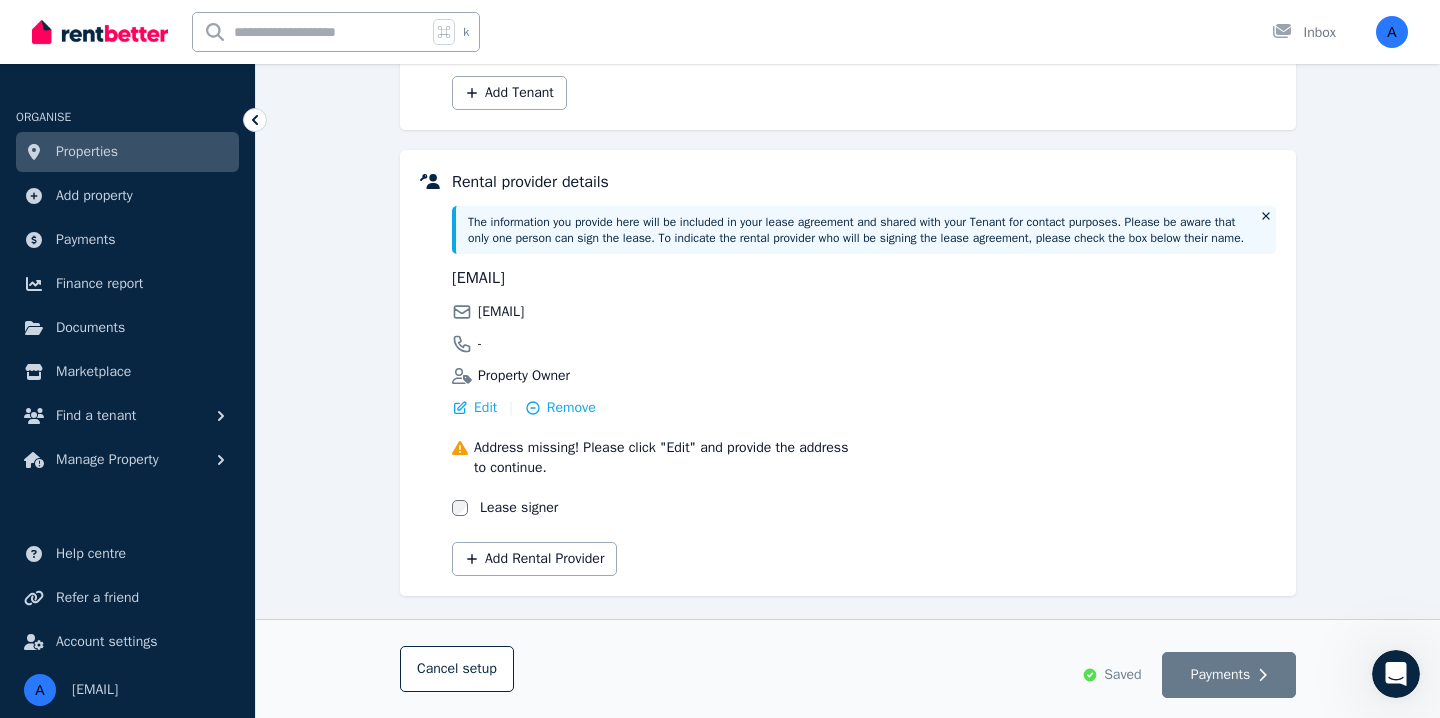 scroll, scrollTop: 489, scrollLeft: 0, axis: vertical 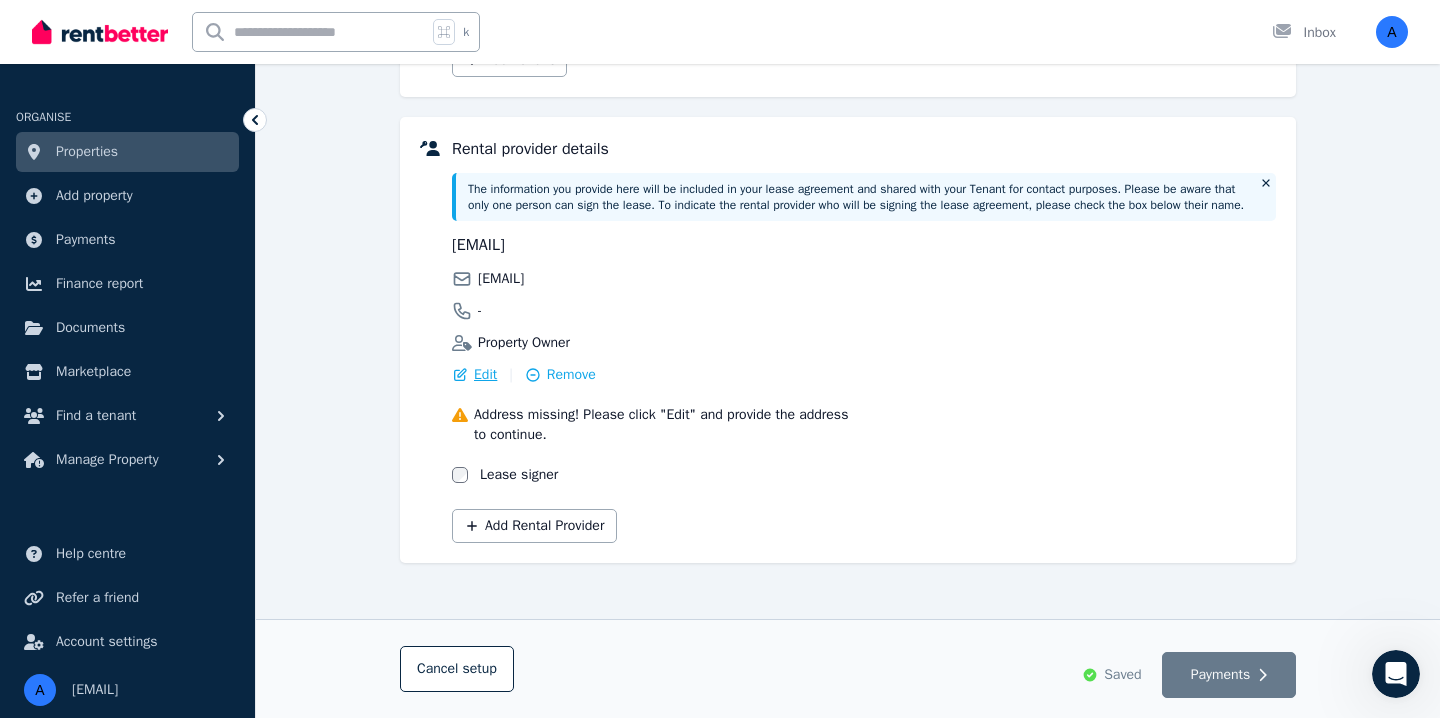 click on "Edit" at bounding box center (485, 375) 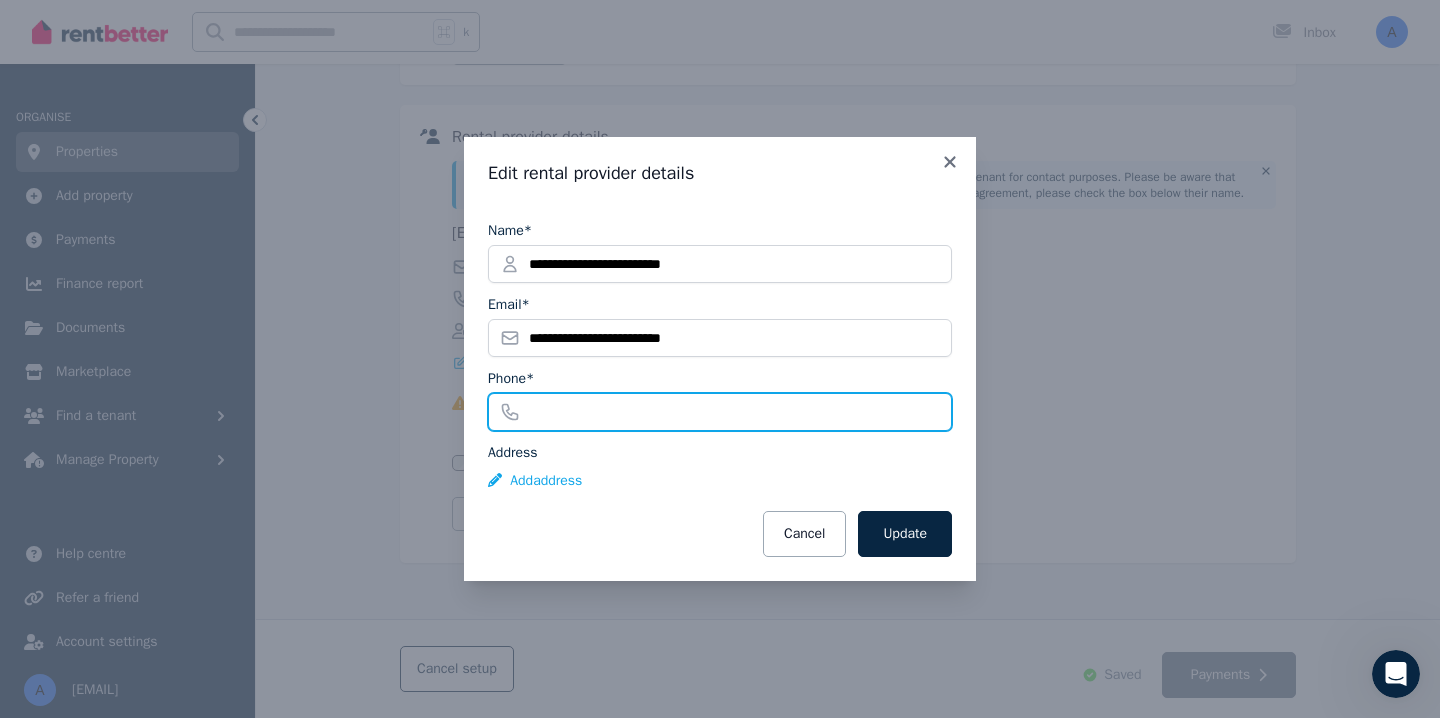 click on "Phone*" at bounding box center [720, 412] 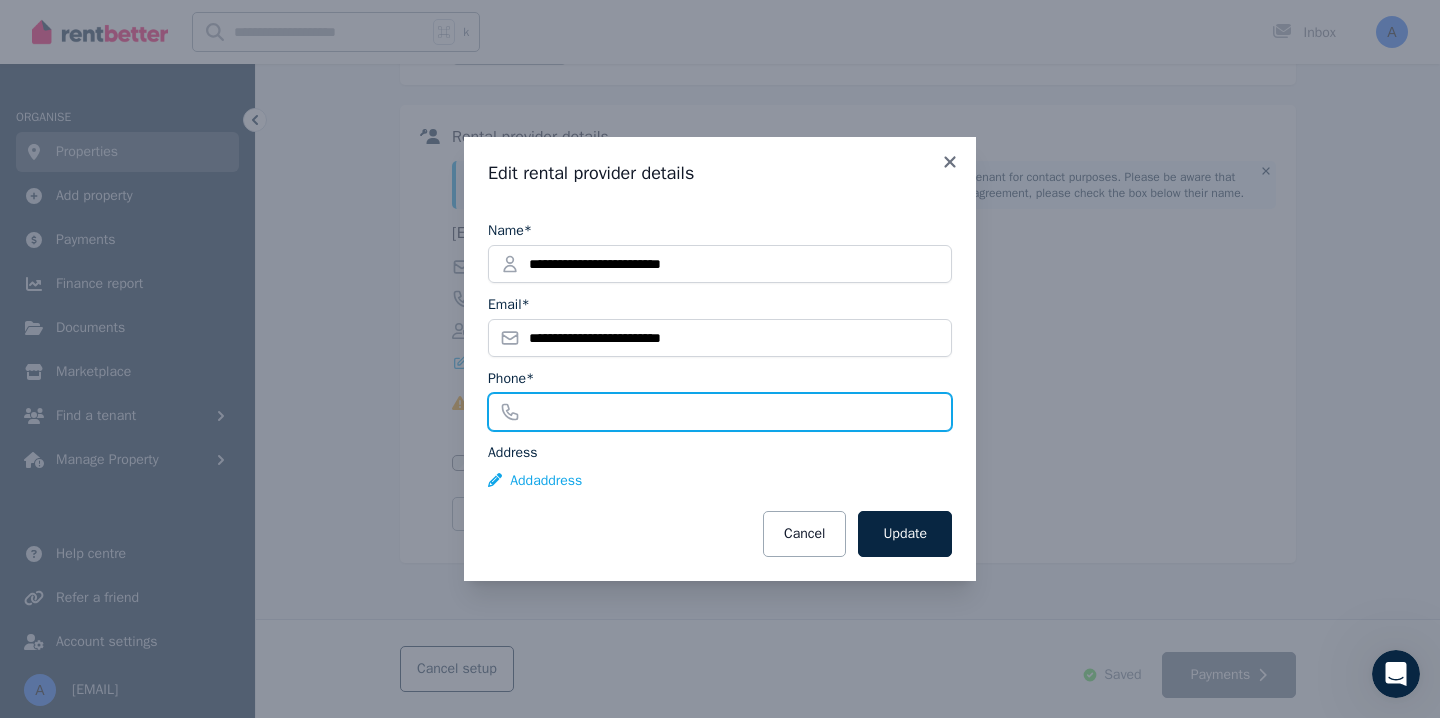 type on "**********" 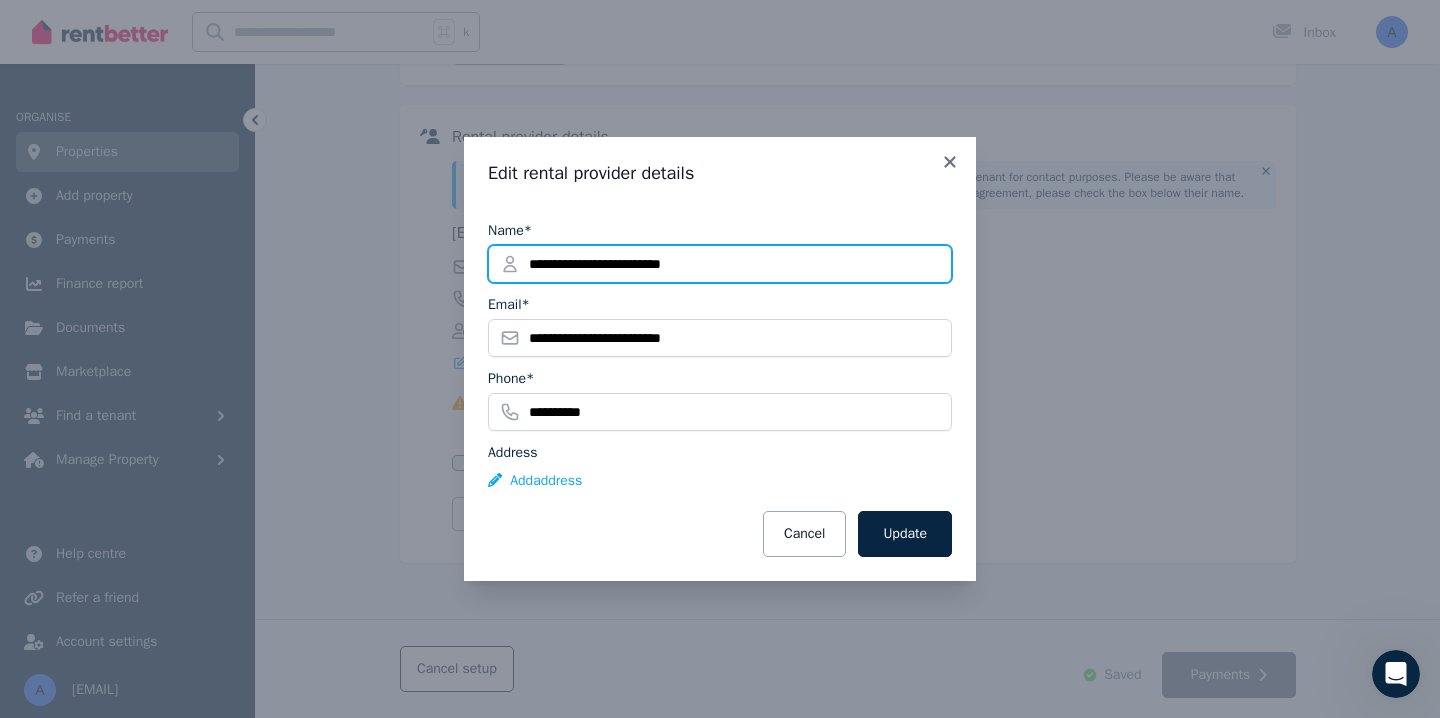 drag, startPoint x: 749, startPoint y: 260, endPoint x: 464, endPoint y: 271, distance: 285.2122 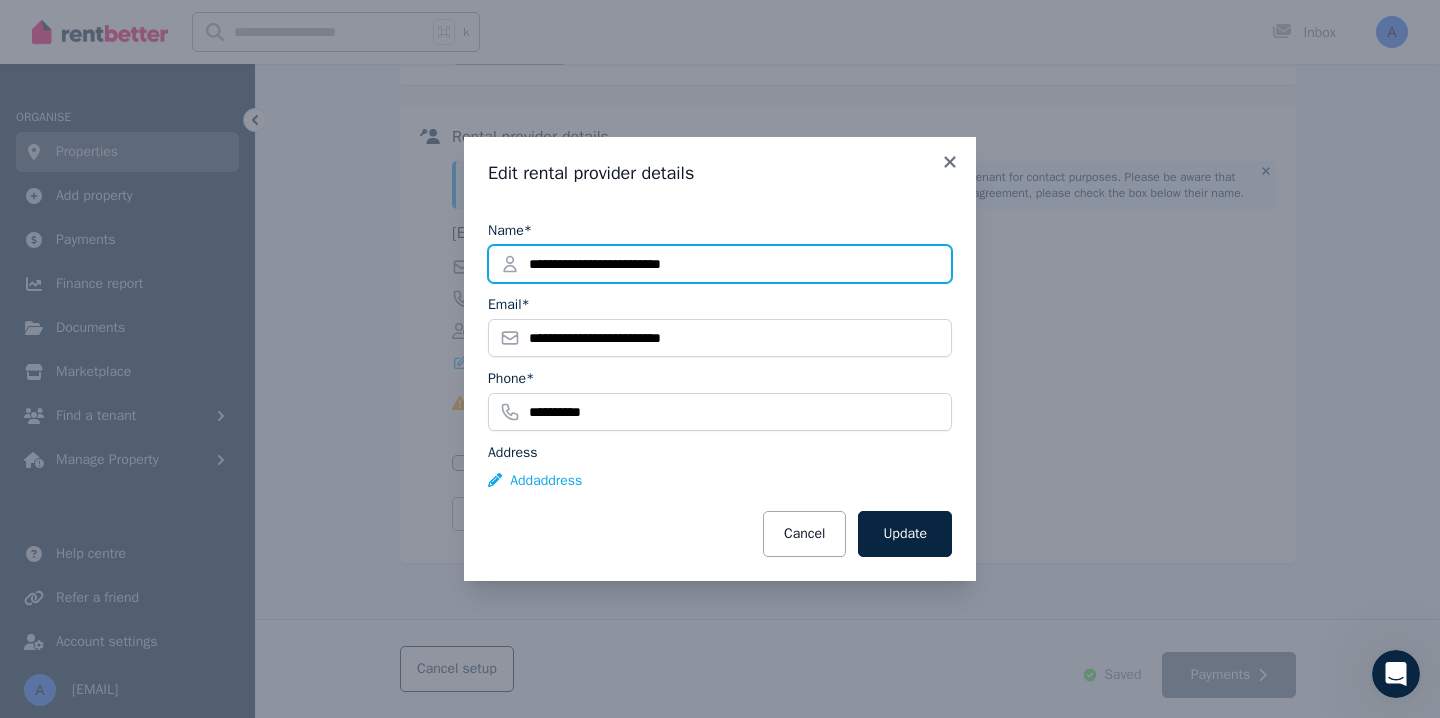 click on "**********" at bounding box center (720, 359) 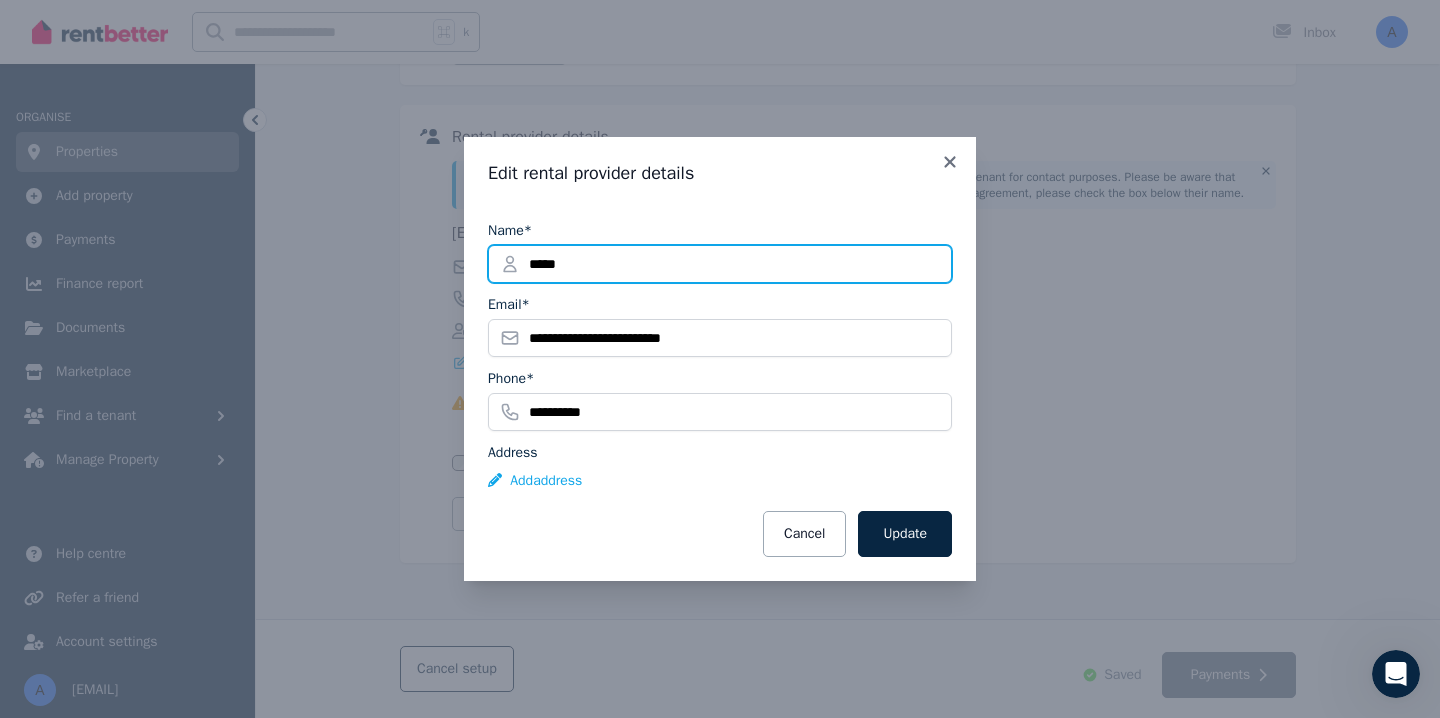 type on "**********" 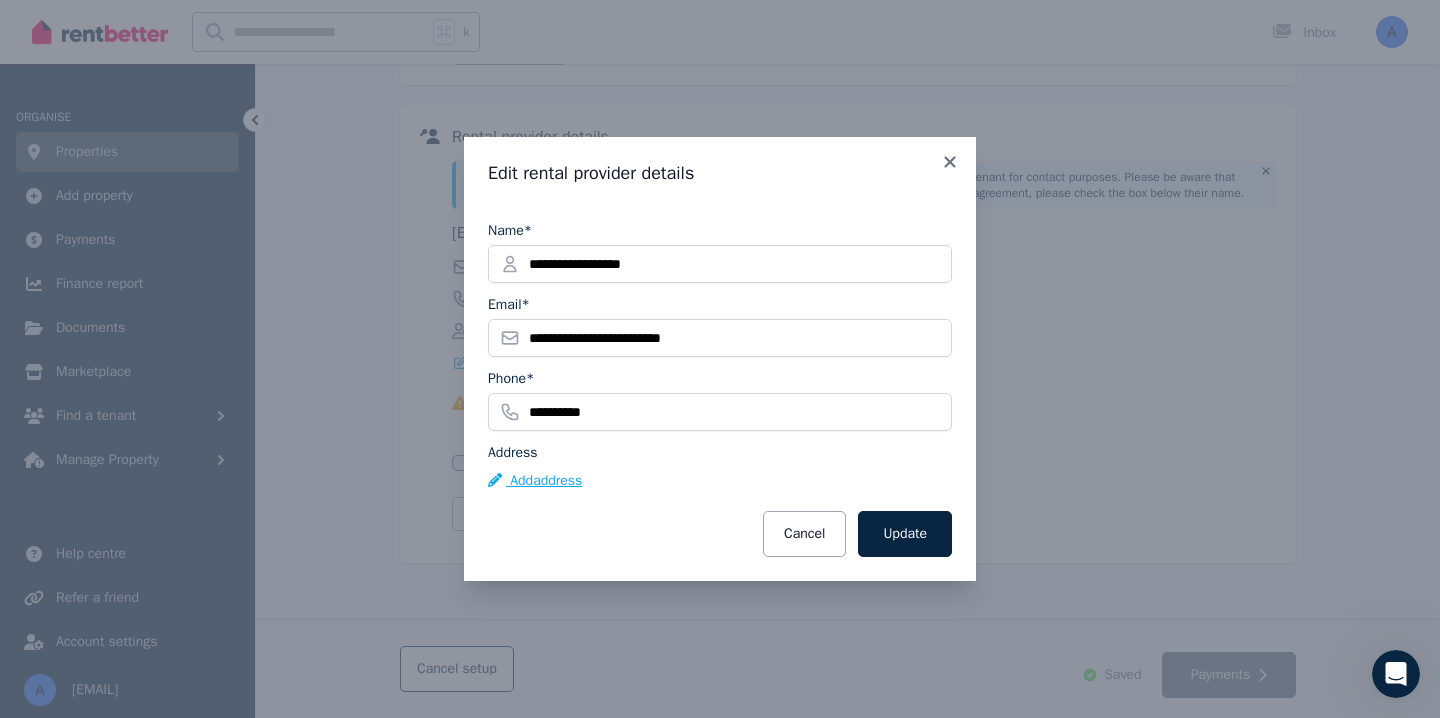 click on "Add  address" at bounding box center (535, 481) 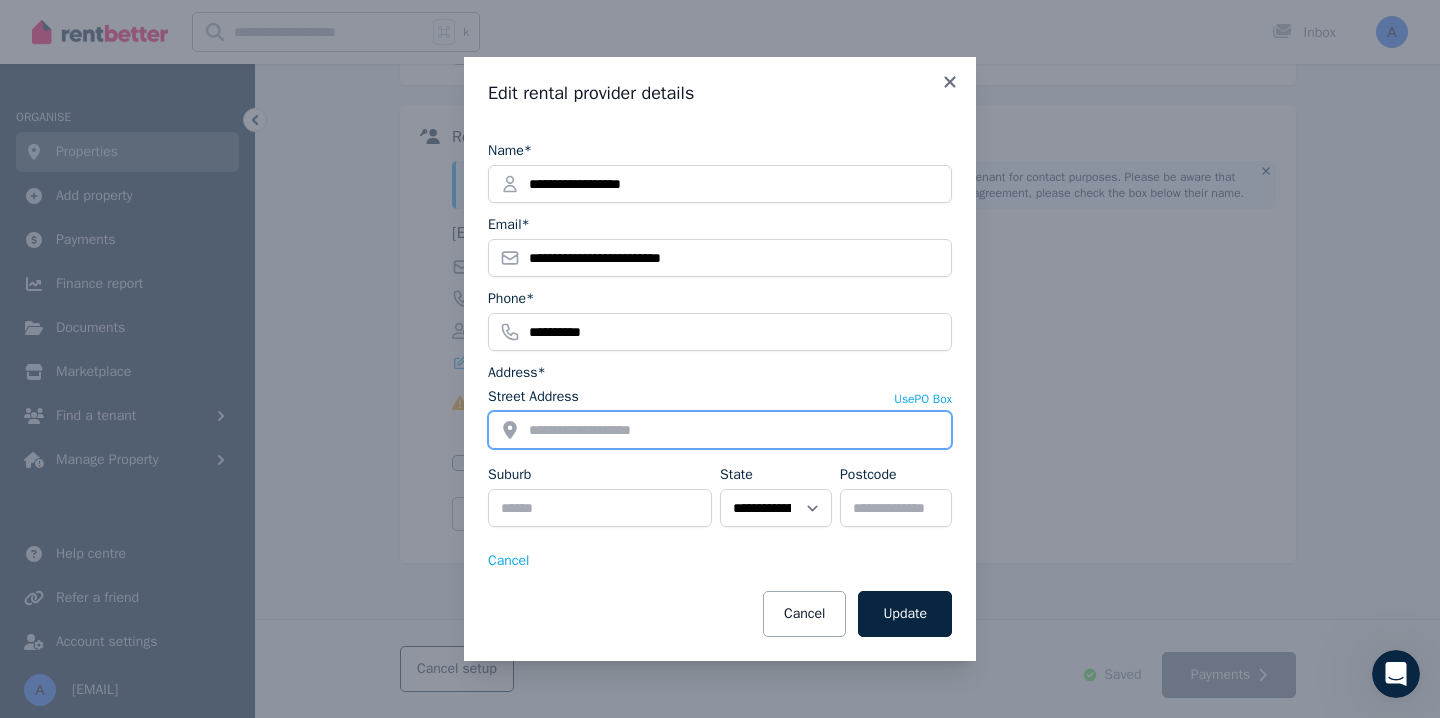 click on "Street Address" at bounding box center (720, 430) 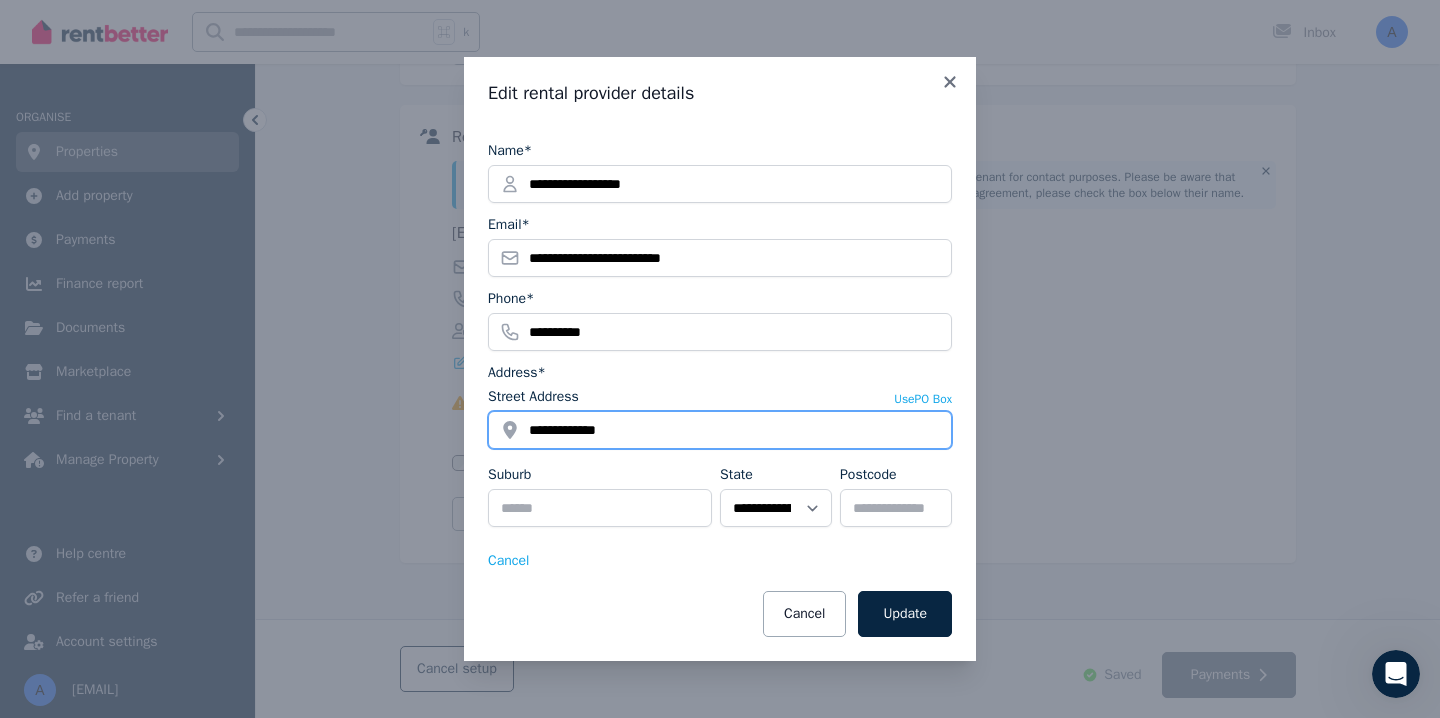 click on "**********" at bounding box center [720, 430] 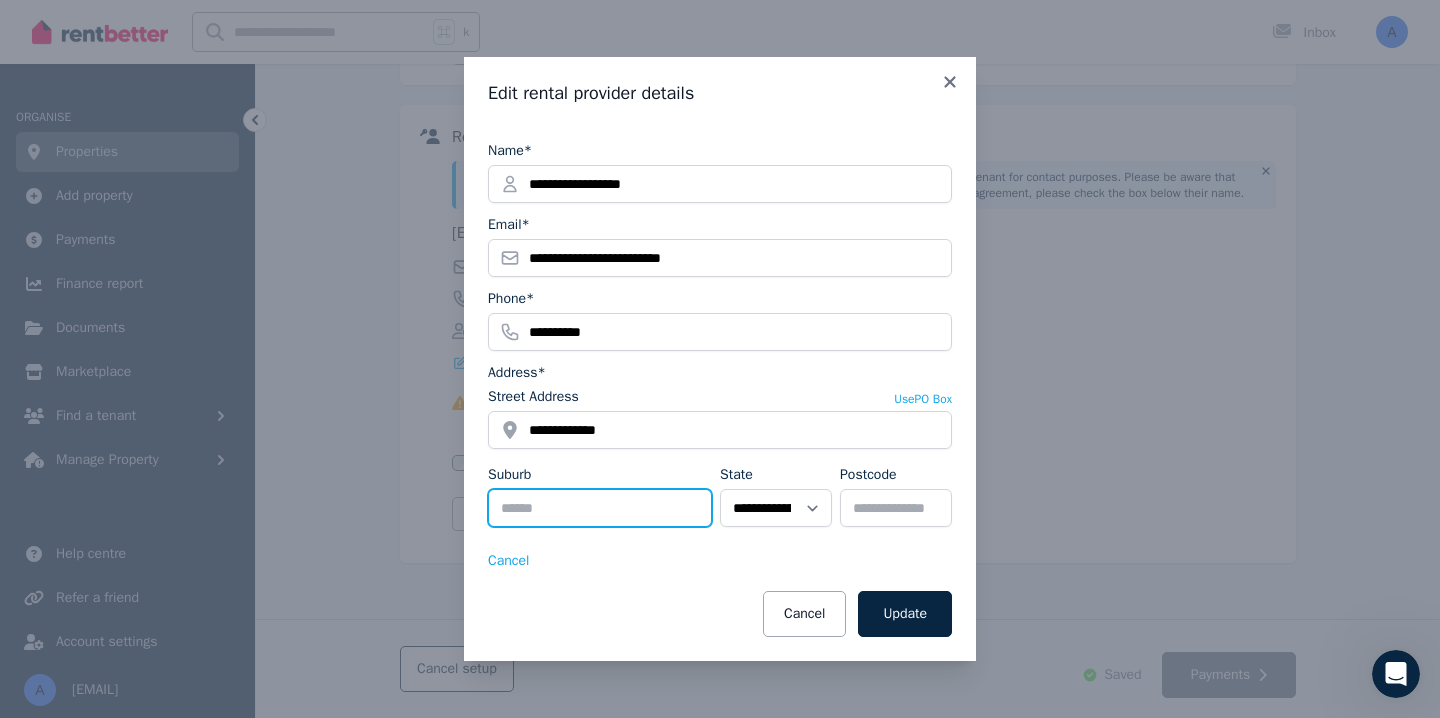 click on "Suburb" at bounding box center (600, 508) 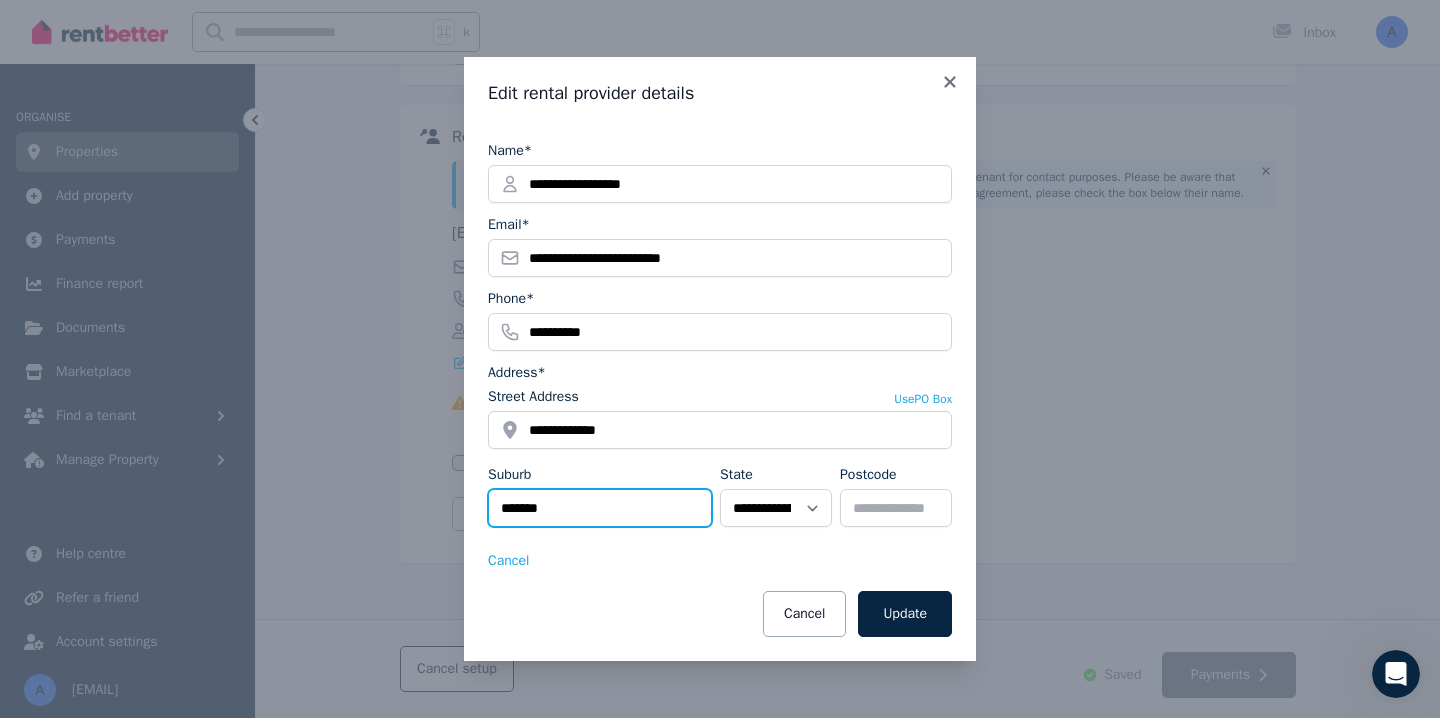 type on "*******" 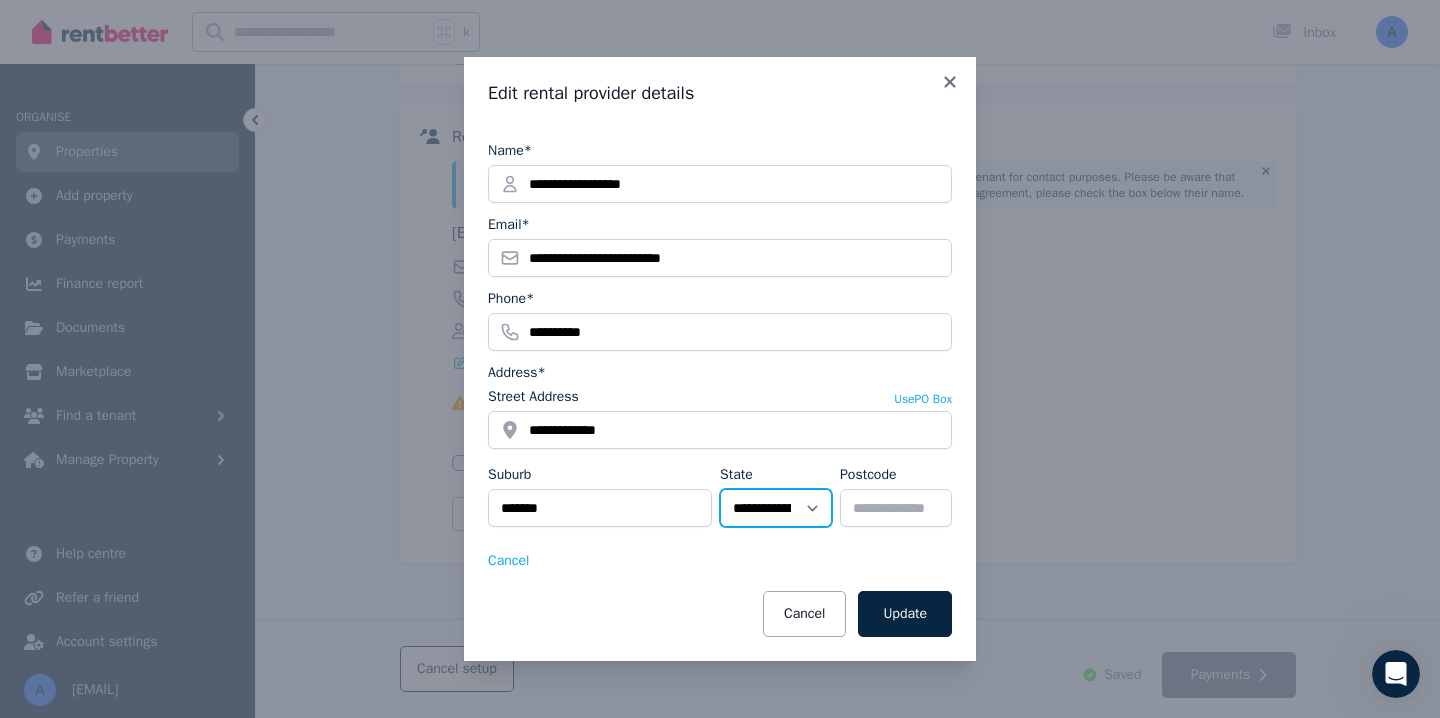 click on "**********" at bounding box center (776, 508) 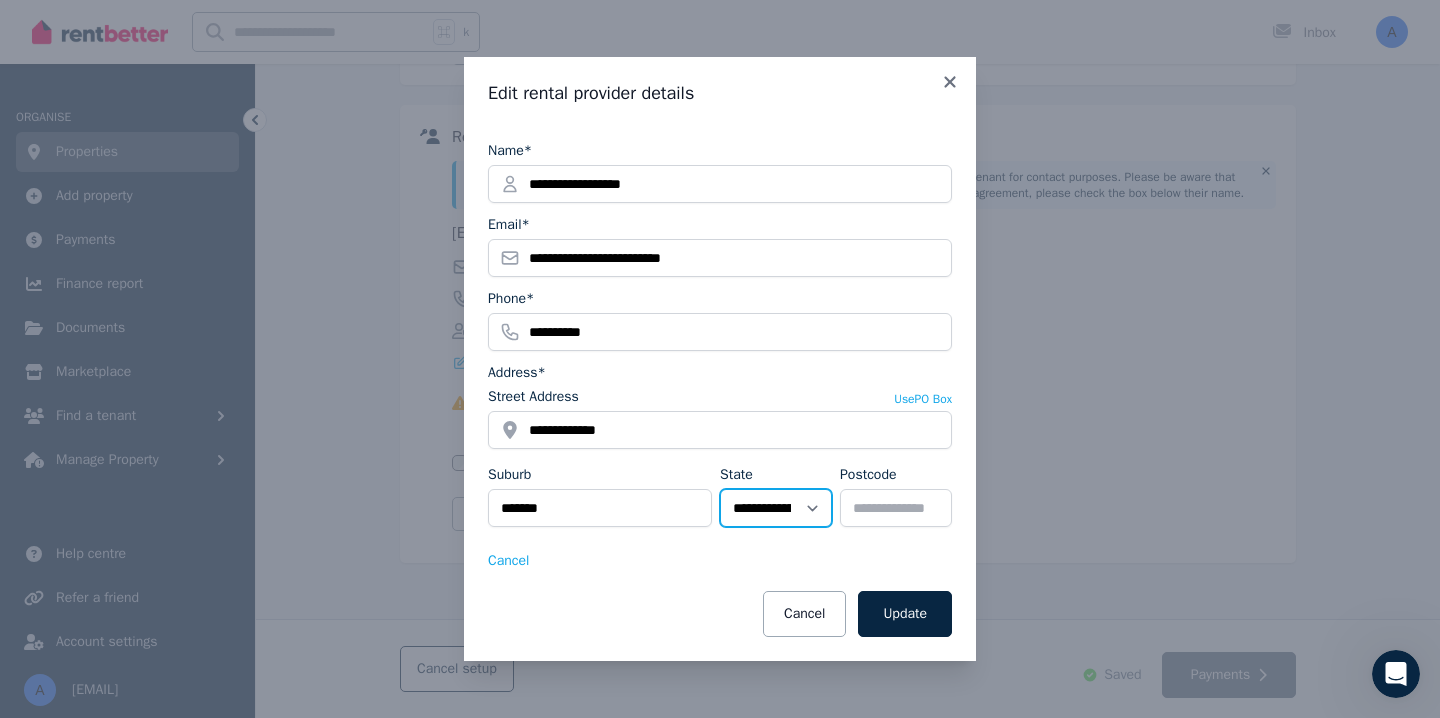 select on "**" 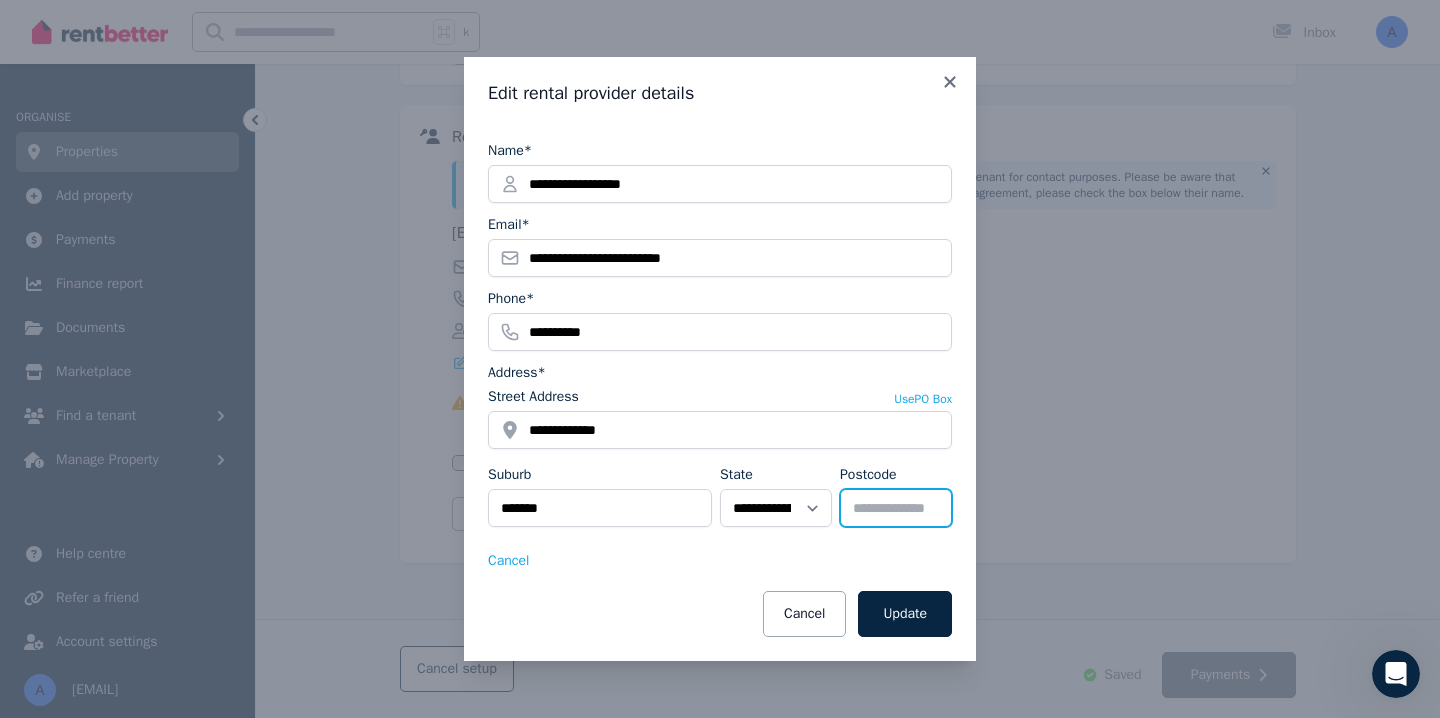 click on "Postcode" at bounding box center [896, 508] 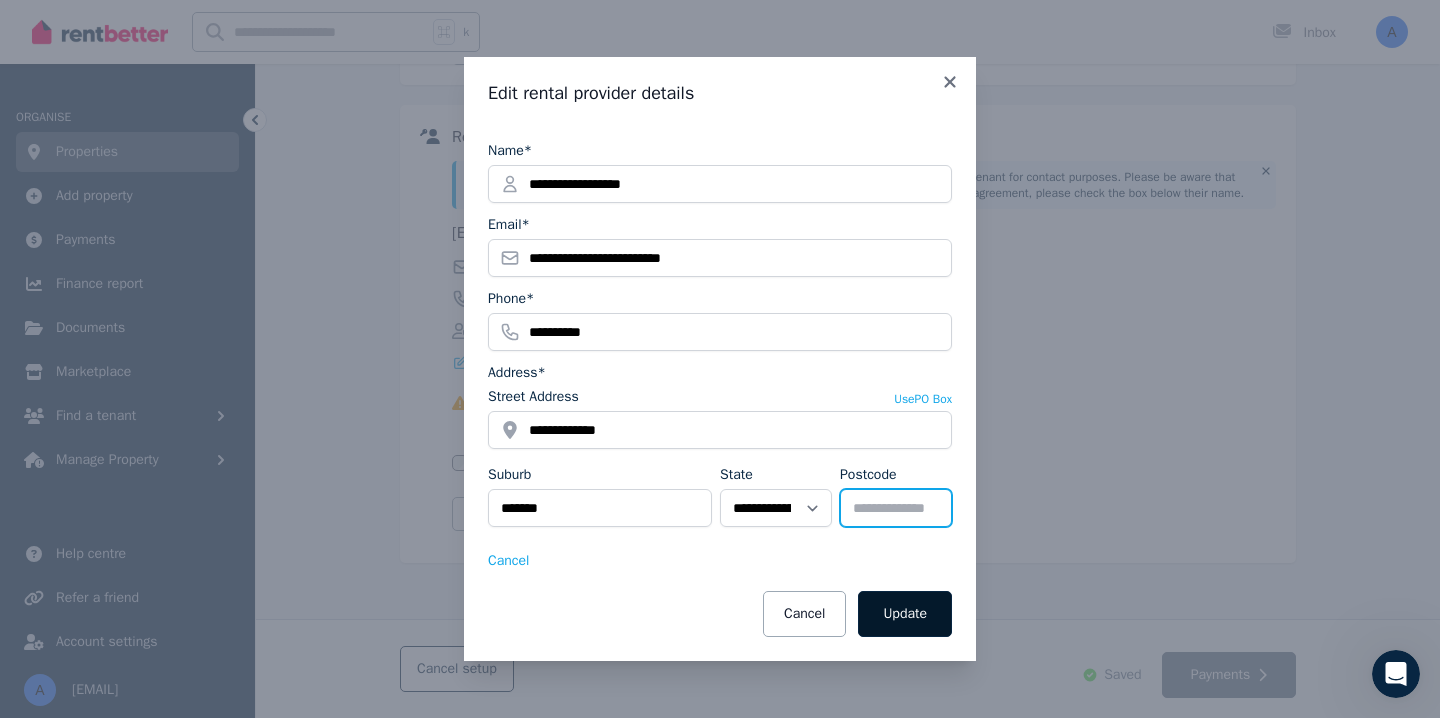 type on "****" 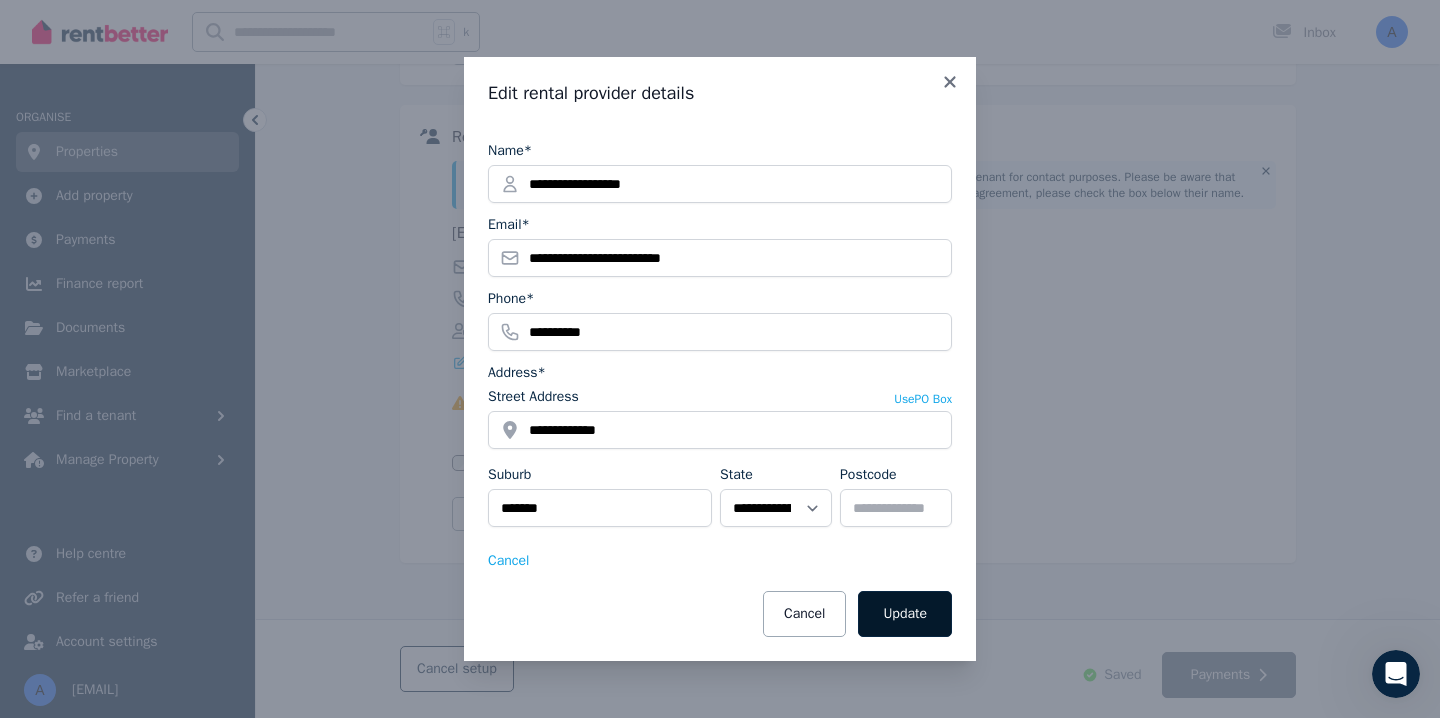 click on "Update" at bounding box center (905, 614) 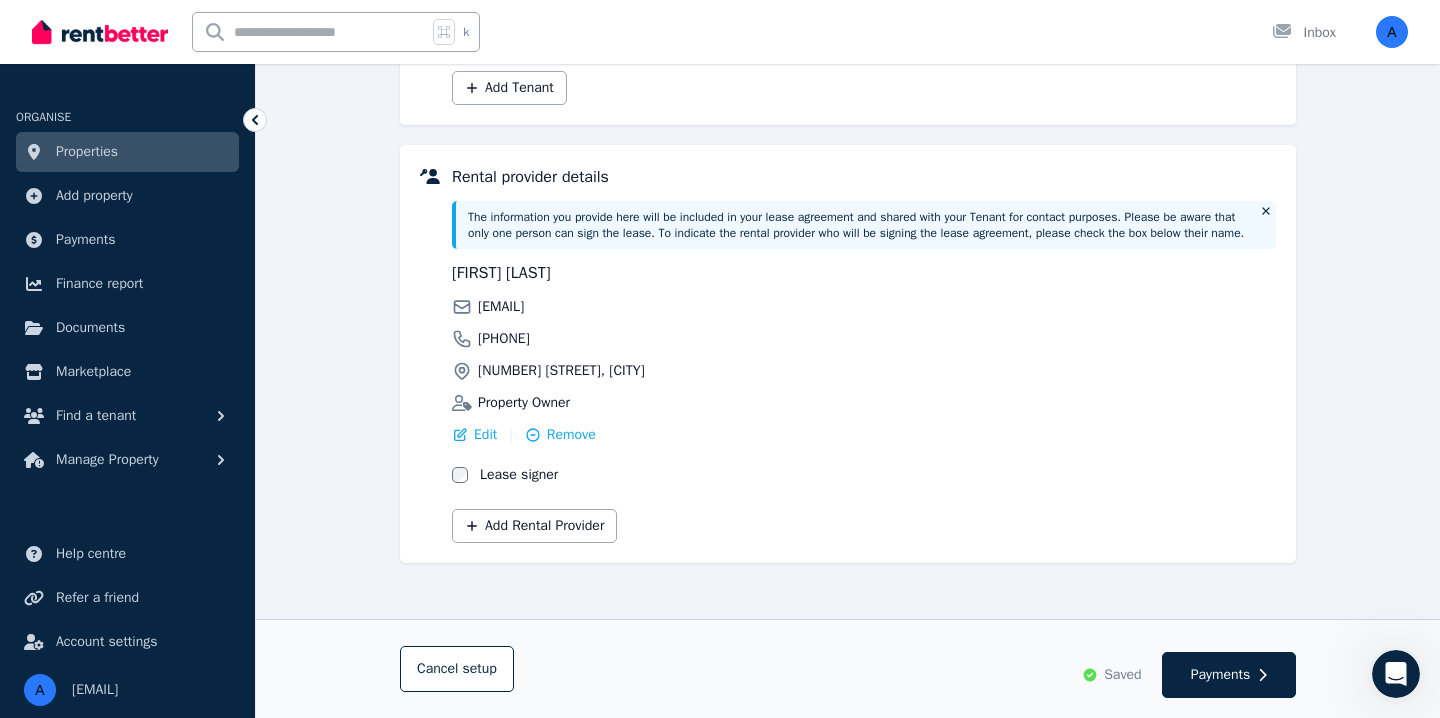 scroll, scrollTop: 461, scrollLeft: 0, axis: vertical 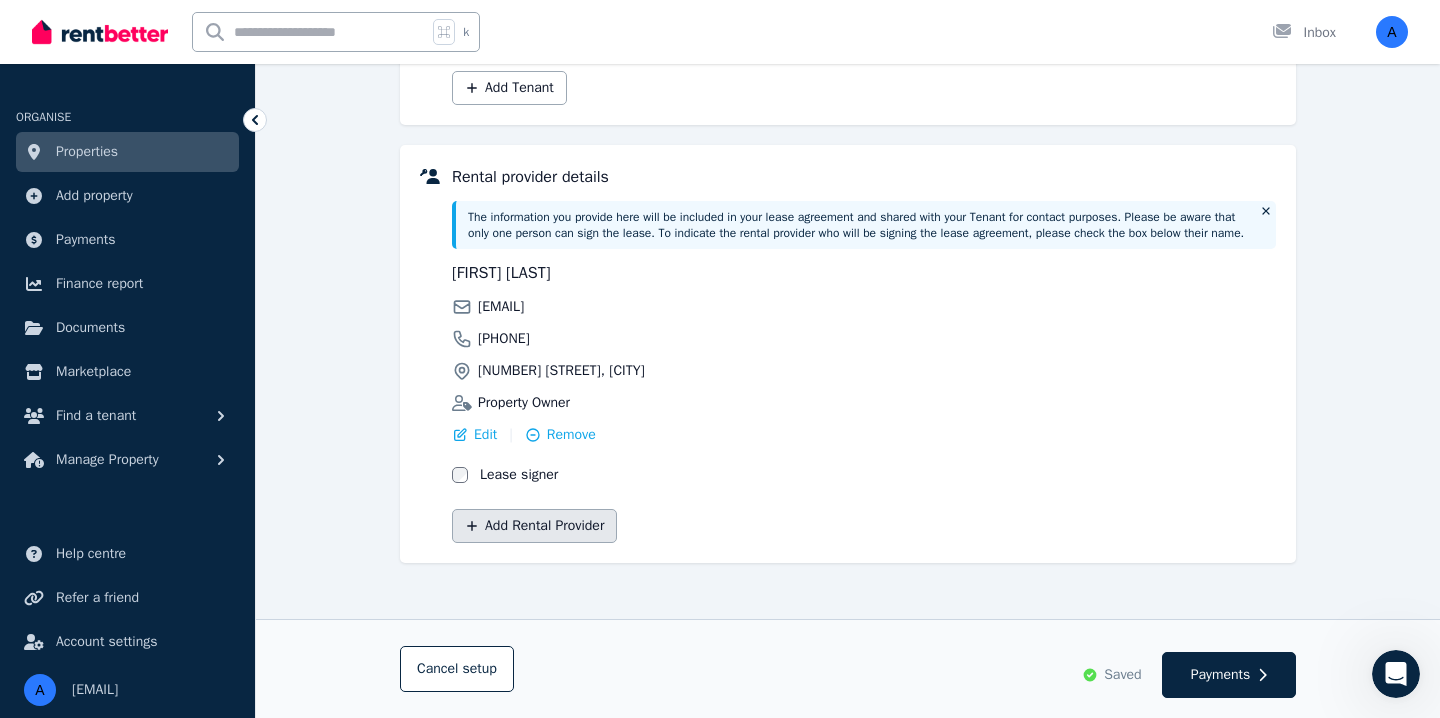 click on "Add Rental Provider" at bounding box center [534, 526] 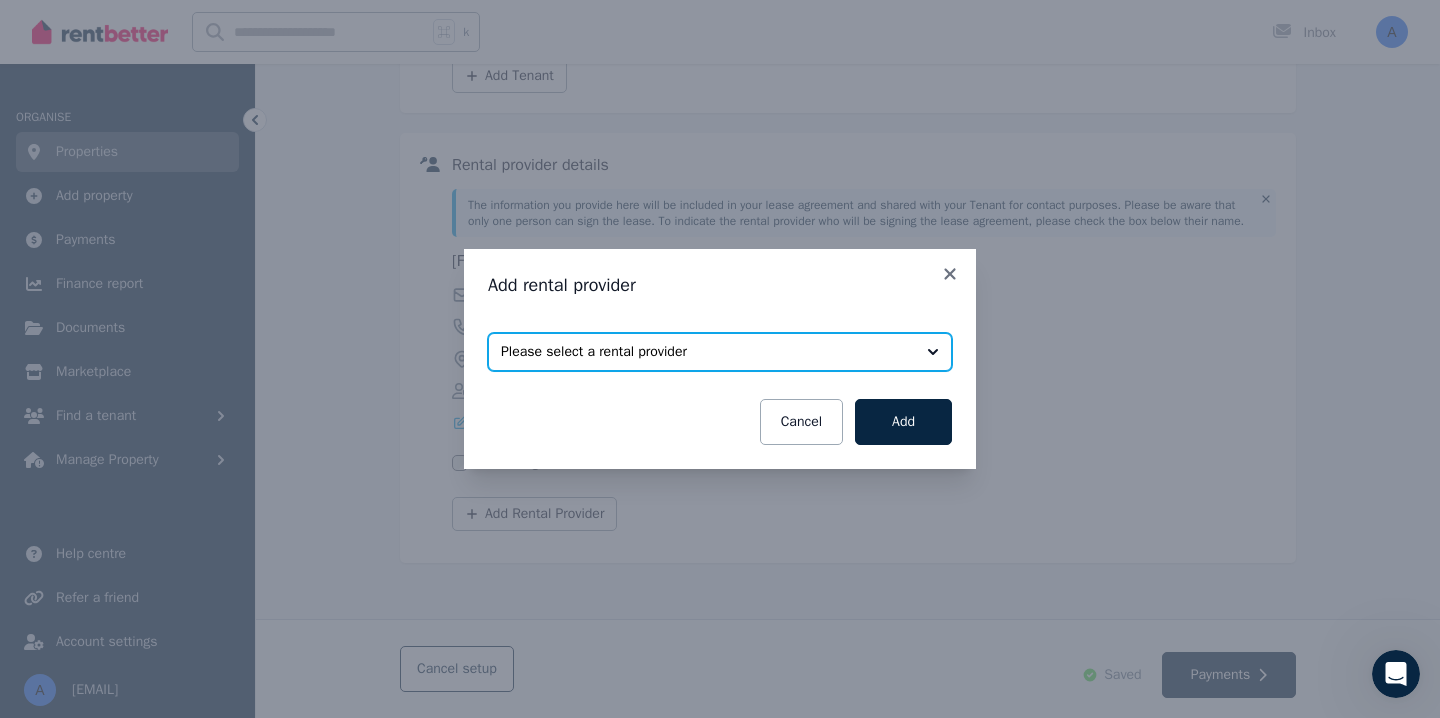 click on "Please select a rental provider" at bounding box center [706, 352] 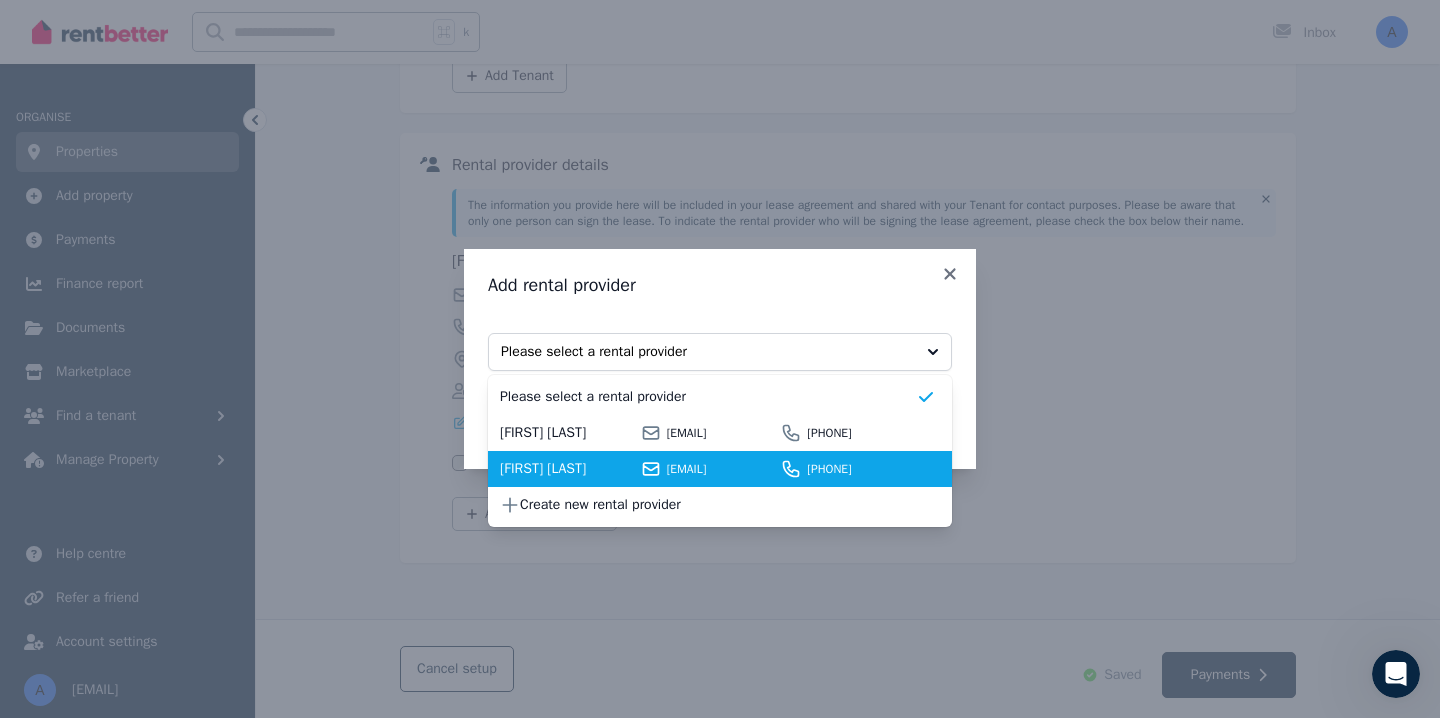 click on "[FIRST] [LAST]" at bounding box center (567, 469) 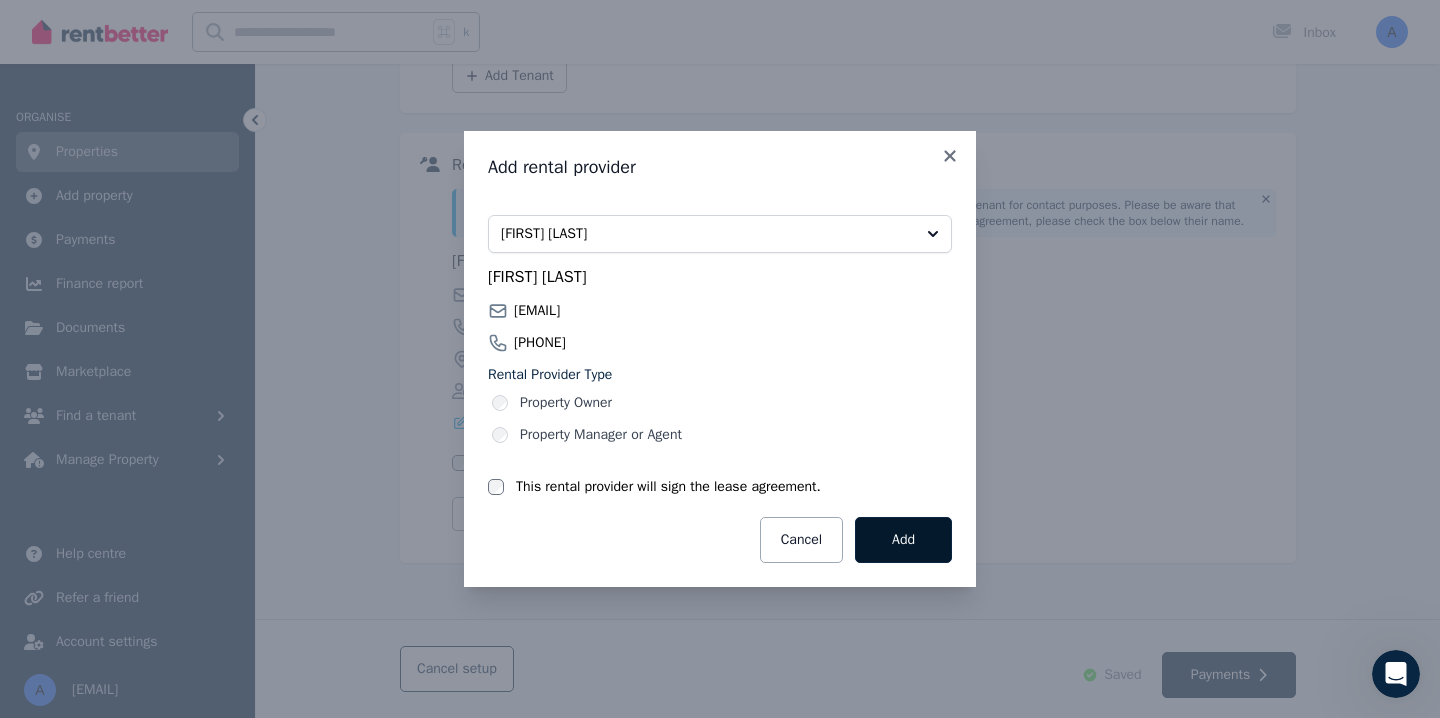 click on "Add" at bounding box center [903, 540] 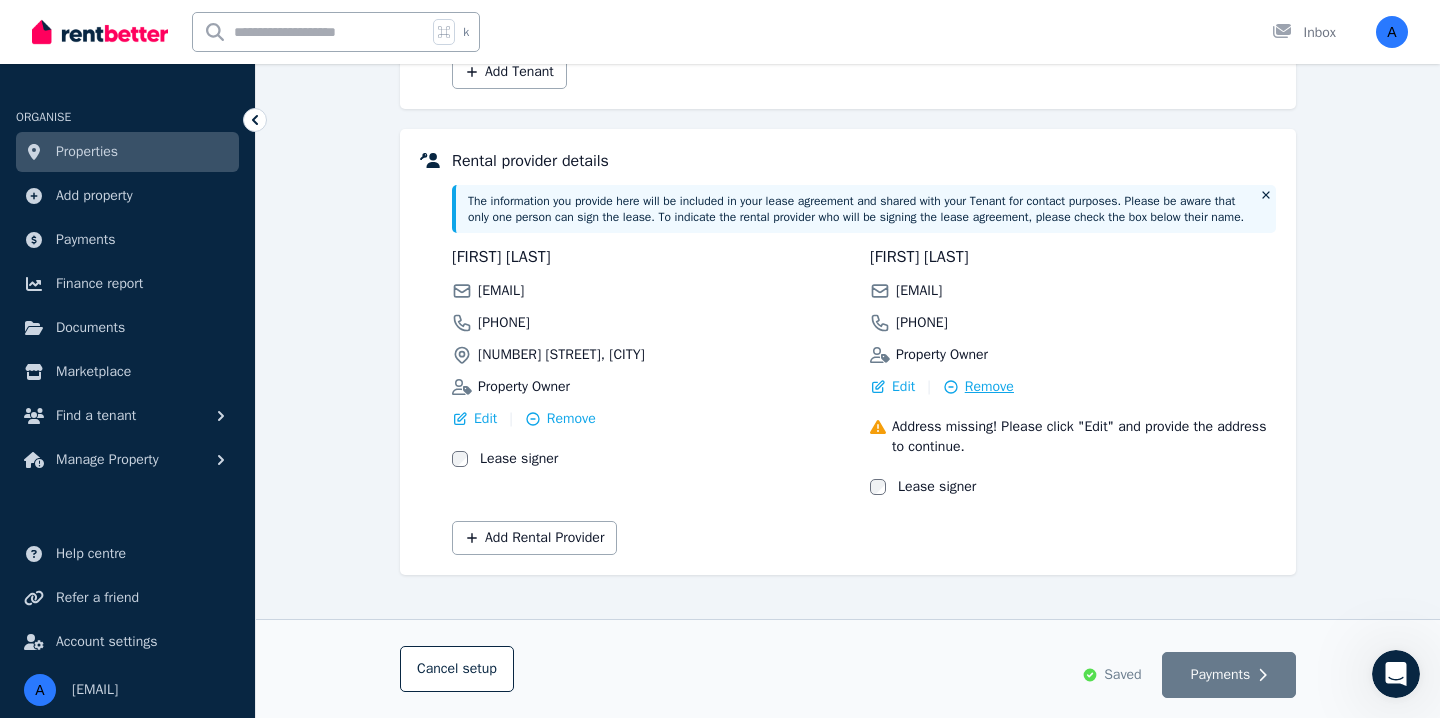 click on "Remove" at bounding box center [989, 387] 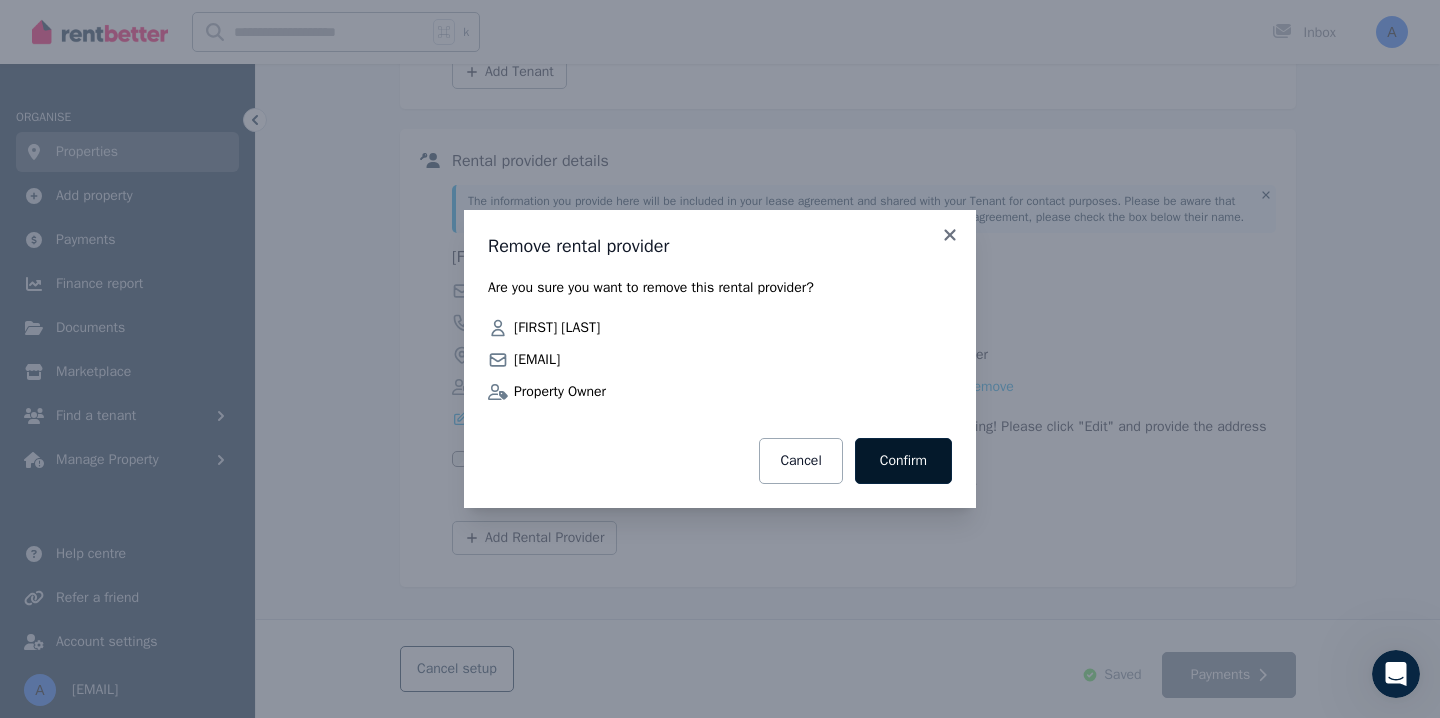 click on "Confirm" at bounding box center [903, 461] 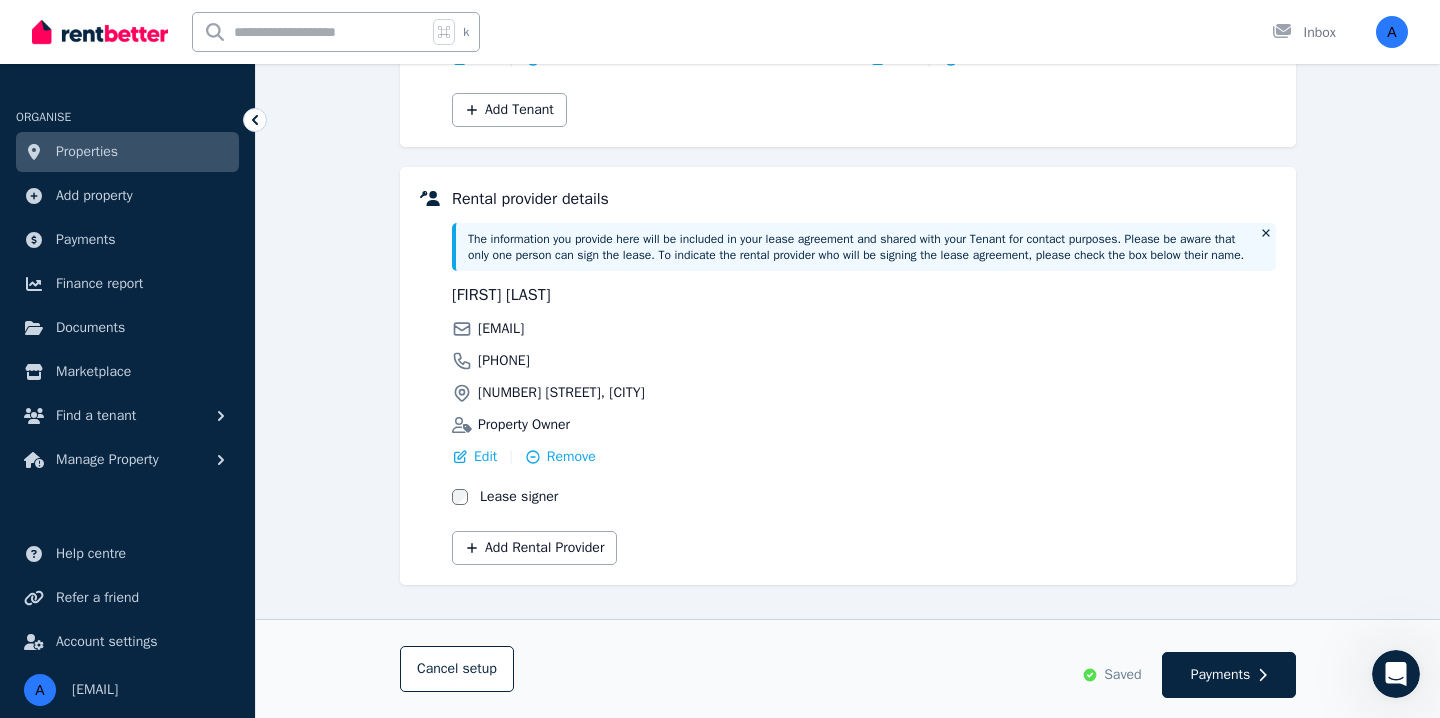 scroll, scrollTop: 461, scrollLeft: 0, axis: vertical 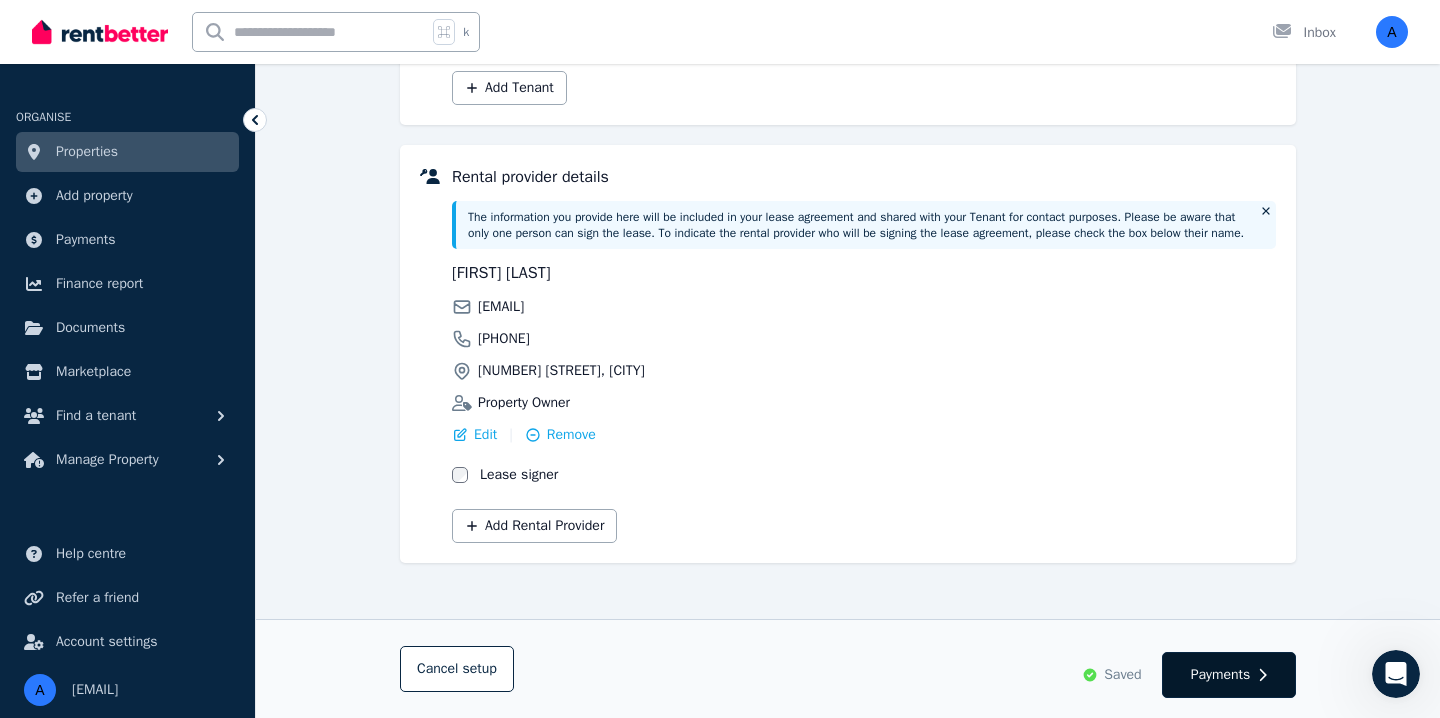 click on "Payments" at bounding box center [1221, 675] 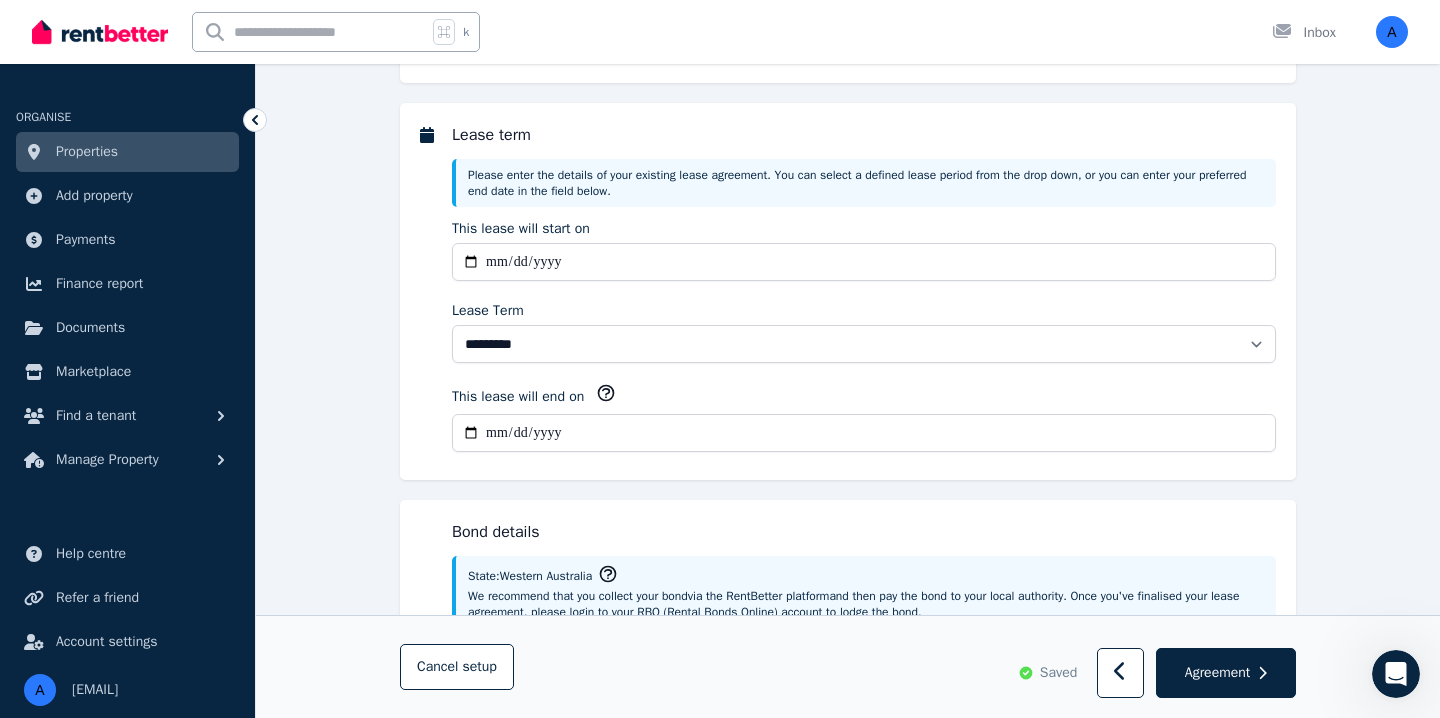 scroll, scrollTop: 0, scrollLeft: 0, axis: both 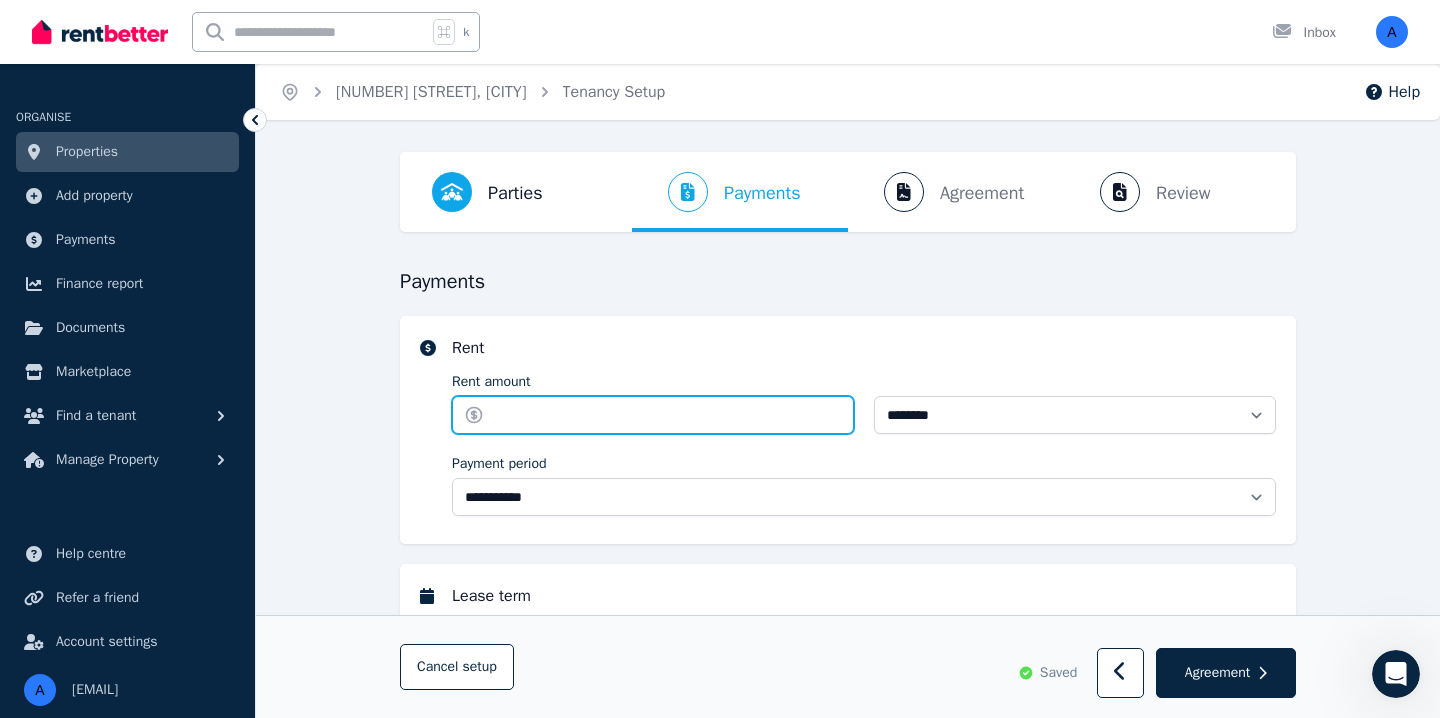 click on "Rent amount" at bounding box center [653, 415] 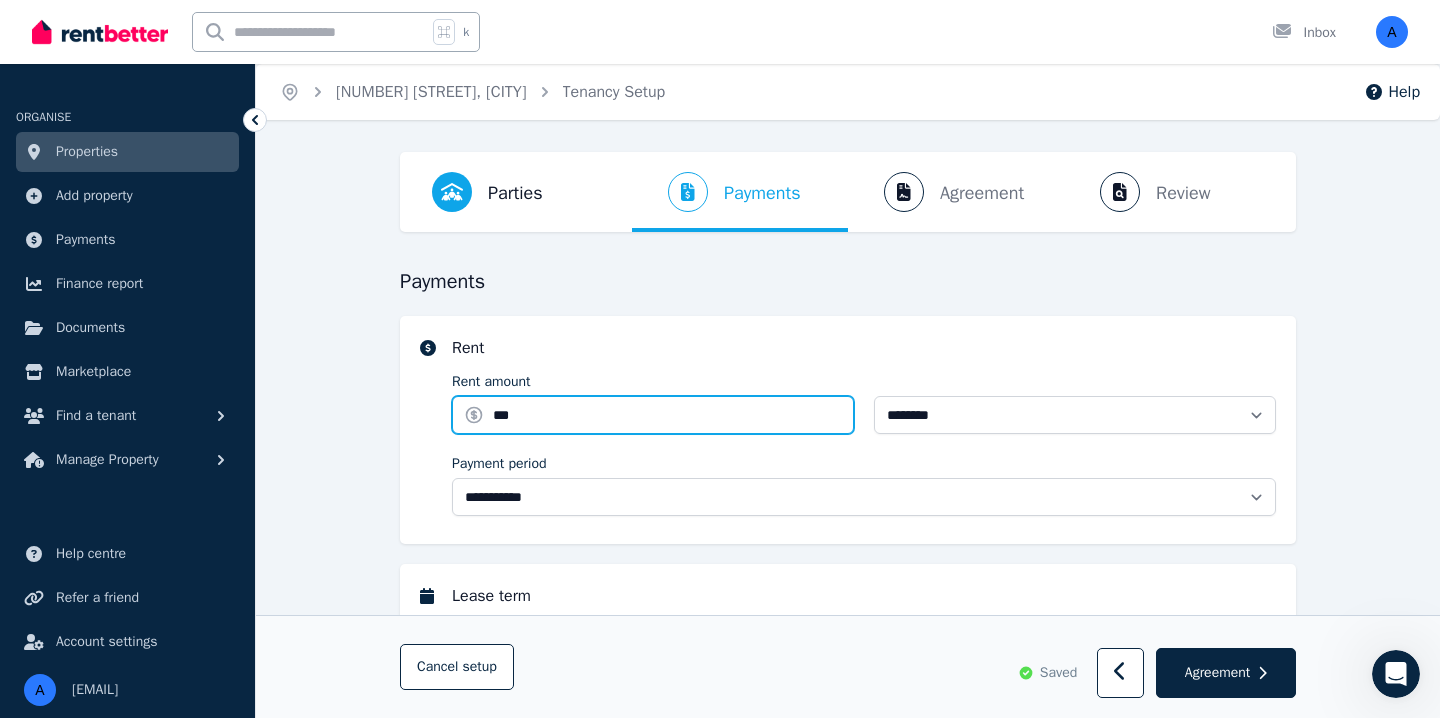 type on "***" 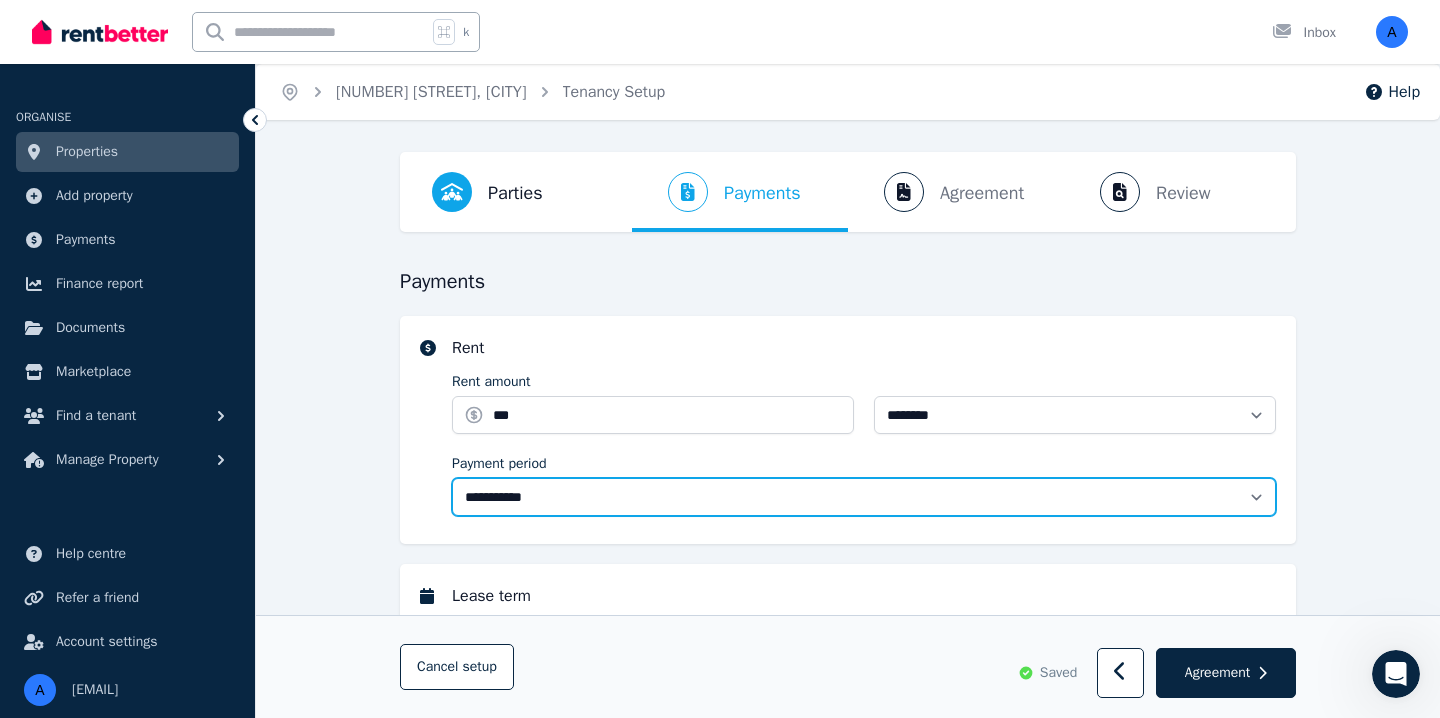 click on "**********" at bounding box center [864, 497] 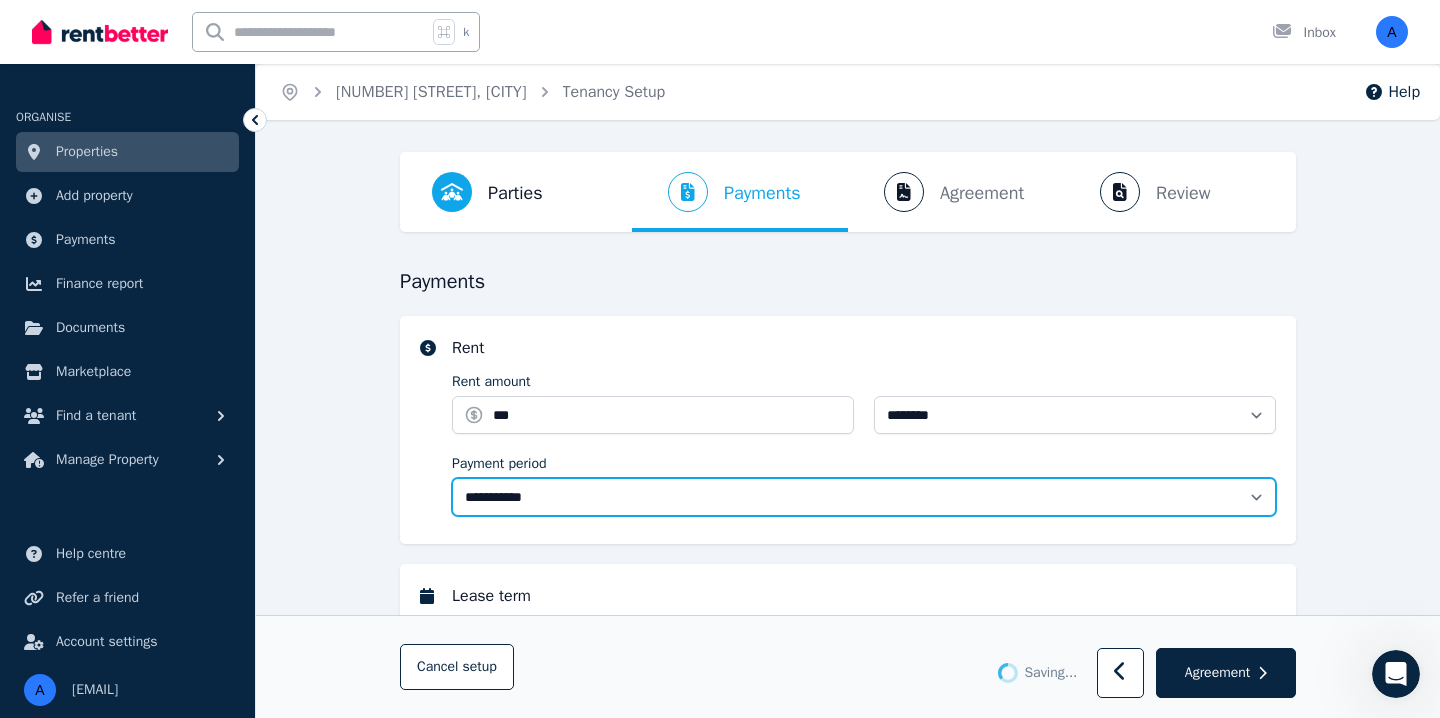 type 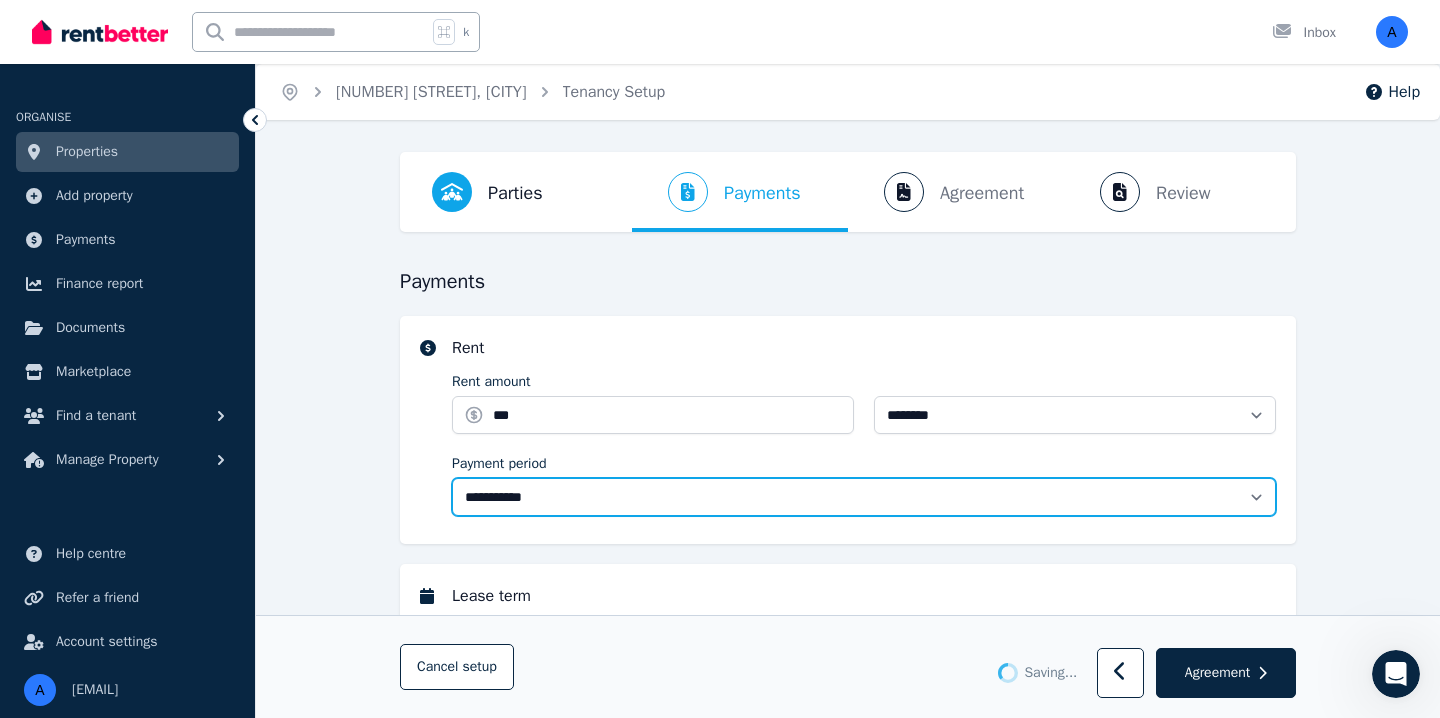 type on "**********" 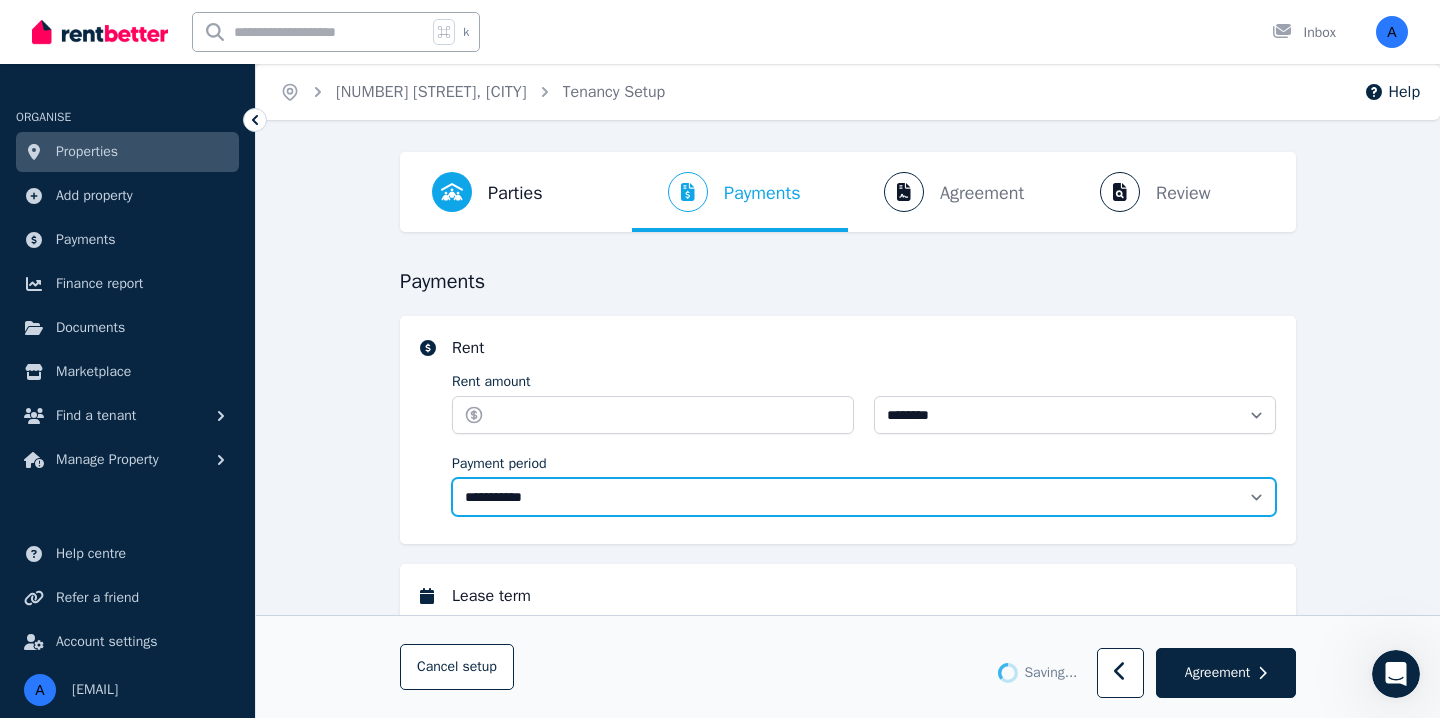type on "******" 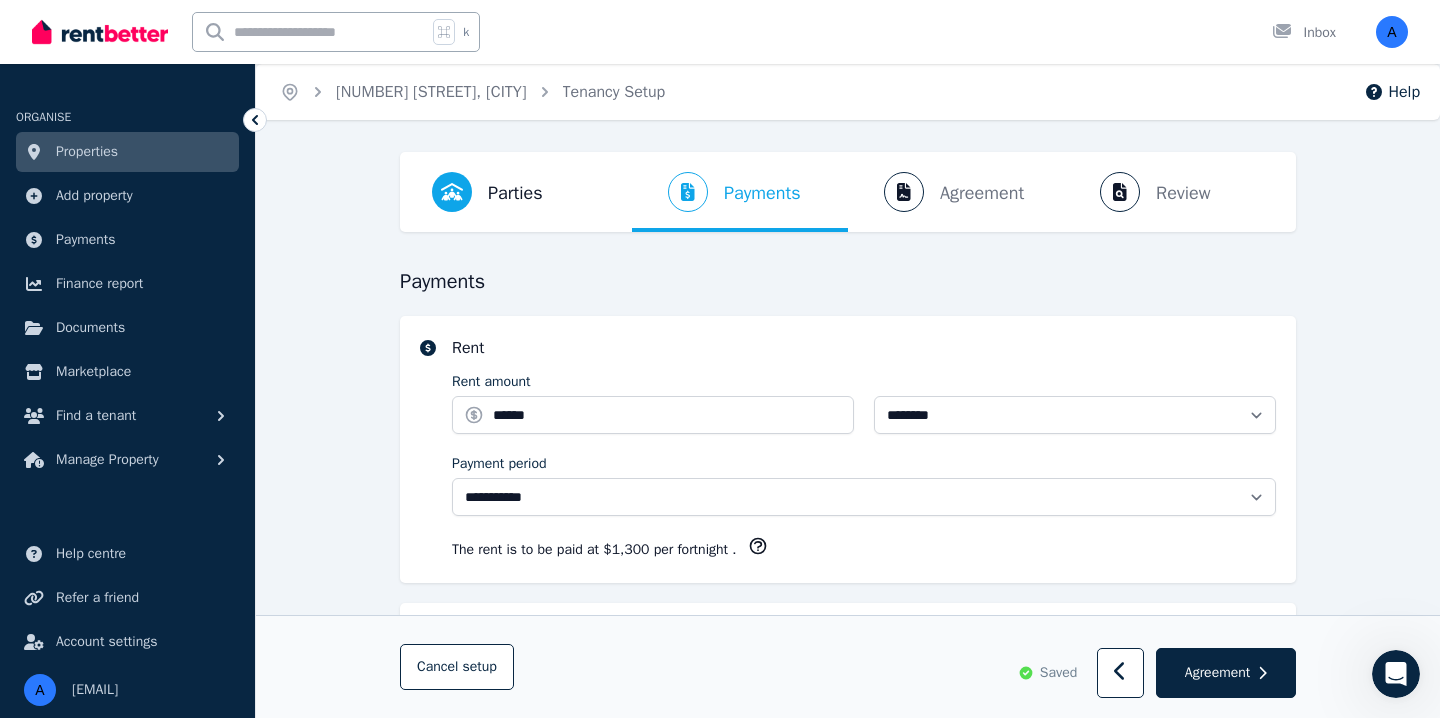 click on "**********" at bounding box center [848, 1291] 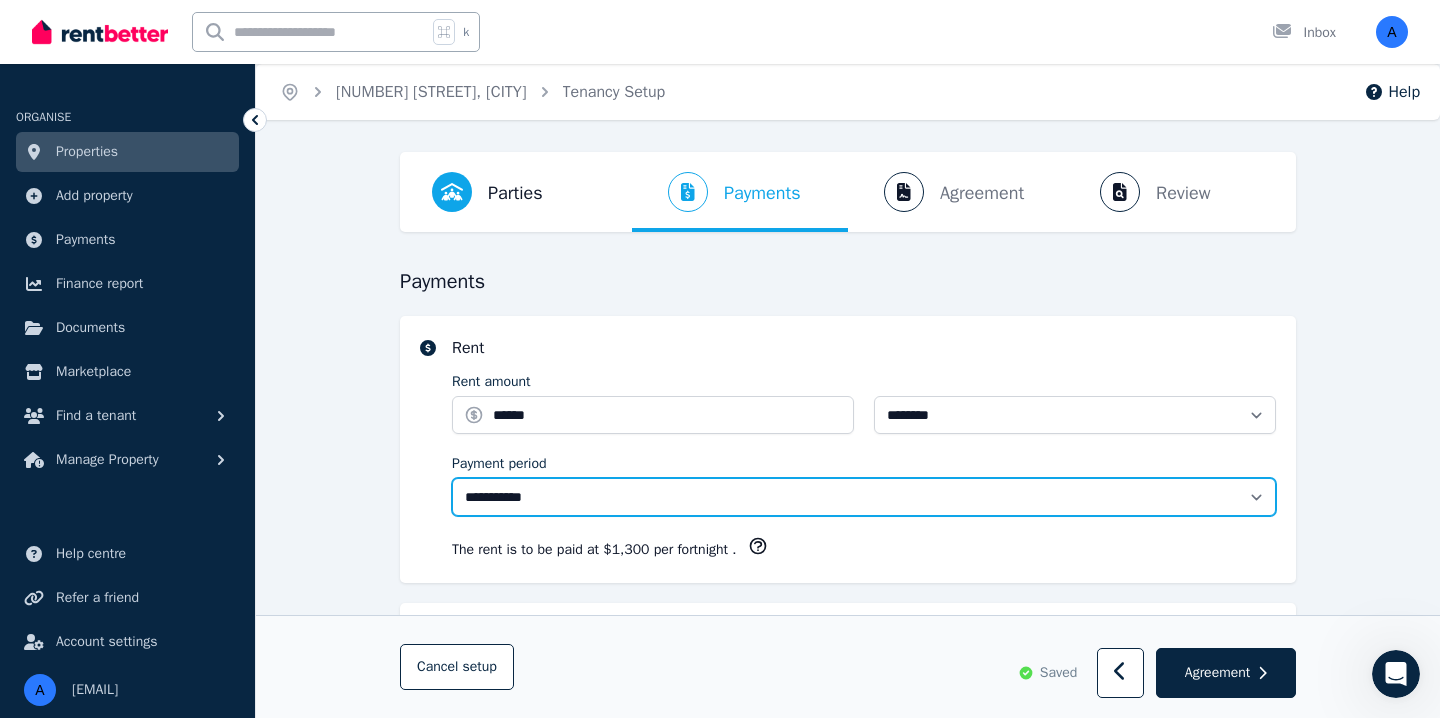click on "**********" at bounding box center [864, 497] 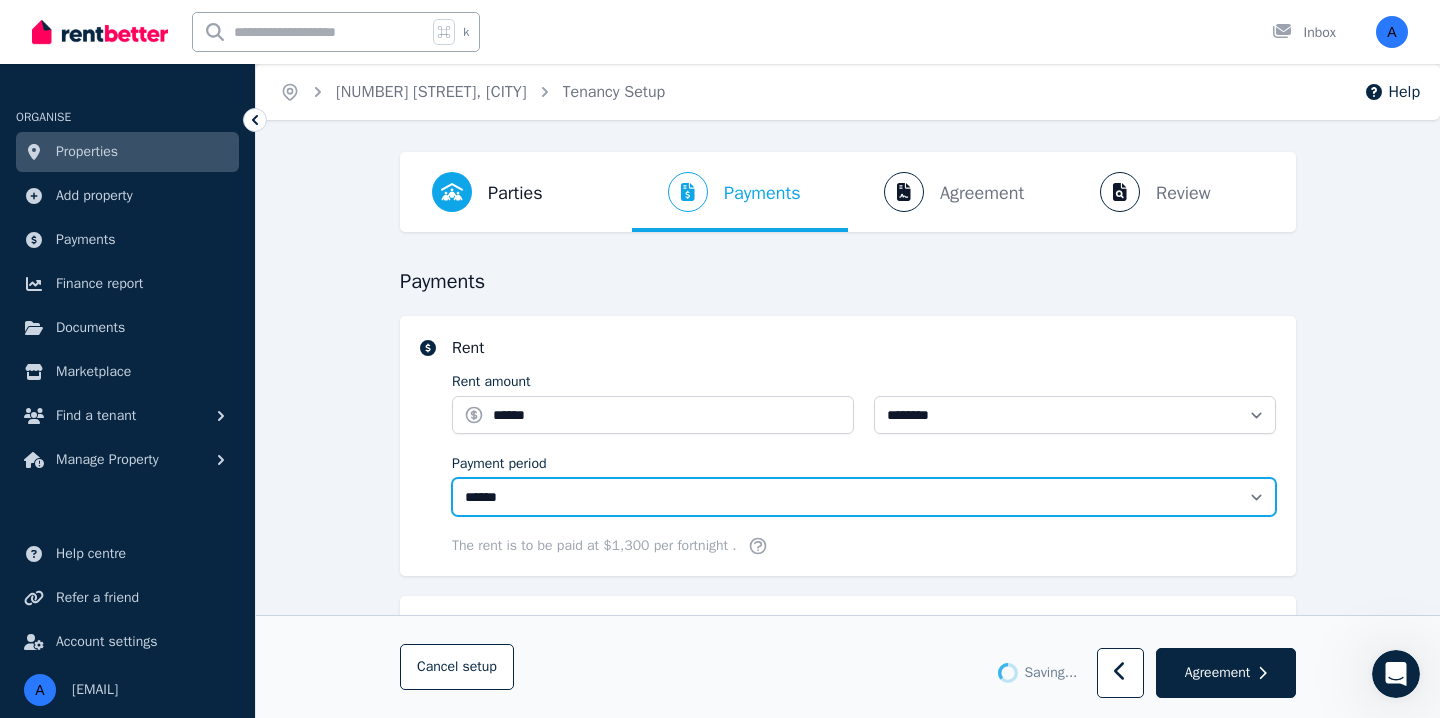 click on "**********" at bounding box center (864, 497) 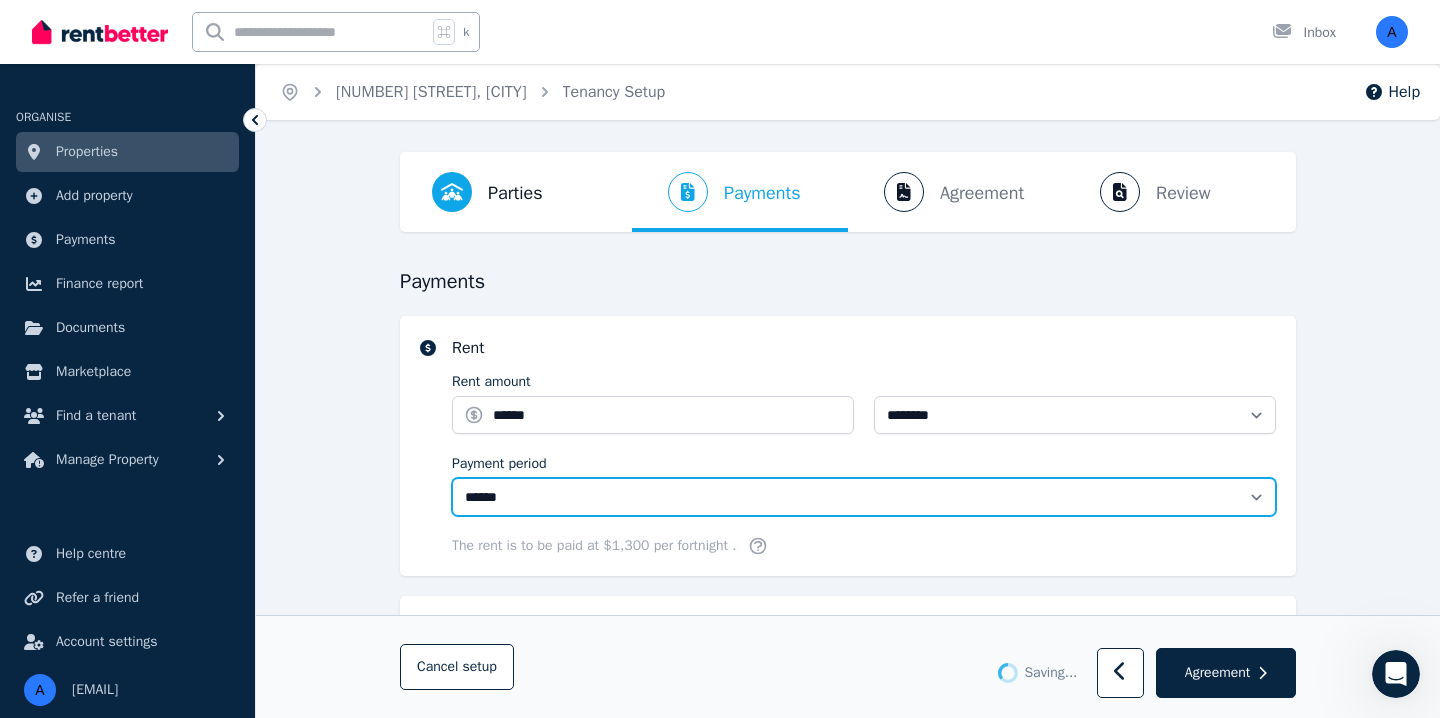 select on "**********" 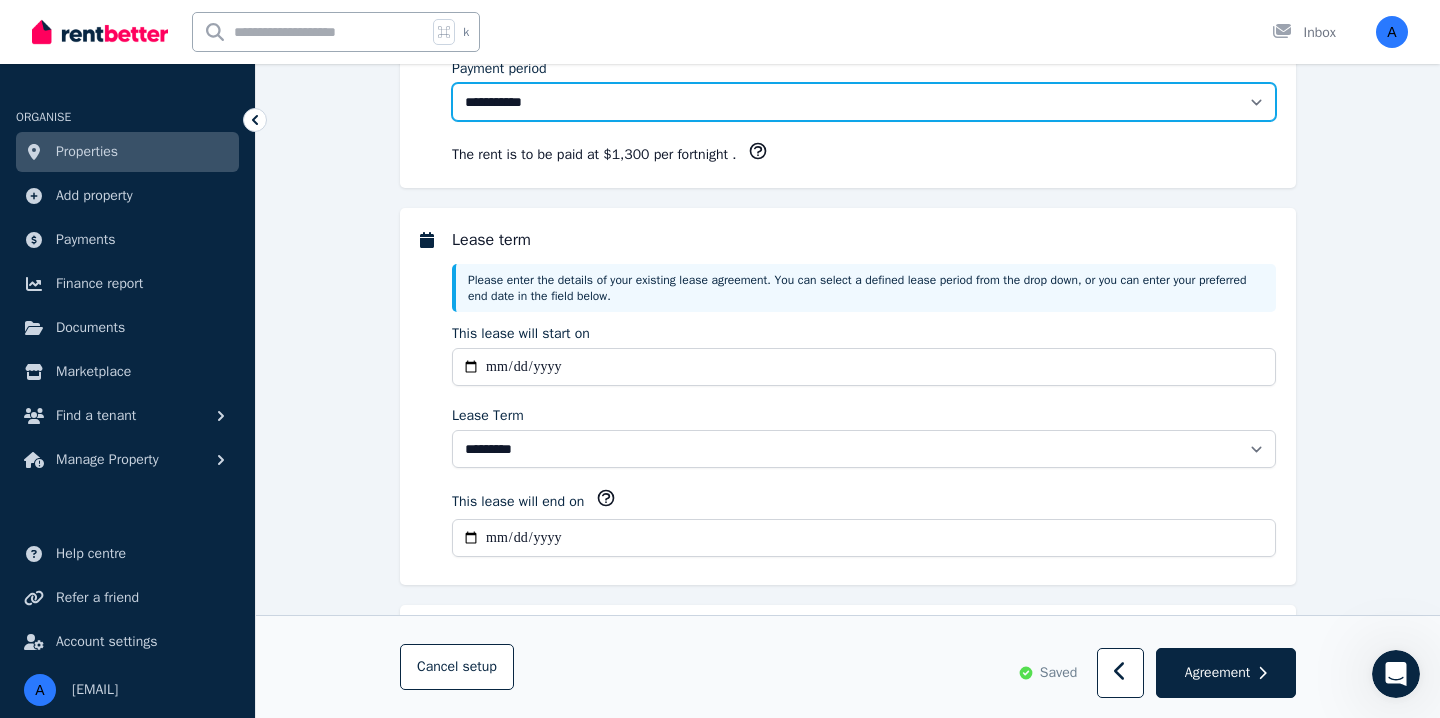 scroll, scrollTop: 398, scrollLeft: 0, axis: vertical 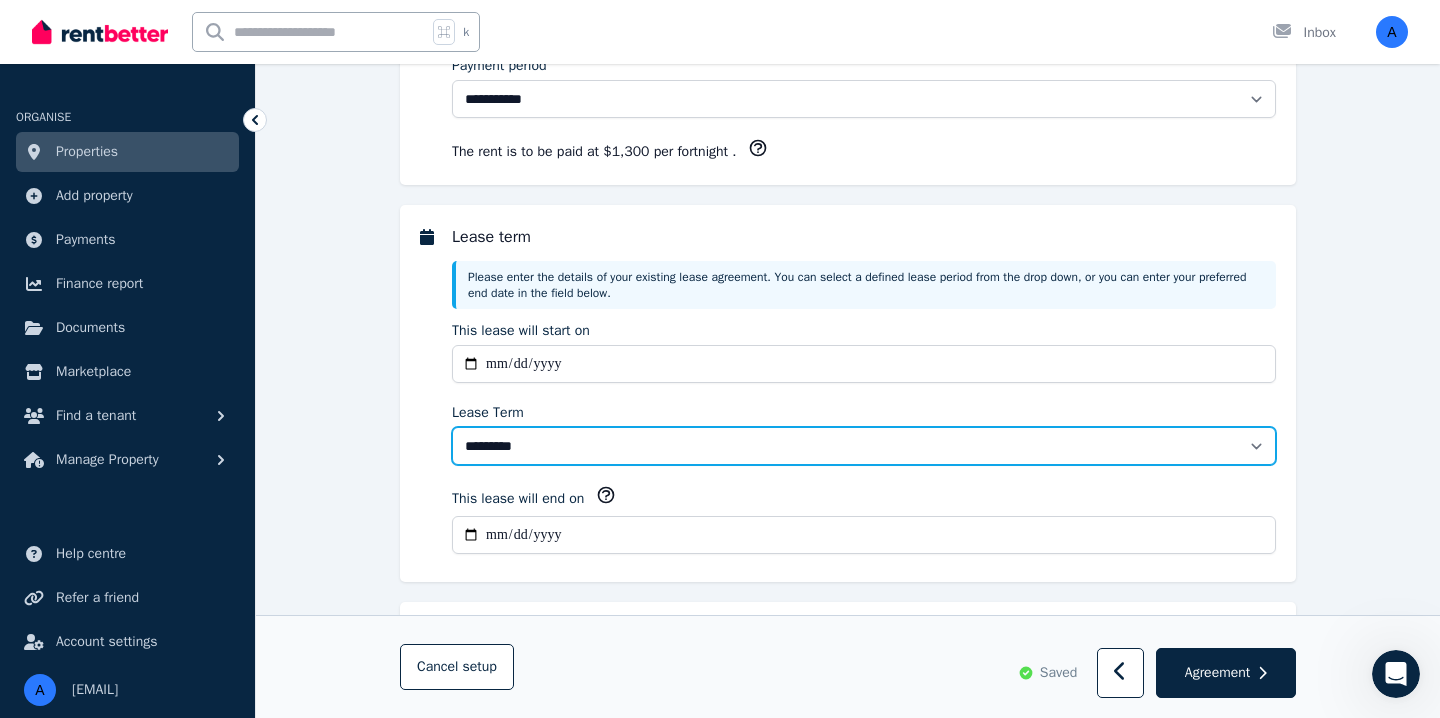 click on "******** ******** ********* ******* ******* ******* ******* ***** ********" at bounding box center [864, 446] 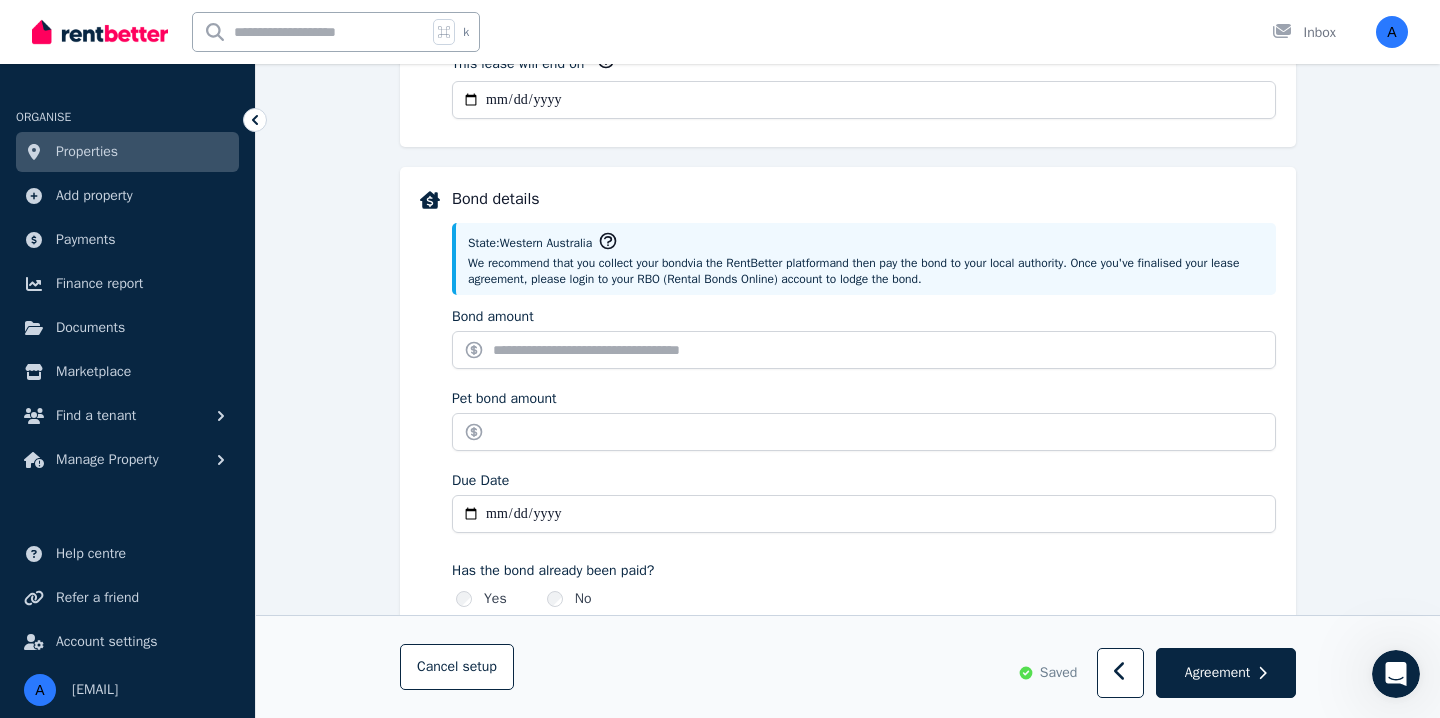 scroll, scrollTop: 836, scrollLeft: 0, axis: vertical 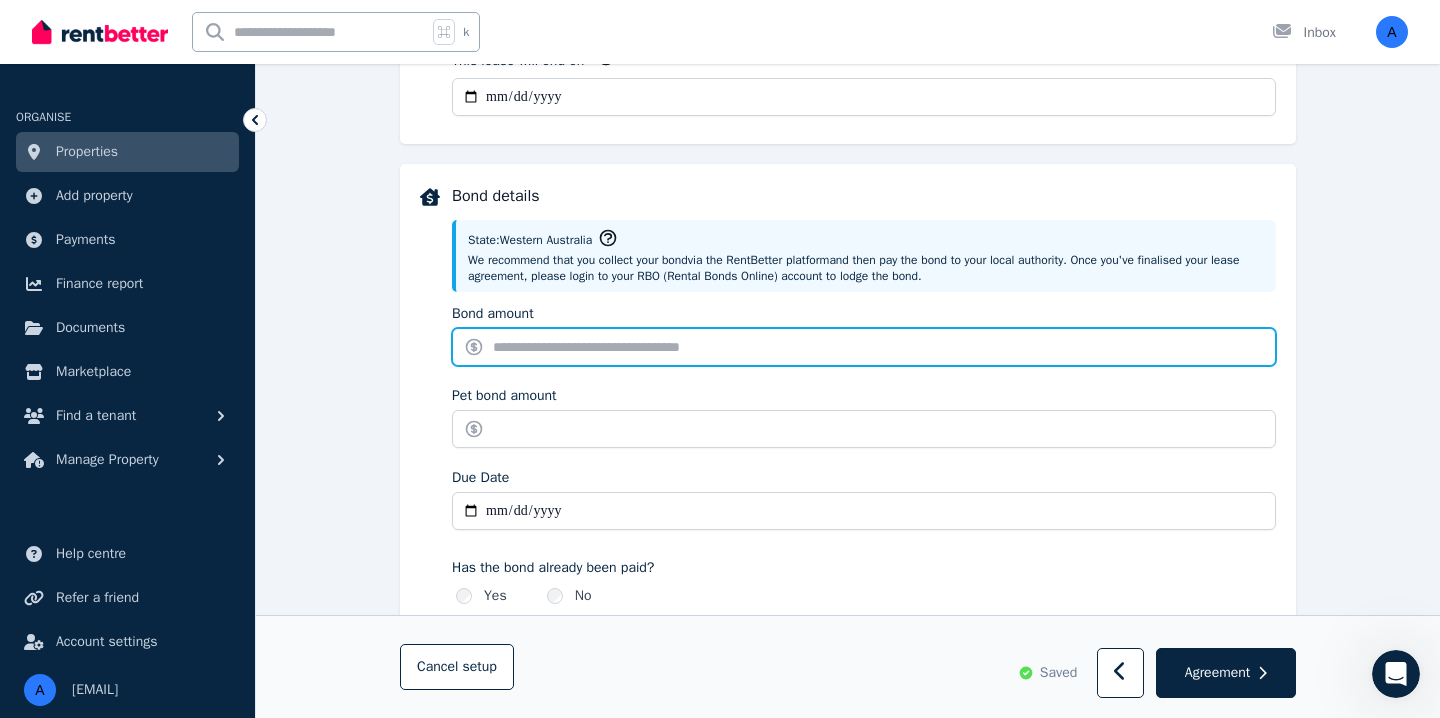 click on "Bond amount" at bounding box center [864, 347] 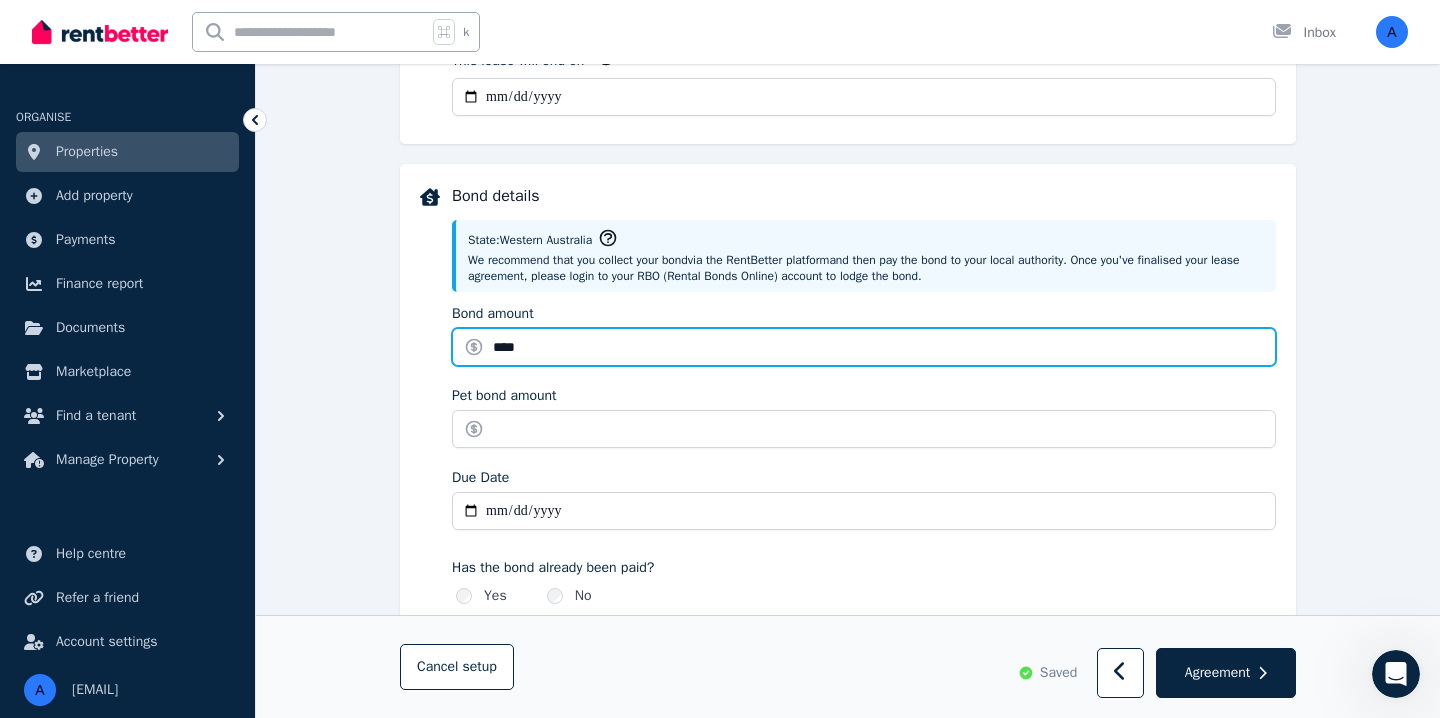 type on "****" 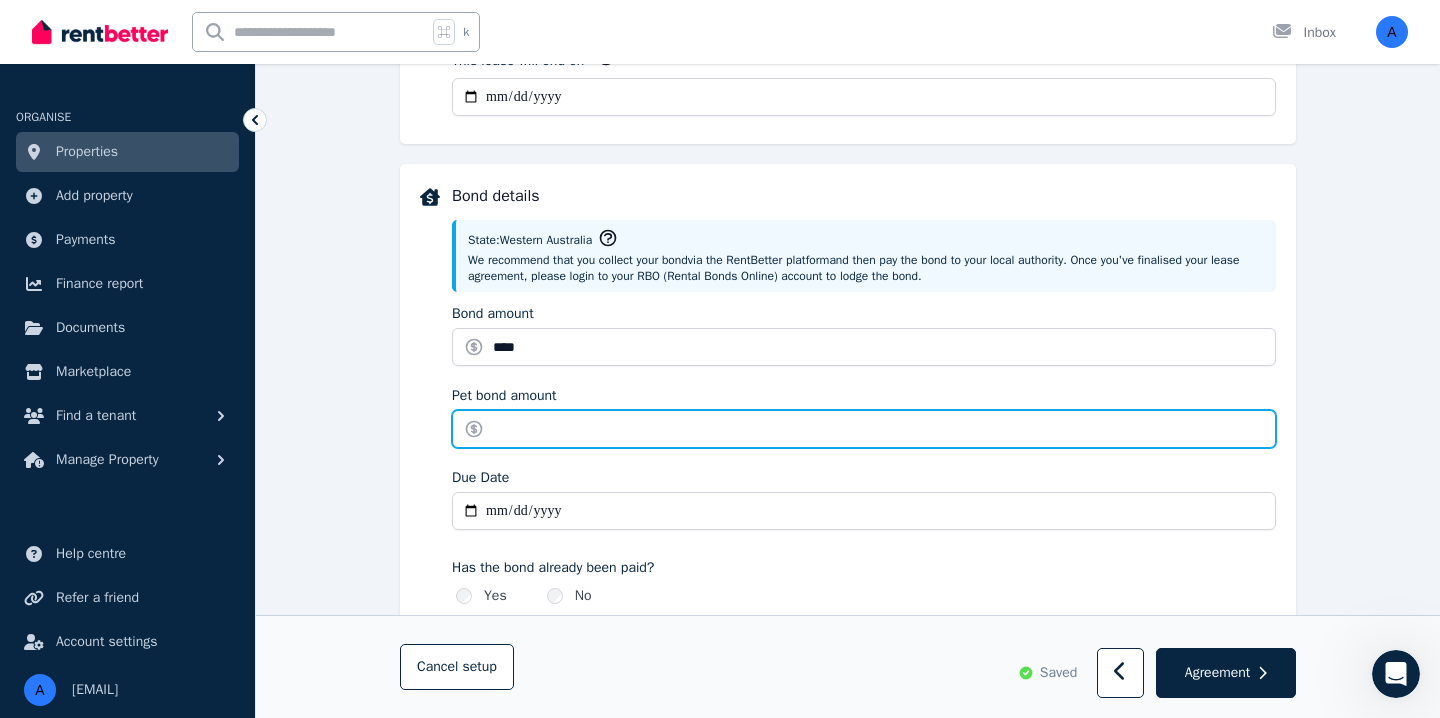 click on "Pet bond amount" at bounding box center [864, 429] 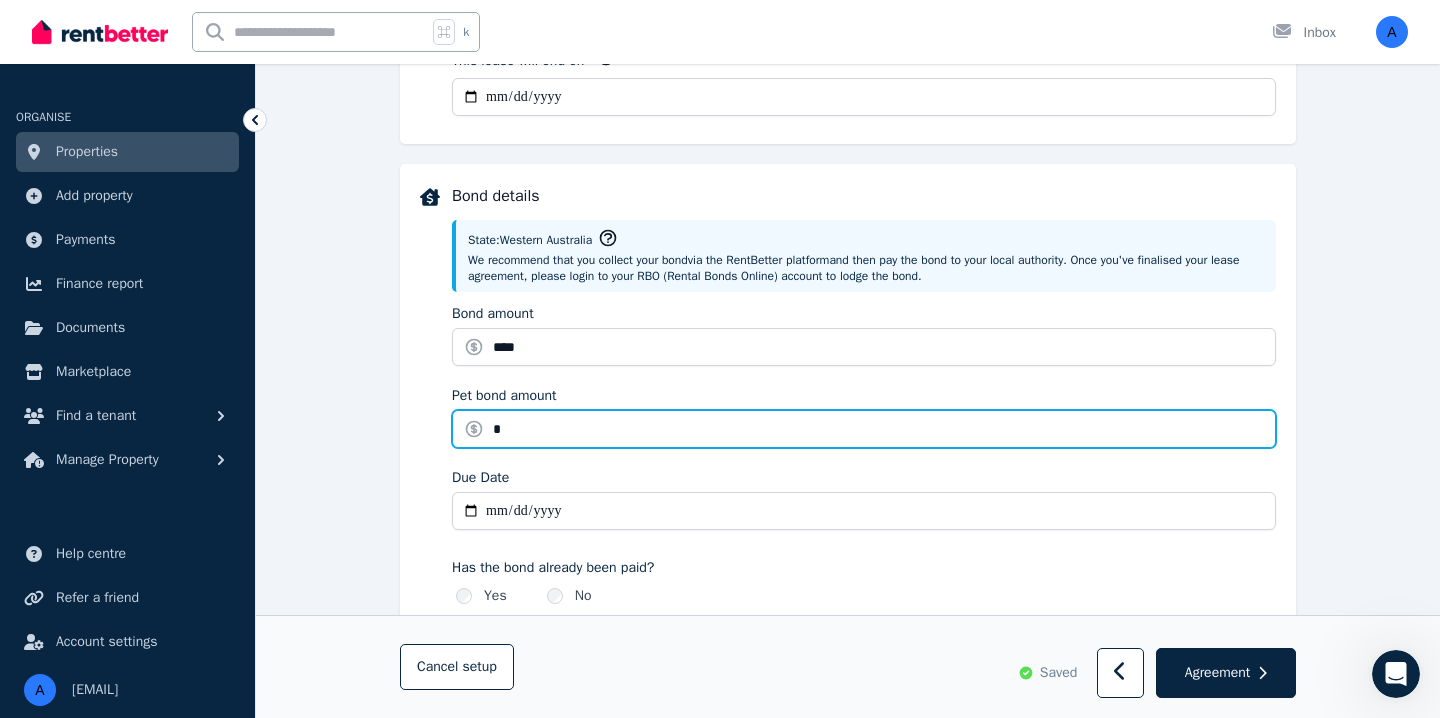 type on "*" 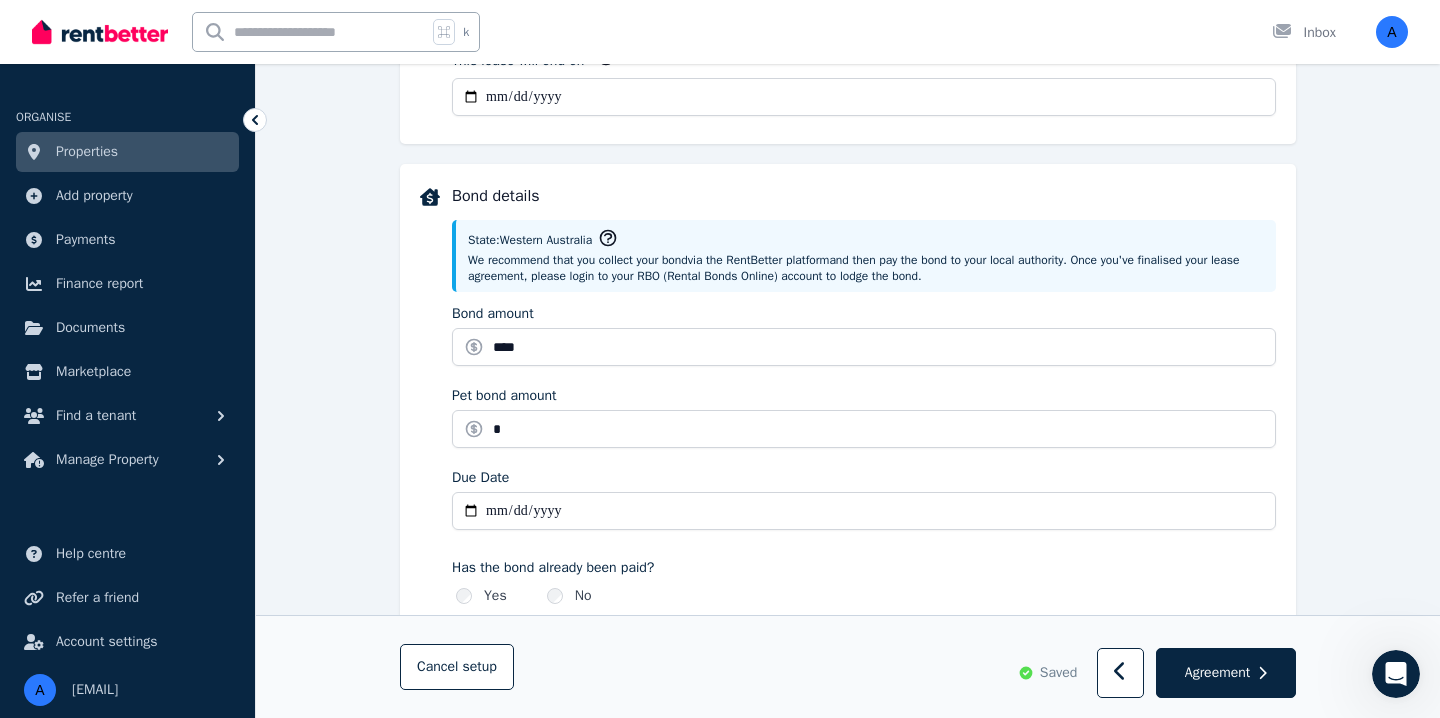 click on "**********" at bounding box center (848, 455) 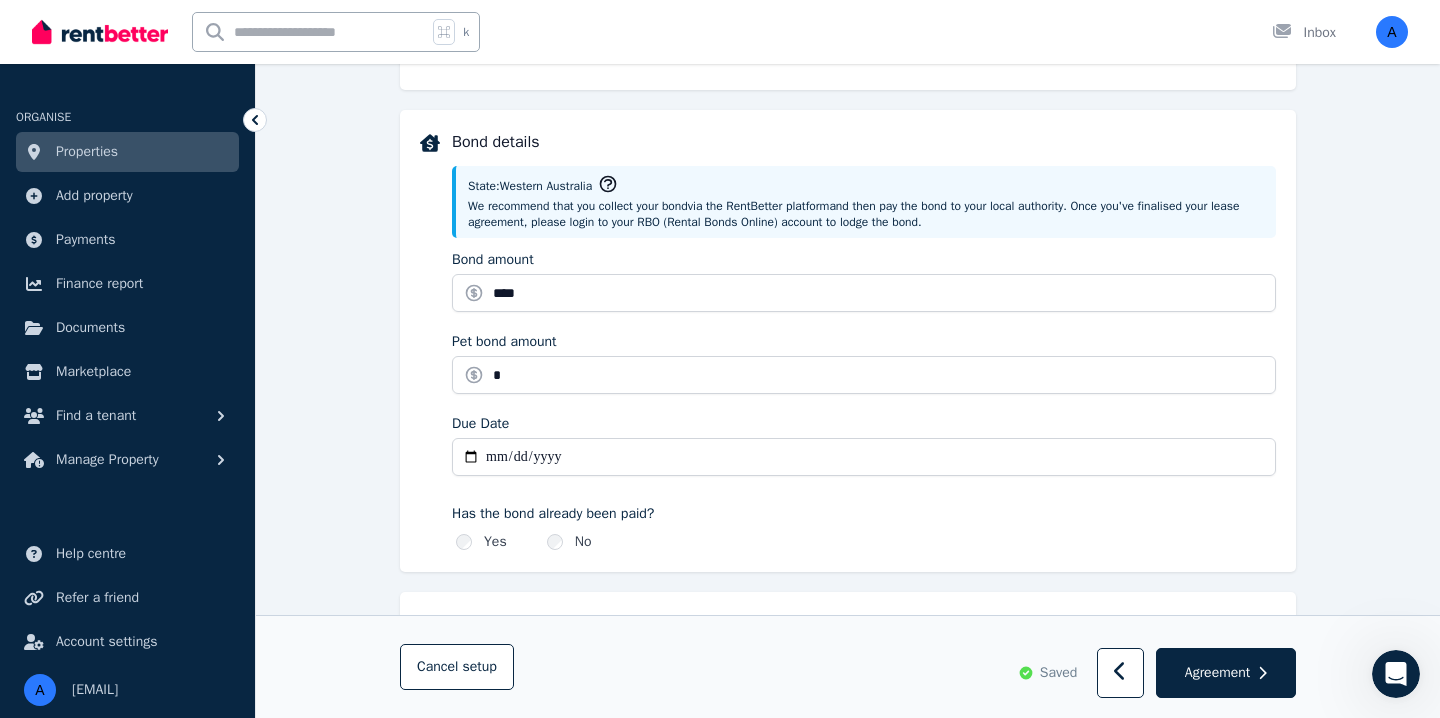 scroll, scrollTop: 891, scrollLeft: 0, axis: vertical 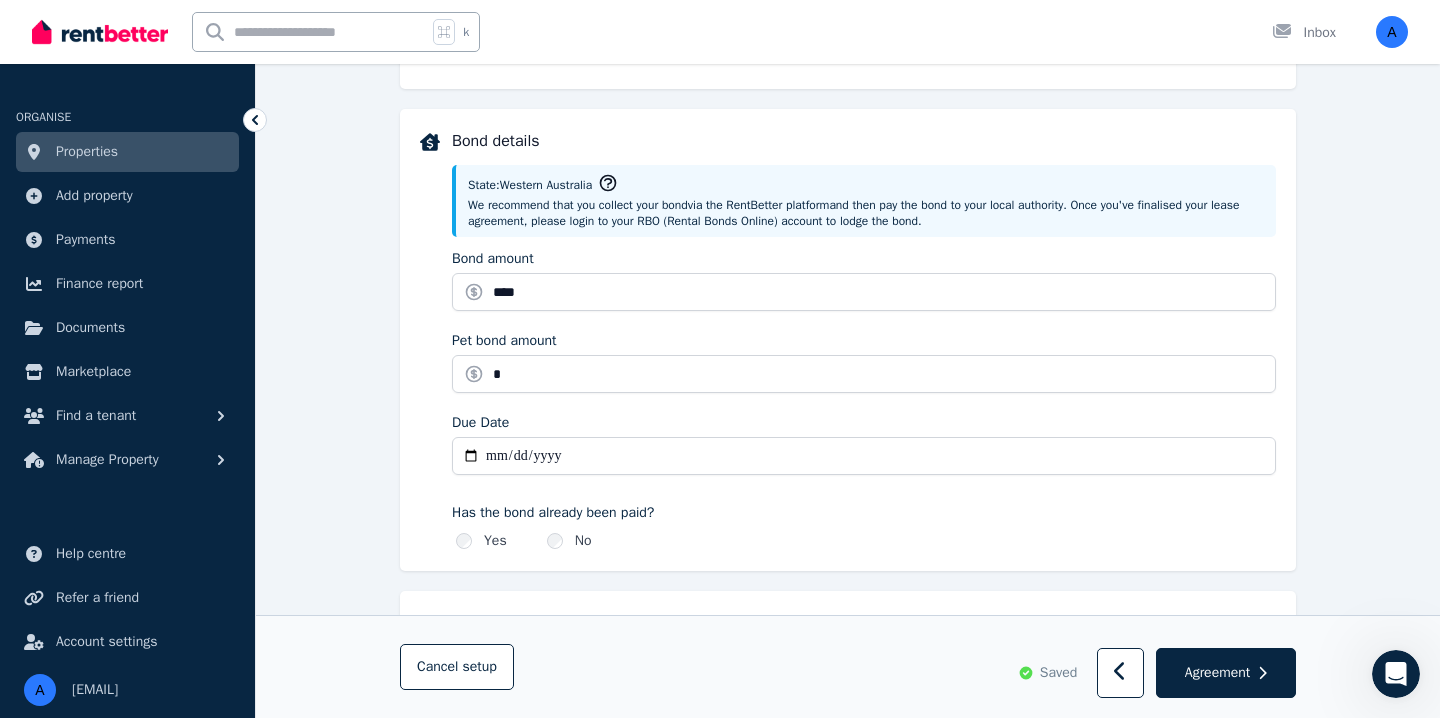 click on "Due Date" at bounding box center (864, 456) 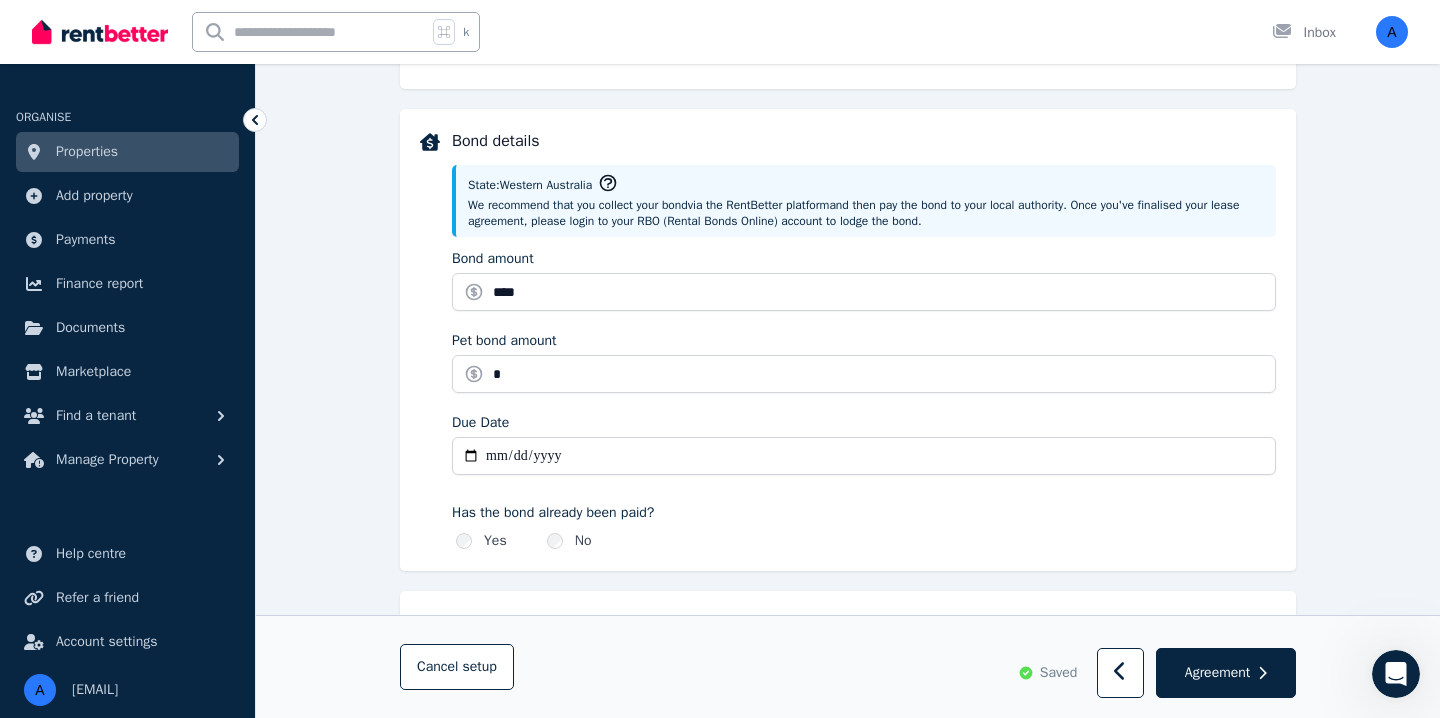 type on "**********" 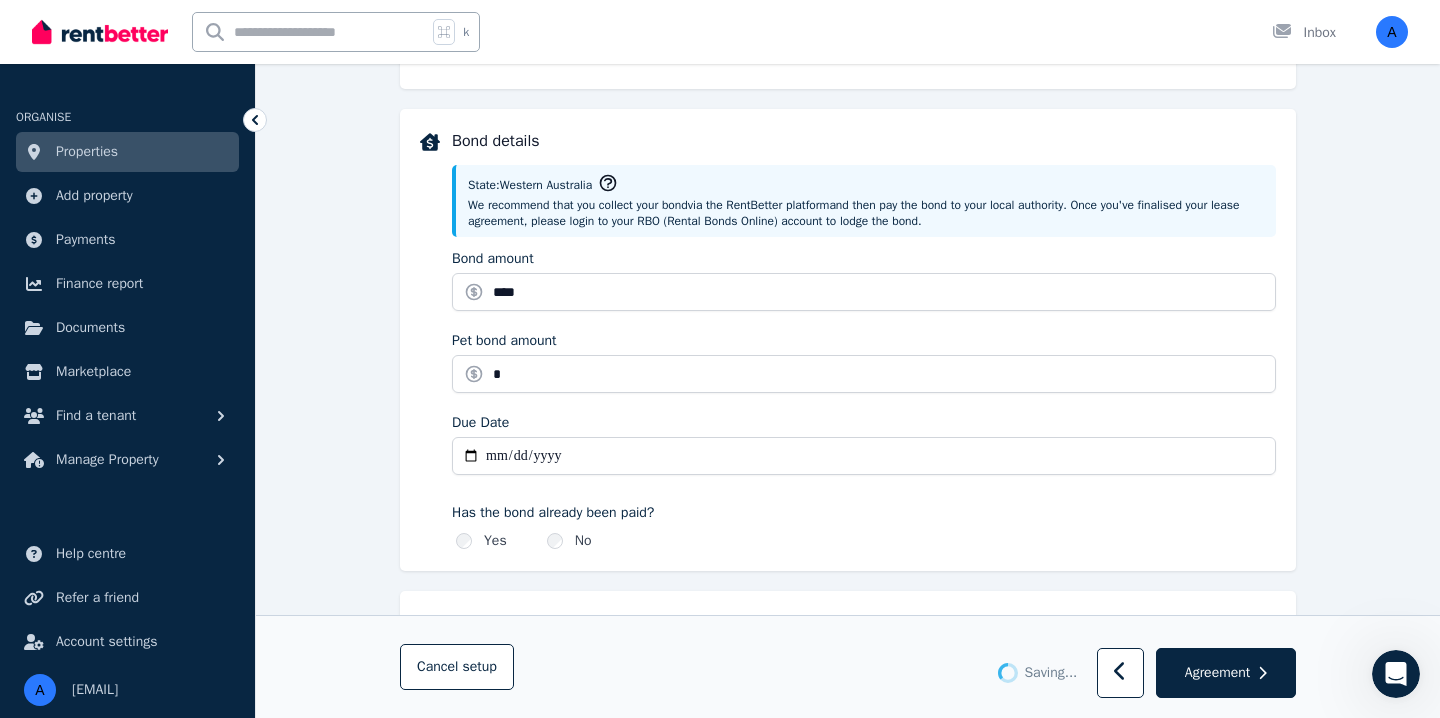 type 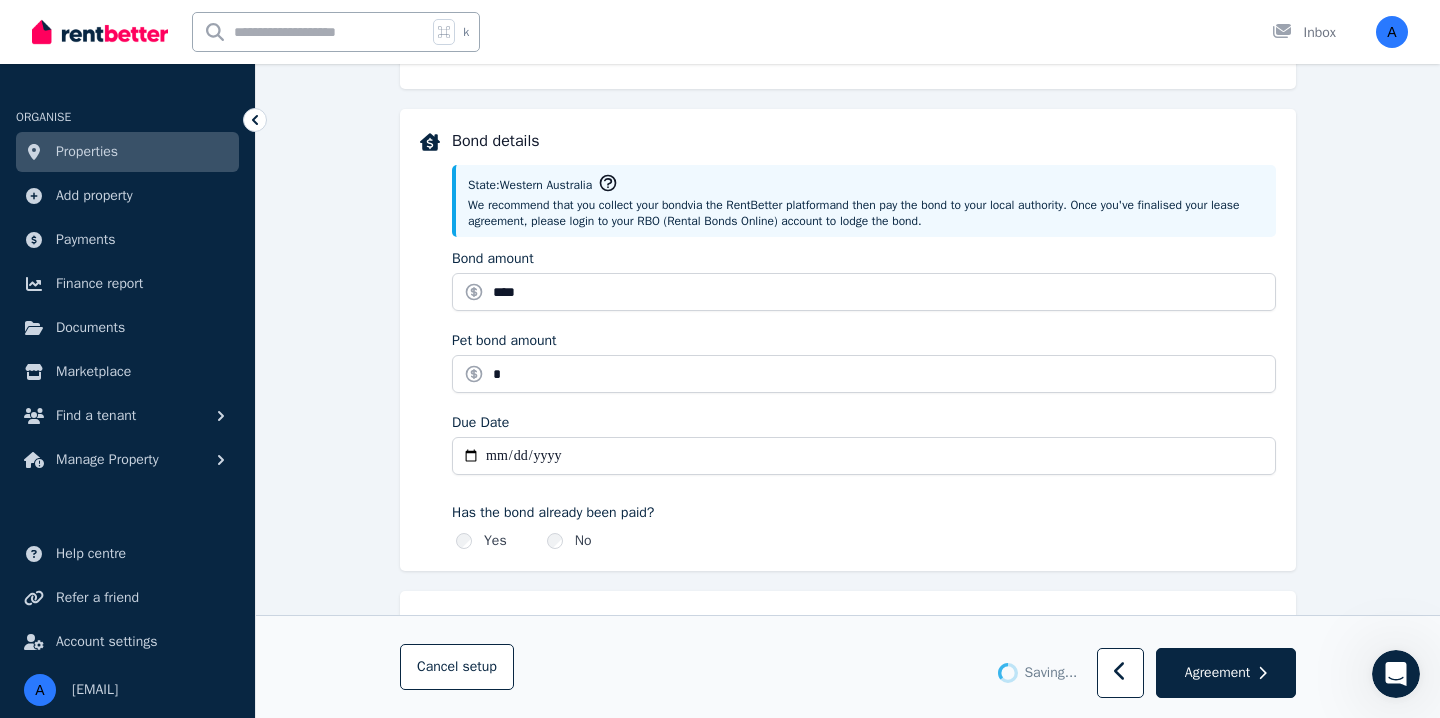 type 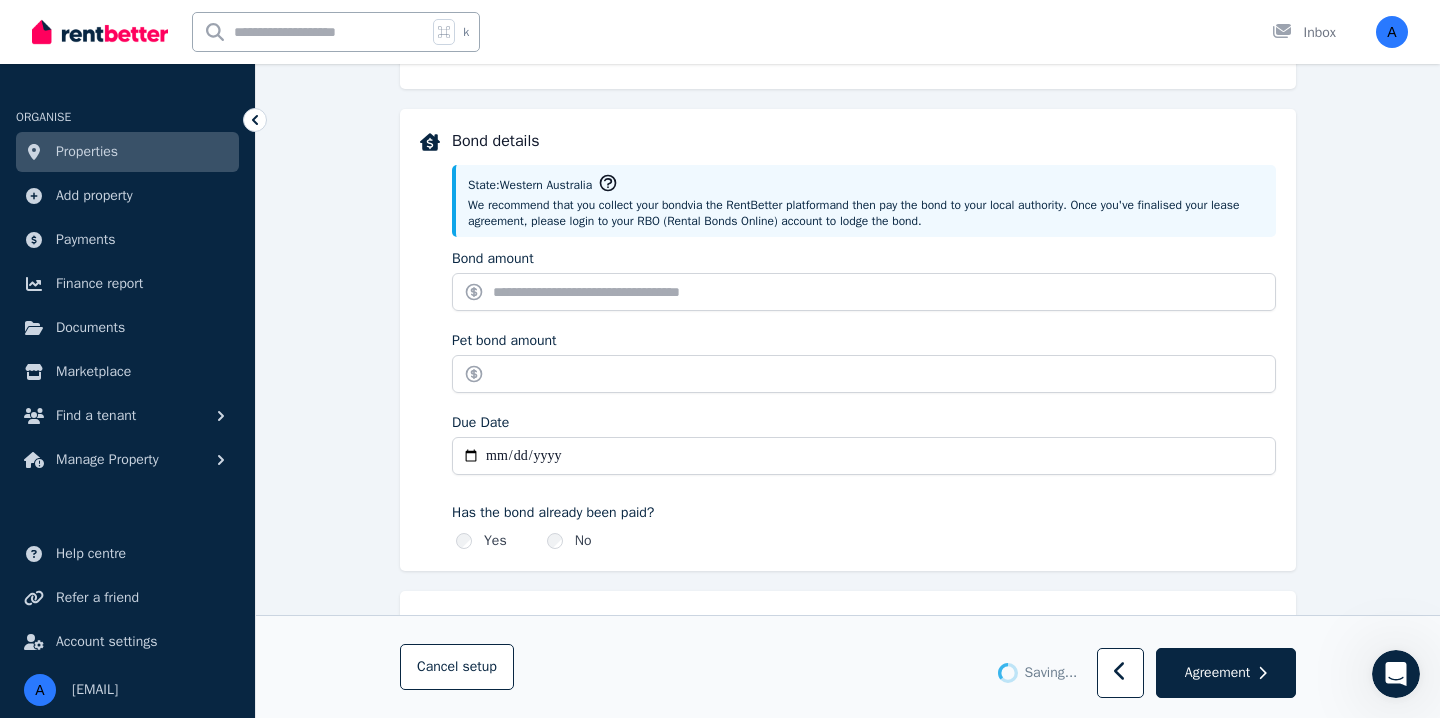 type on "*******" 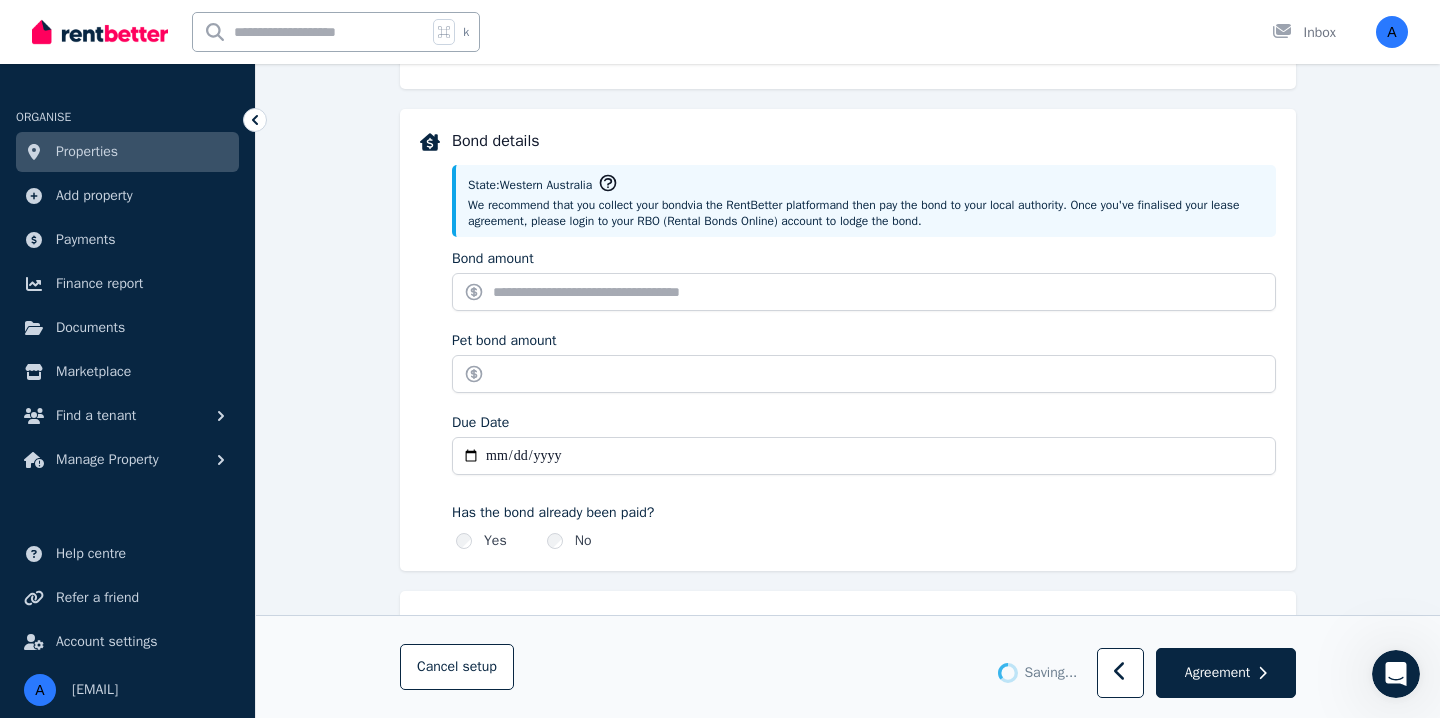 type on "**********" 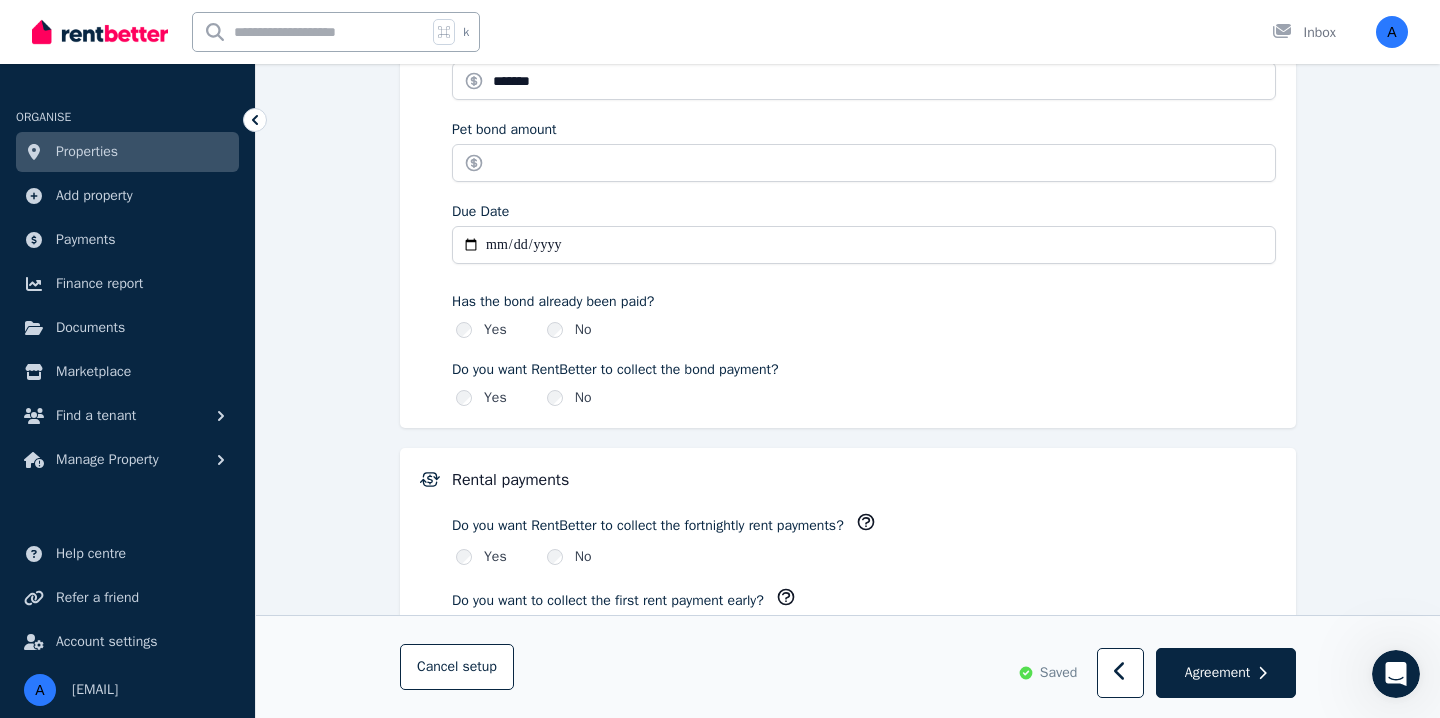 scroll, scrollTop: 1119, scrollLeft: 0, axis: vertical 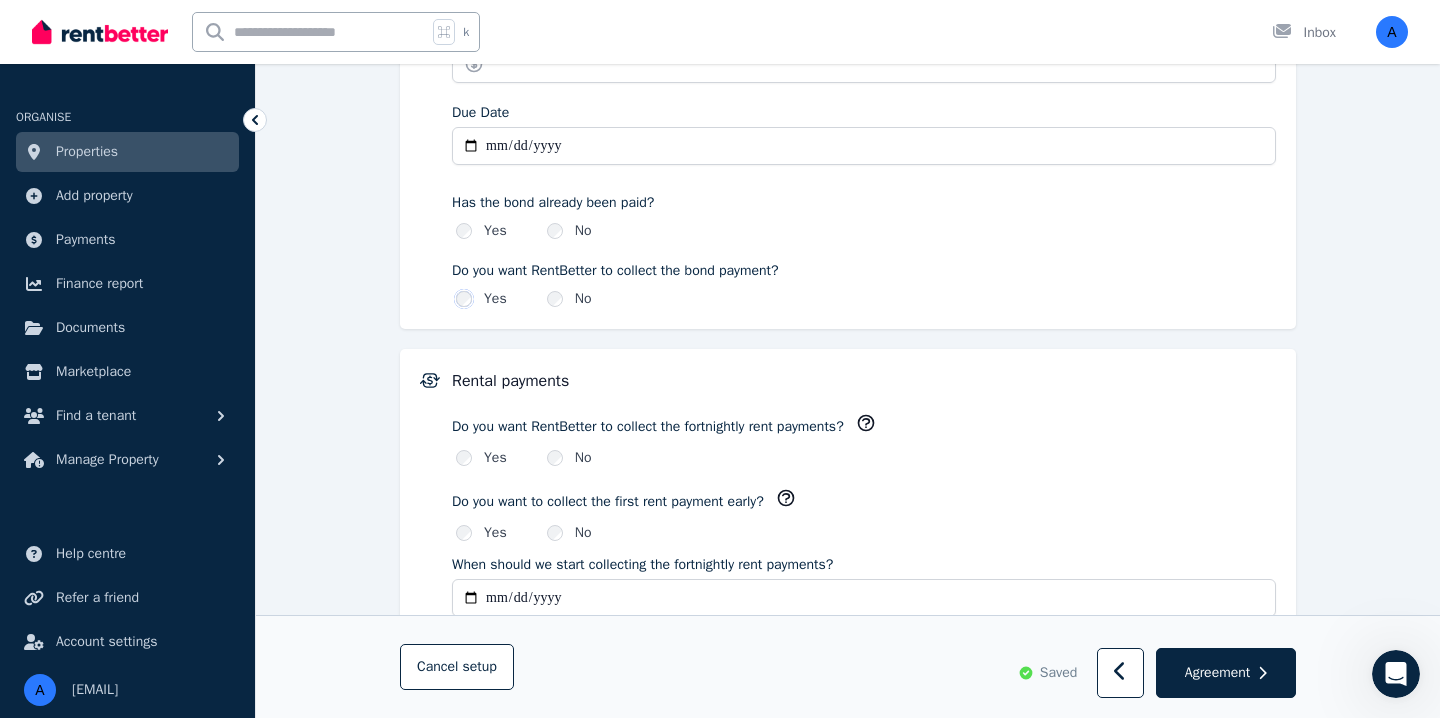 click 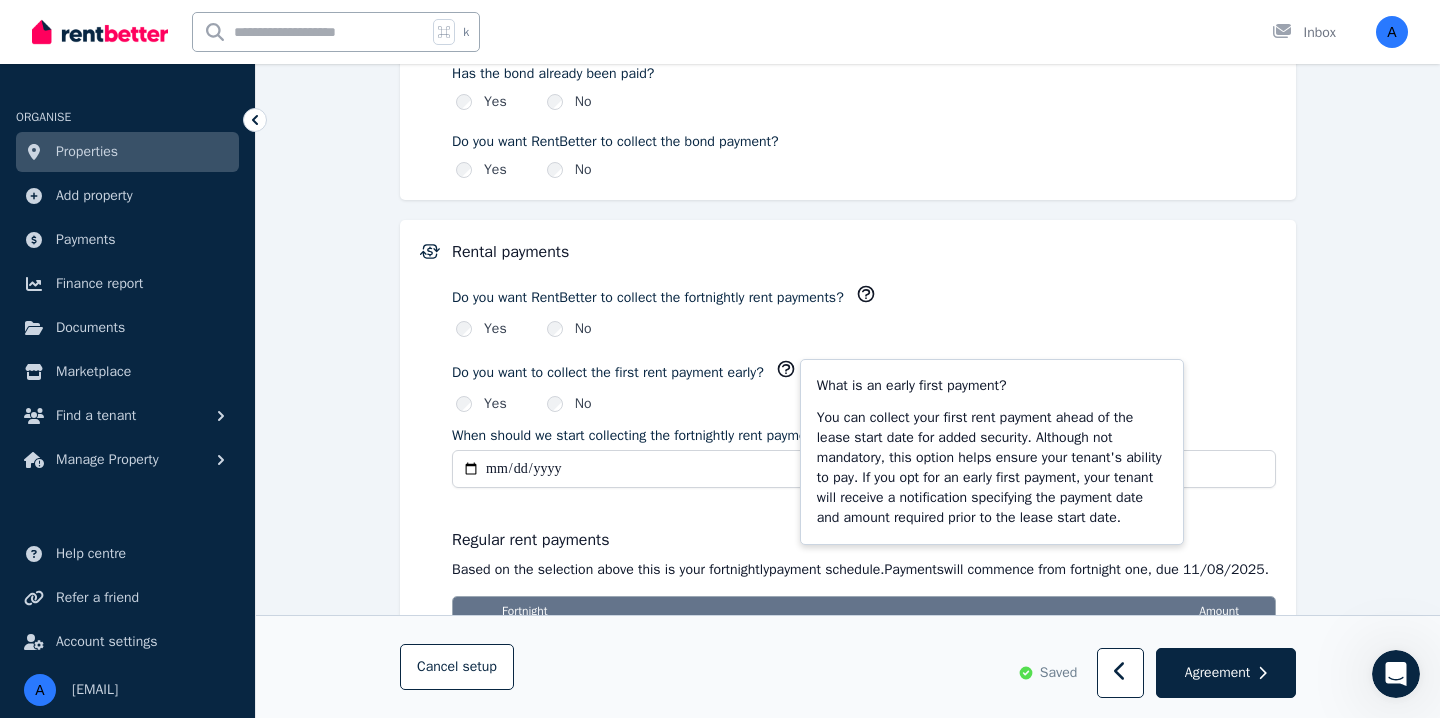 scroll, scrollTop: 1347, scrollLeft: 0, axis: vertical 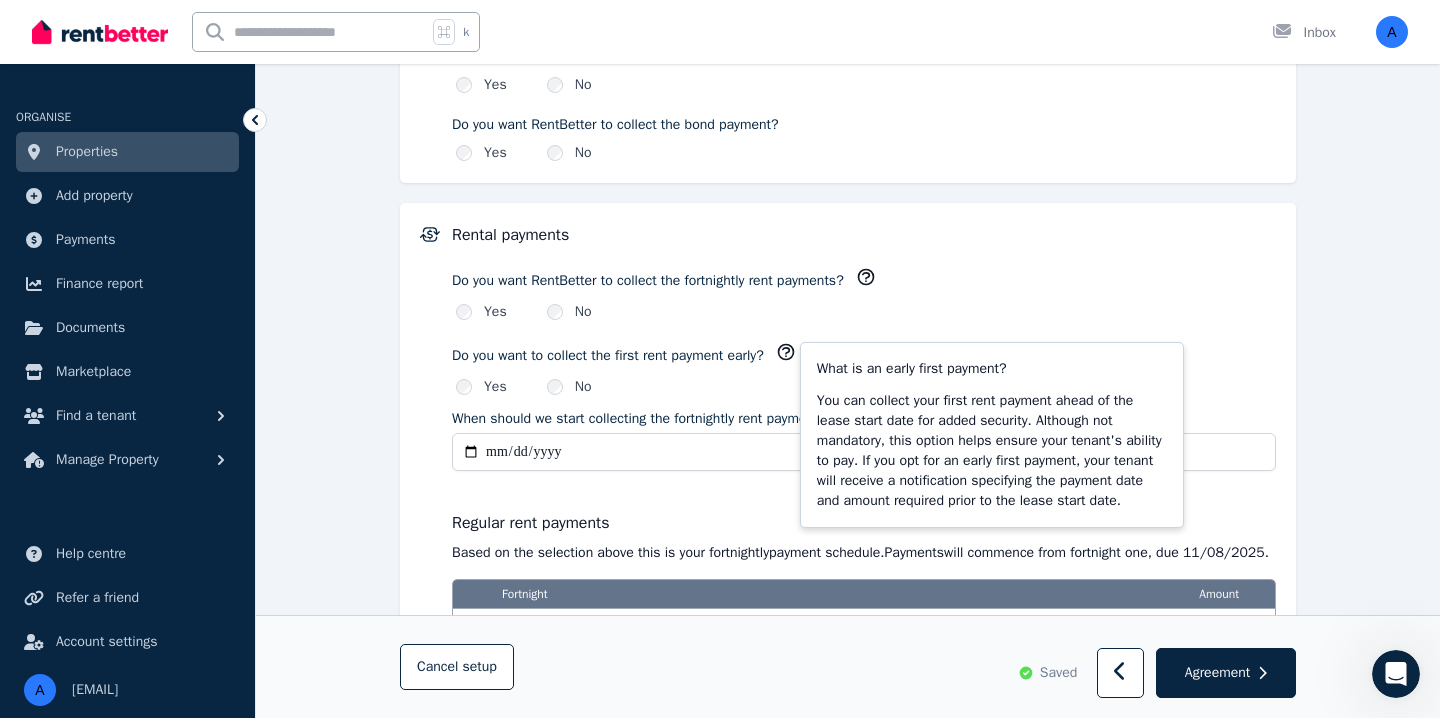 click on "Regular rent payments Based on the selection above this is your   fortnightly  payment schedule.  Payments  will commence from   fortnight   one , due   [DATE] . Fortnight Amount 1 [DATE] - [DATE] [PRICE] 2 [DATE] - [DATE] [PRICE] ... ... ... 26 [DATE] - [DATE] [PRICE] 27 [DATE] - [DATE] [PRICE]" at bounding box center (864, 626) 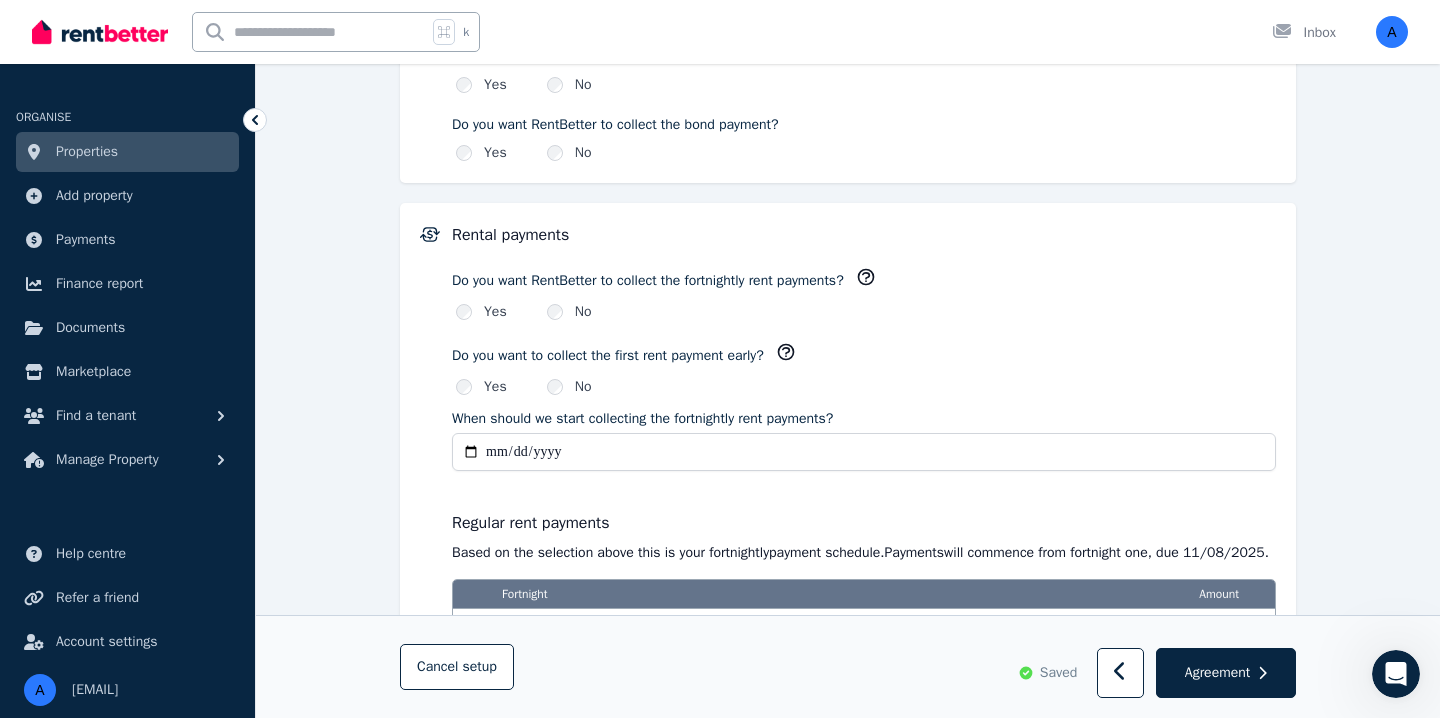 scroll, scrollTop: 1362, scrollLeft: 0, axis: vertical 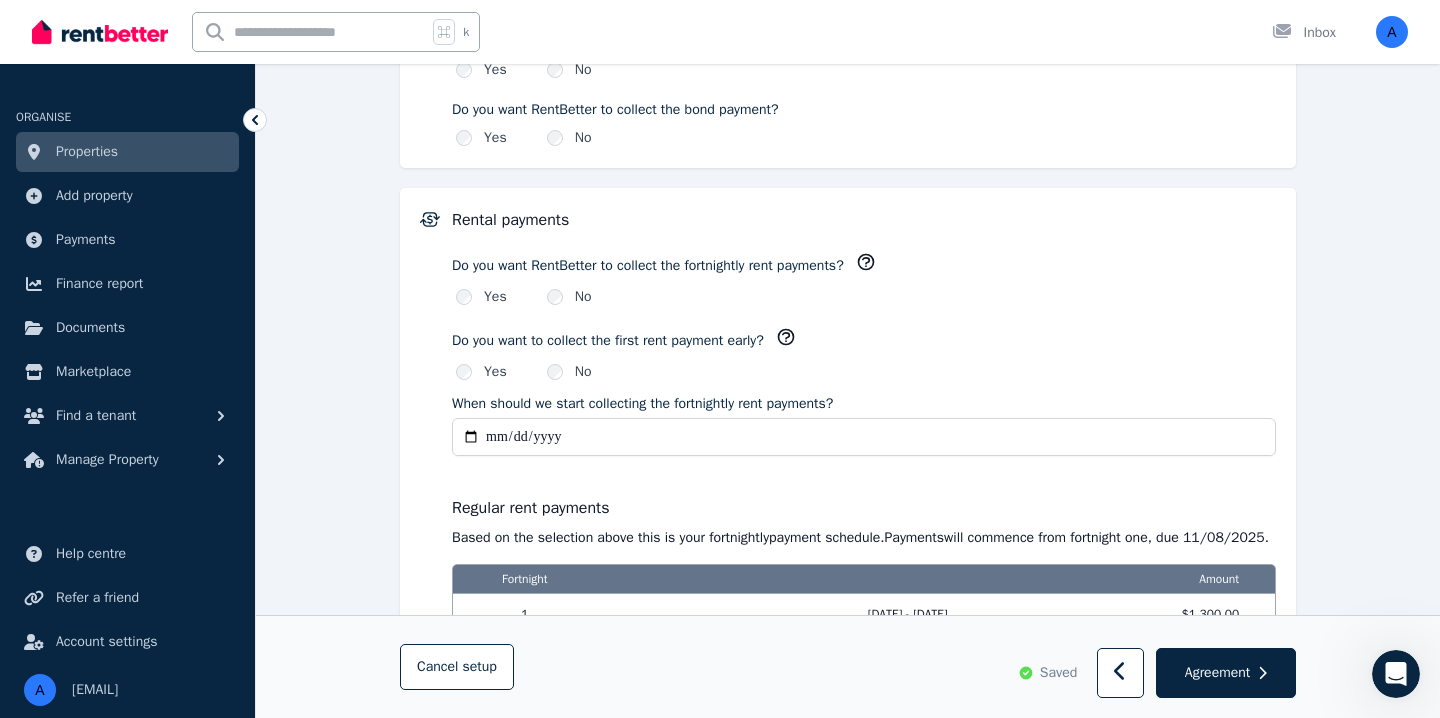 click on "**********" at bounding box center (864, 437) 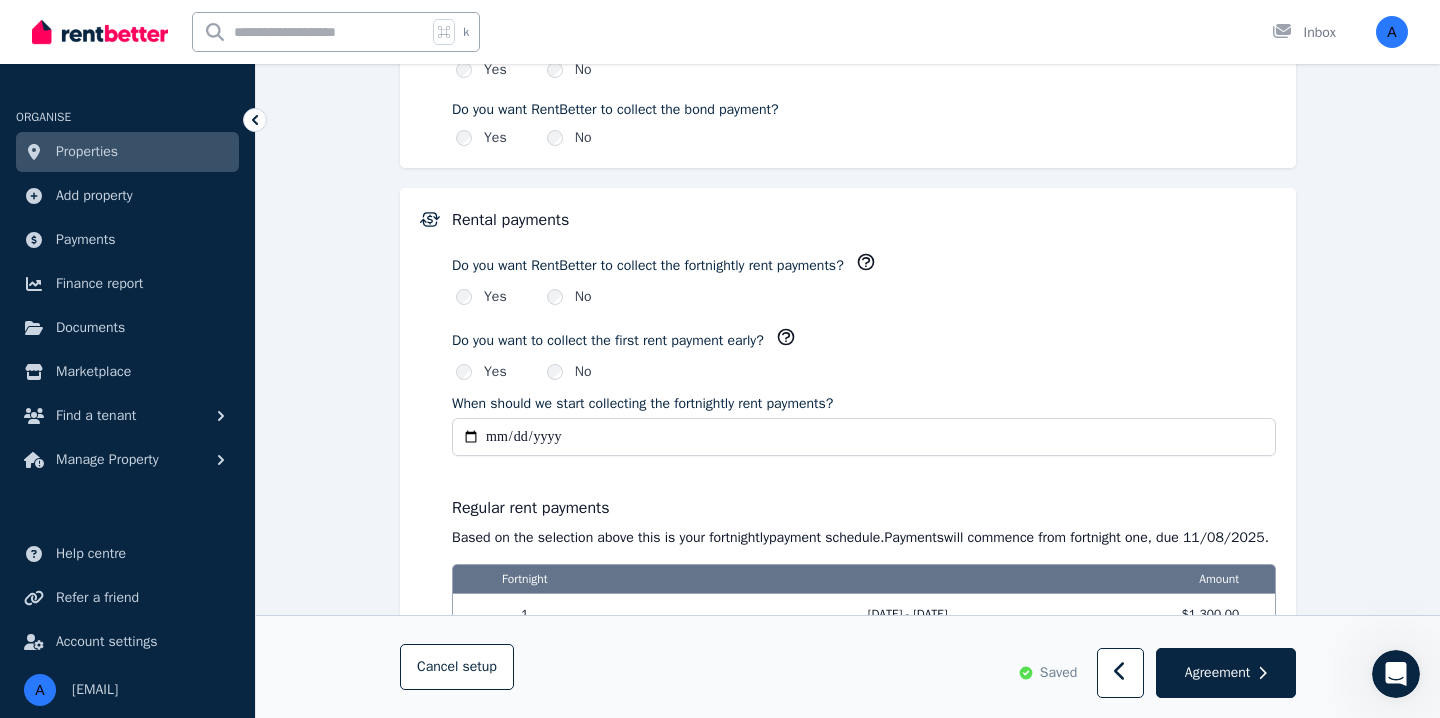 click on "**********" at bounding box center (864, 477) 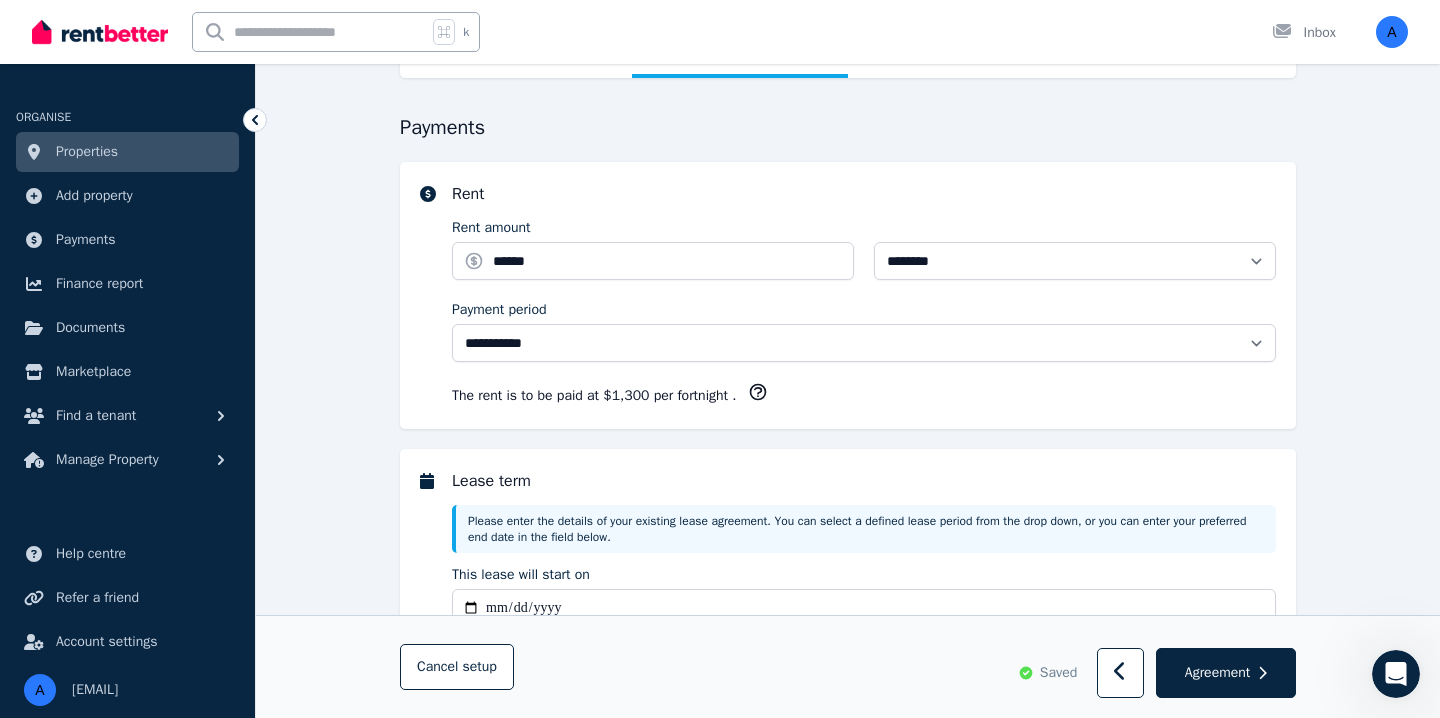 scroll, scrollTop: 155, scrollLeft: 0, axis: vertical 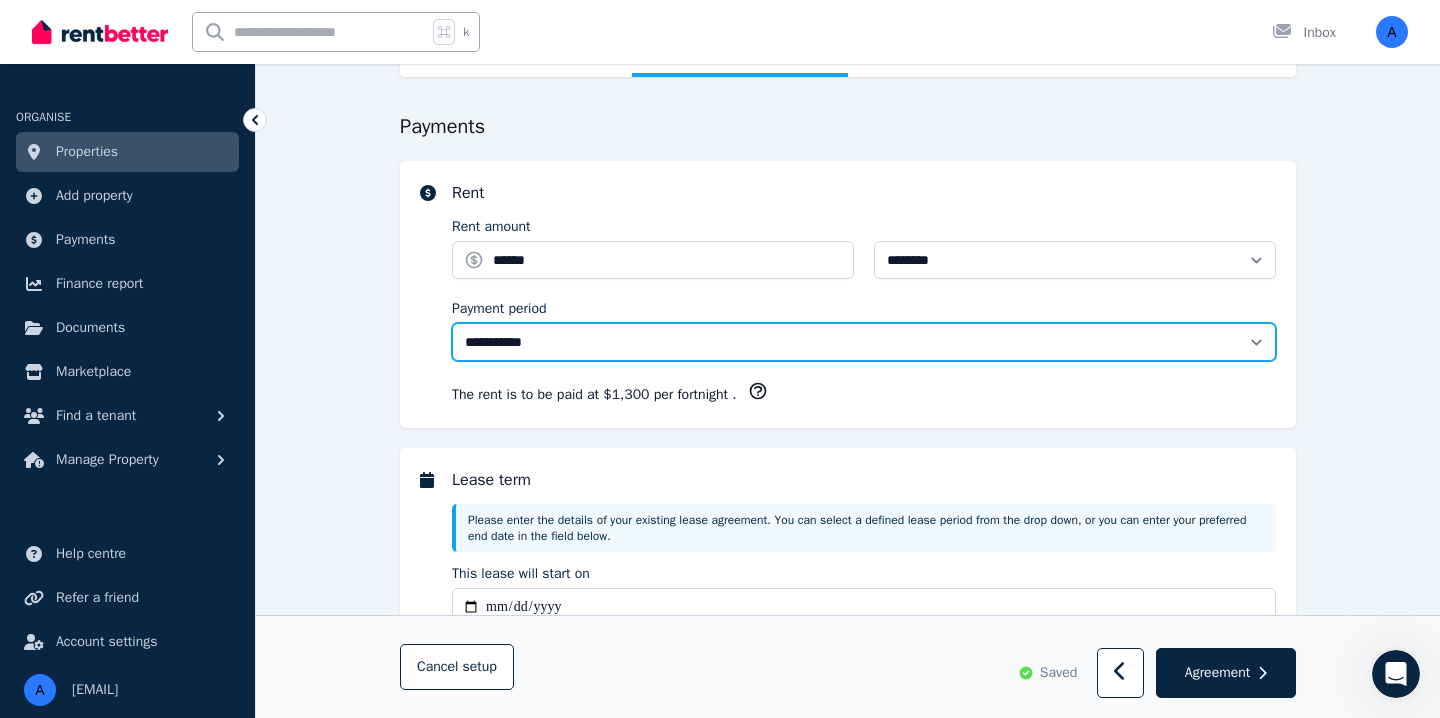 click on "**********" at bounding box center (864, 342) 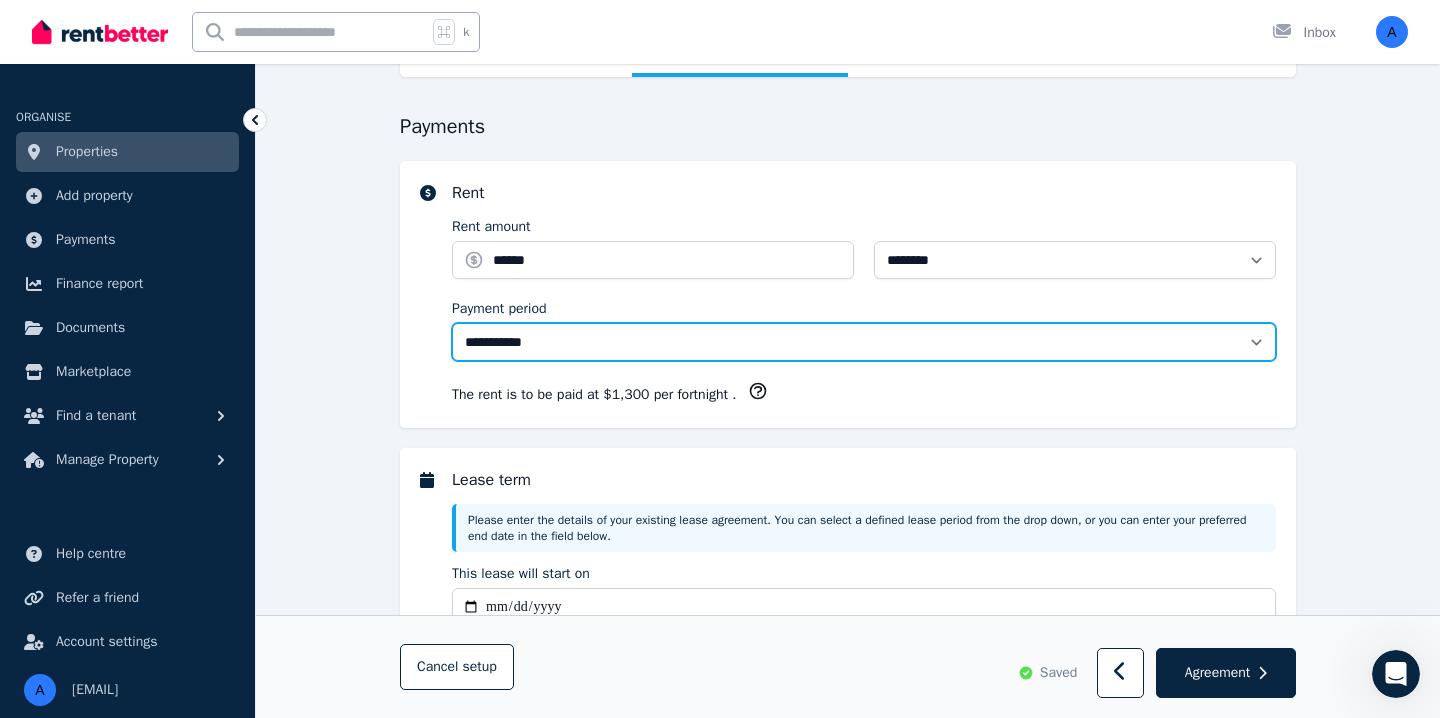 select on "******" 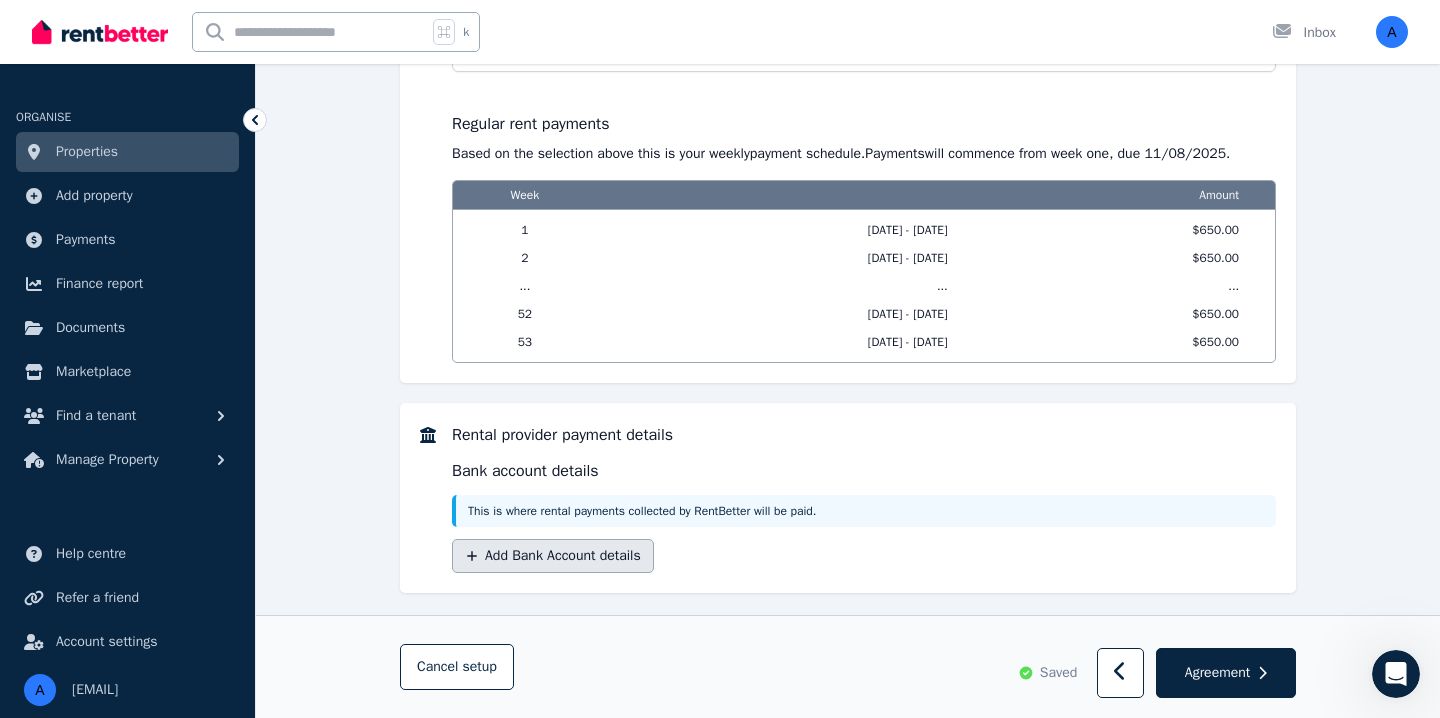 scroll, scrollTop: 1745, scrollLeft: 0, axis: vertical 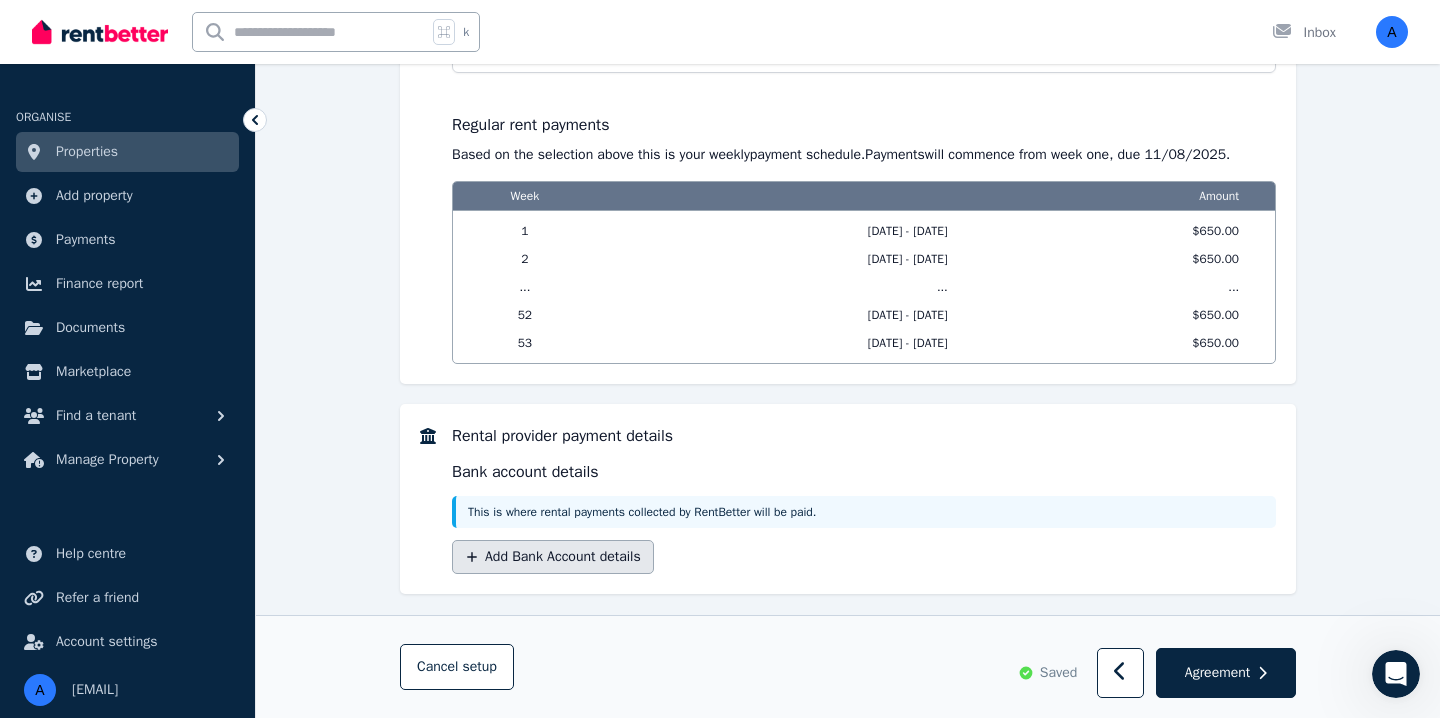click on "Add Bank Account details" at bounding box center [553, 557] 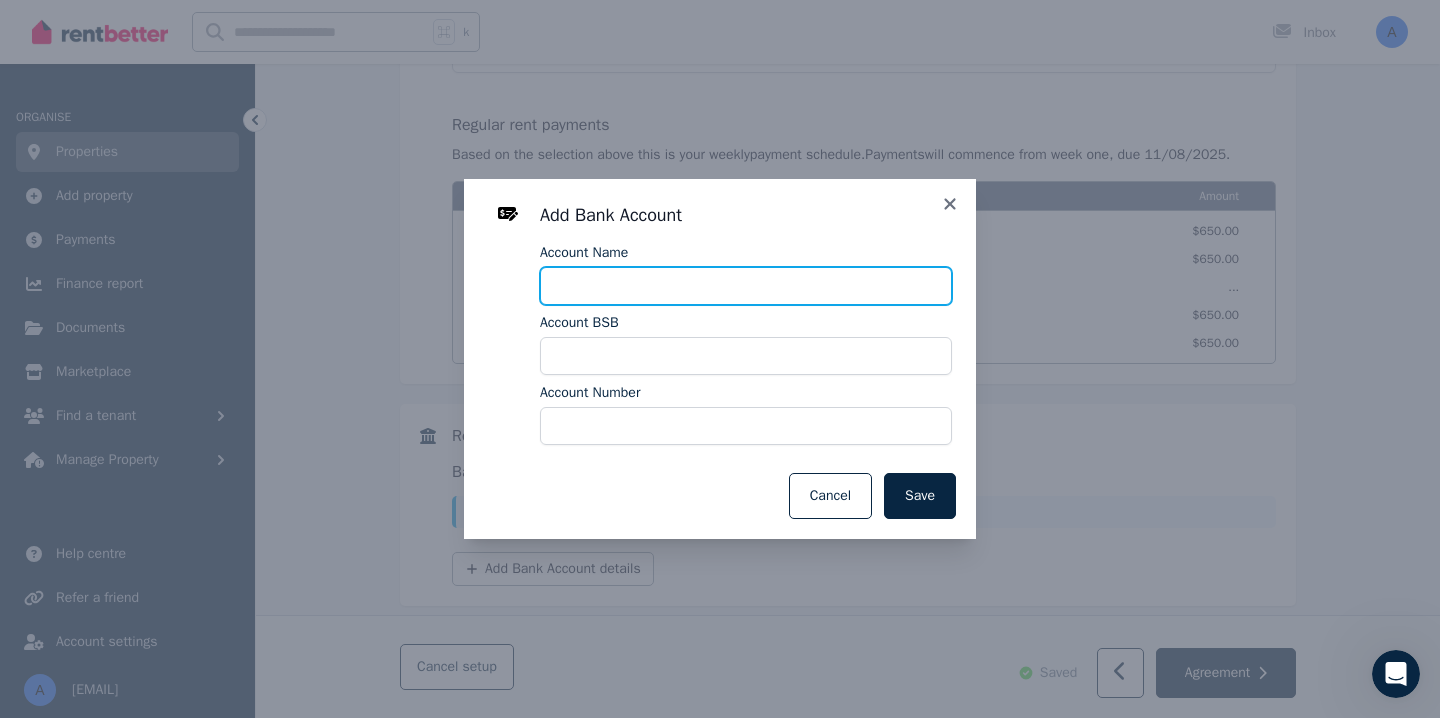 click on "Account Name" at bounding box center (746, 286) 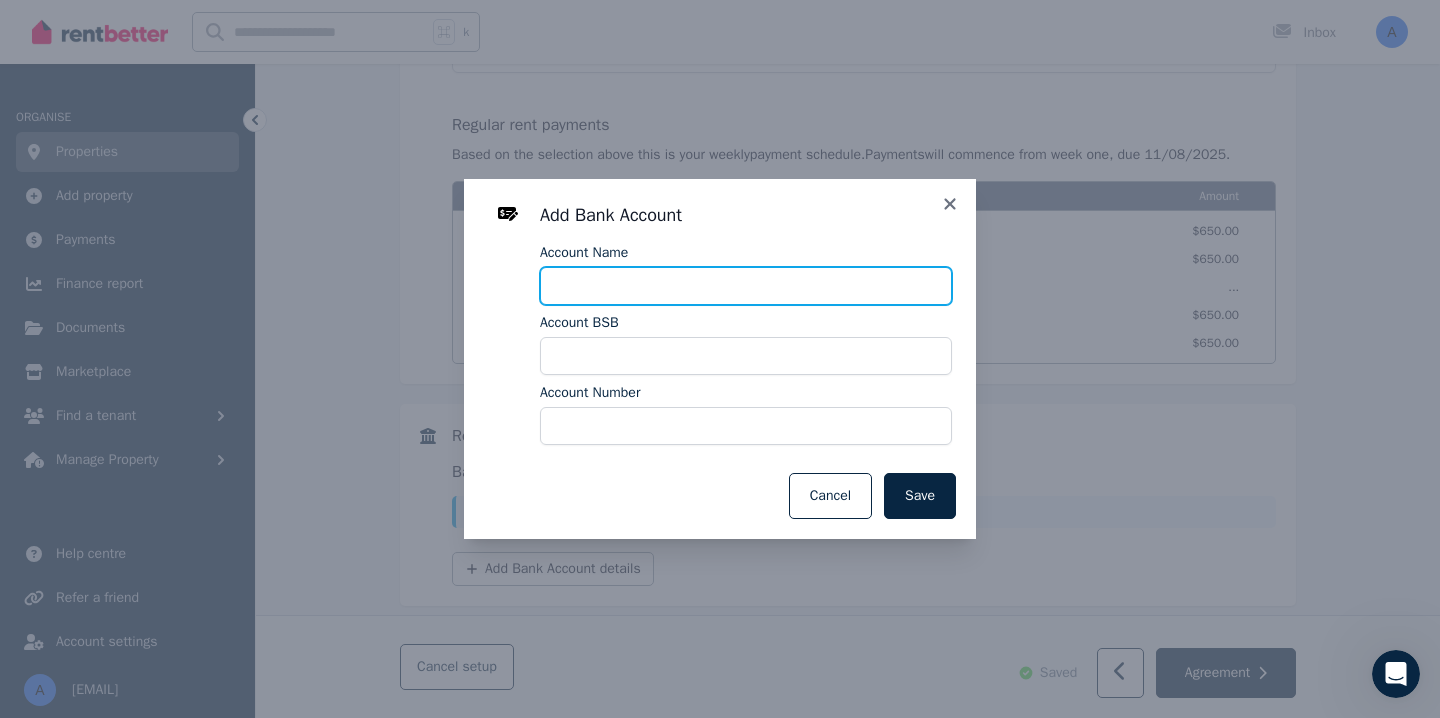 type on "**********" 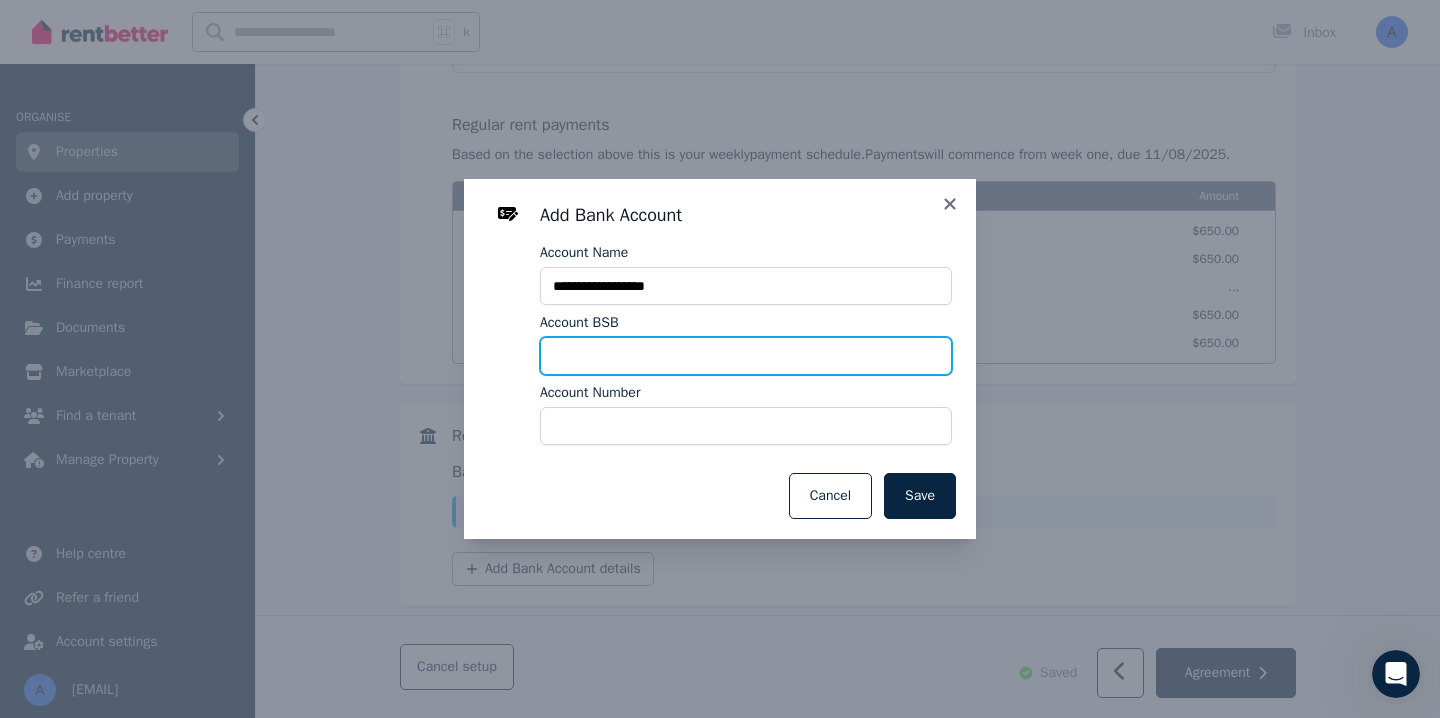 click on "Account BSB" at bounding box center (746, 356) 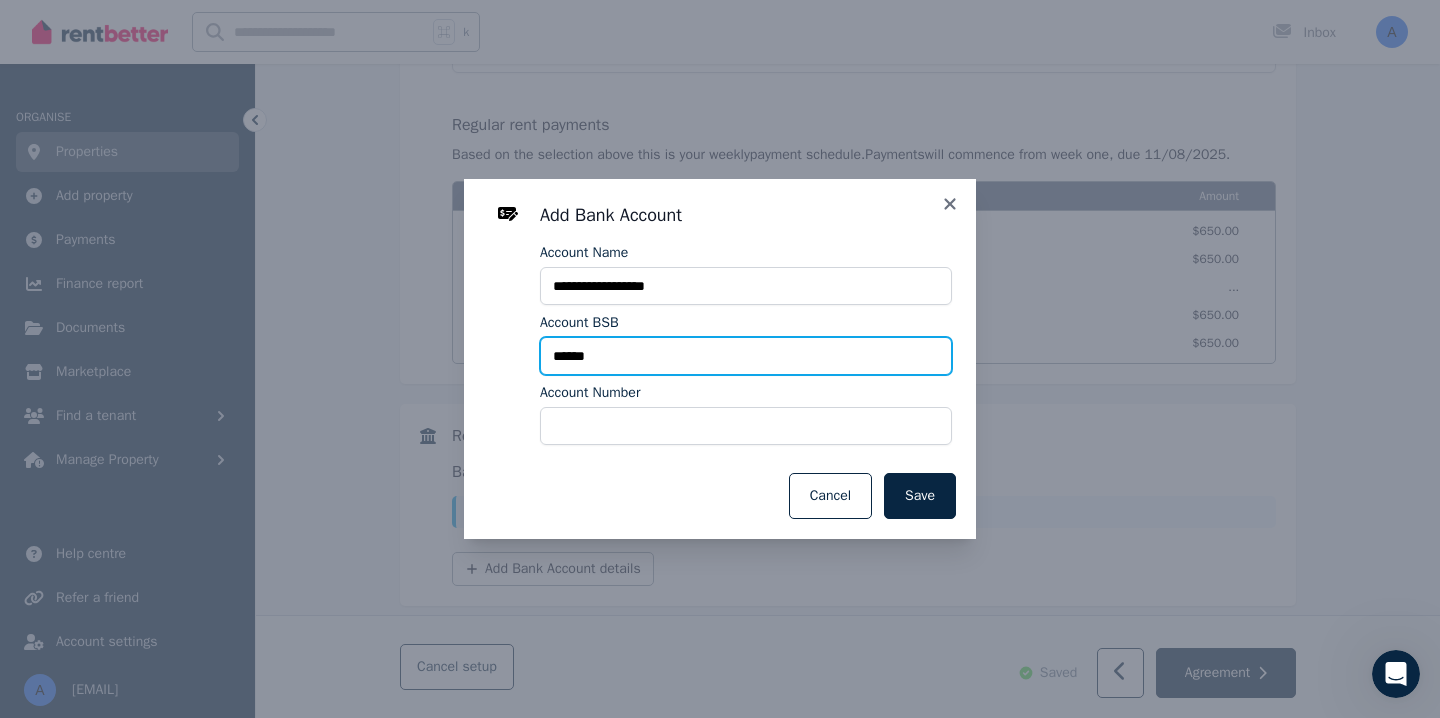 type on "******" 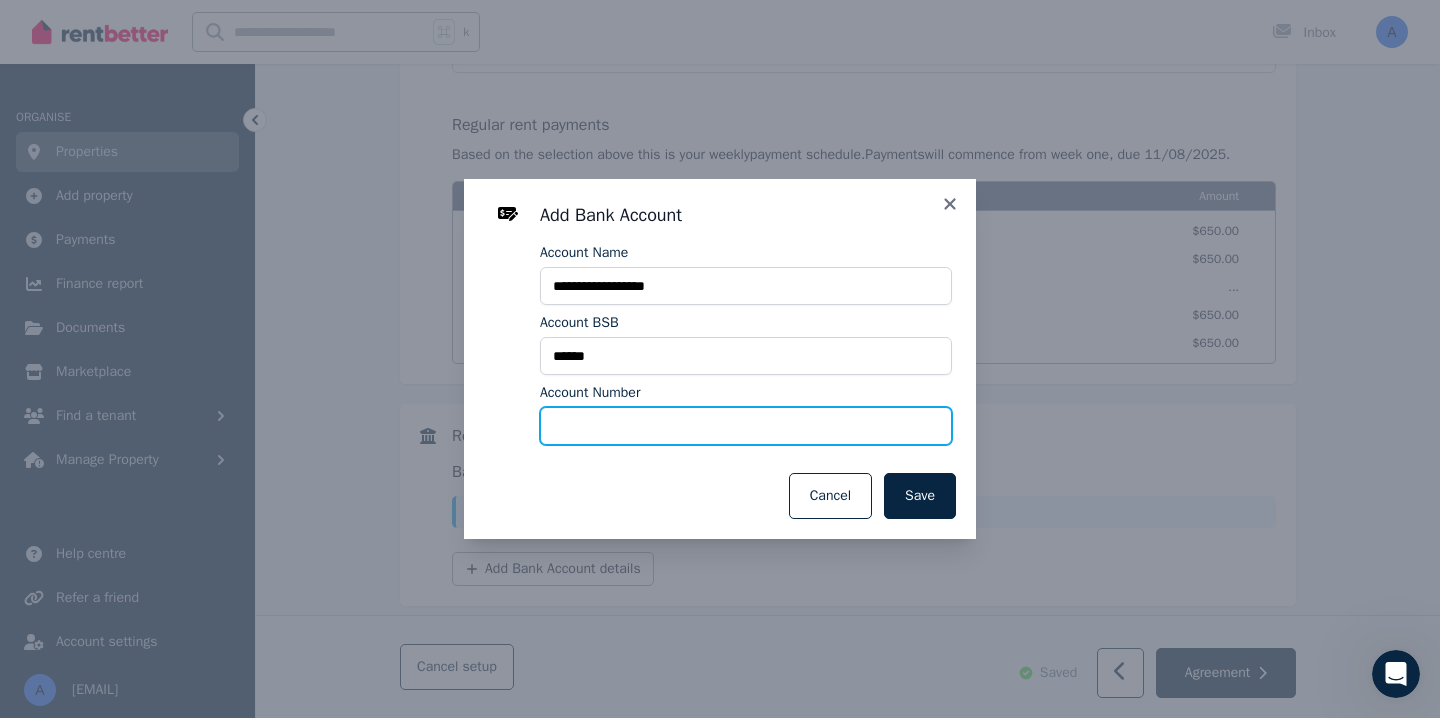 click on "Account Number" at bounding box center [746, 426] 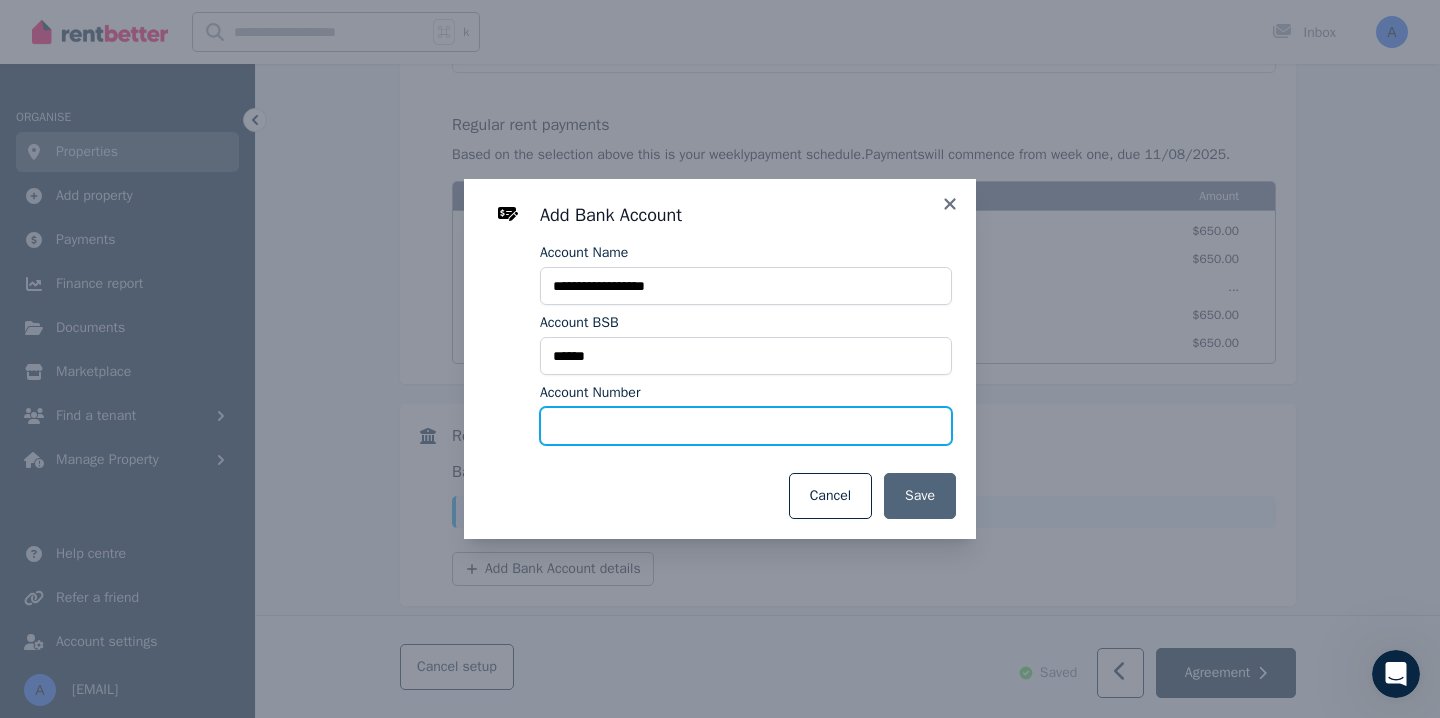 type on "*********" 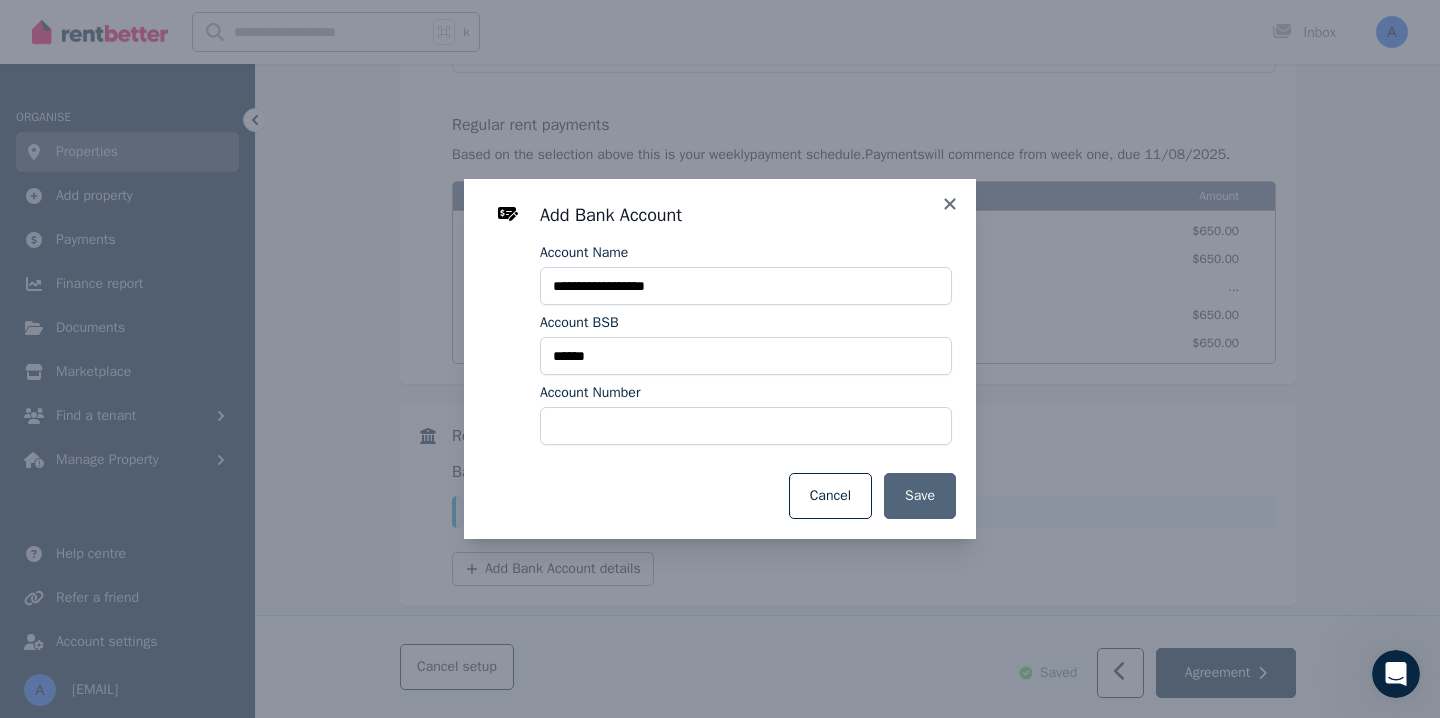 click on "Save" at bounding box center [920, 496] 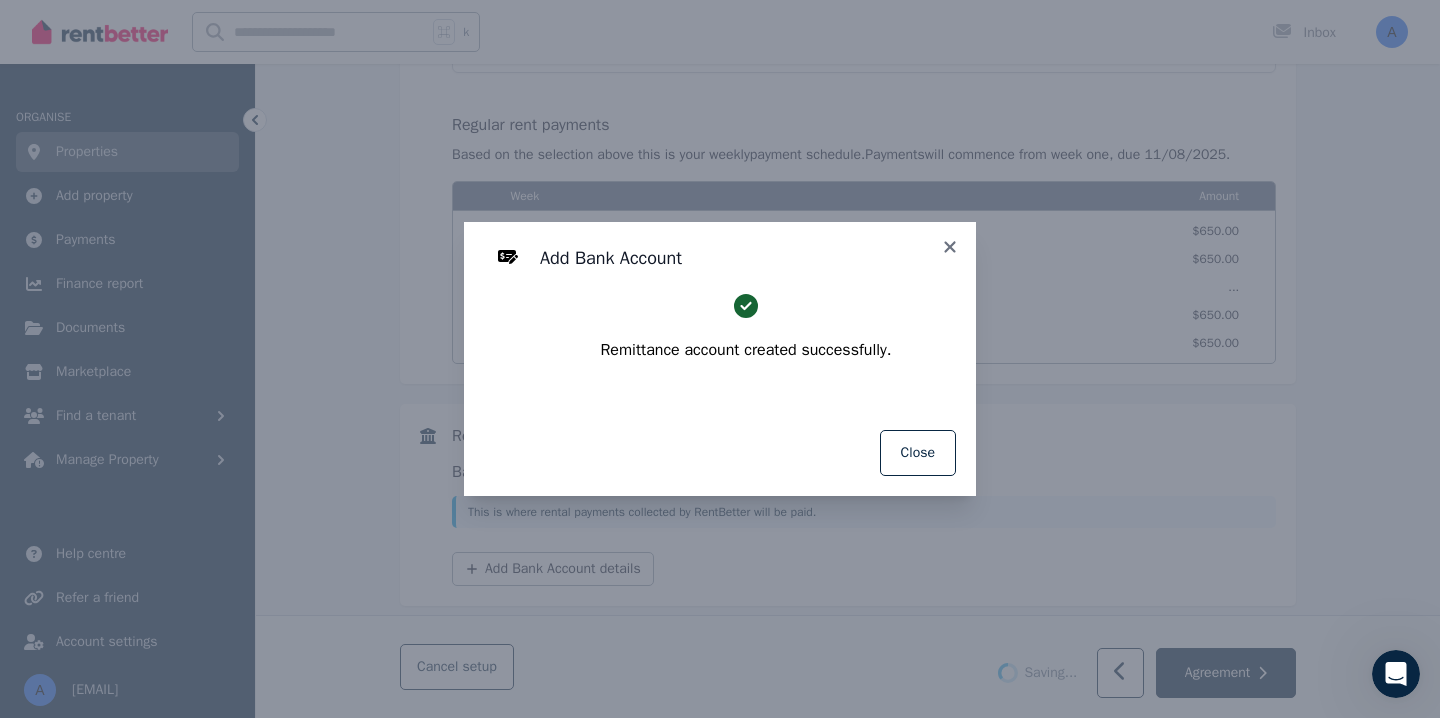 select on "**********" 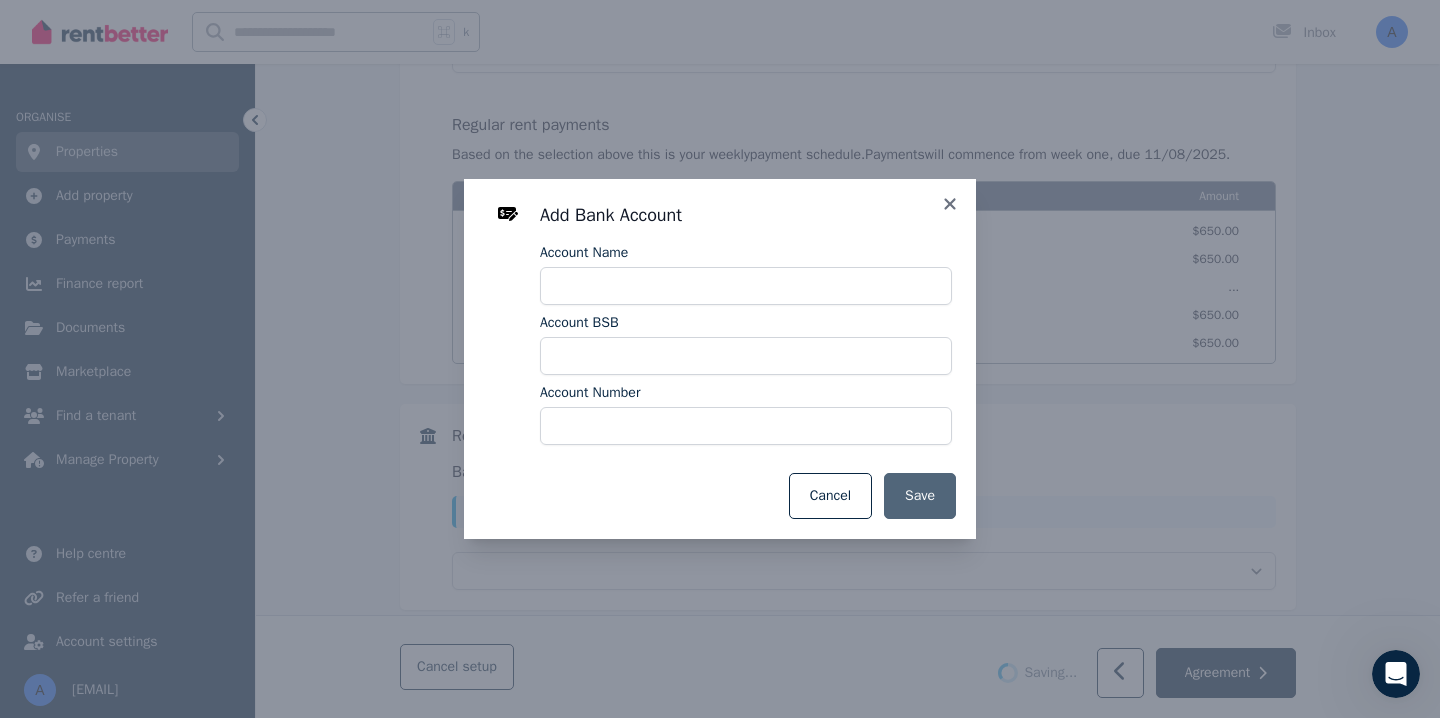 select on "**********" 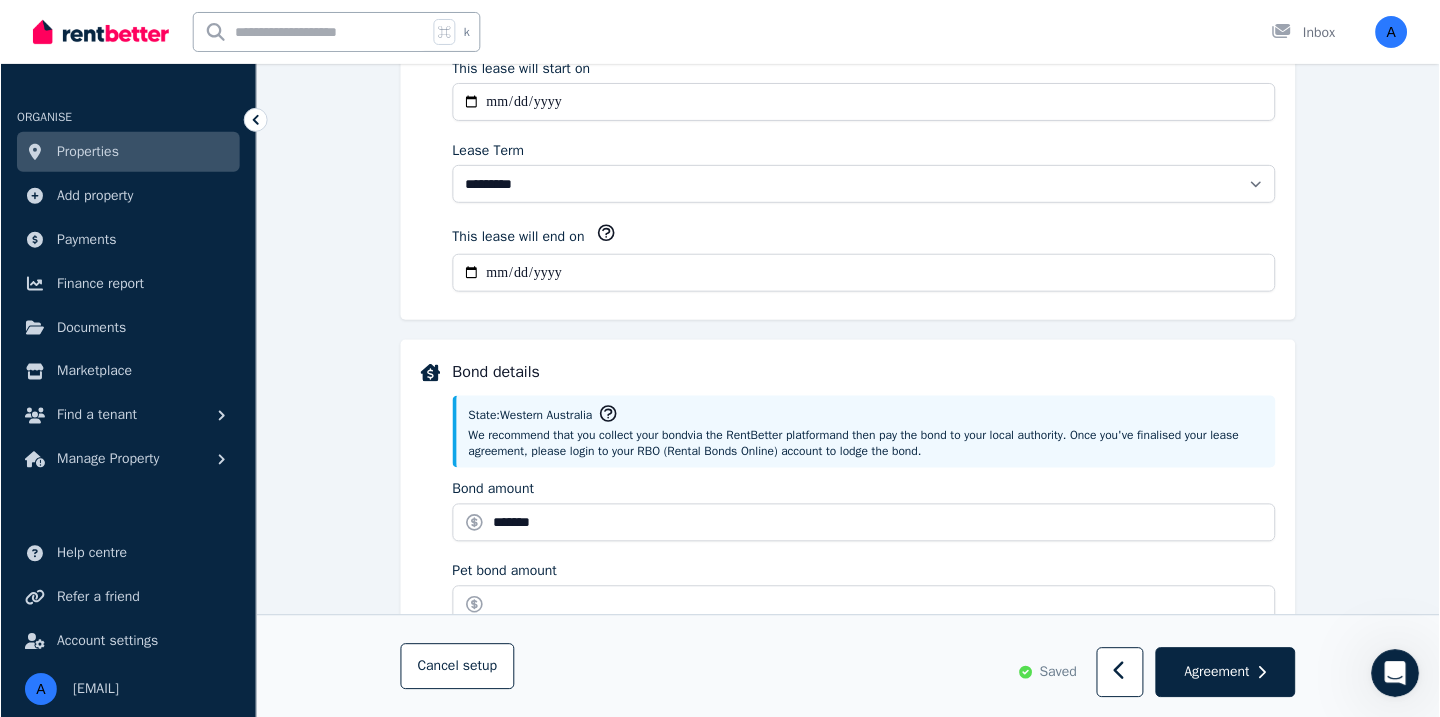 scroll, scrollTop: 659, scrollLeft: 0, axis: vertical 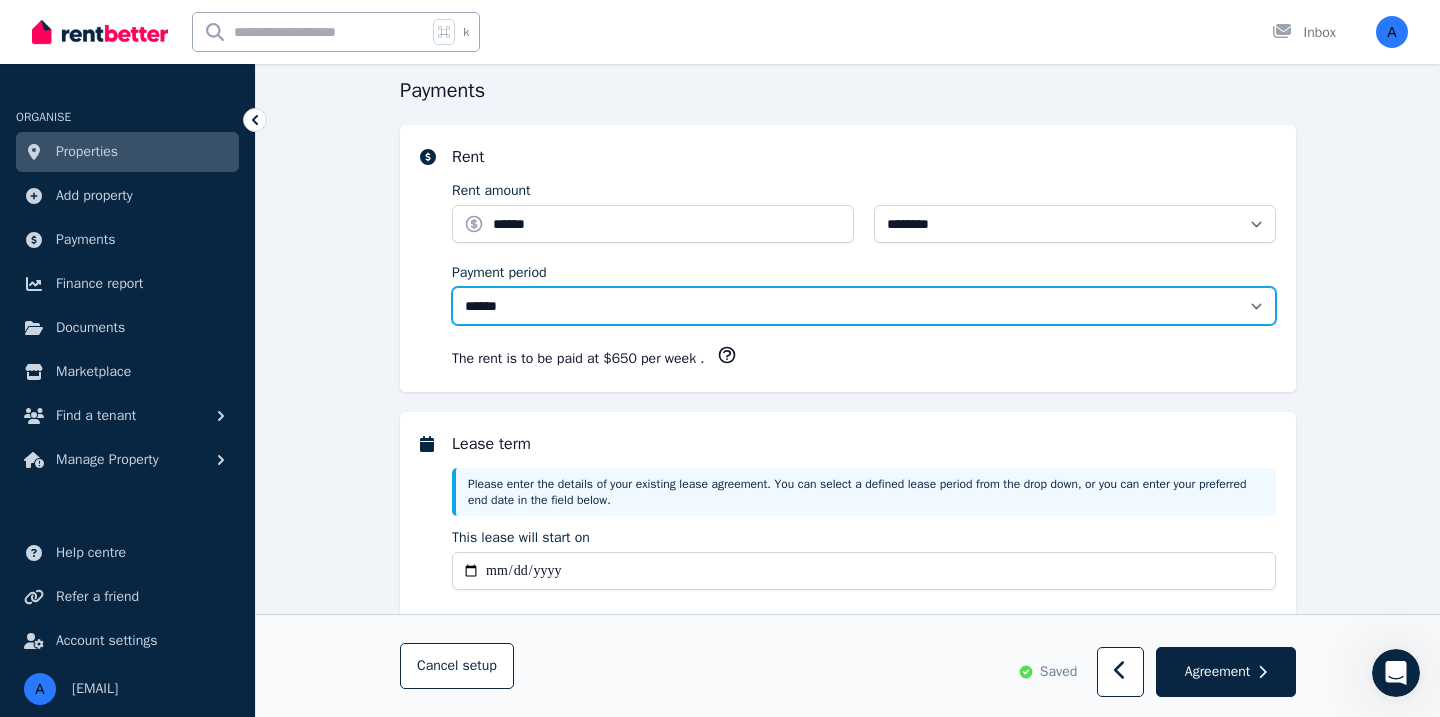 click on "**********" at bounding box center [864, 306] 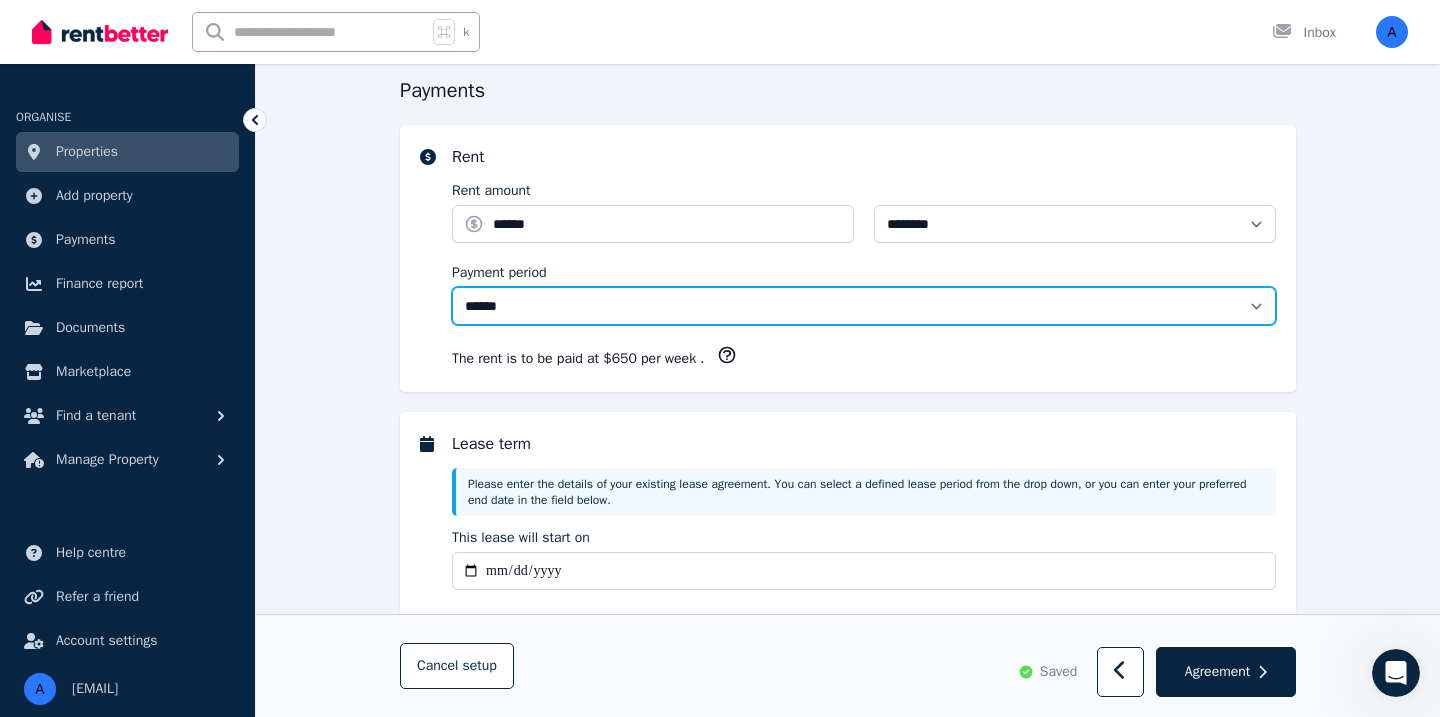 select on "**********" 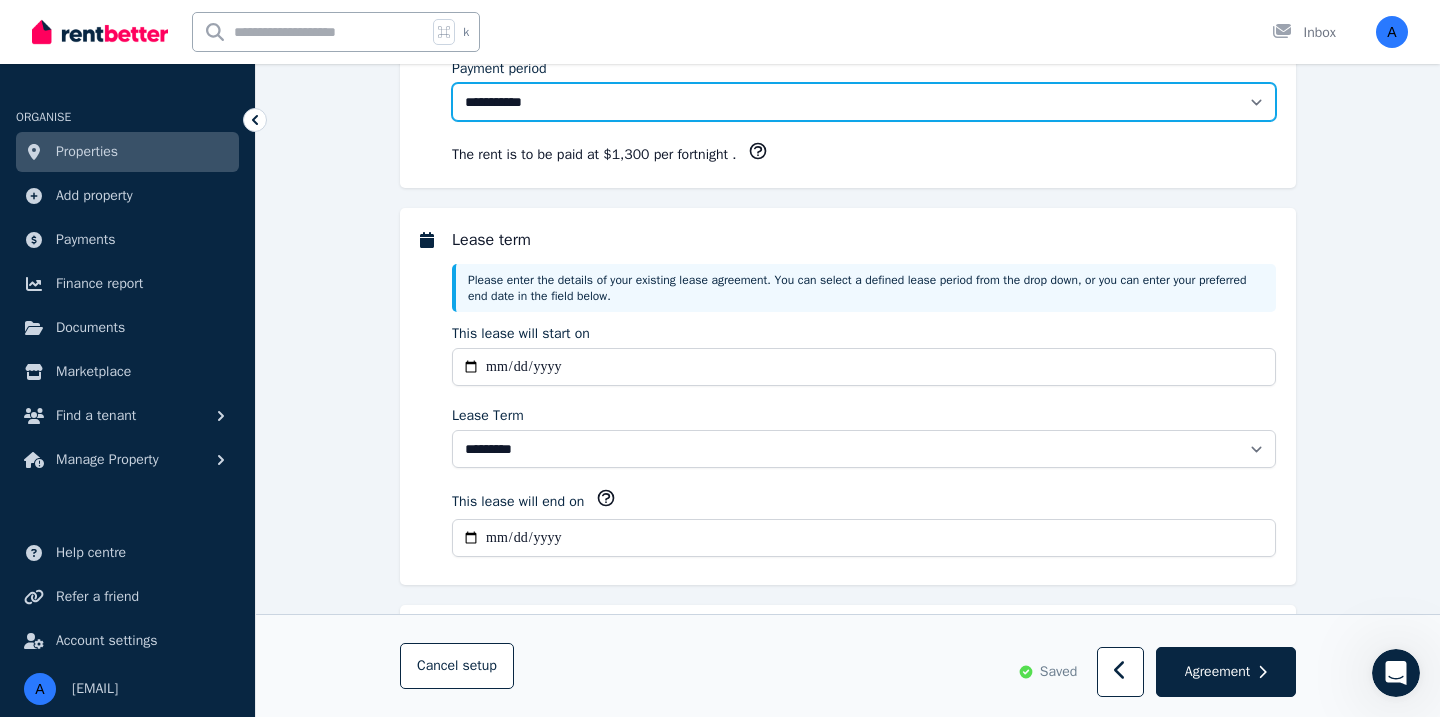 scroll, scrollTop: 396, scrollLeft: 0, axis: vertical 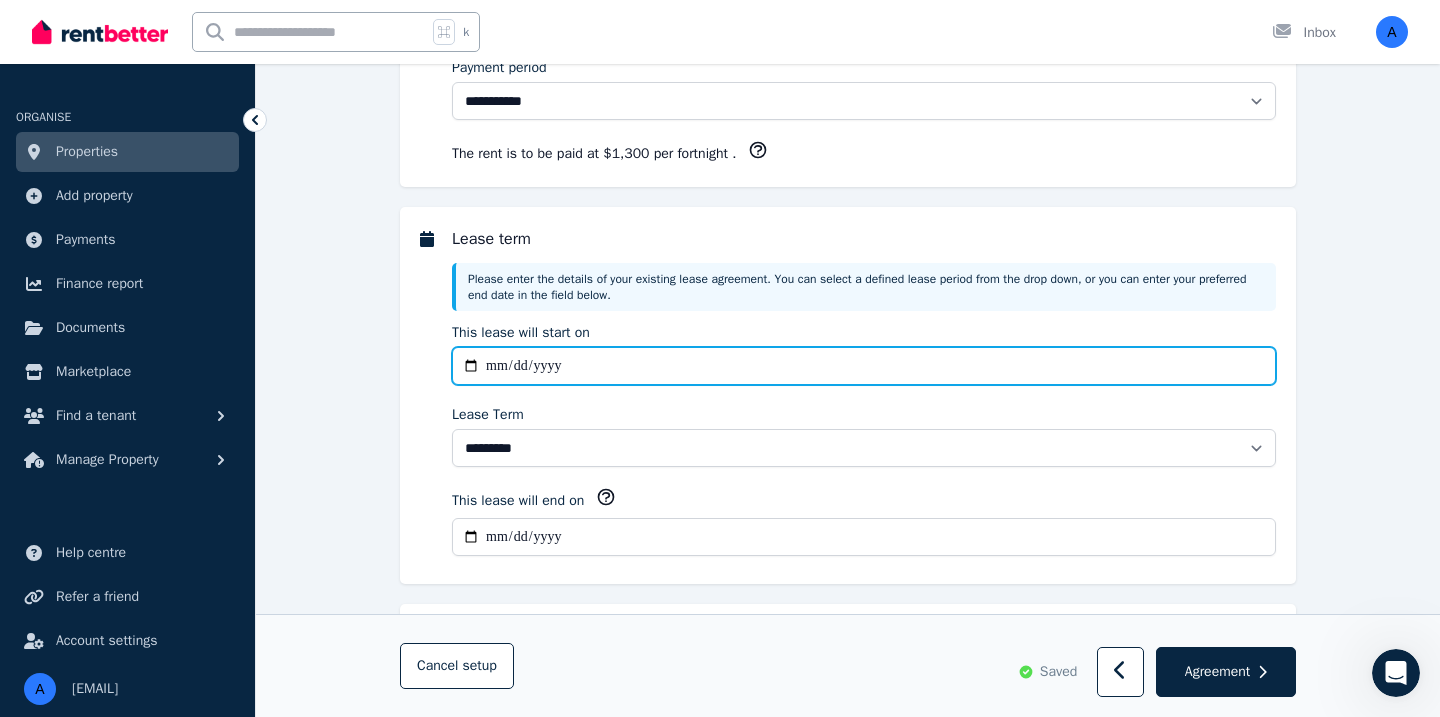 click on "**********" at bounding box center (864, 366) 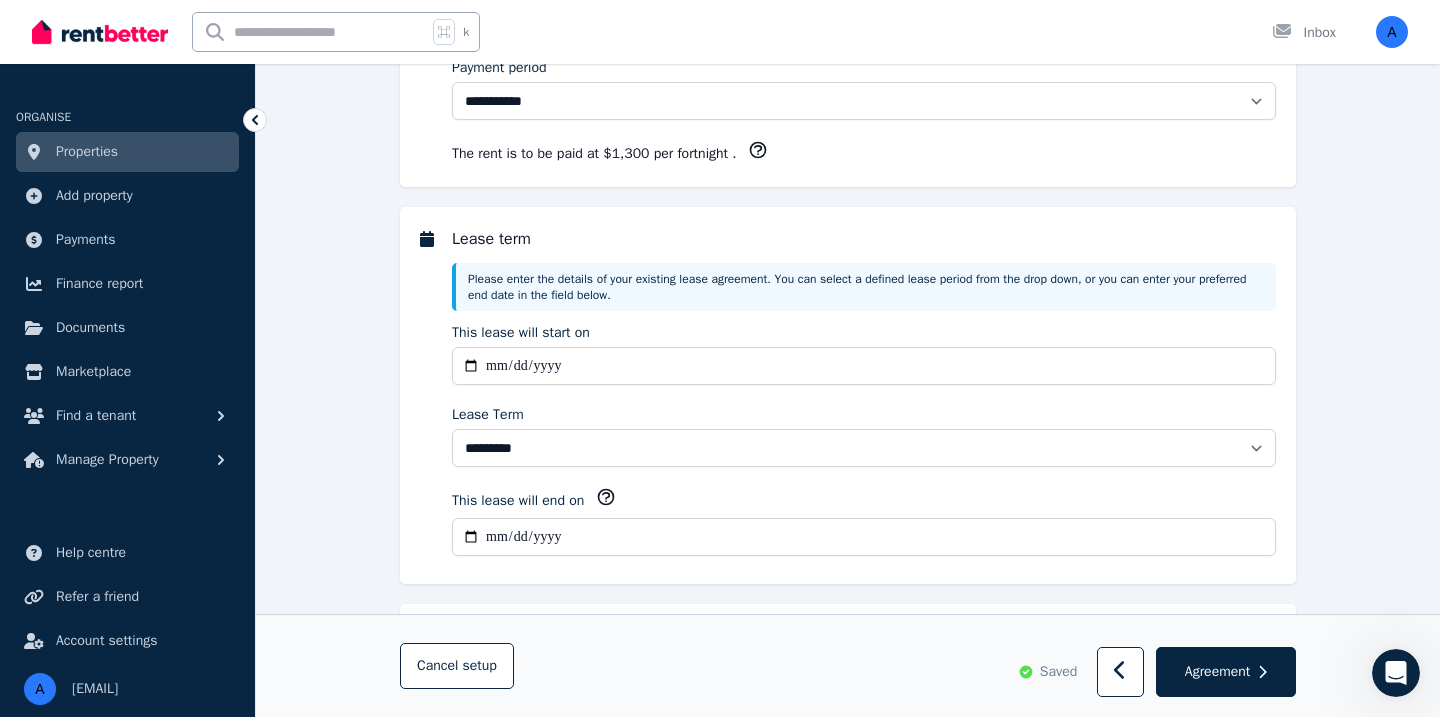click on "**********" at bounding box center (848, 395) 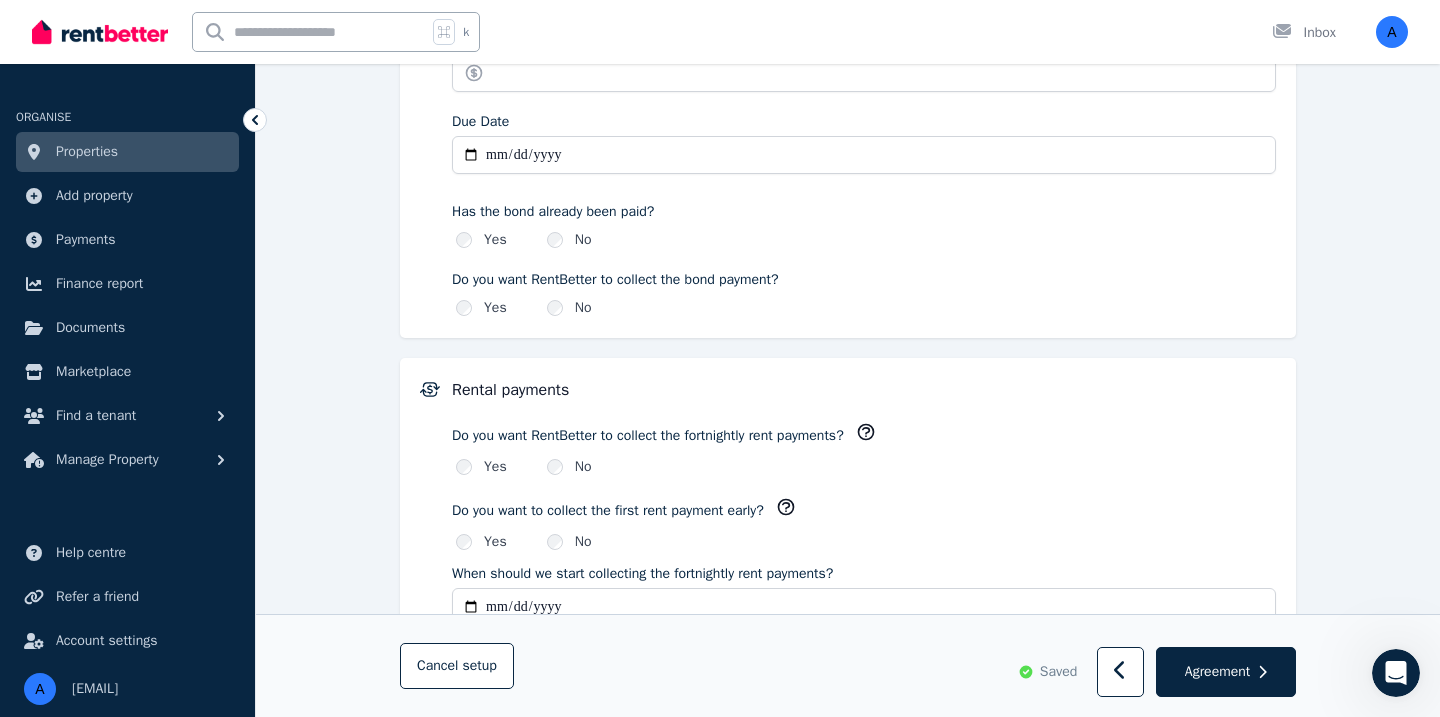 scroll, scrollTop: 1194, scrollLeft: 0, axis: vertical 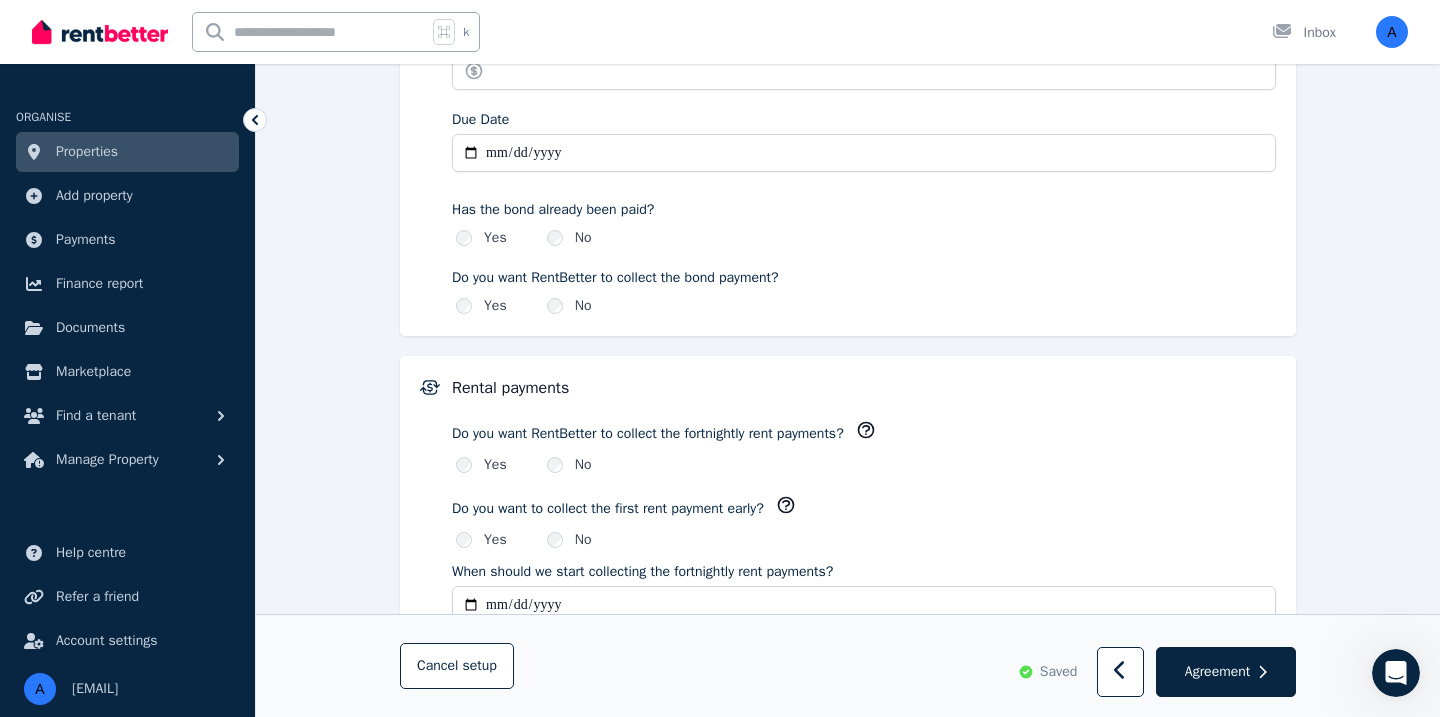 click 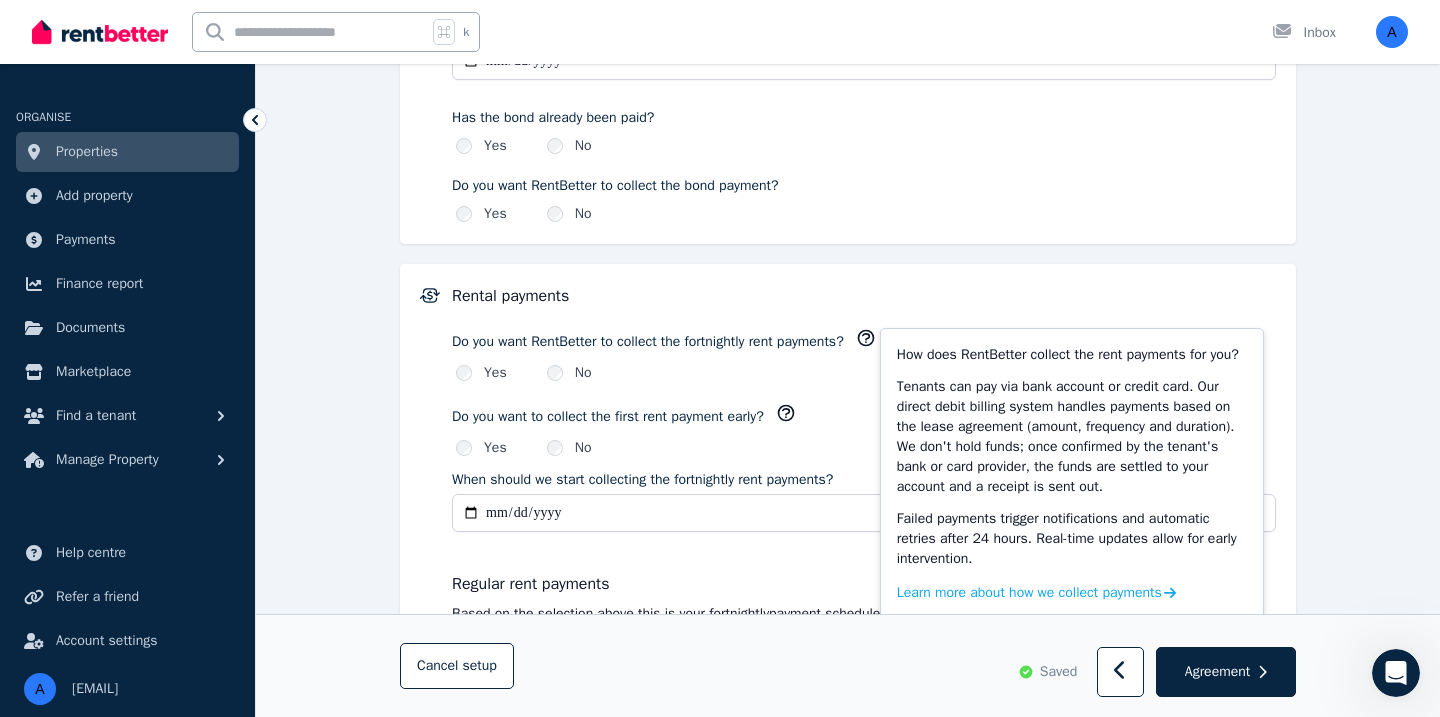 scroll, scrollTop: 1306, scrollLeft: 0, axis: vertical 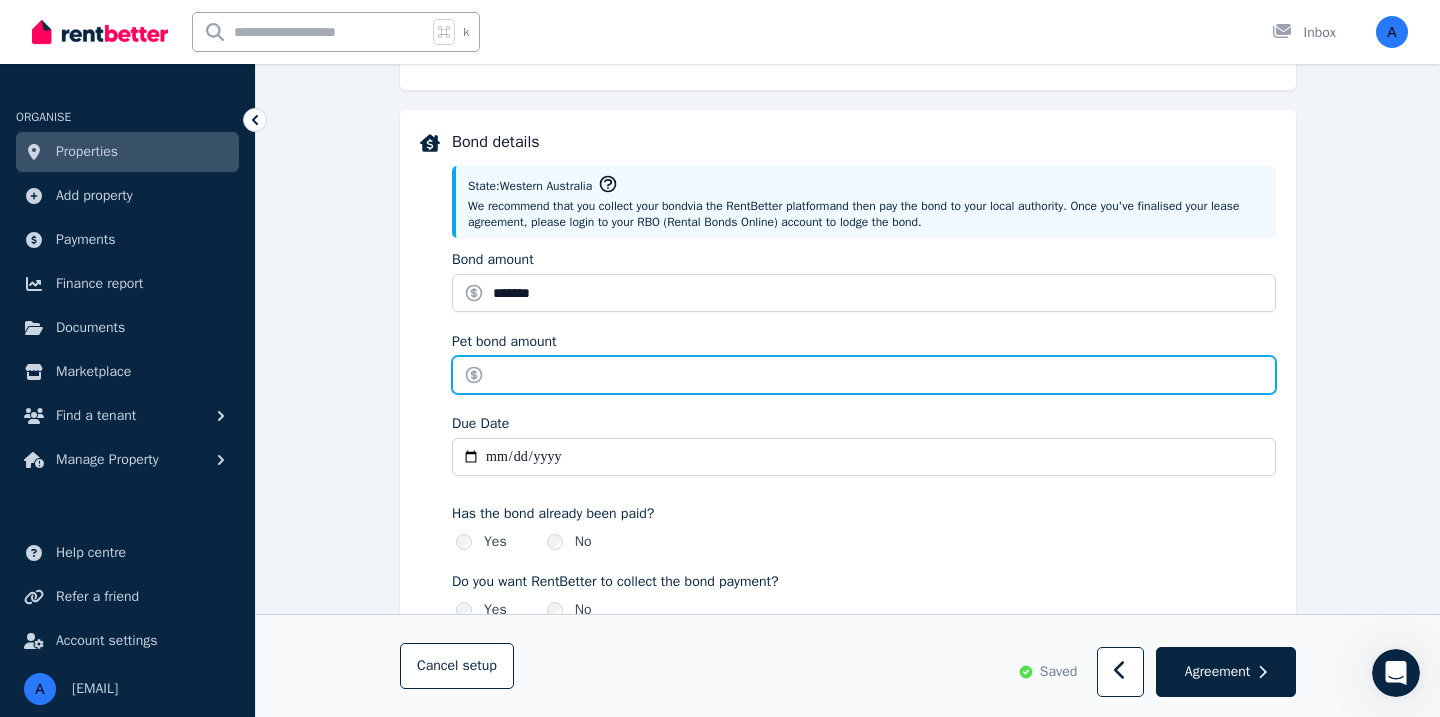click on "Pet bond amount" at bounding box center [864, 375] 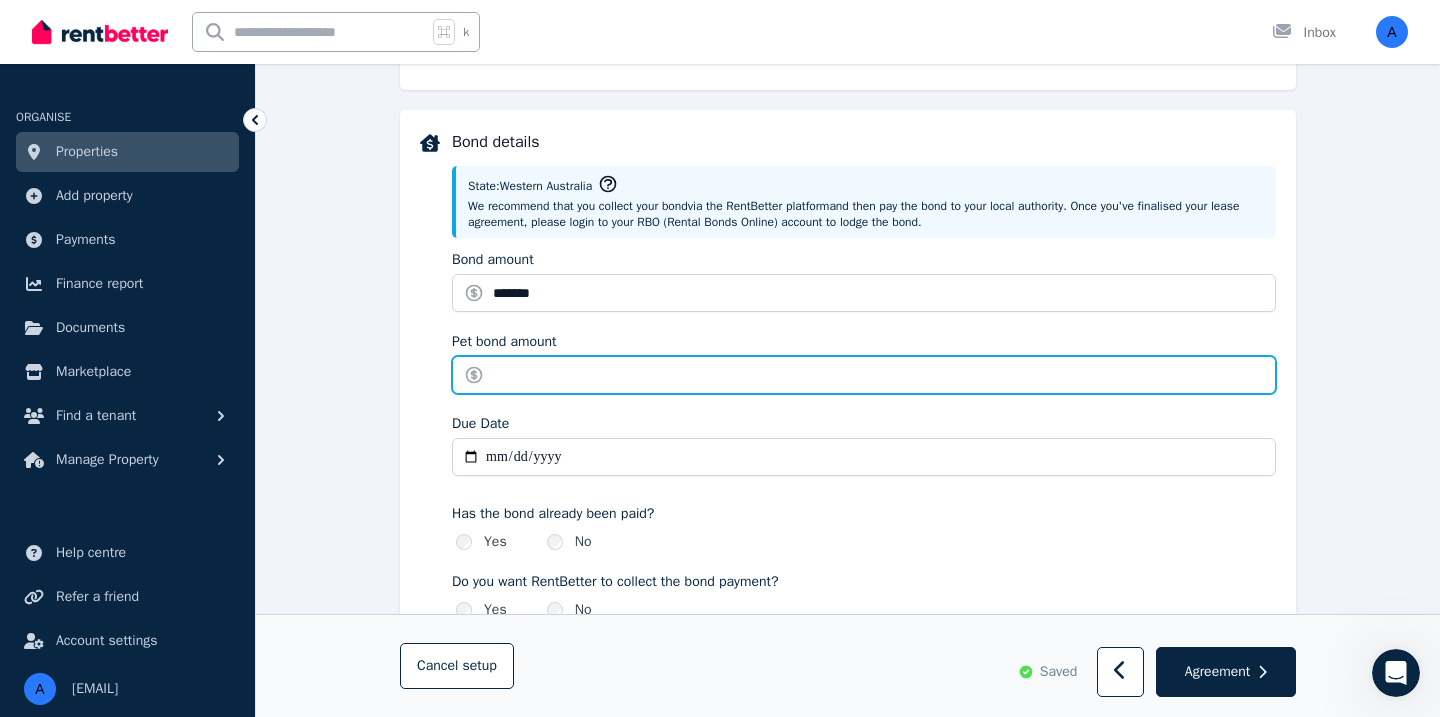 type on "*" 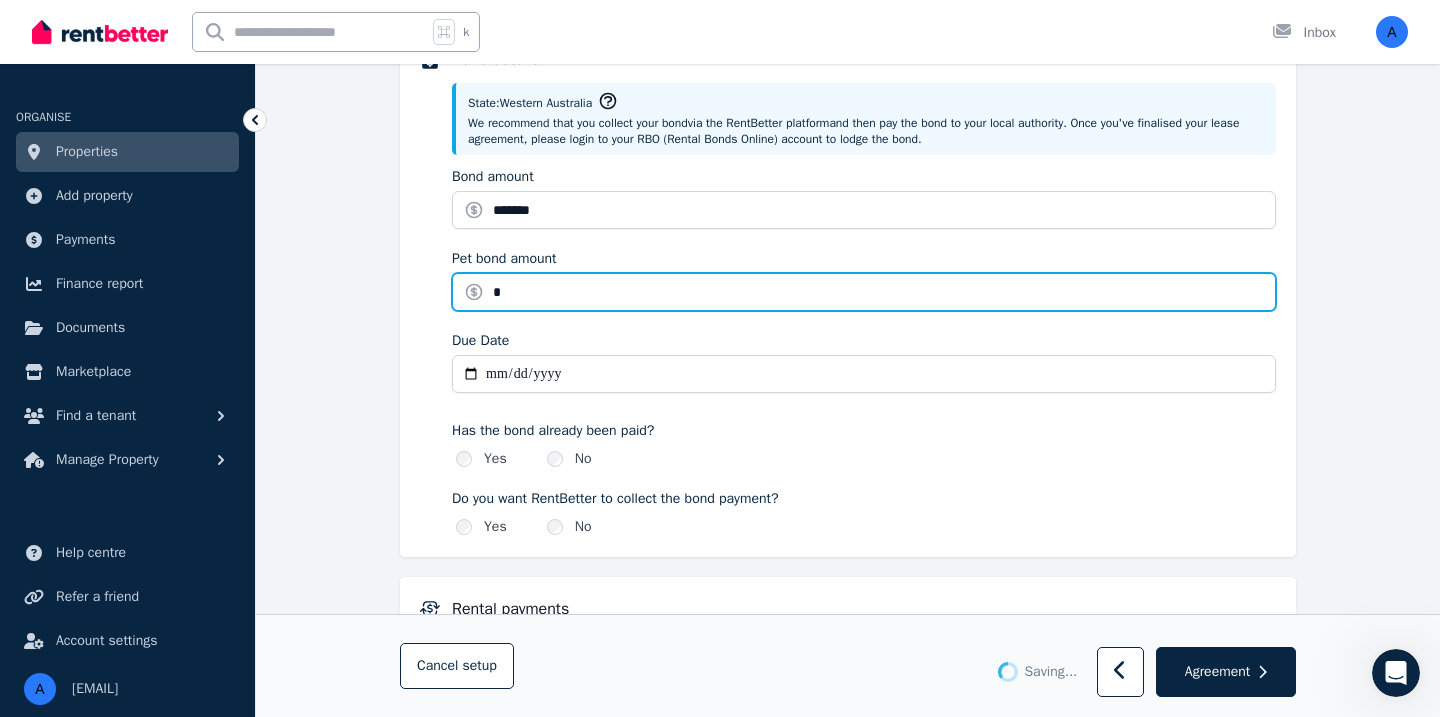 type 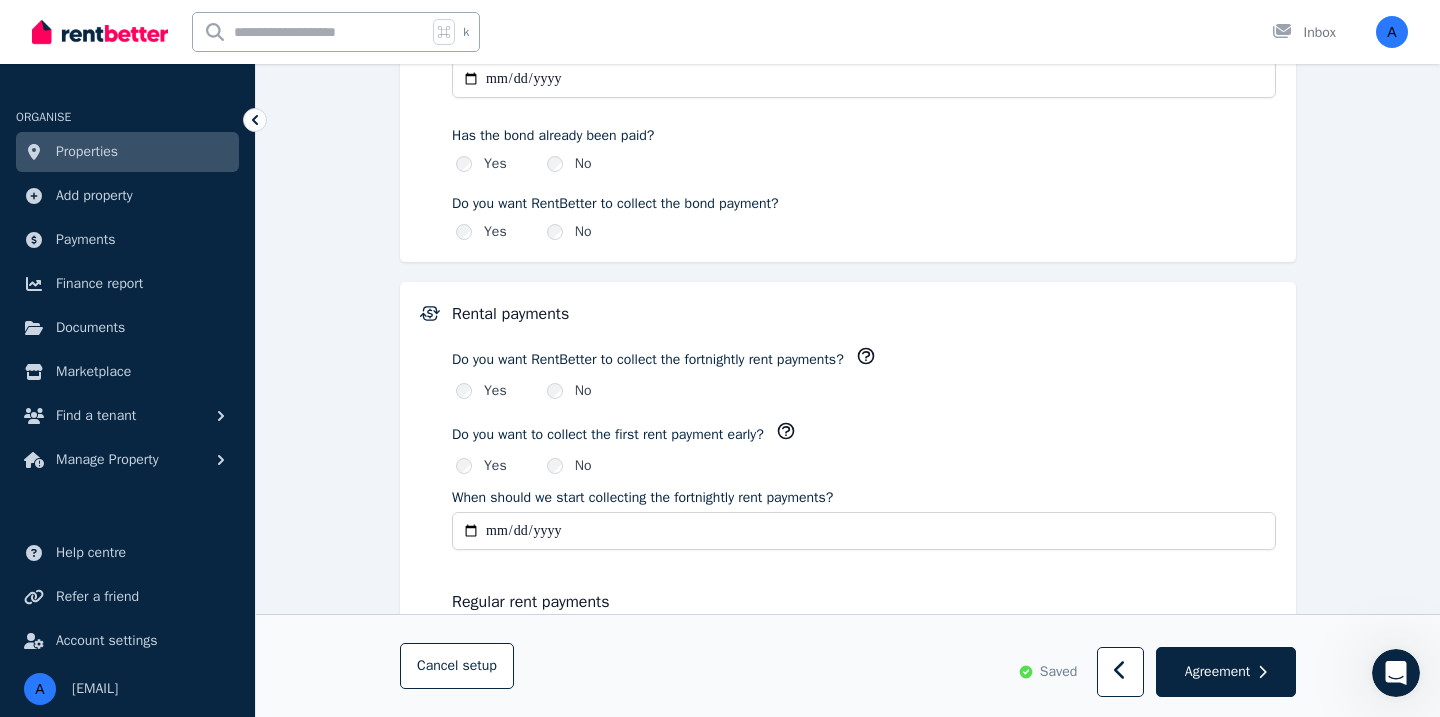scroll, scrollTop: 1272, scrollLeft: 0, axis: vertical 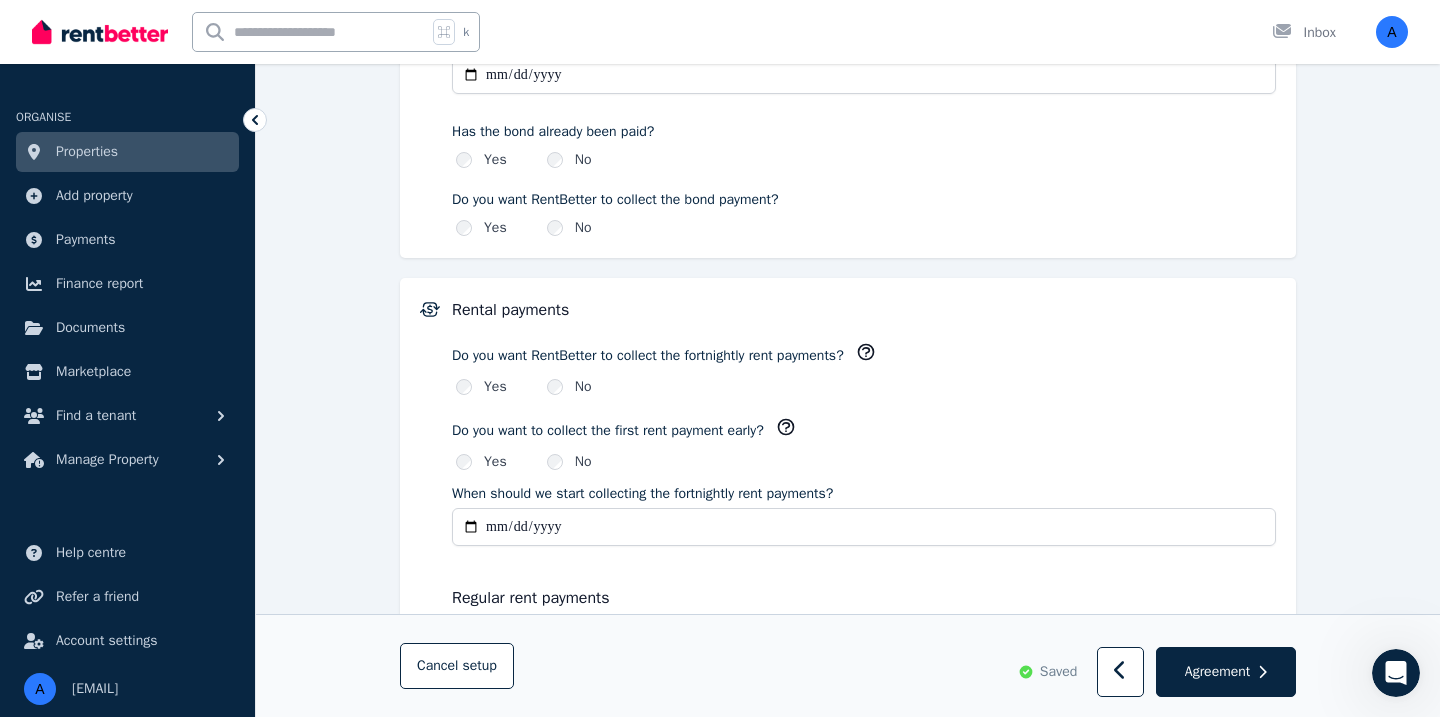 click 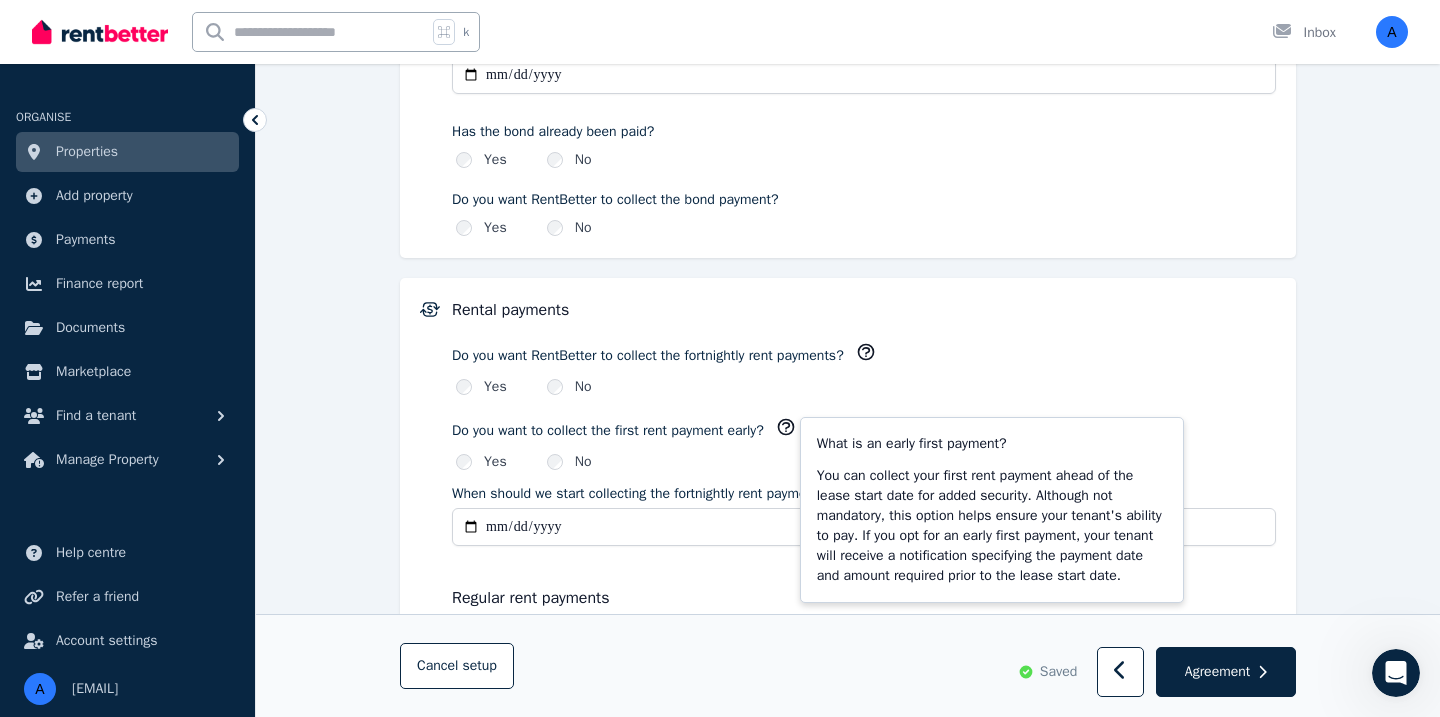 click on "Do you want RentBetter to collect the fortnightly rent payments?" at bounding box center [864, 355] 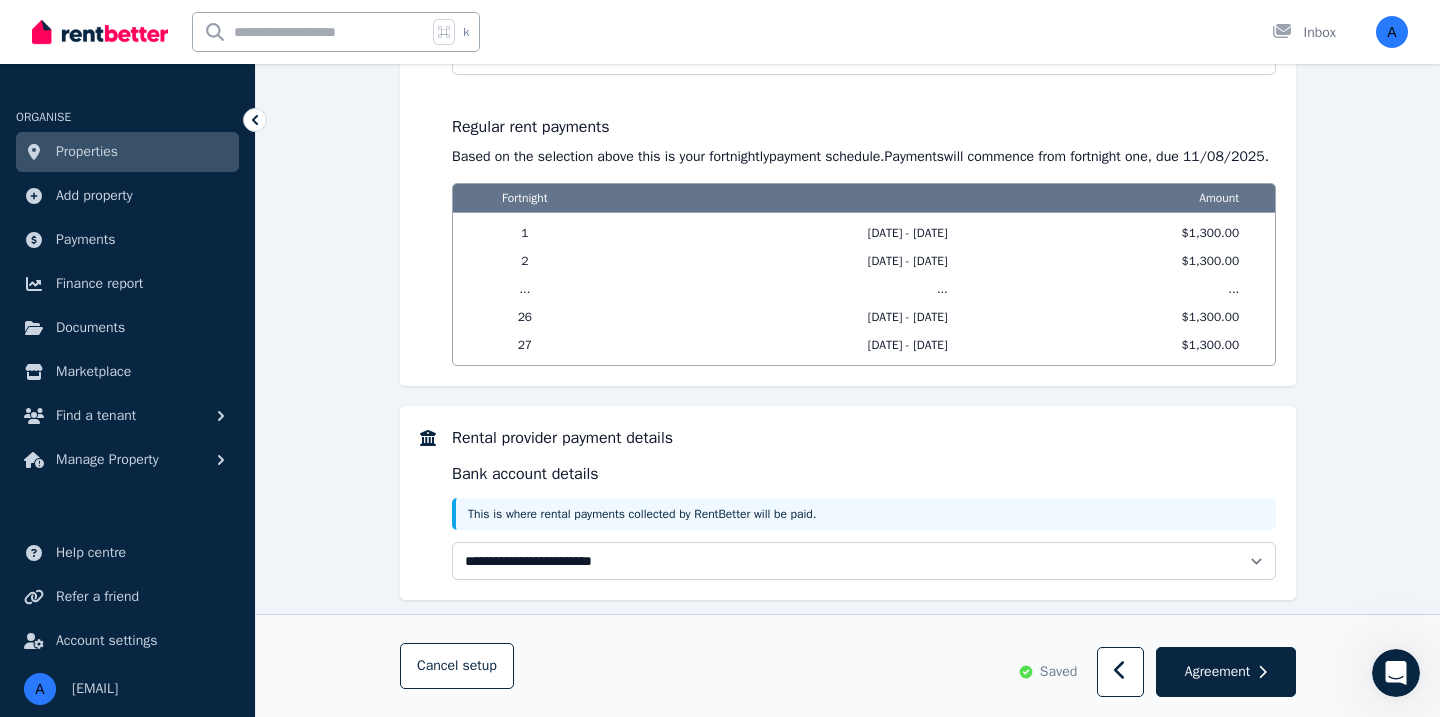 scroll, scrollTop: 1799, scrollLeft: 0, axis: vertical 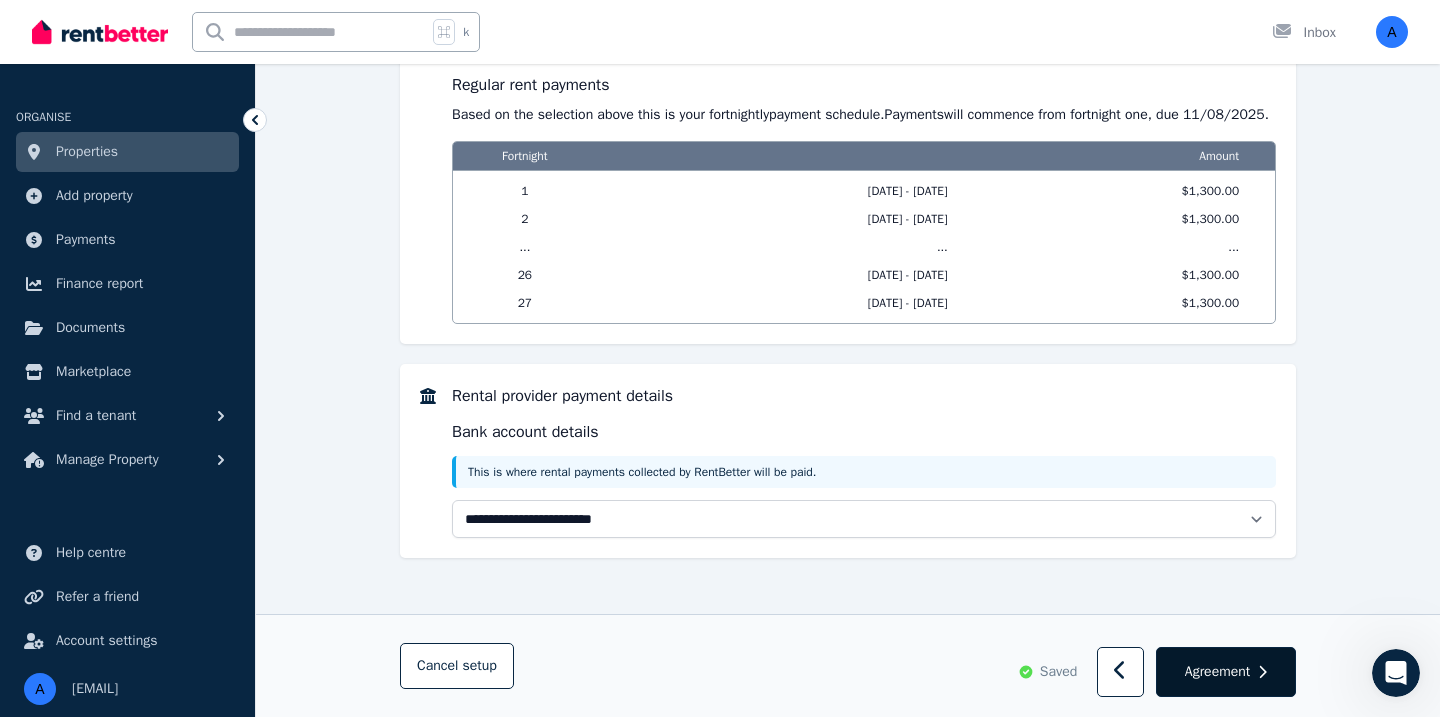 click on "Agreement" at bounding box center [1217, 672] 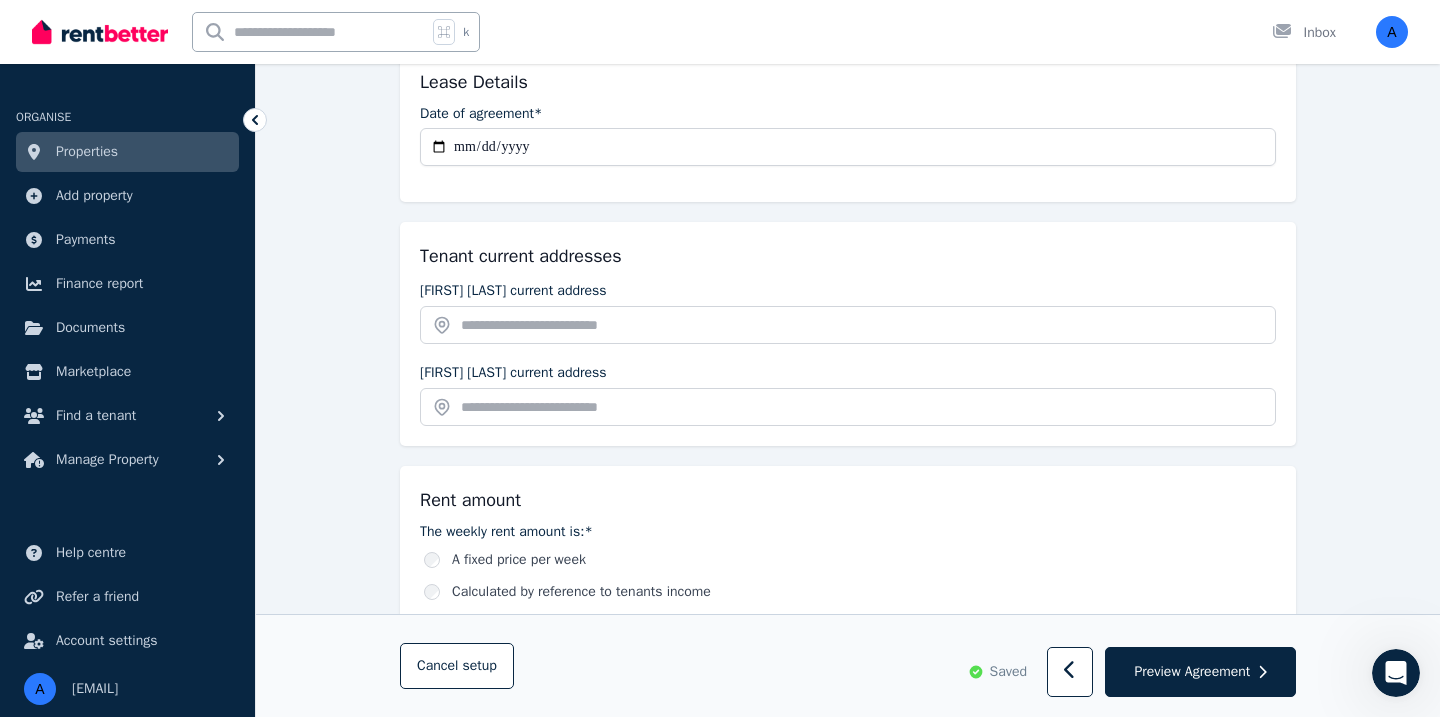 scroll, scrollTop: 299, scrollLeft: 0, axis: vertical 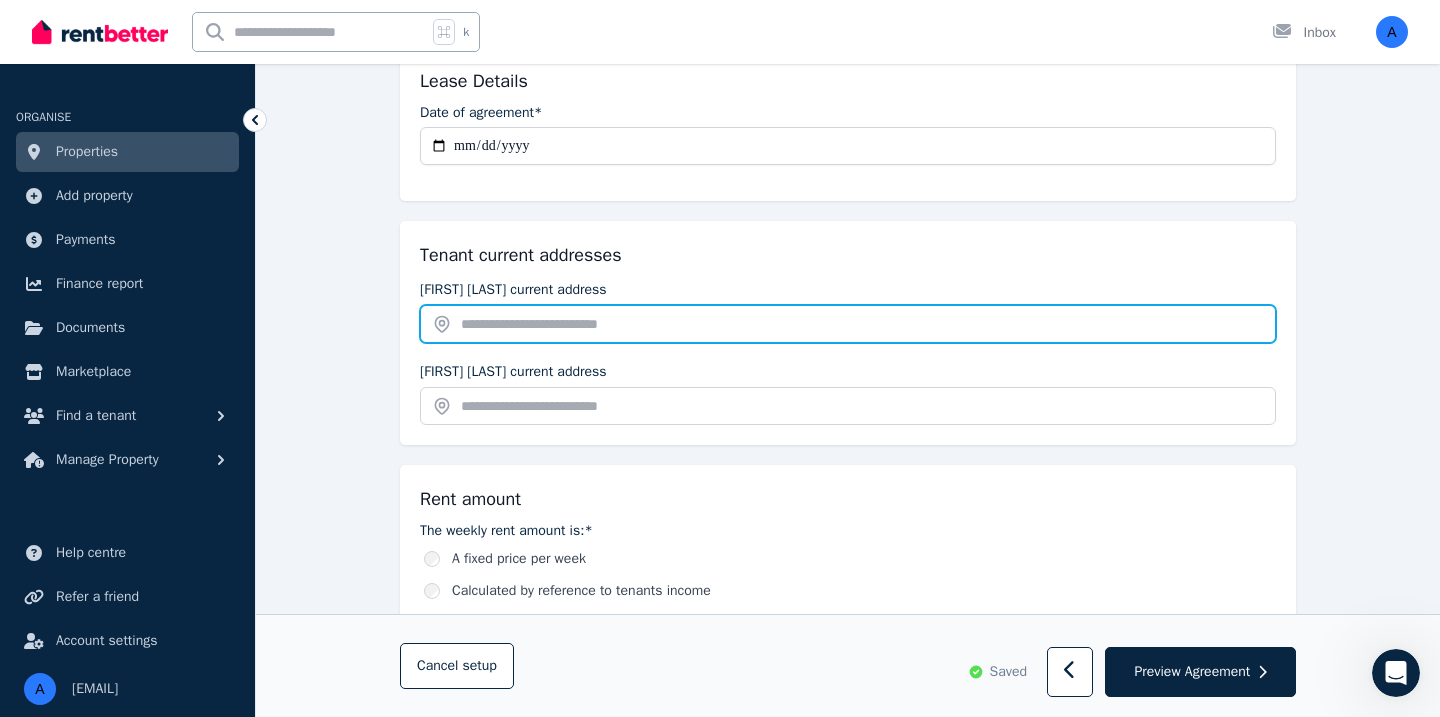 click at bounding box center [848, 324] 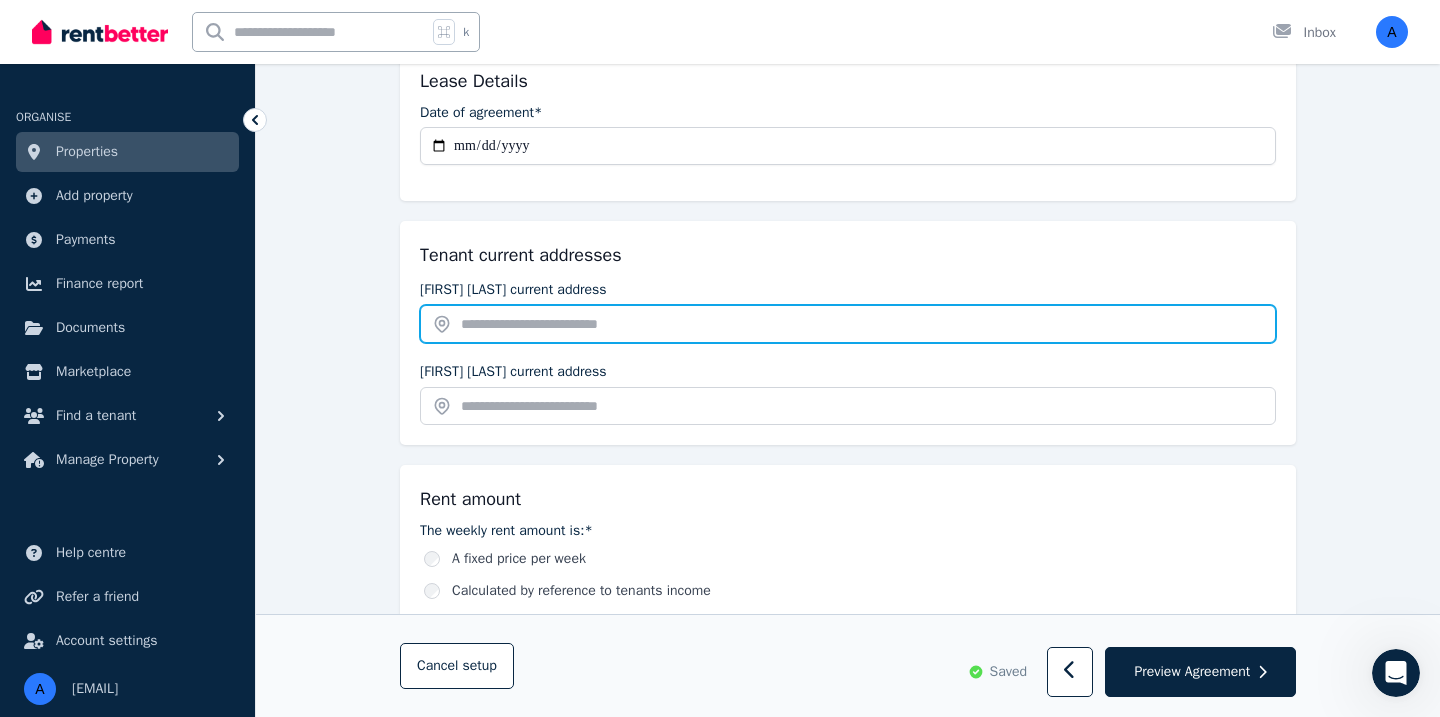 paste on "**********" 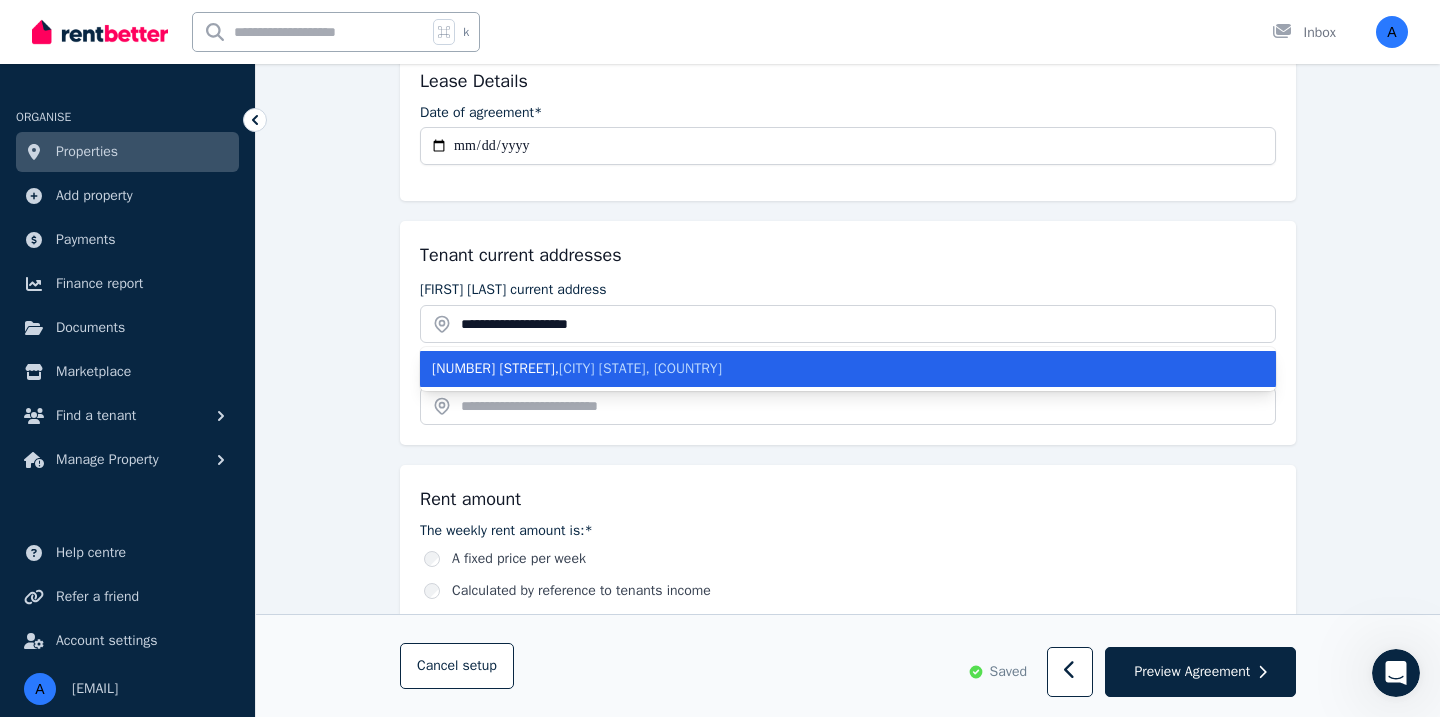 click on "[CITY] [STATE], [COUNTRY]" at bounding box center (640, 368) 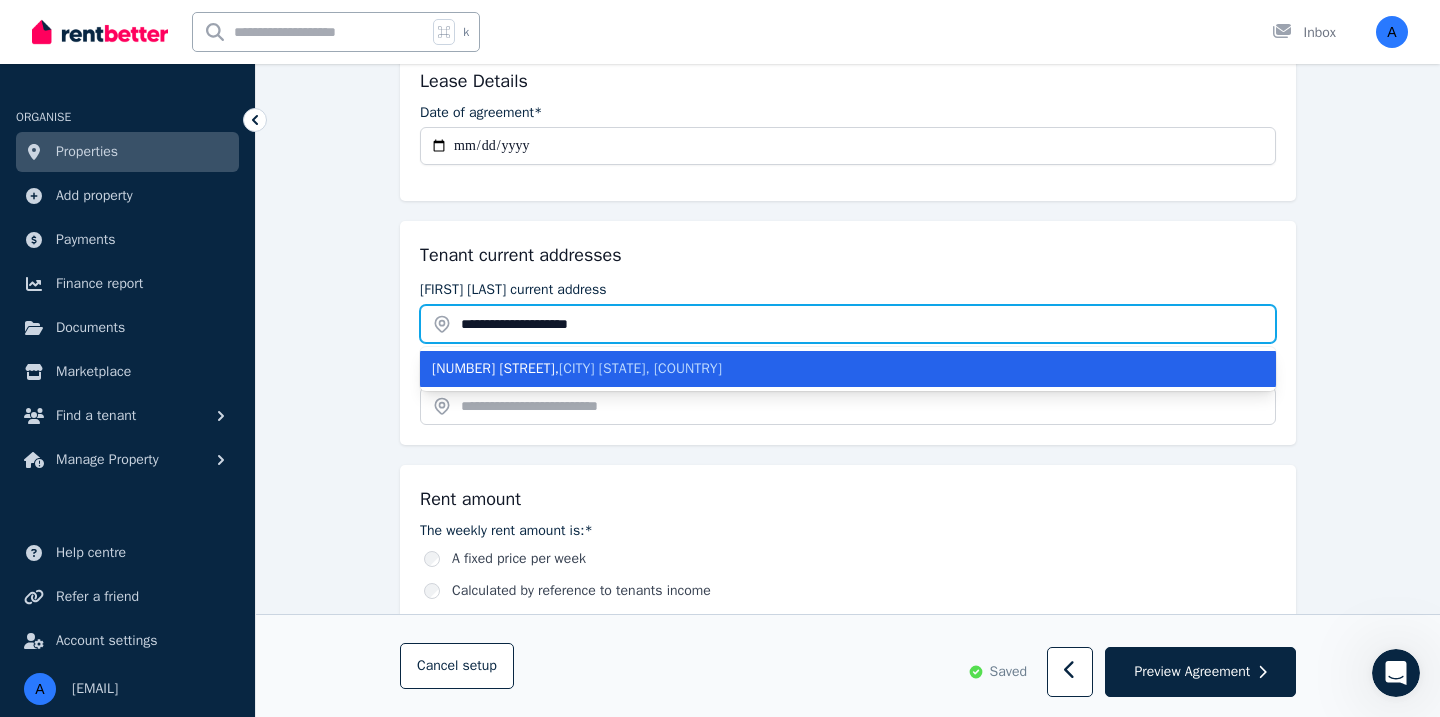 type on "**********" 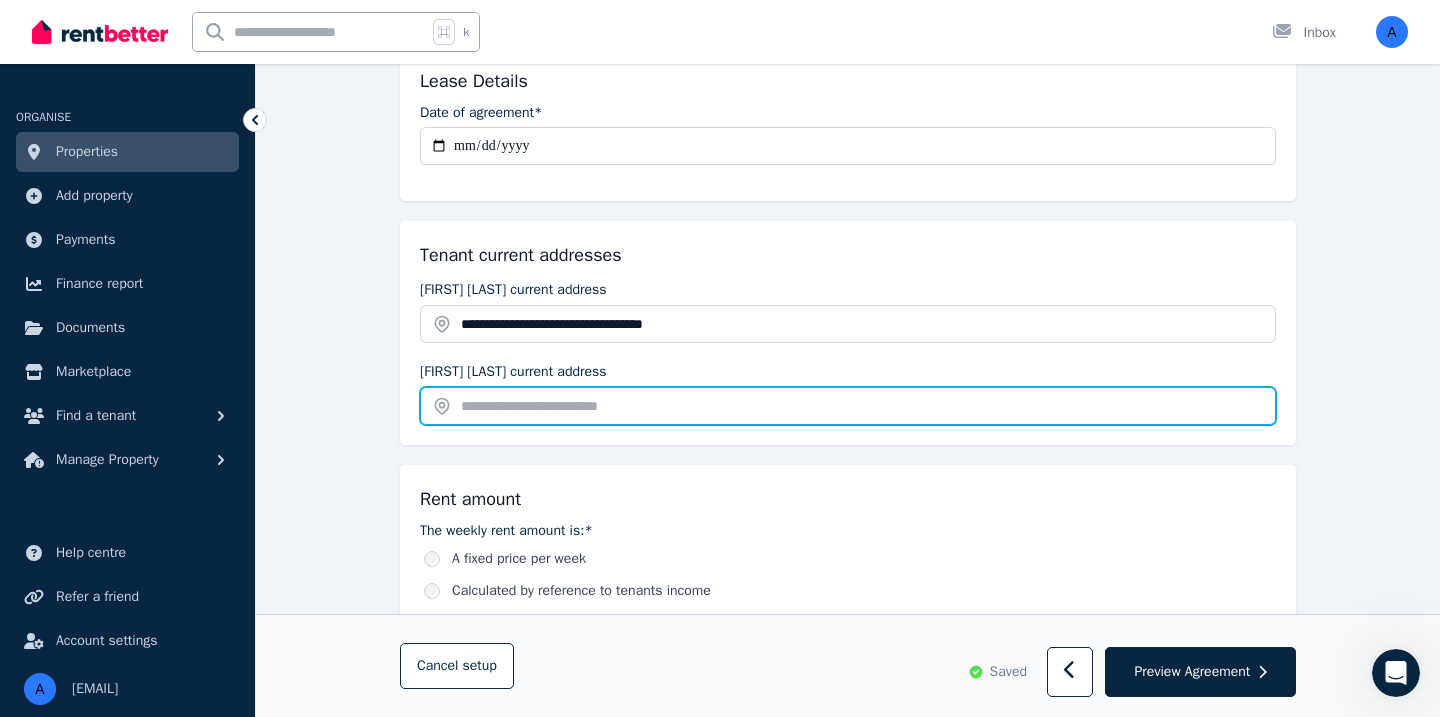 click at bounding box center [848, 406] 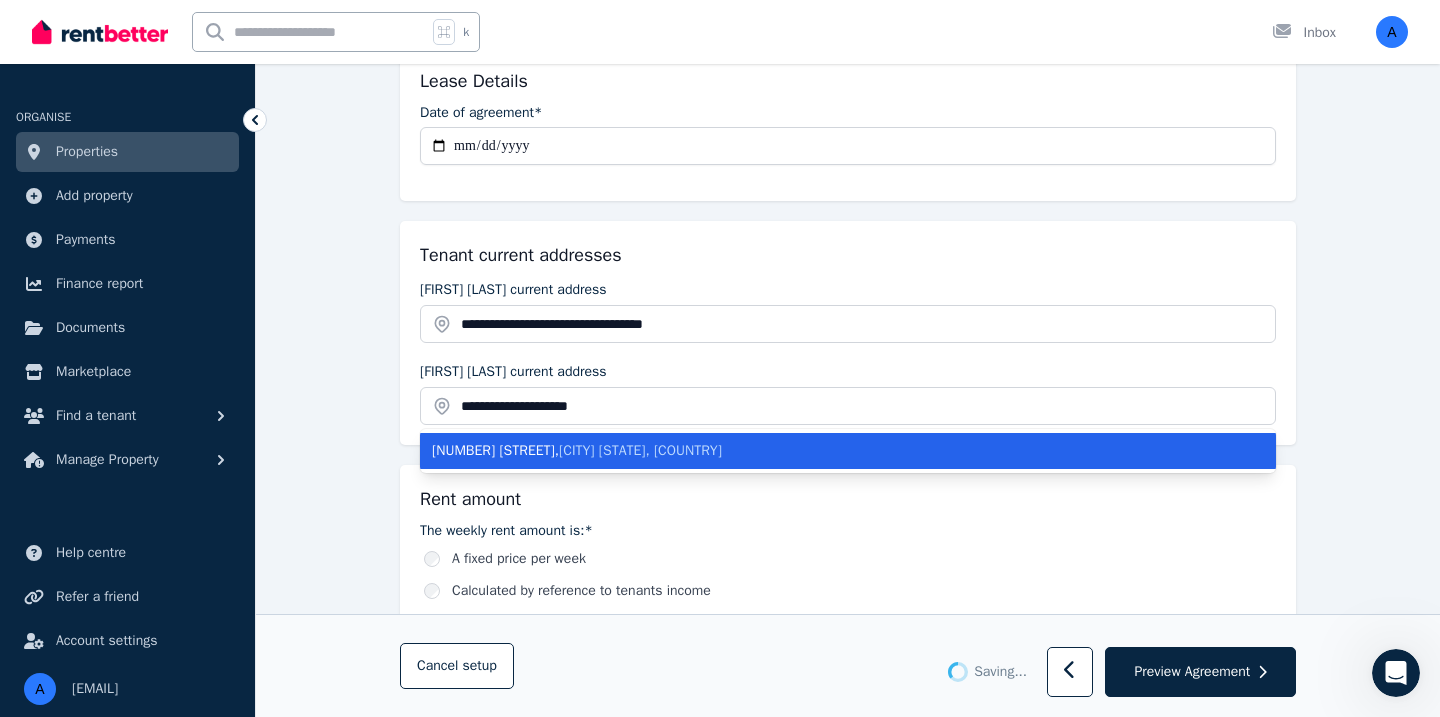 click on "[CITY] [STATE], [COUNTRY]" at bounding box center [640, 450] 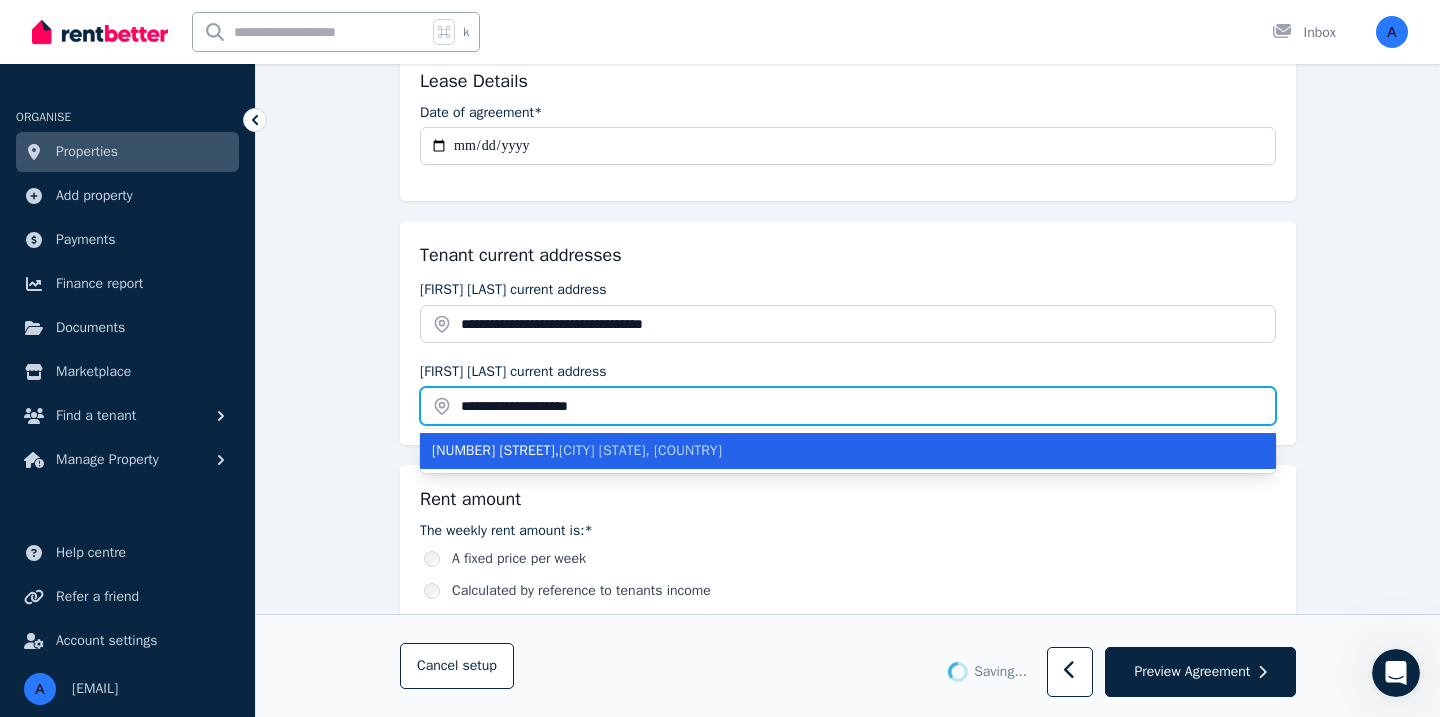 type on "**********" 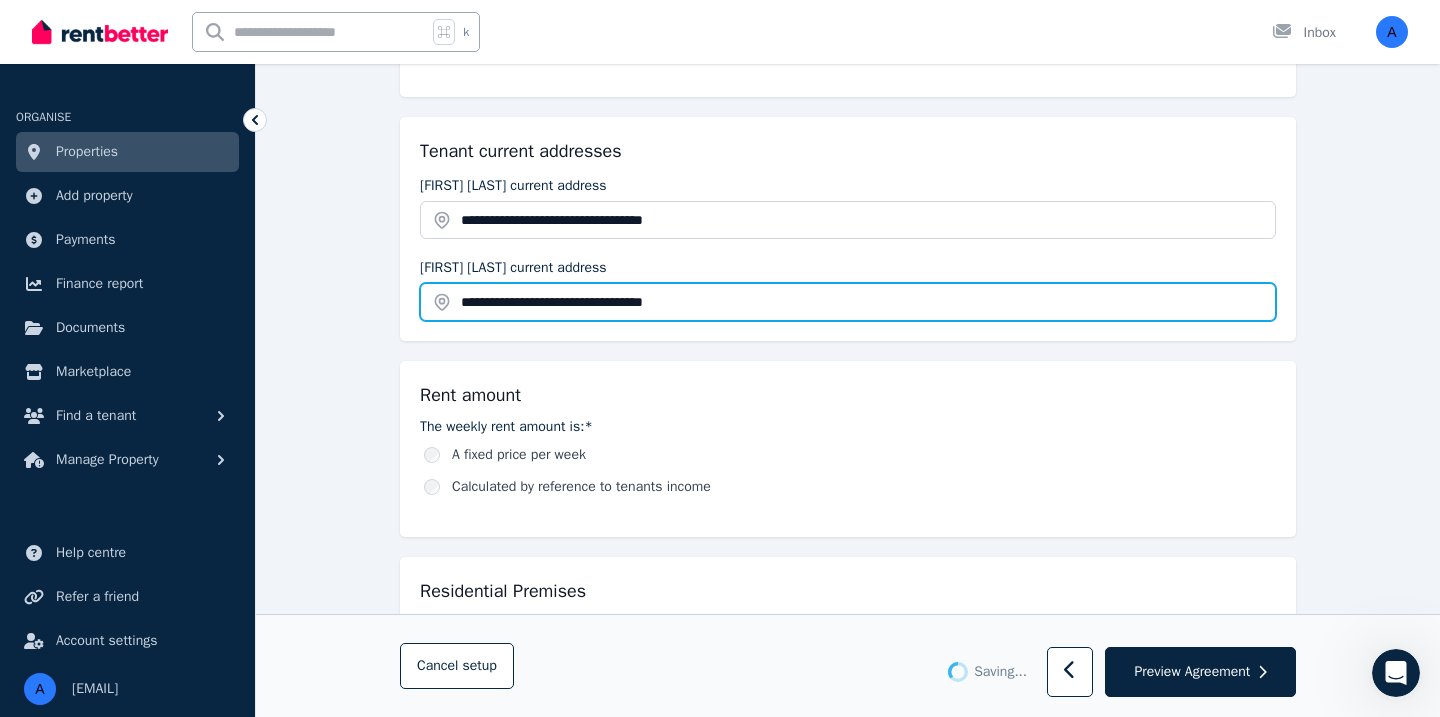 scroll, scrollTop: 404, scrollLeft: 0, axis: vertical 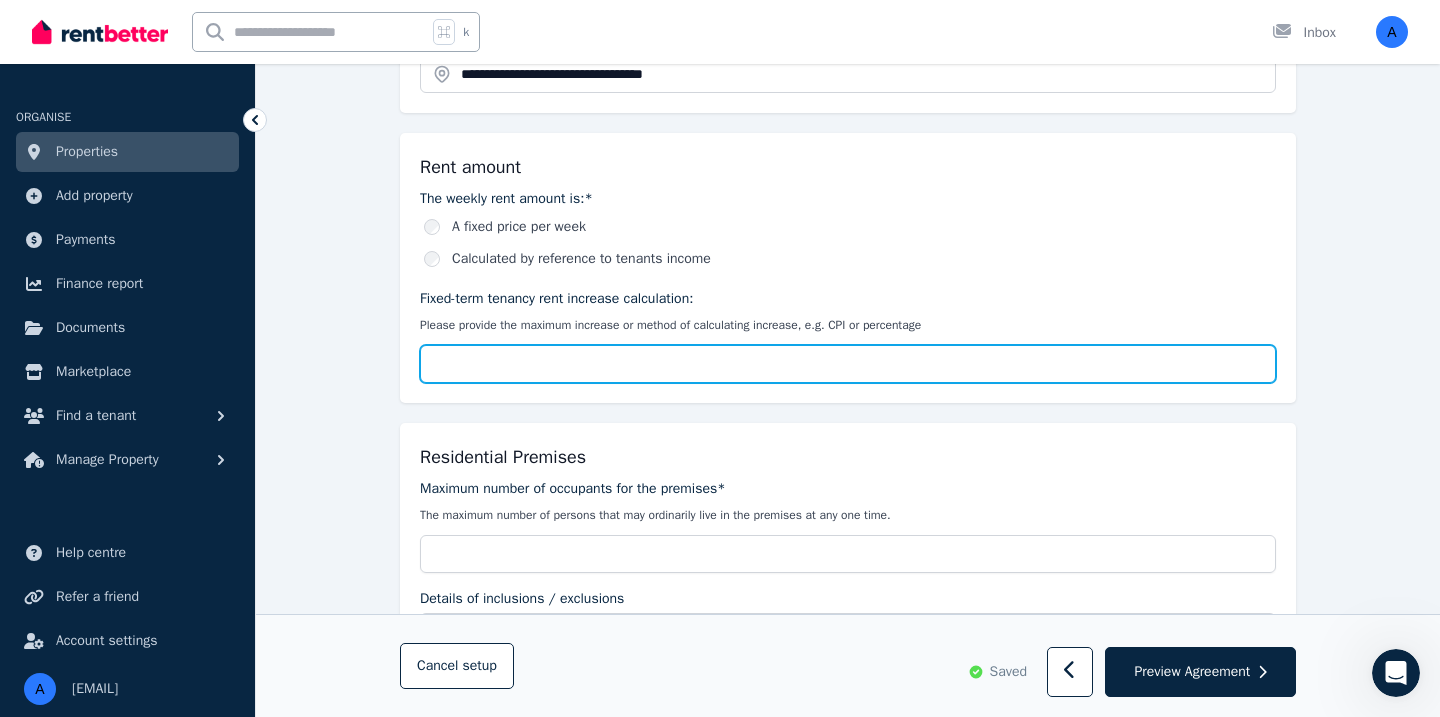 click on "Fixed-term tenancy rent increase calculation:" at bounding box center [848, 364] 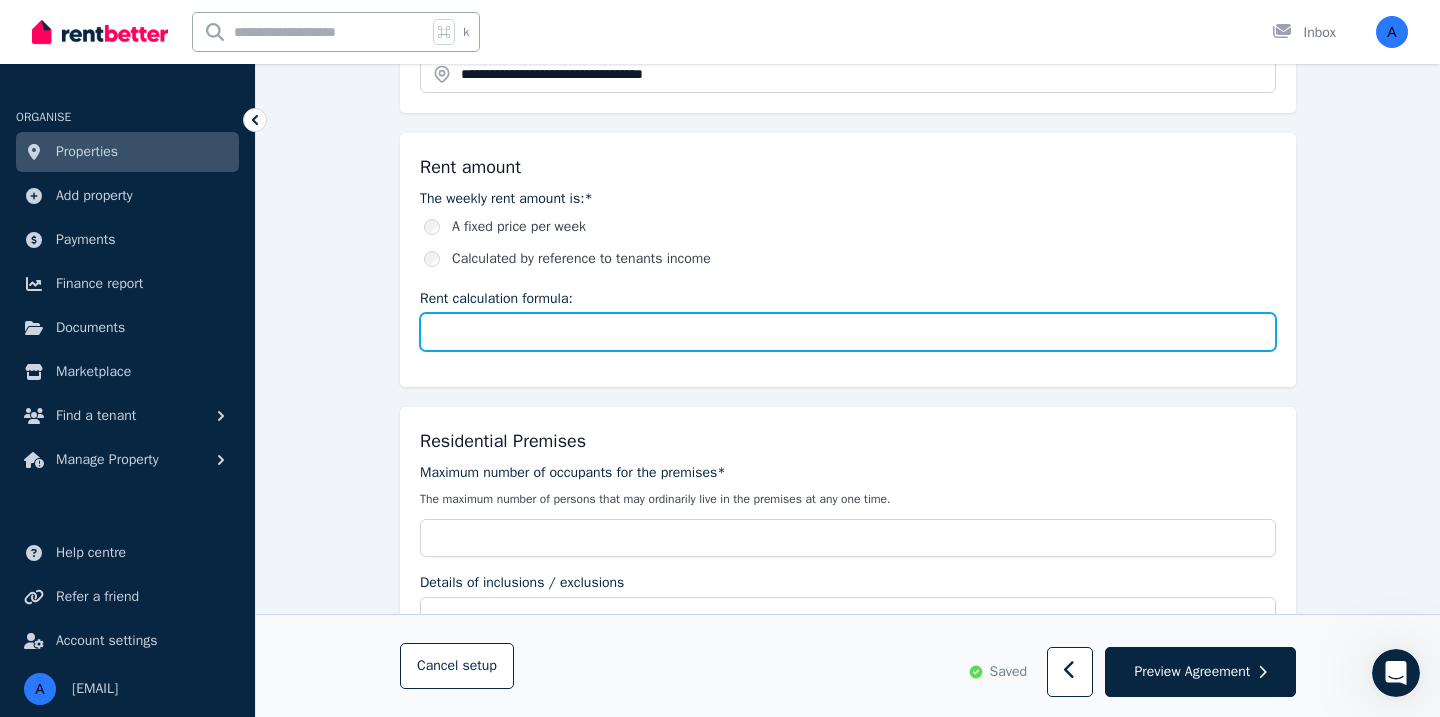 click on "Rent calculation formula:" at bounding box center (848, 332) 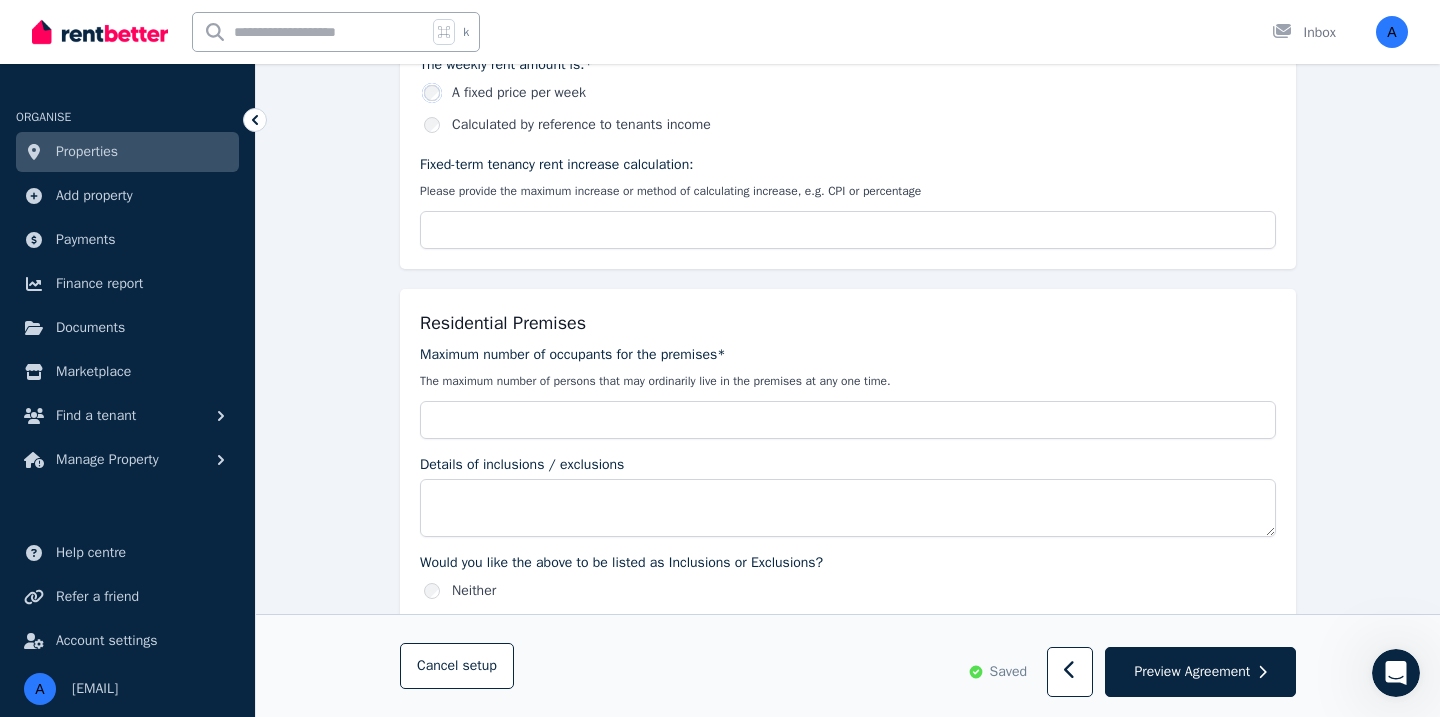 scroll, scrollTop: 805, scrollLeft: 0, axis: vertical 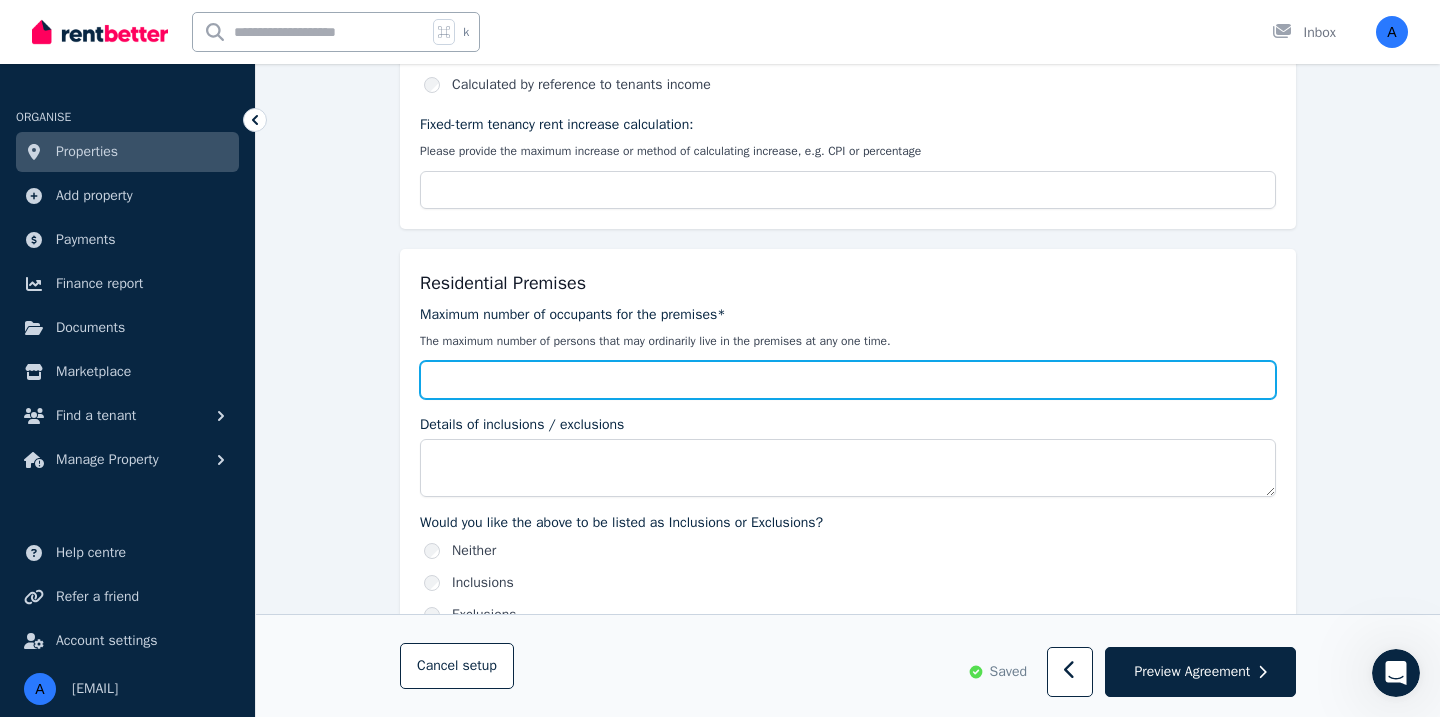 click on "Maximum number of occupants for the premises*" at bounding box center [848, 380] 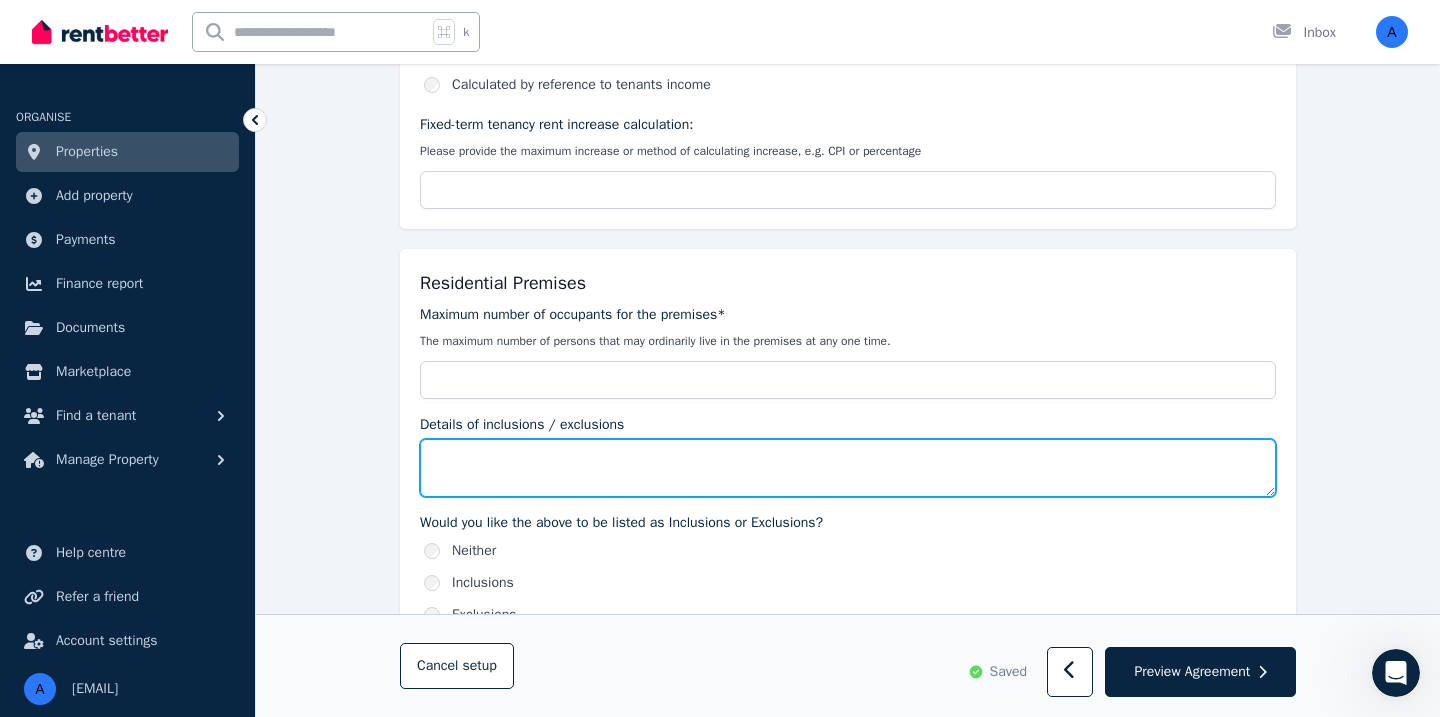click on "Details of inclusions / exclusions" at bounding box center (848, 468) 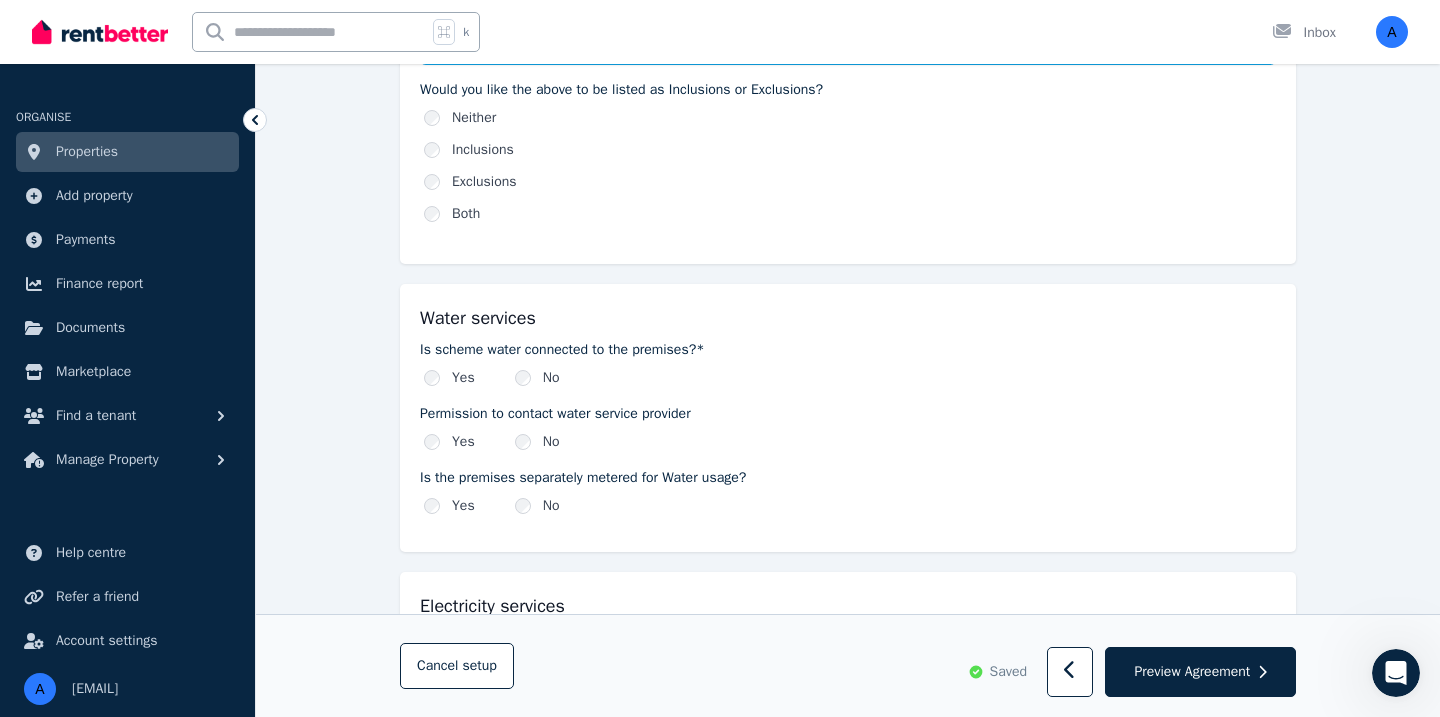 scroll, scrollTop: 1236, scrollLeft: 0, axis: vertical 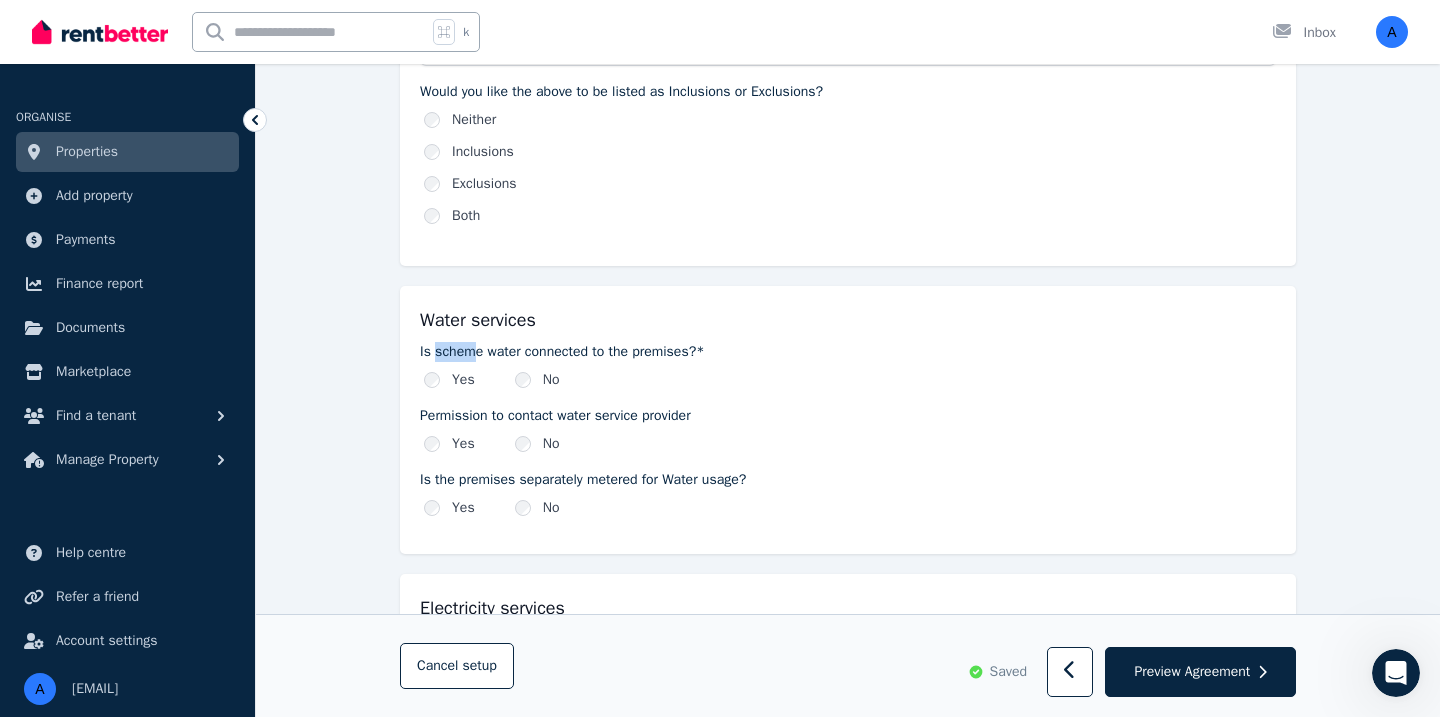 drag, startPoint x: 434, startPoint y: 348, endPoint x: 475, endPoint y: 349, distance: 41.01219 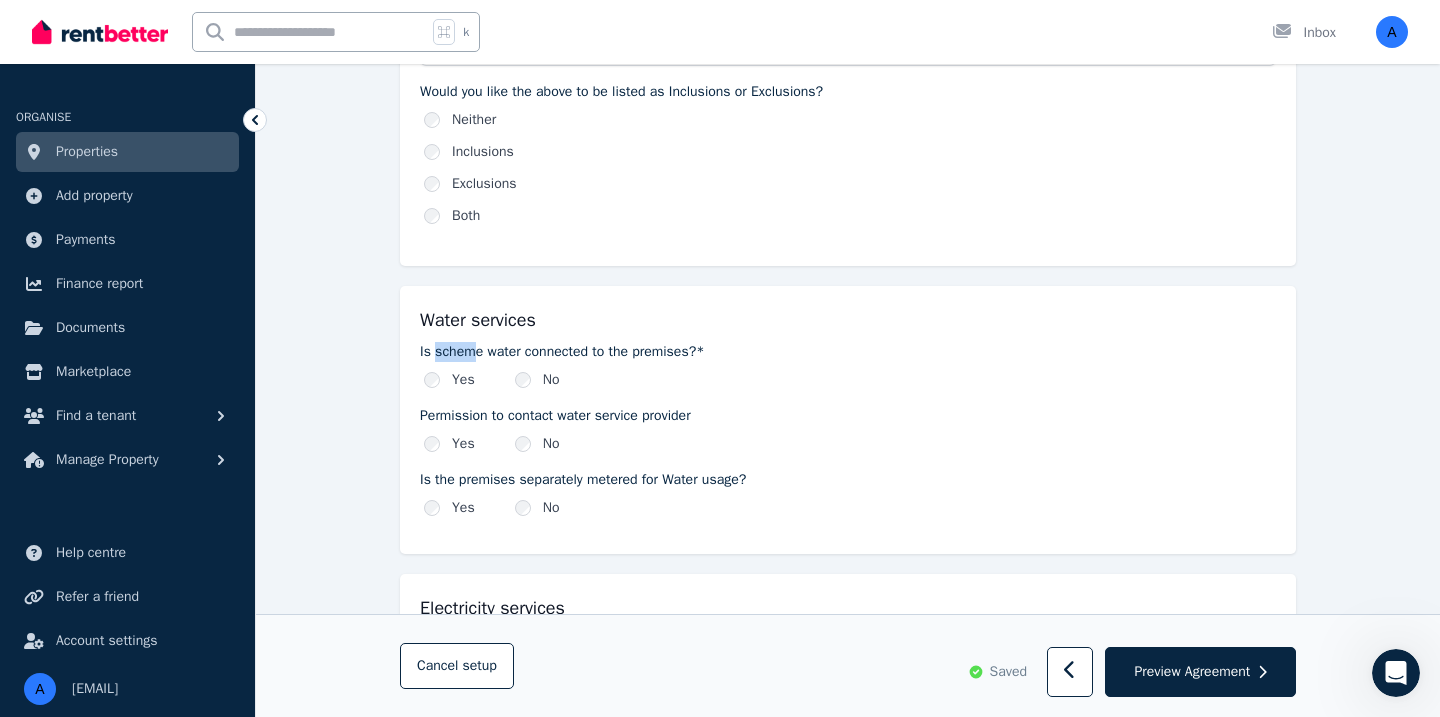 click on "Is scheme water connected to the premises?*" at bounding box center (848, 352) 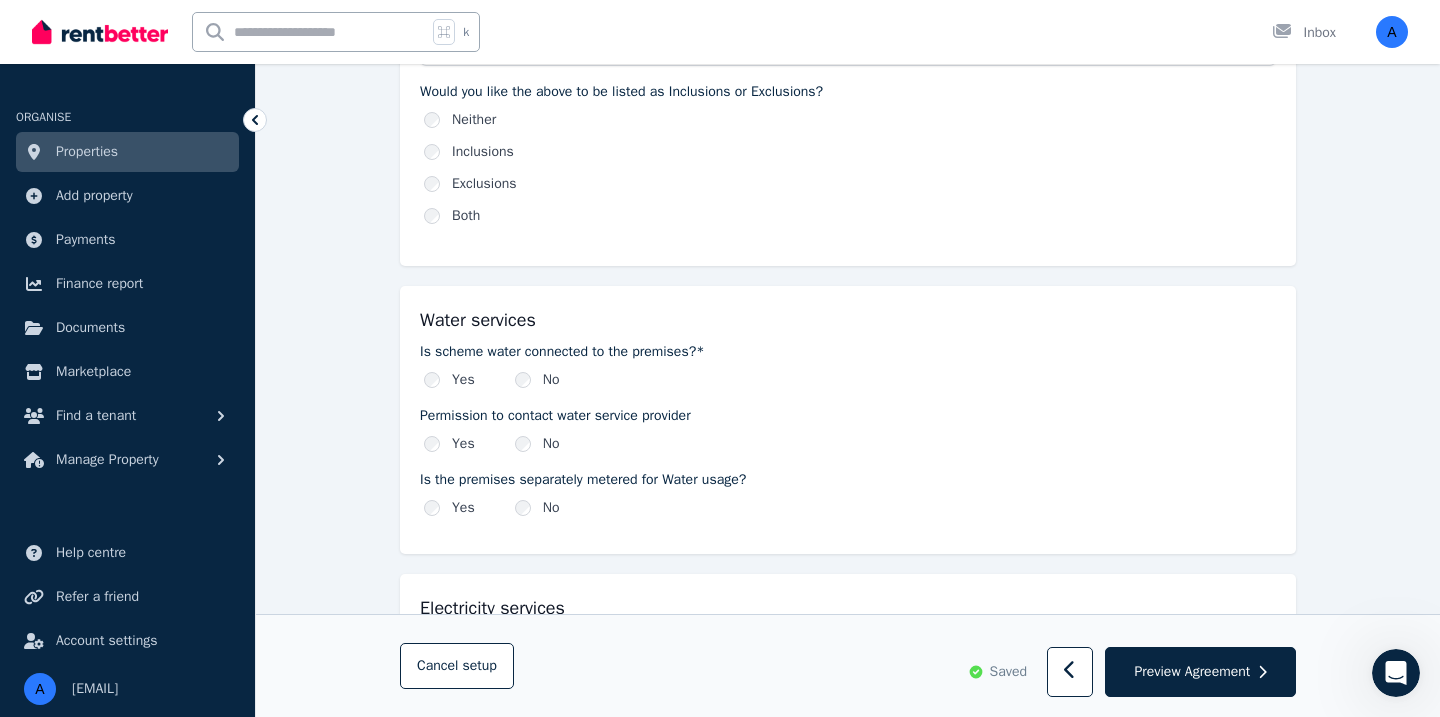 click on "Water services" at bounding box center [848, 320] 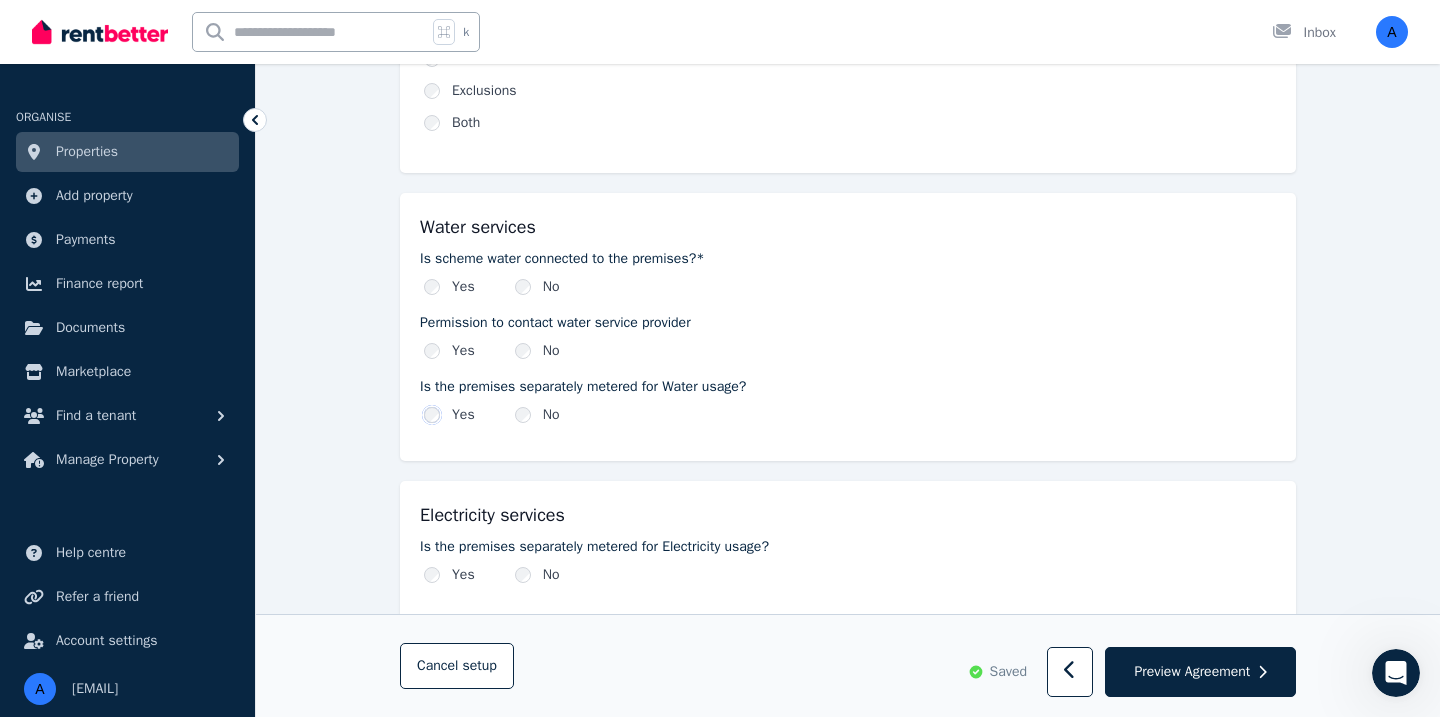 scroll, scrollTop: 1331, scrollLeft: 0, axis: vertical 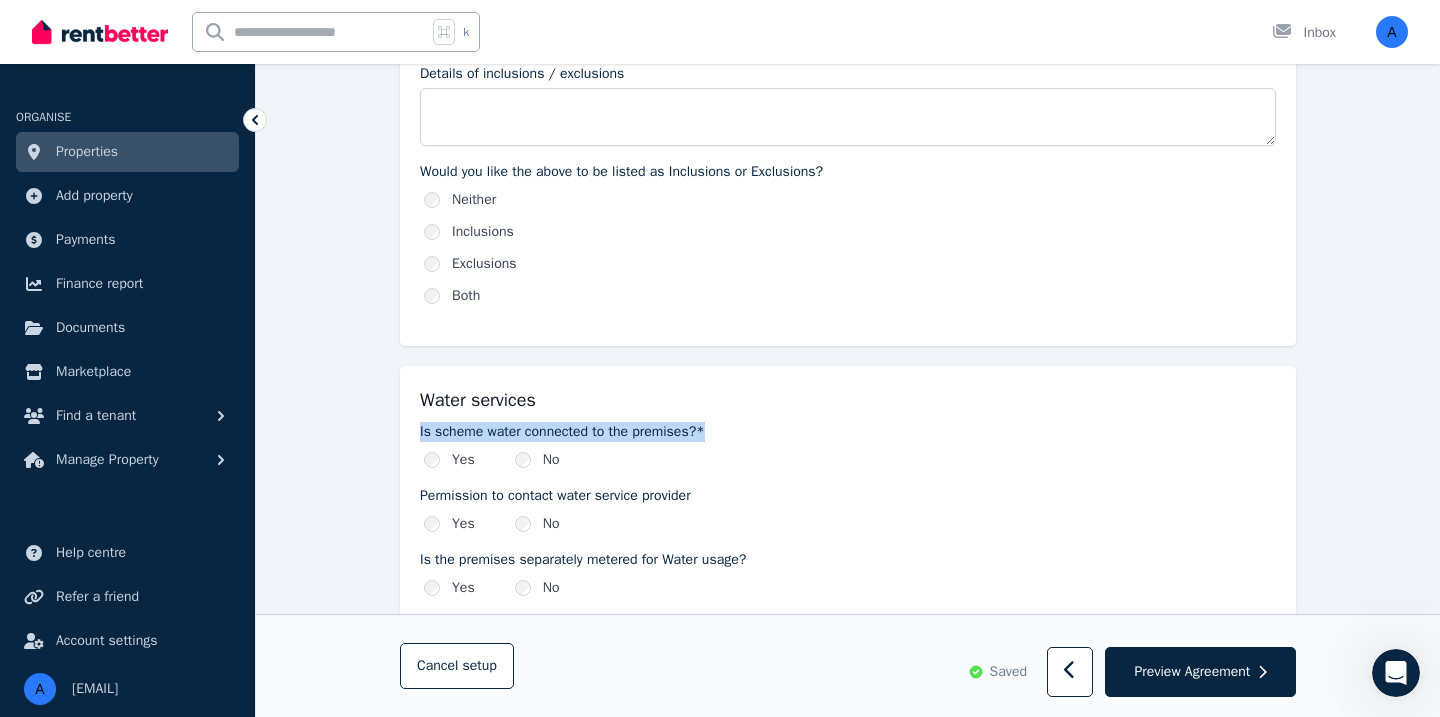 drag, startPoint x: 420, startPoint y: 435, endPoint x: 724, endPoint y: 435, distance: 304 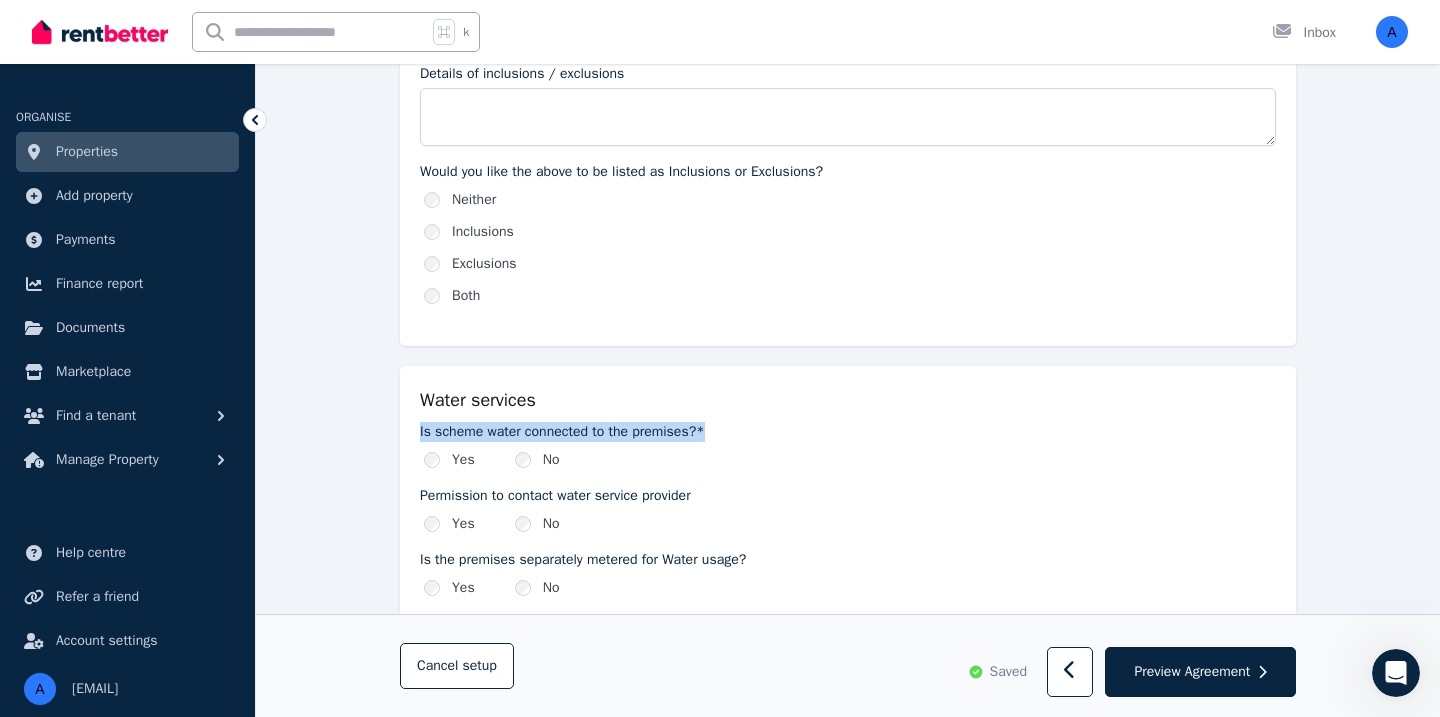 click on "Is scheme water connected to the premises?*" at bounding box center (848, 432) 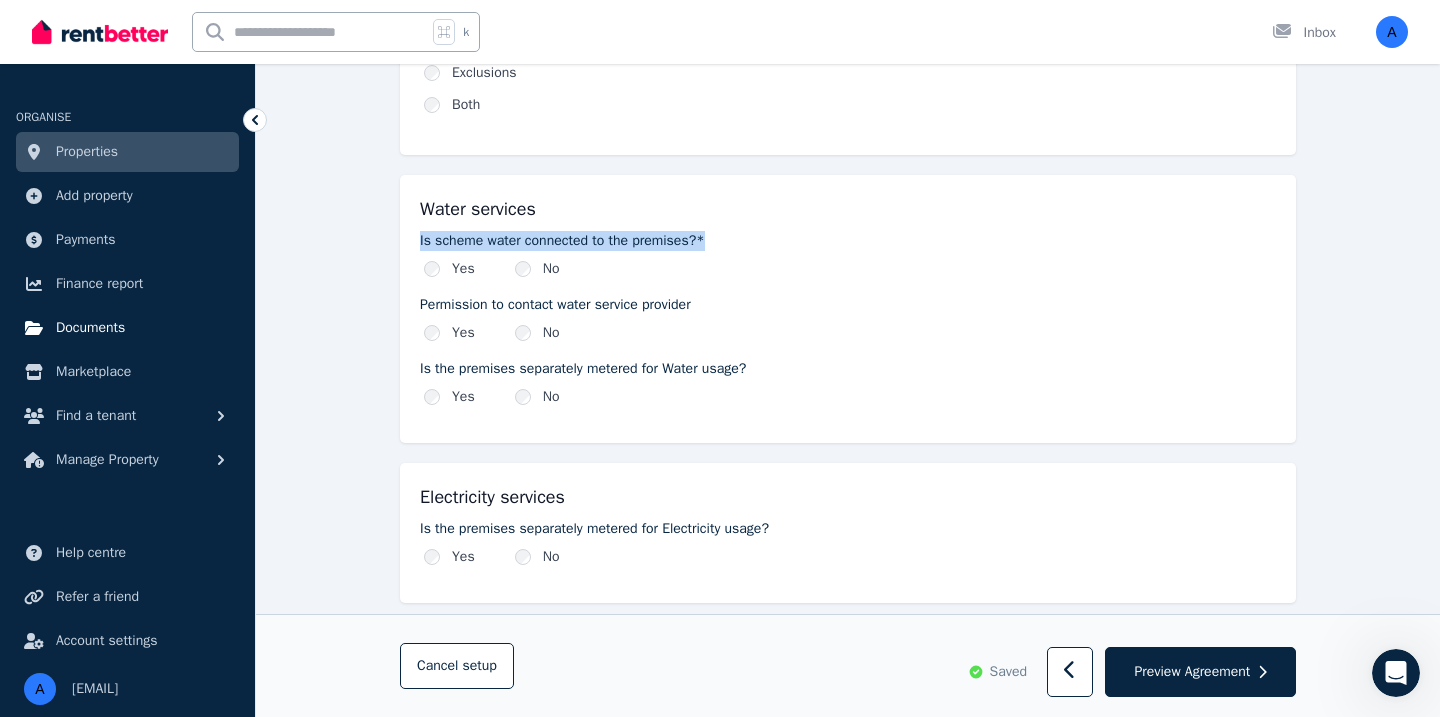 scroll, scrollTop: 1358, scrollLeft: 0, axis: vertical 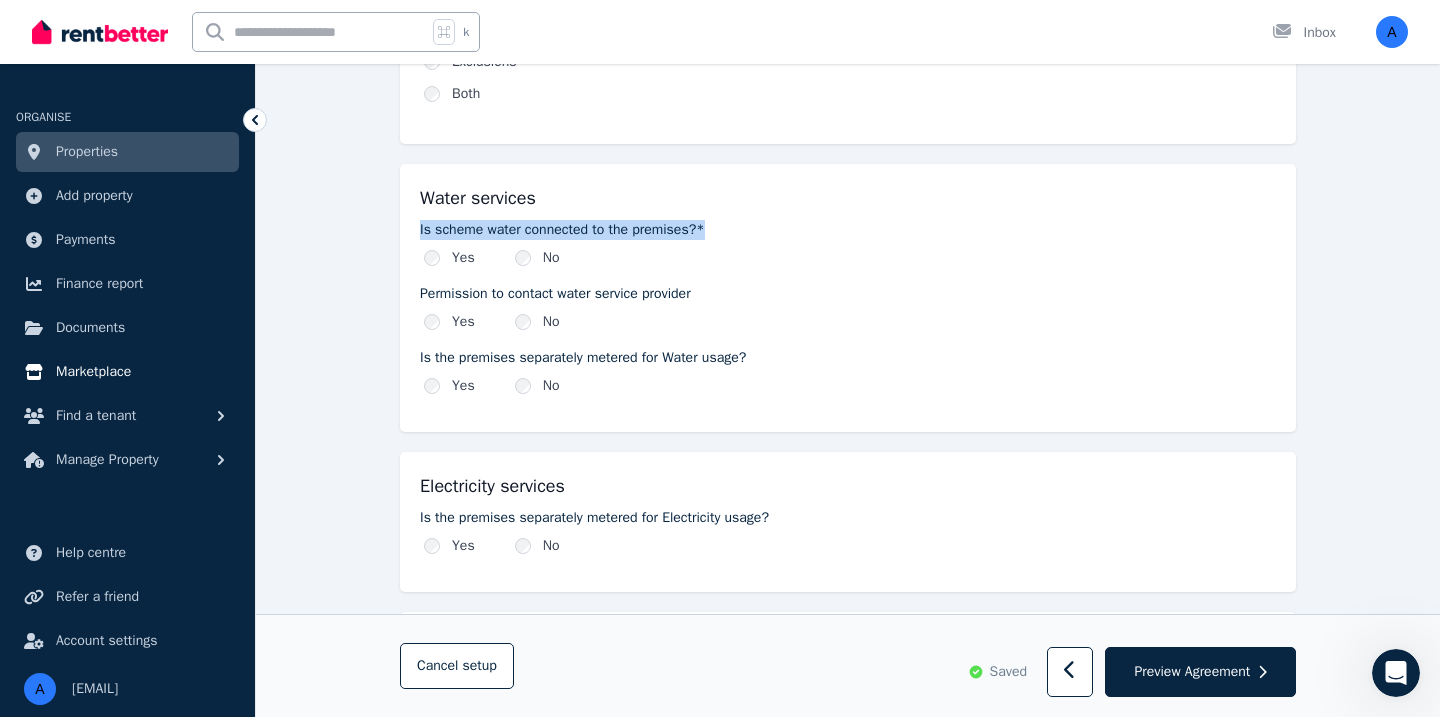 click on "Marketplace" at bounding box center (93, 372) 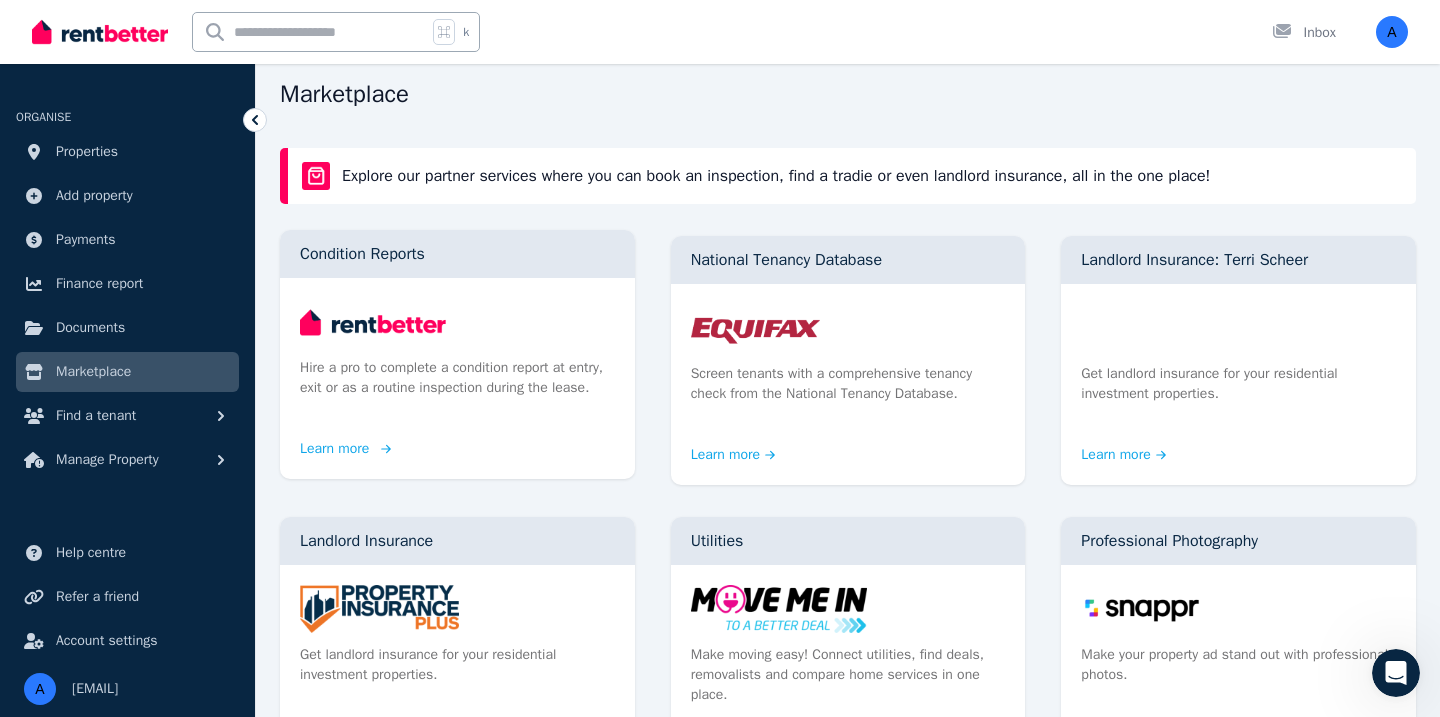 scroll, scrollTop: 89, scrollLeft: 0, axis: vertical 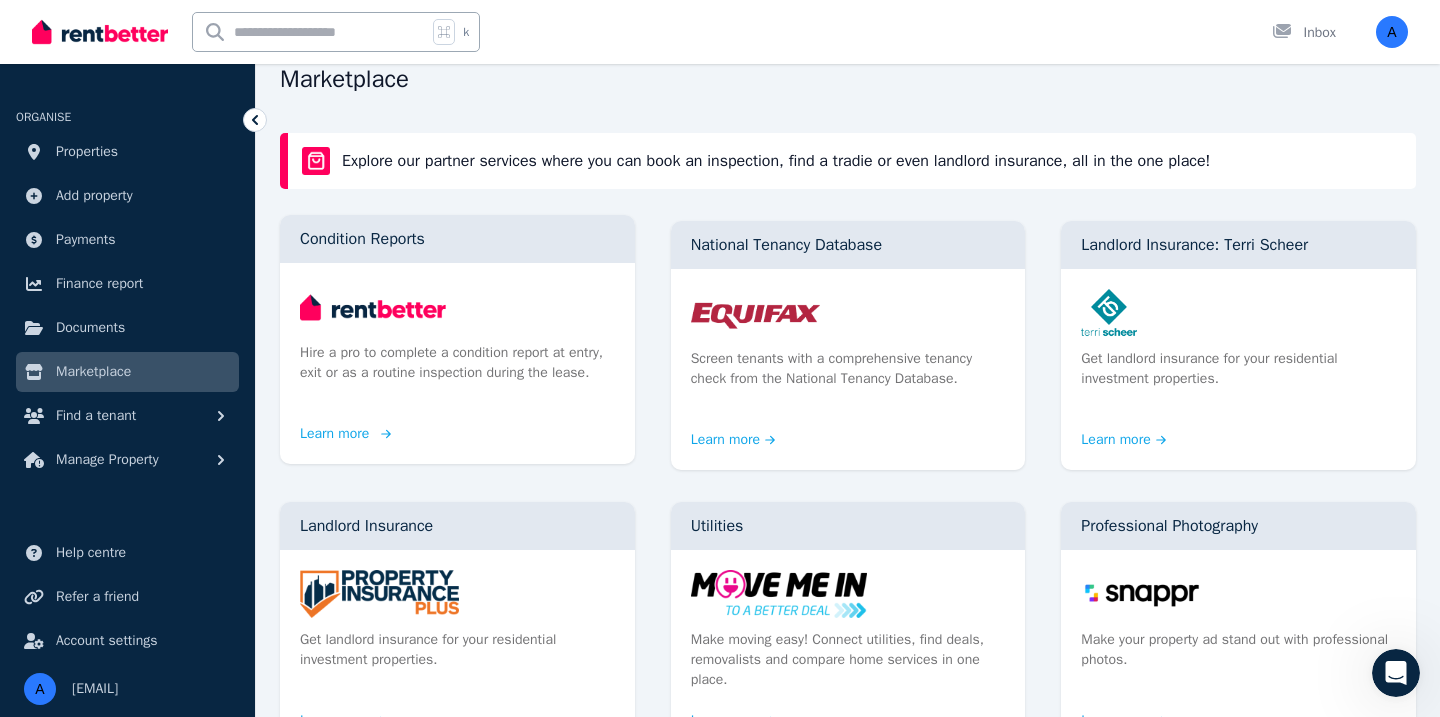 click on "Learn more" at bounding box center (343, 434) 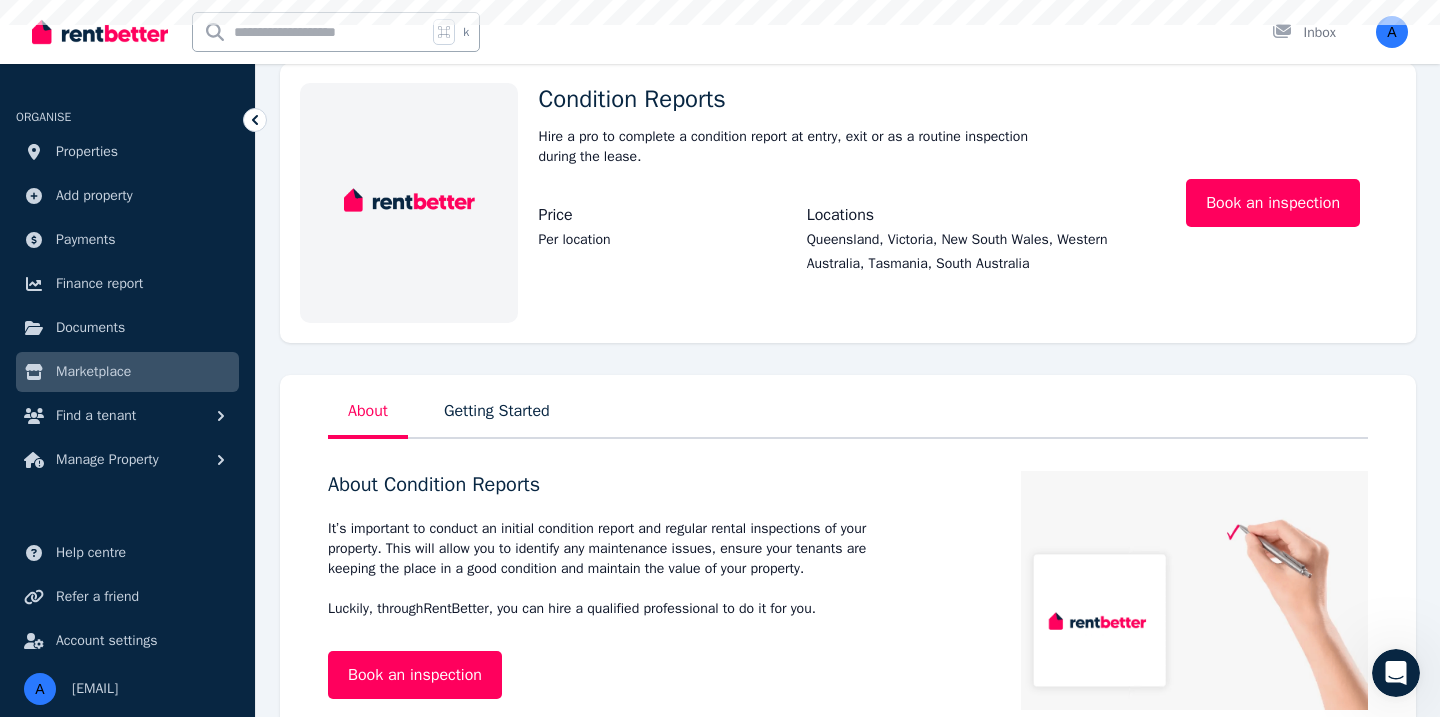 scroll, scrollTop: 0, scrollLeft: 0, axis: both 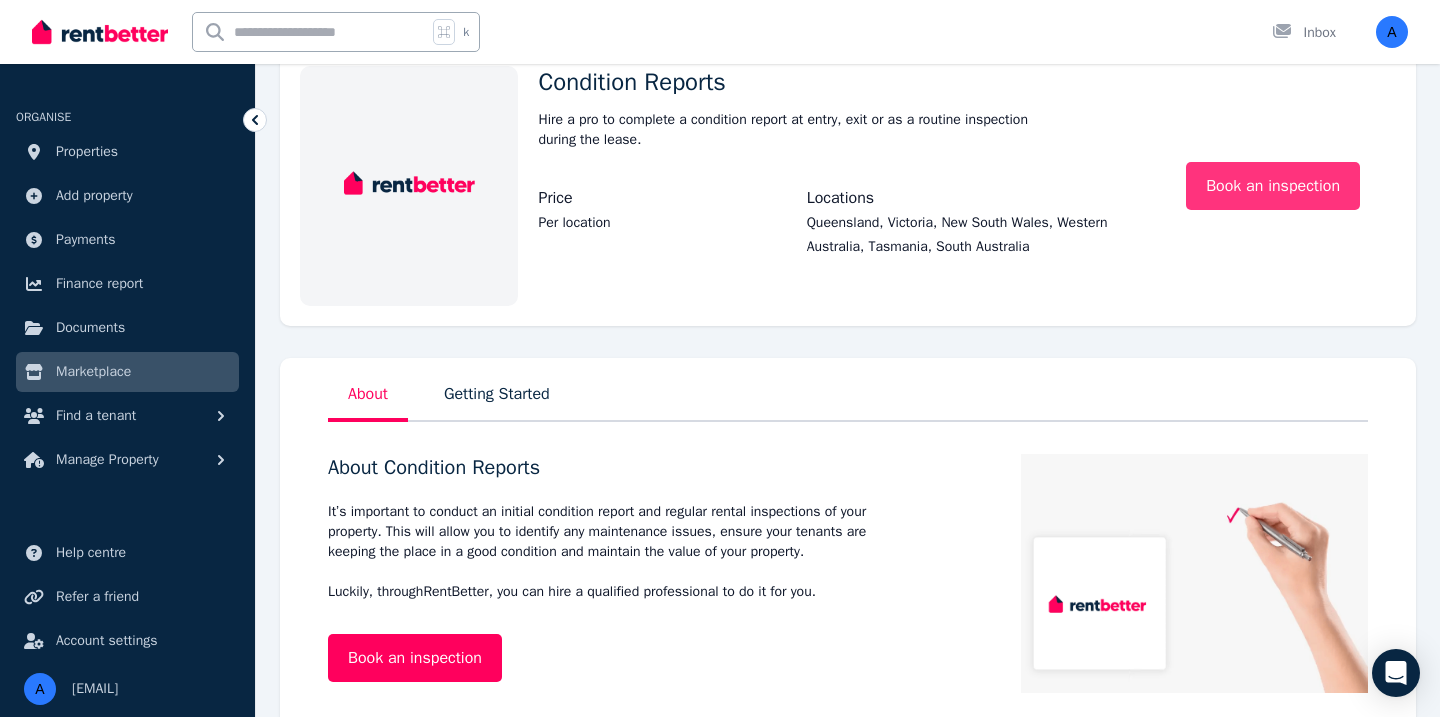 click on "Book an inspection" at bounding box center (1273, 186) 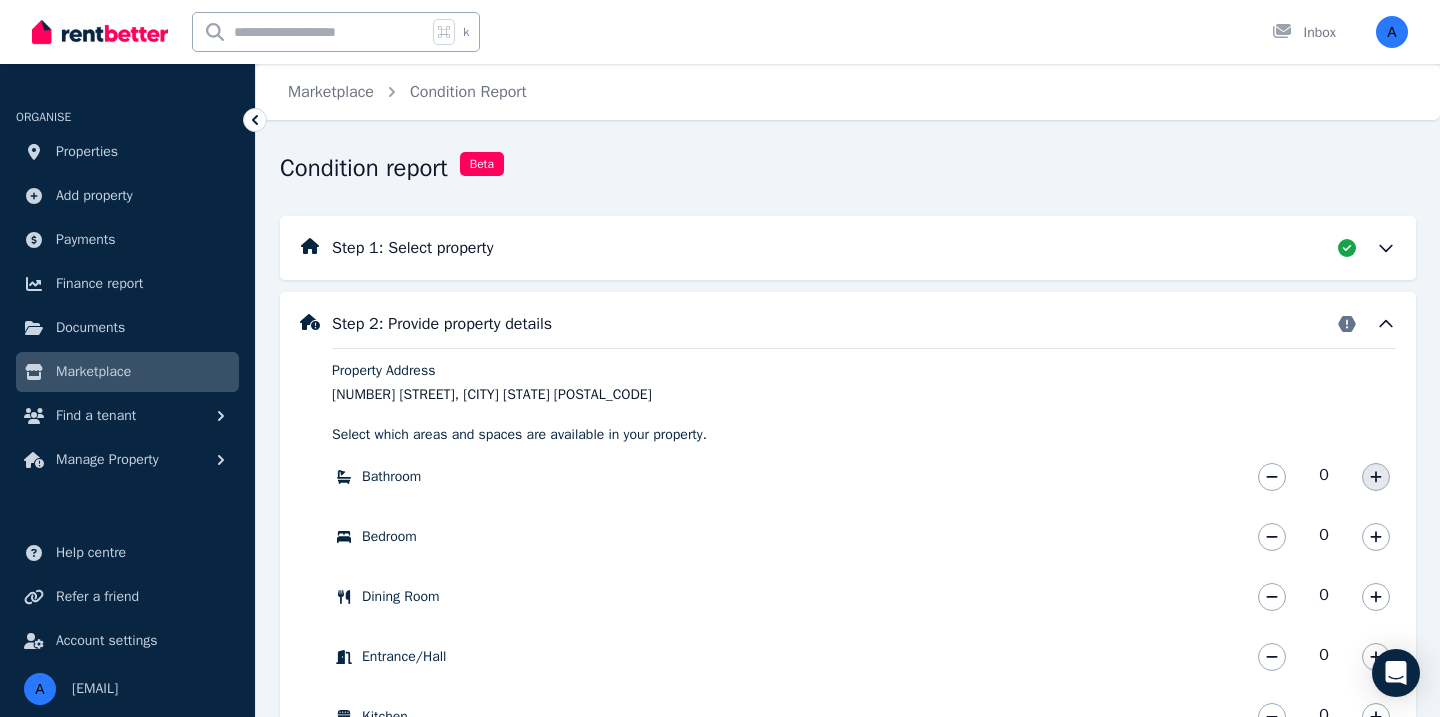 click 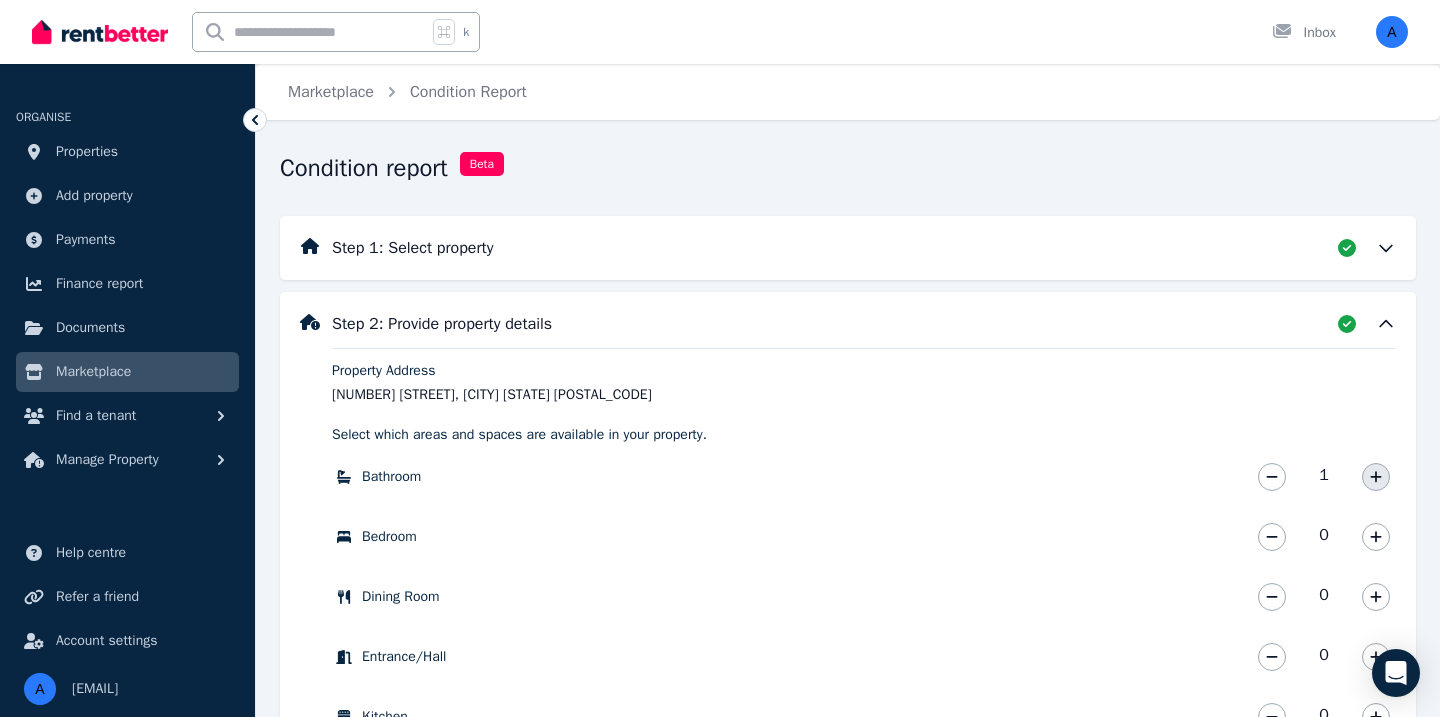 click 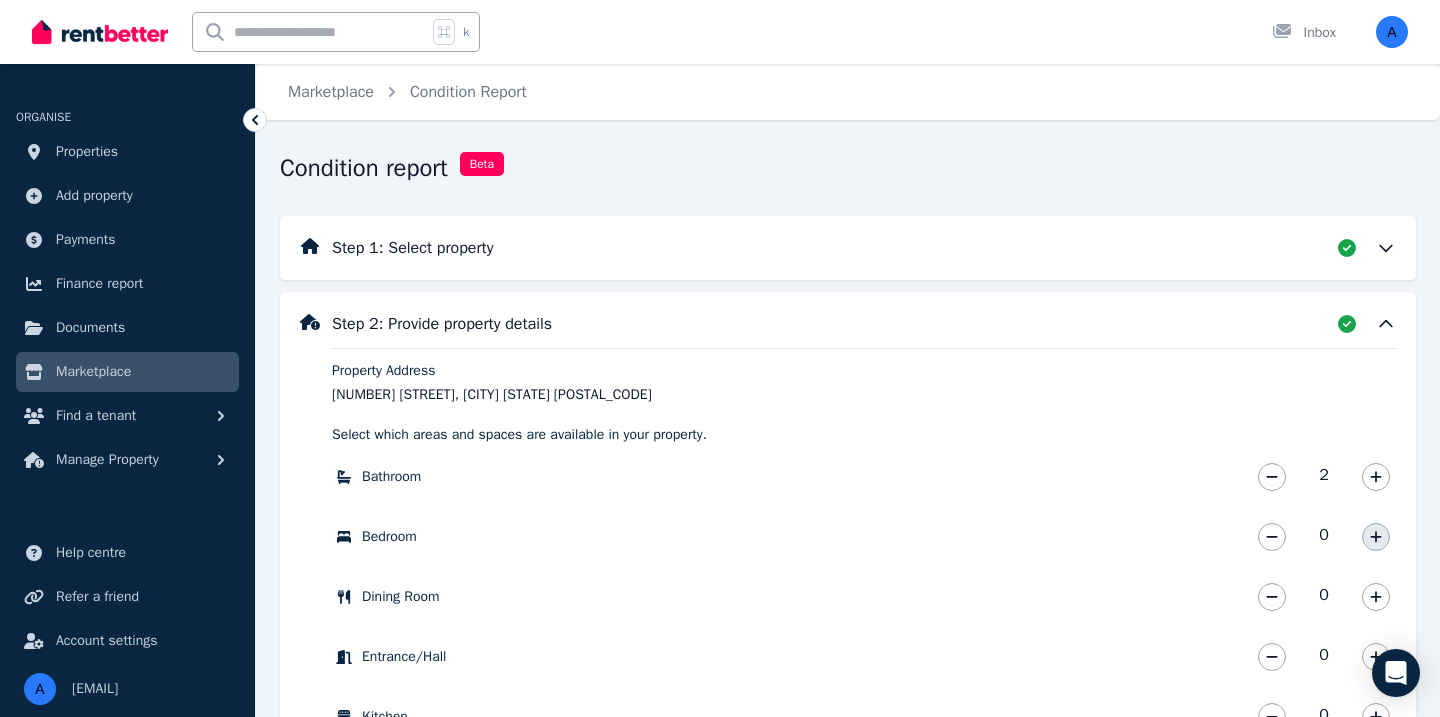 click 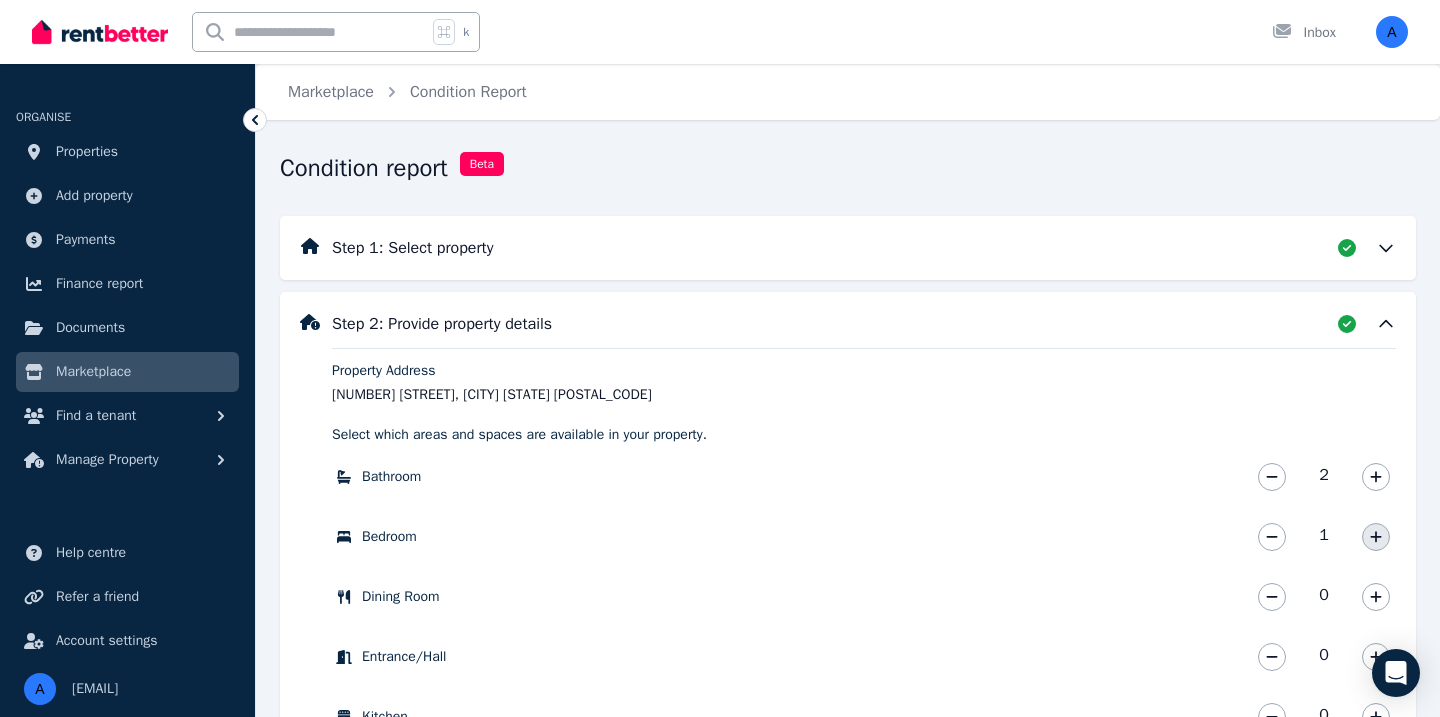 click 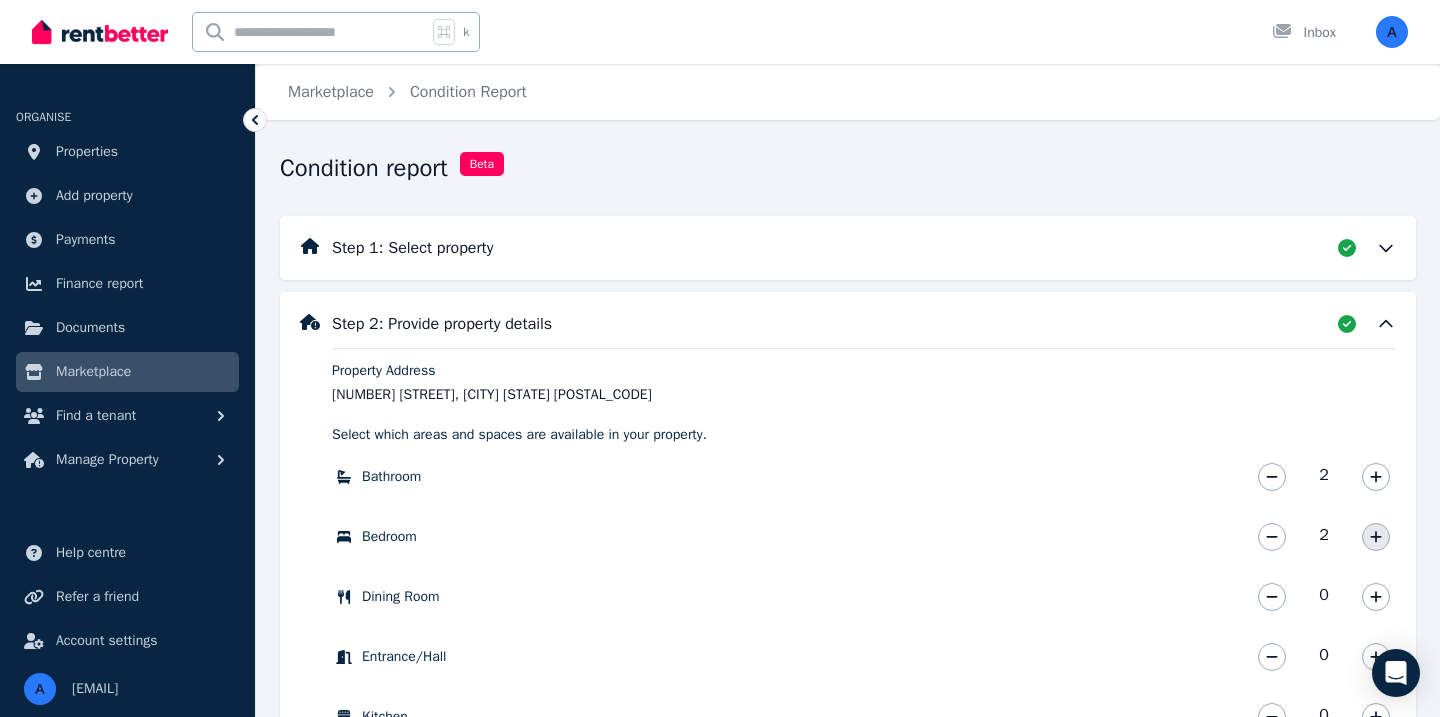 click 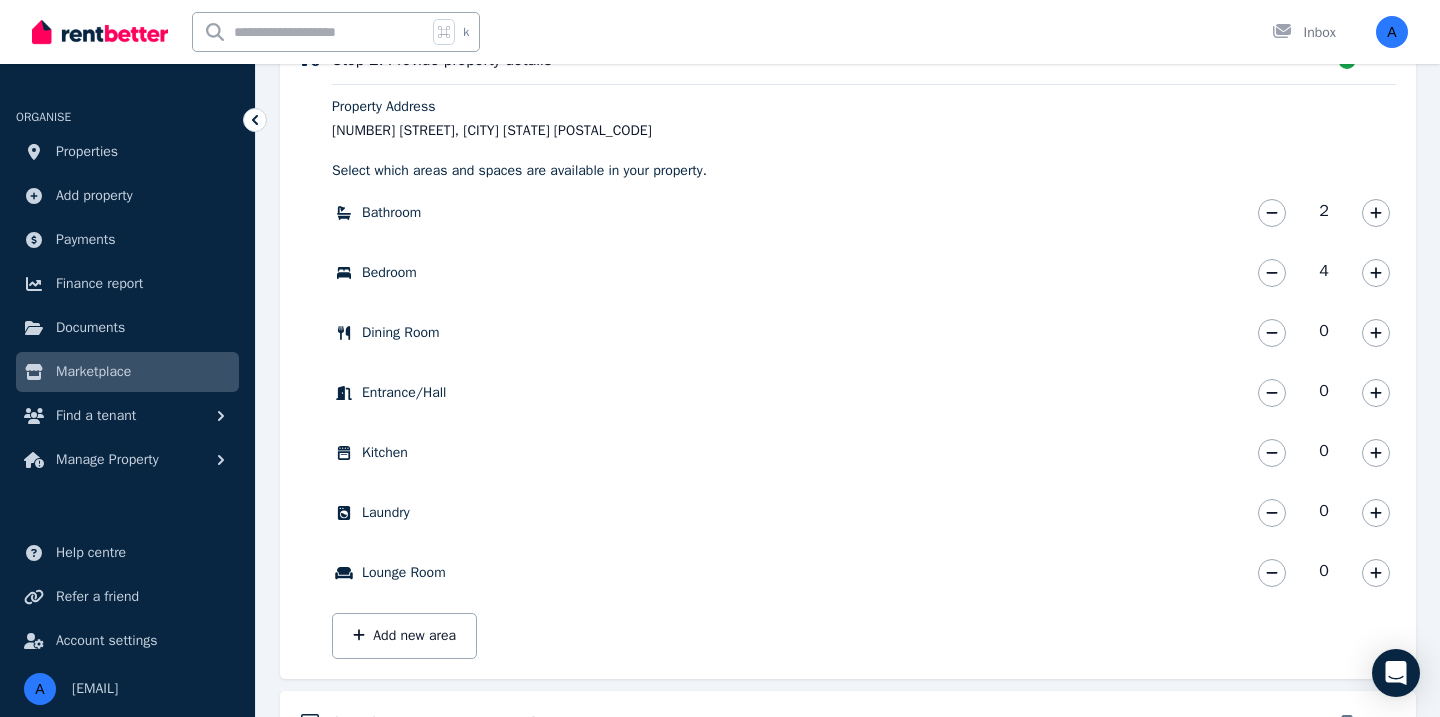 scroll, scrollTop: 267, scrollLeft: 0, axis: vertical 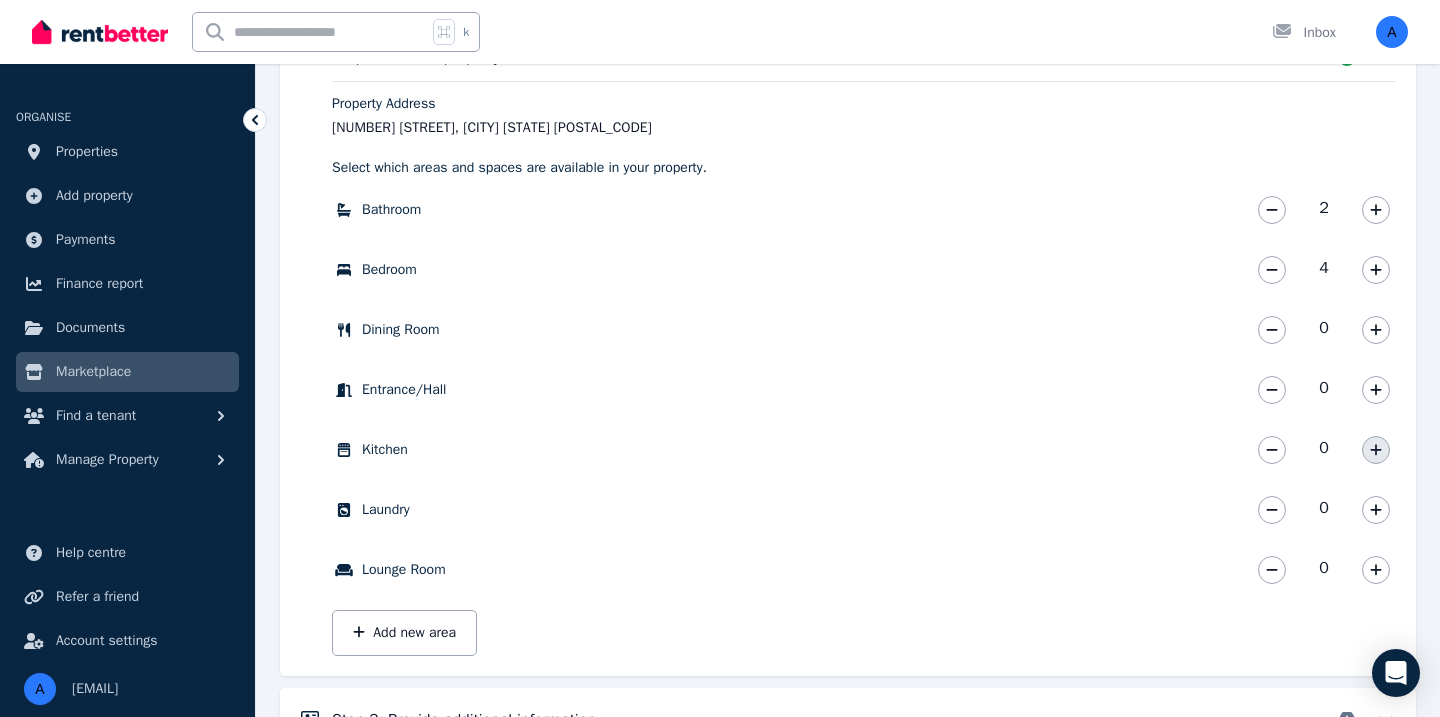 click at bounding box center (1376, 450) 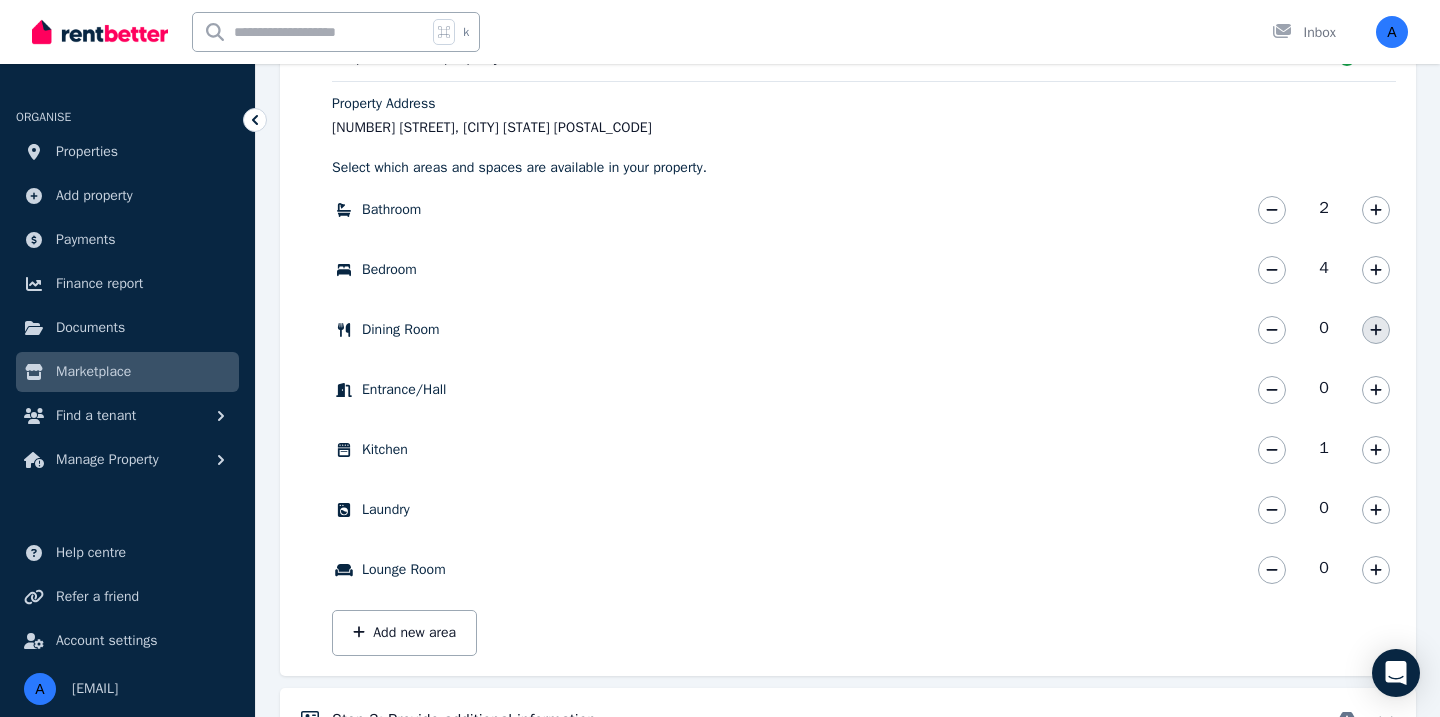click 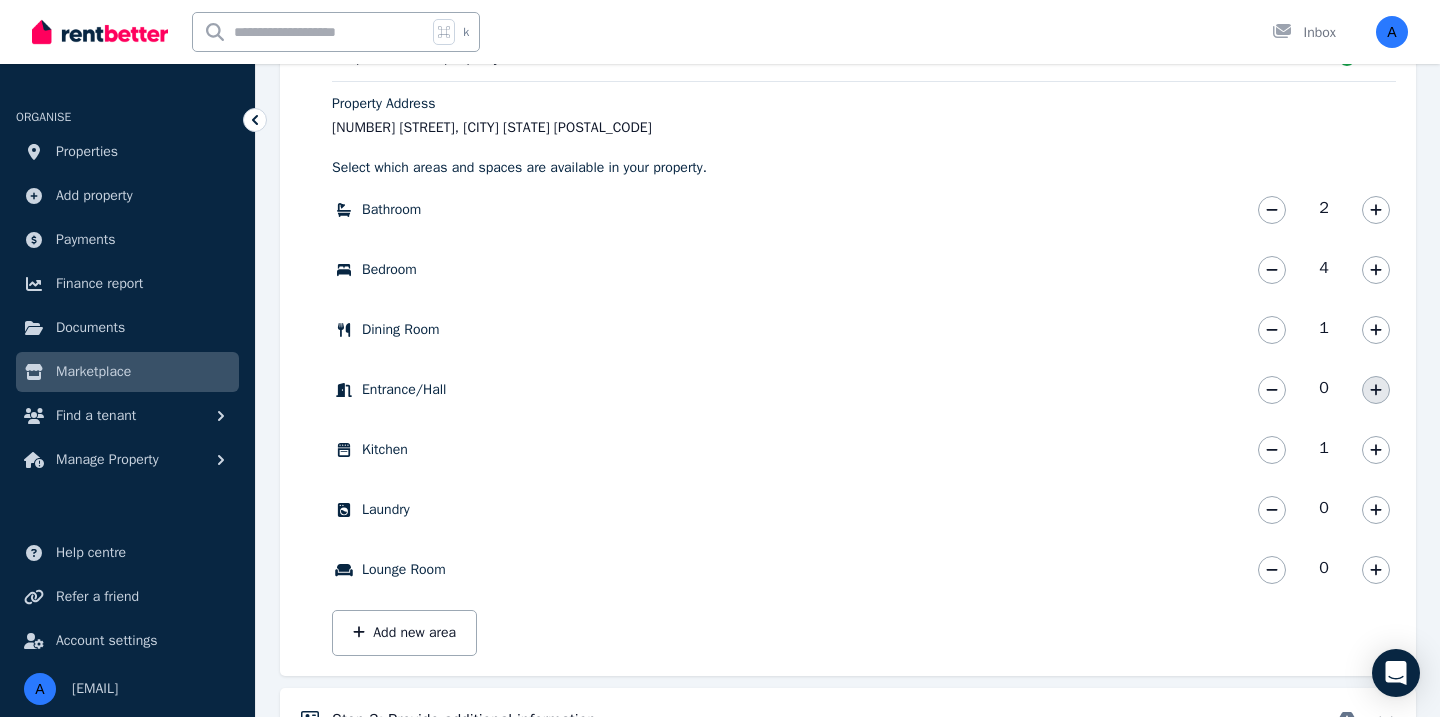 click 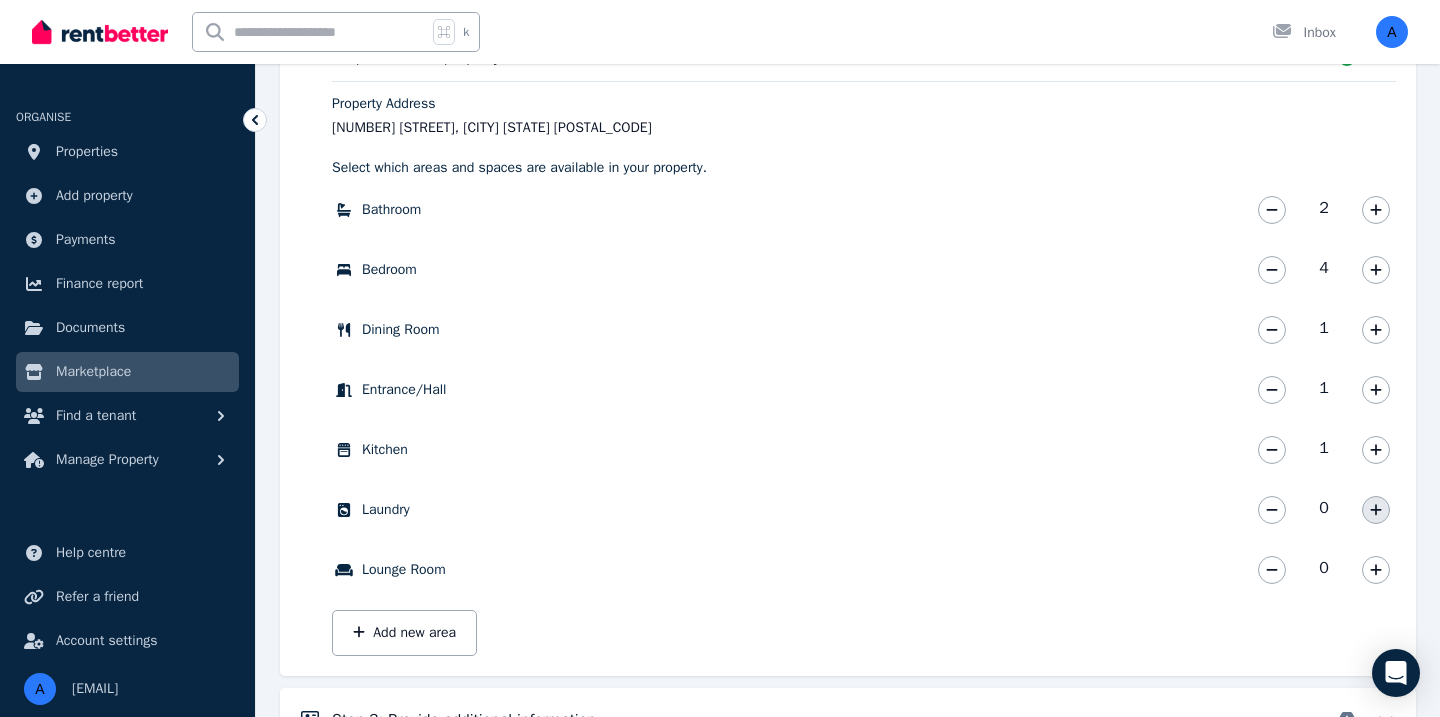 click at bounding box center [1376, 510] 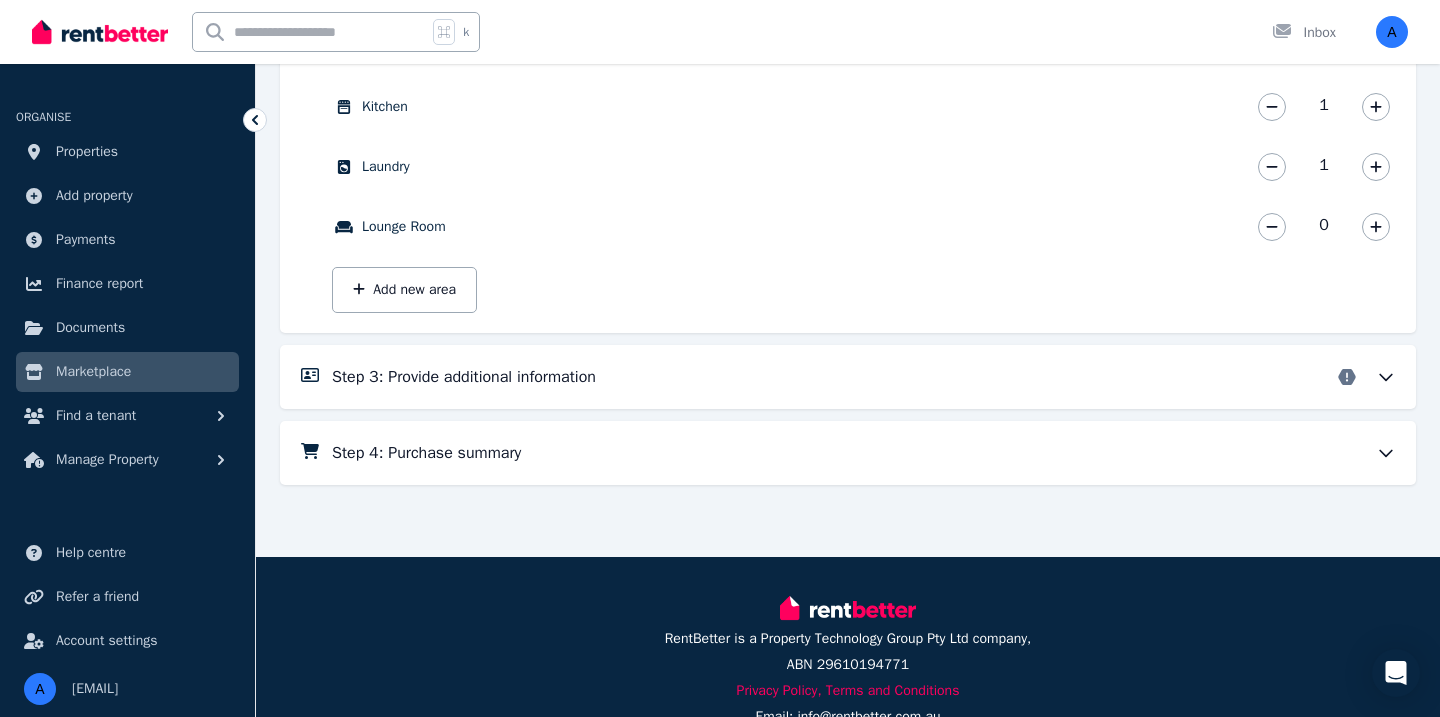 scroll, scrollTop: 610, scrollLeft: 0, axis: vertical 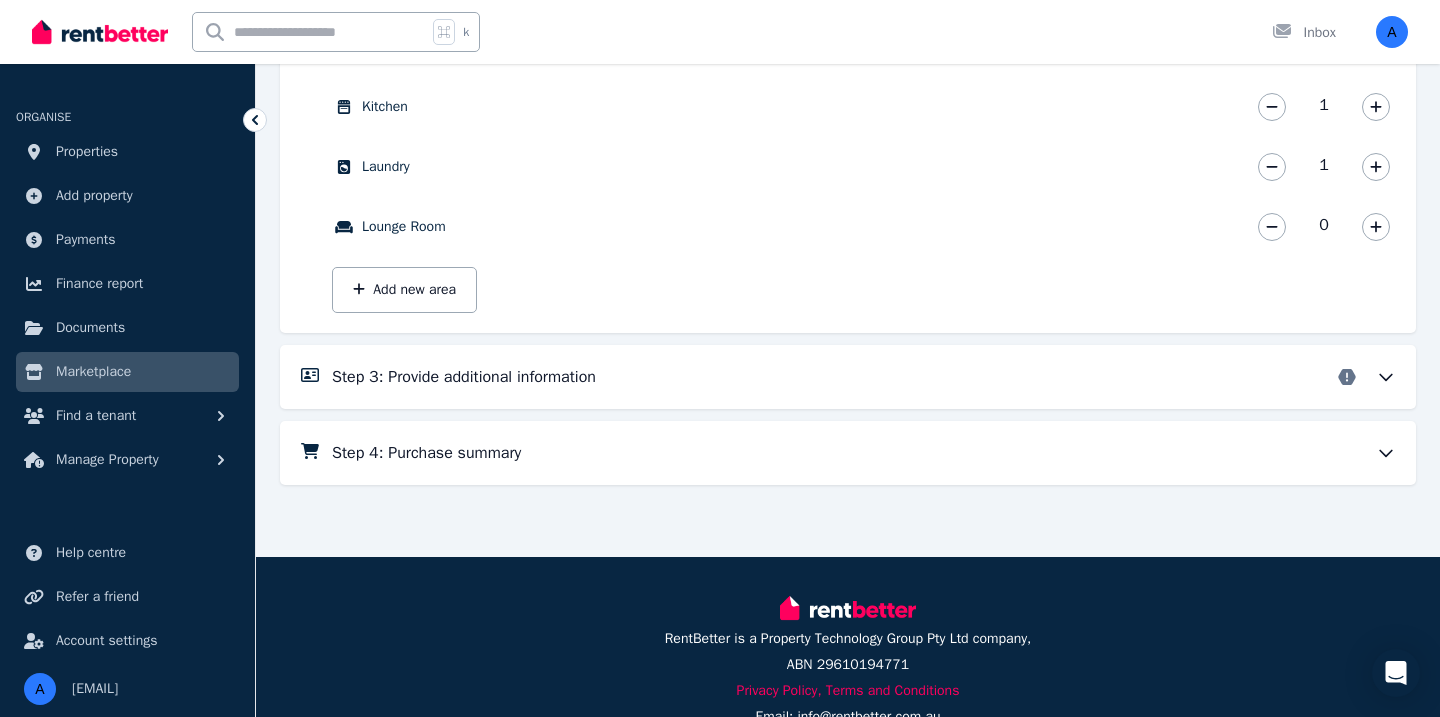 click 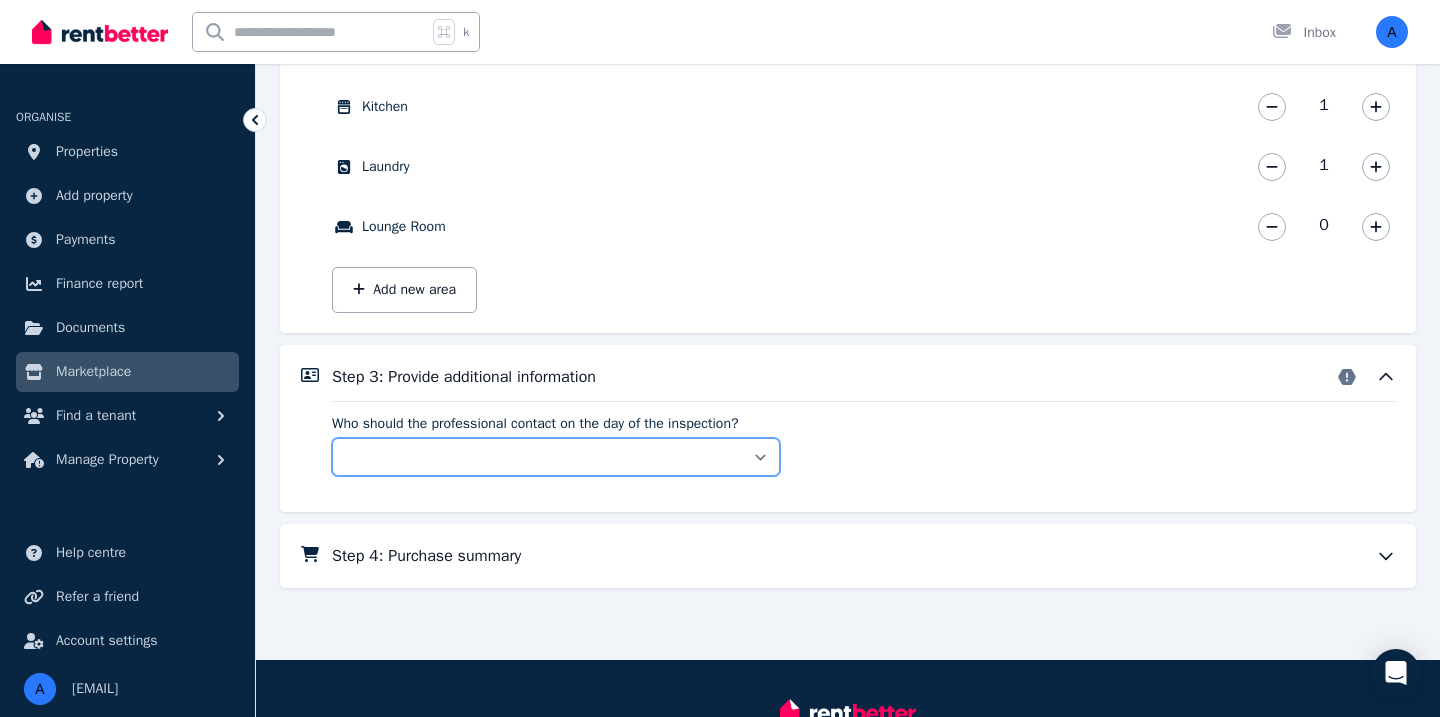 click on "** ****** *****" at bounding box center [556, 457] 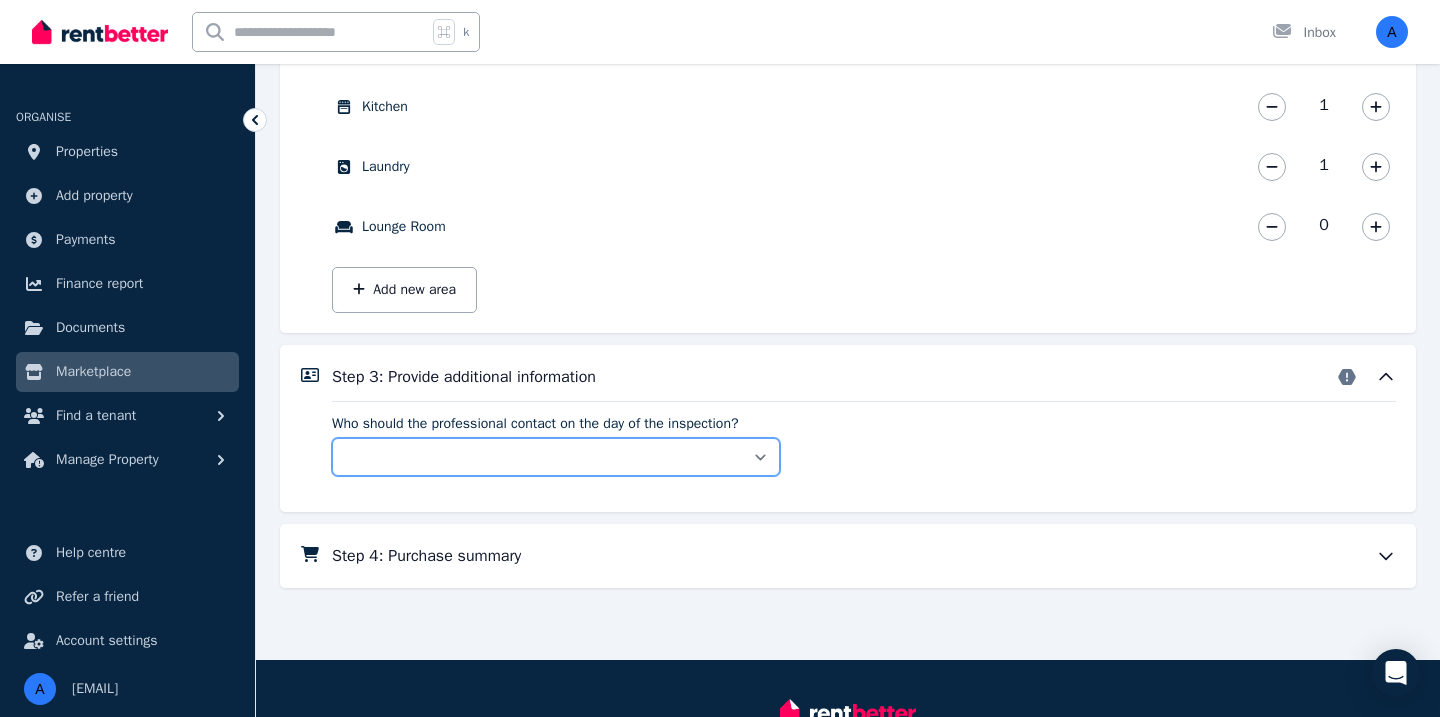 select on "**********" 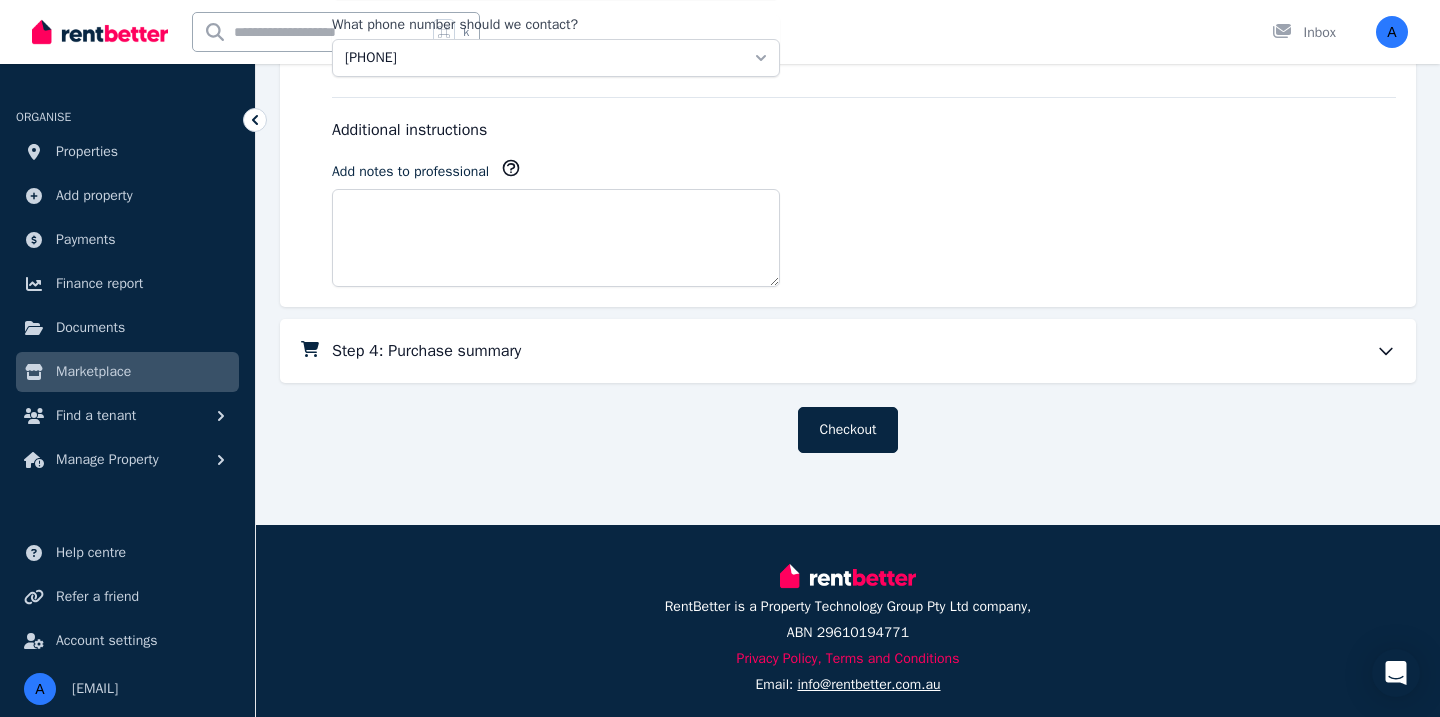 scroll, scrollTop: 1243, scrollLeft: 0, axis: vertical 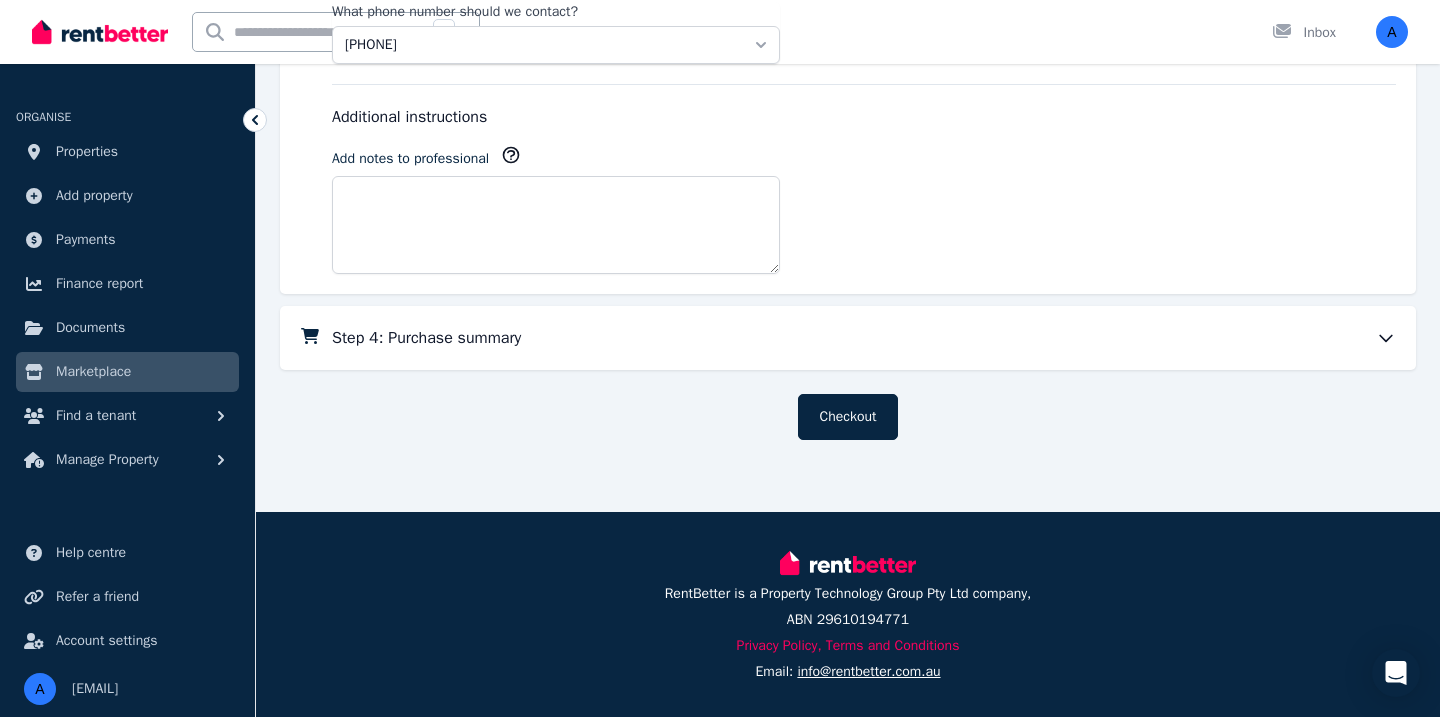 click on "Step 4: Purchase summary" at bounding box center (848, 338) 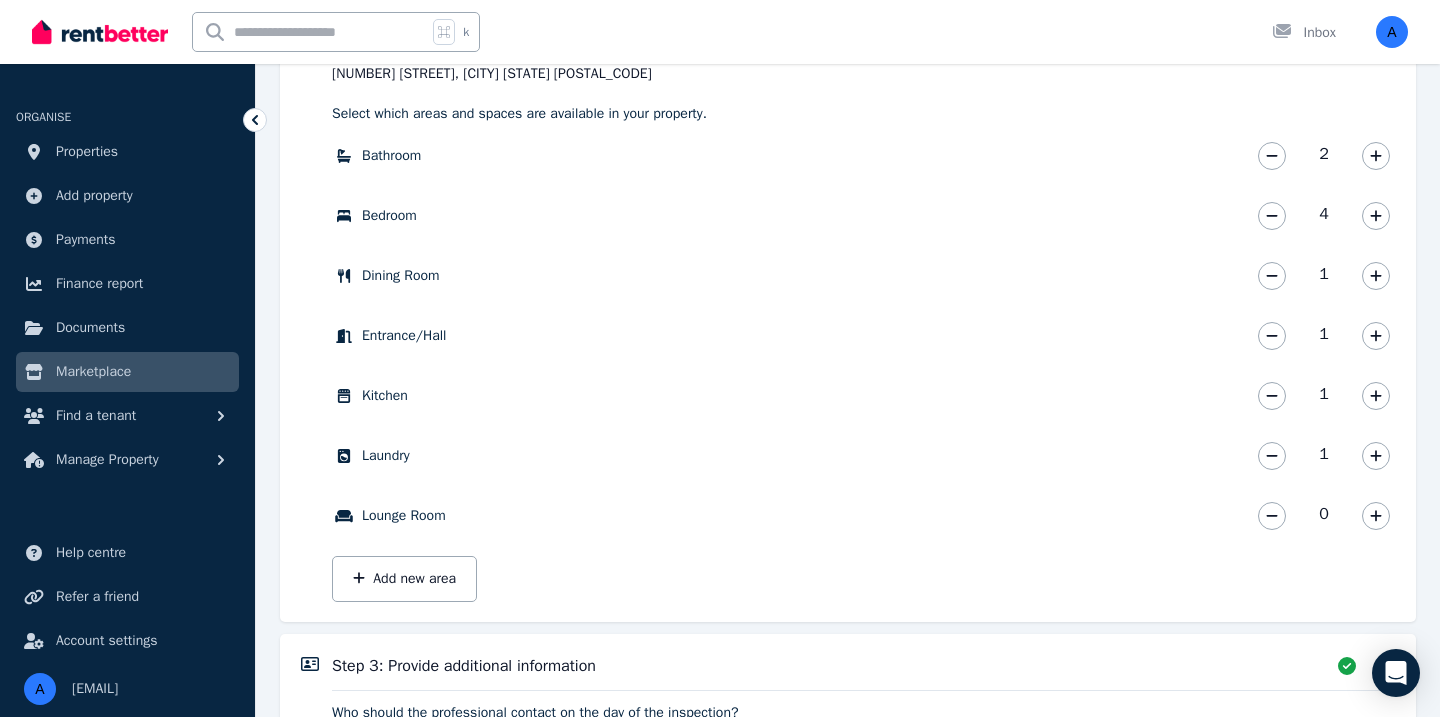 scroll, scrollTop: 319, scrollLeft: 0, axis: vertical 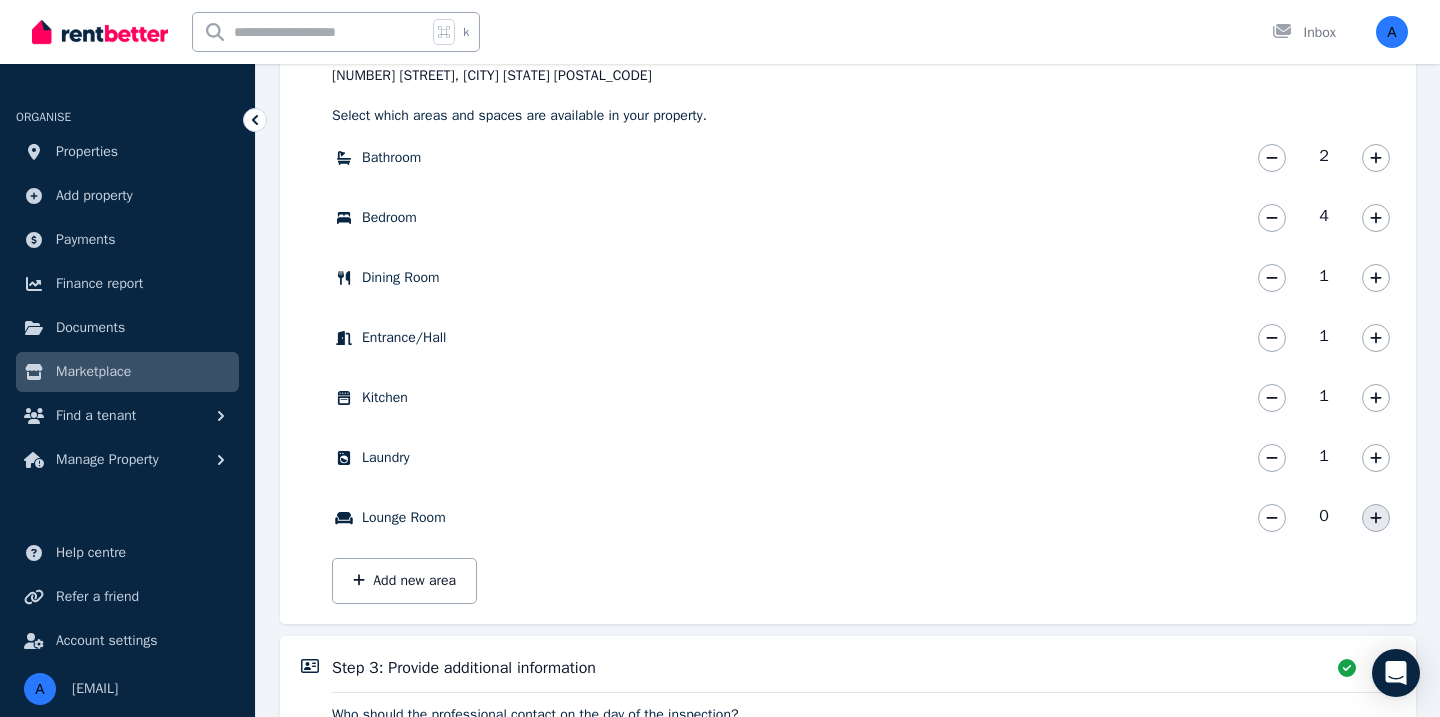 click 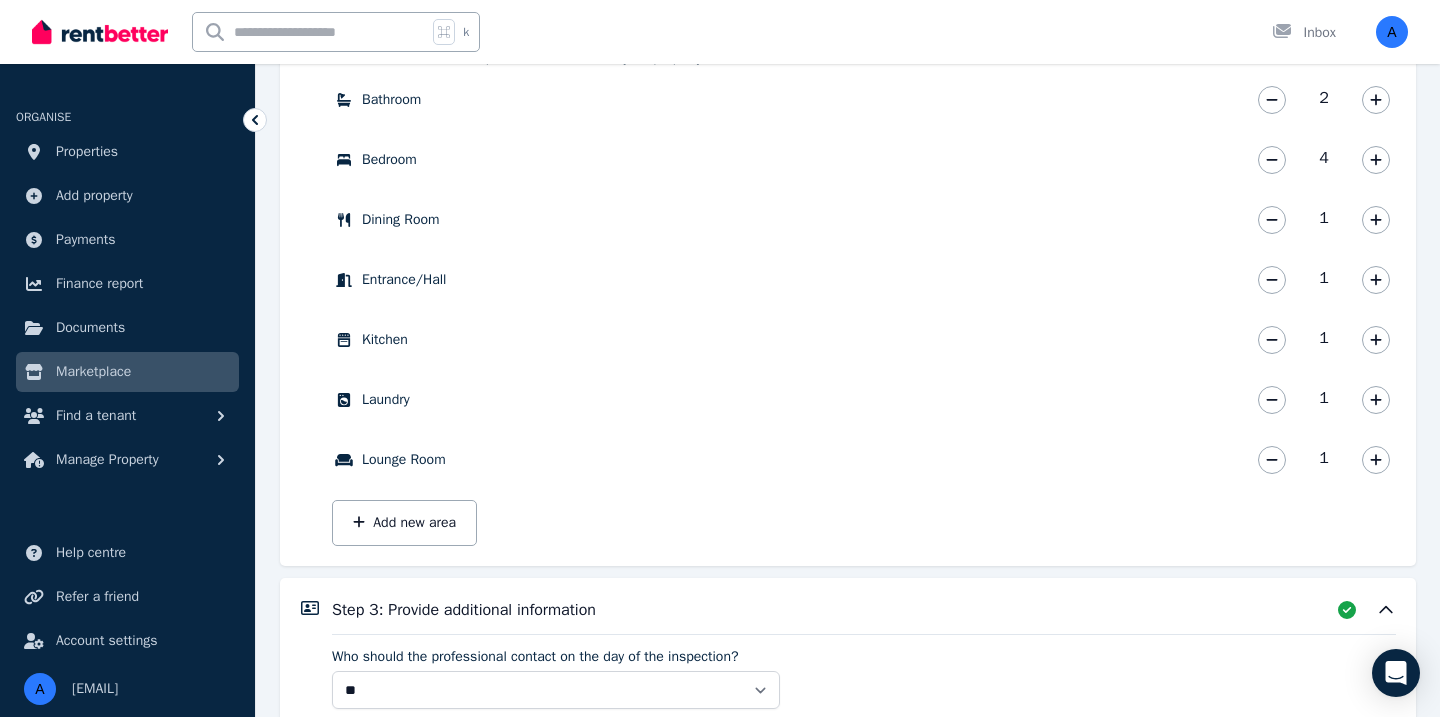 scroll, scrollTop: 366, scrollLeft: 0, axis: vertical 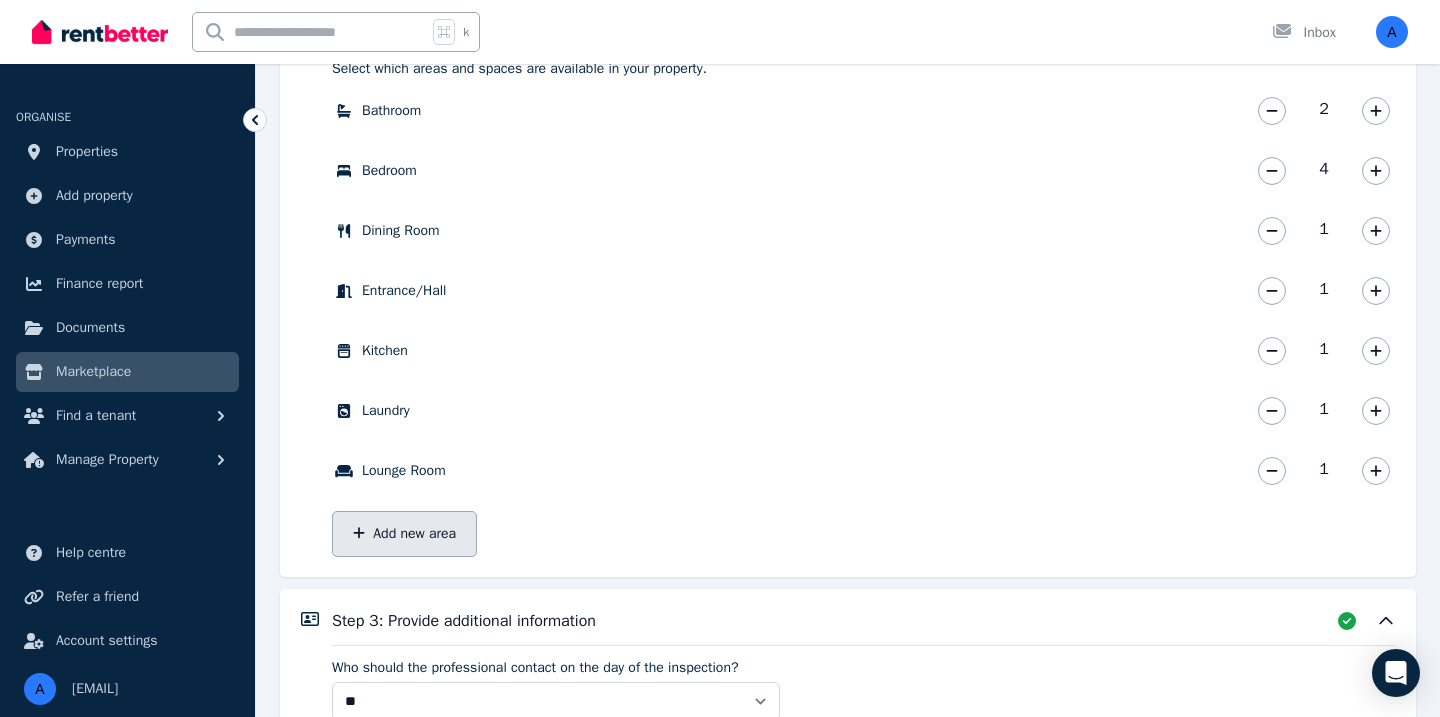 click on "Add new area" at bounding box center [404, 534] 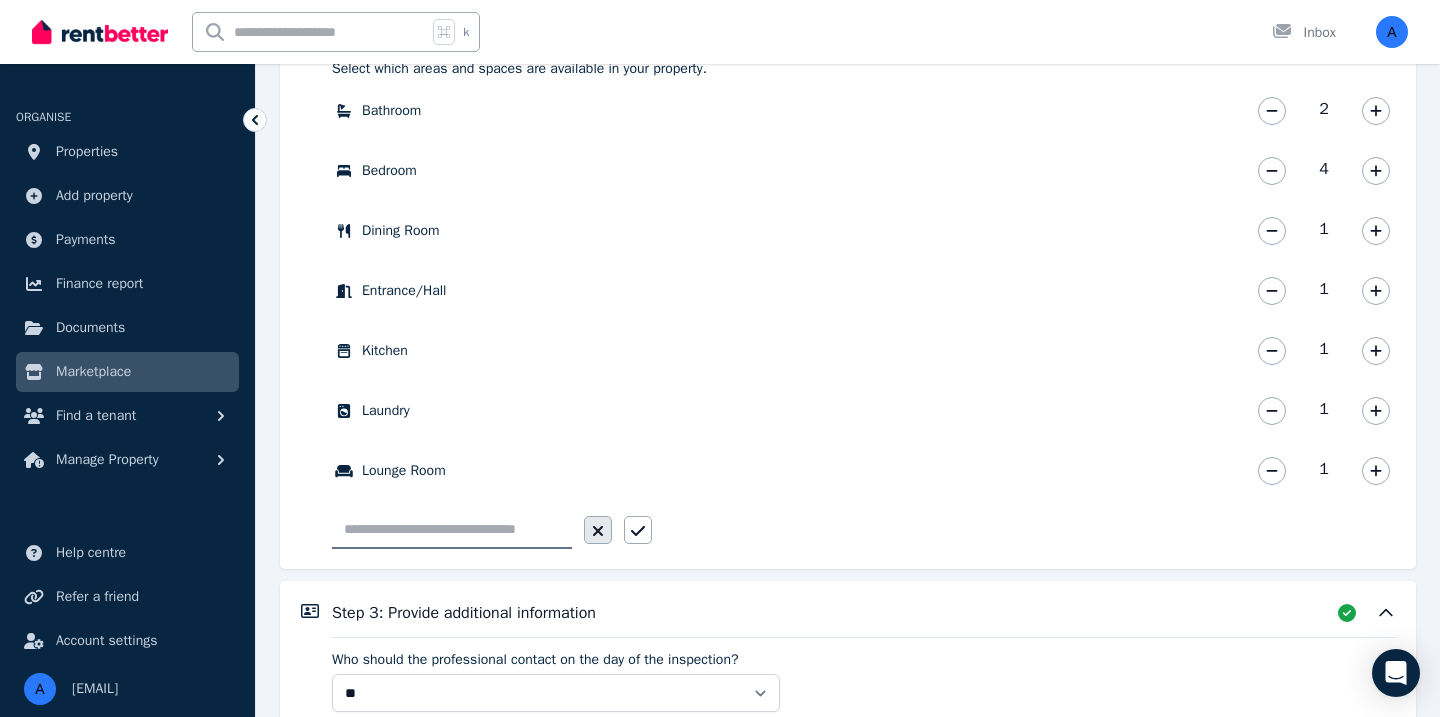click 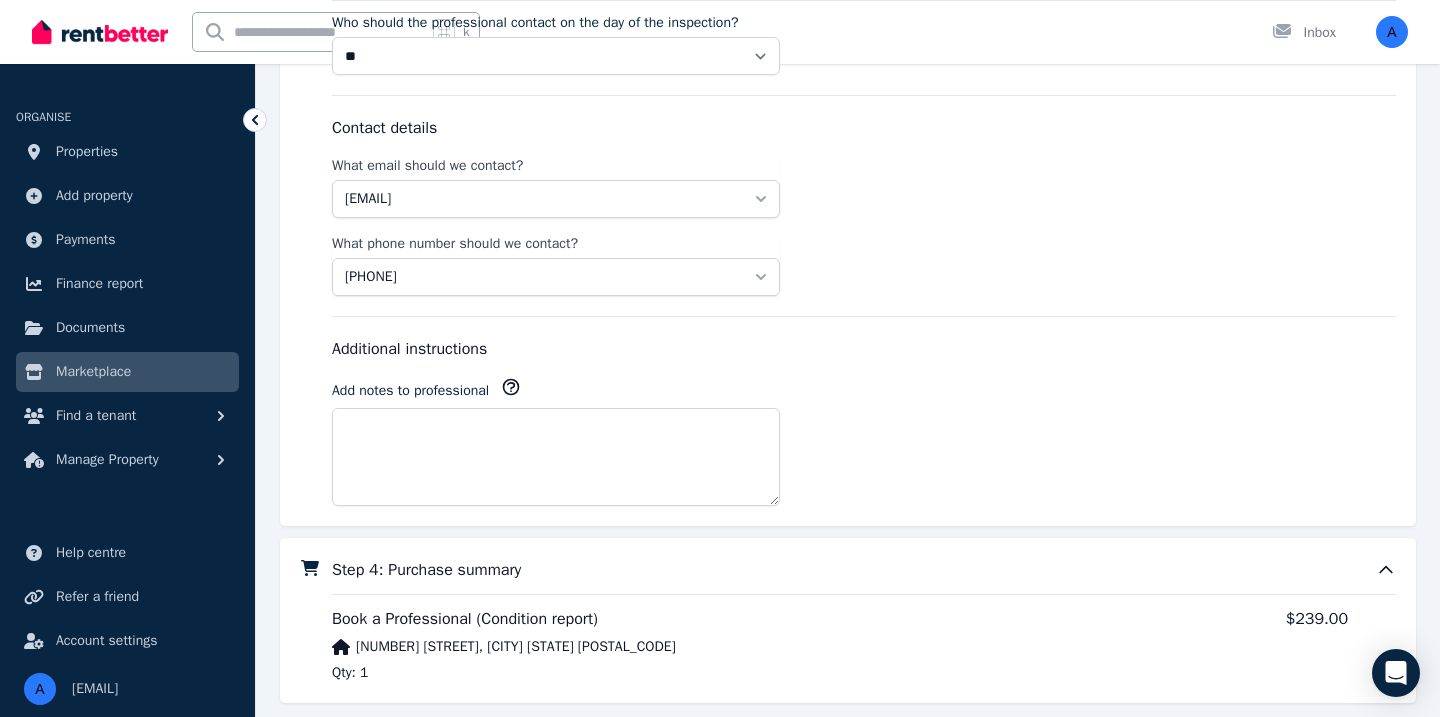 scroll, scrollTop: 1012, scrollLeft: 0, axis: vertical 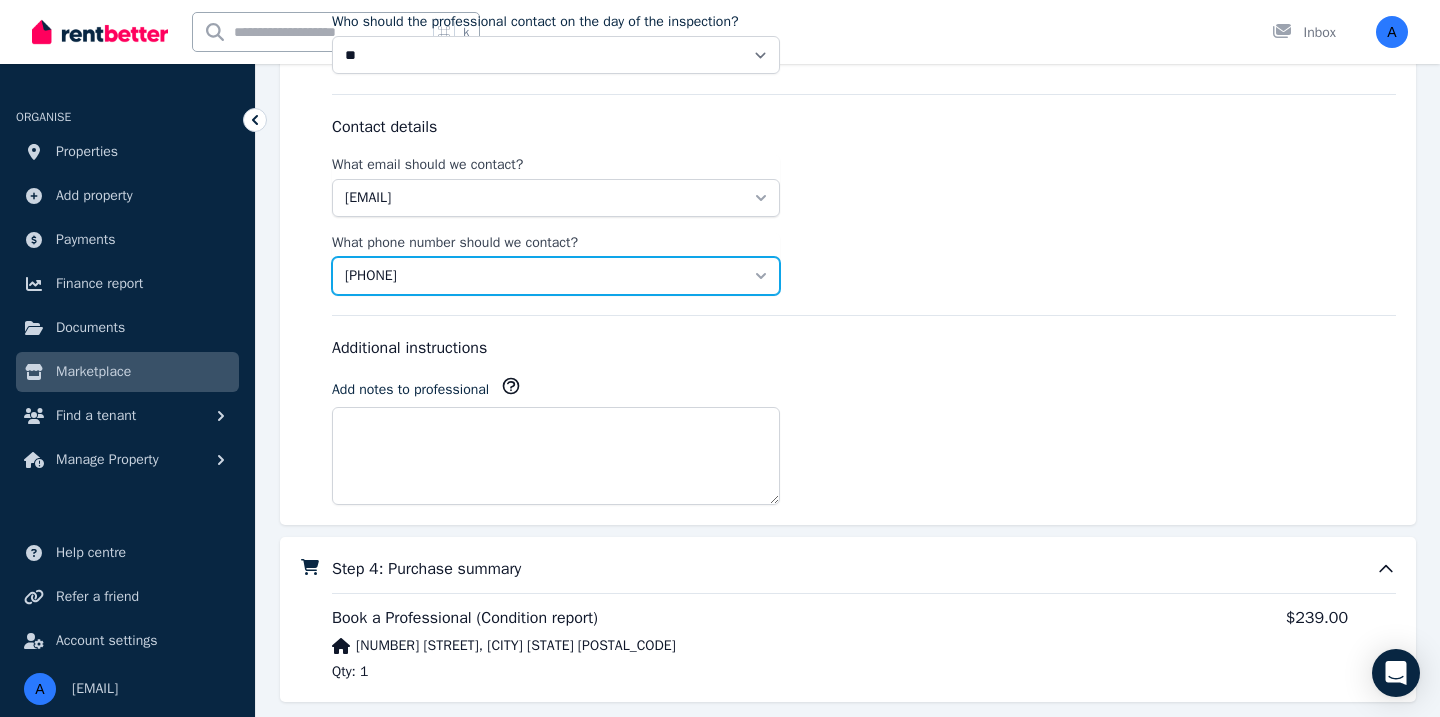 click on "+61435040436" at bounding box center (556, 276) 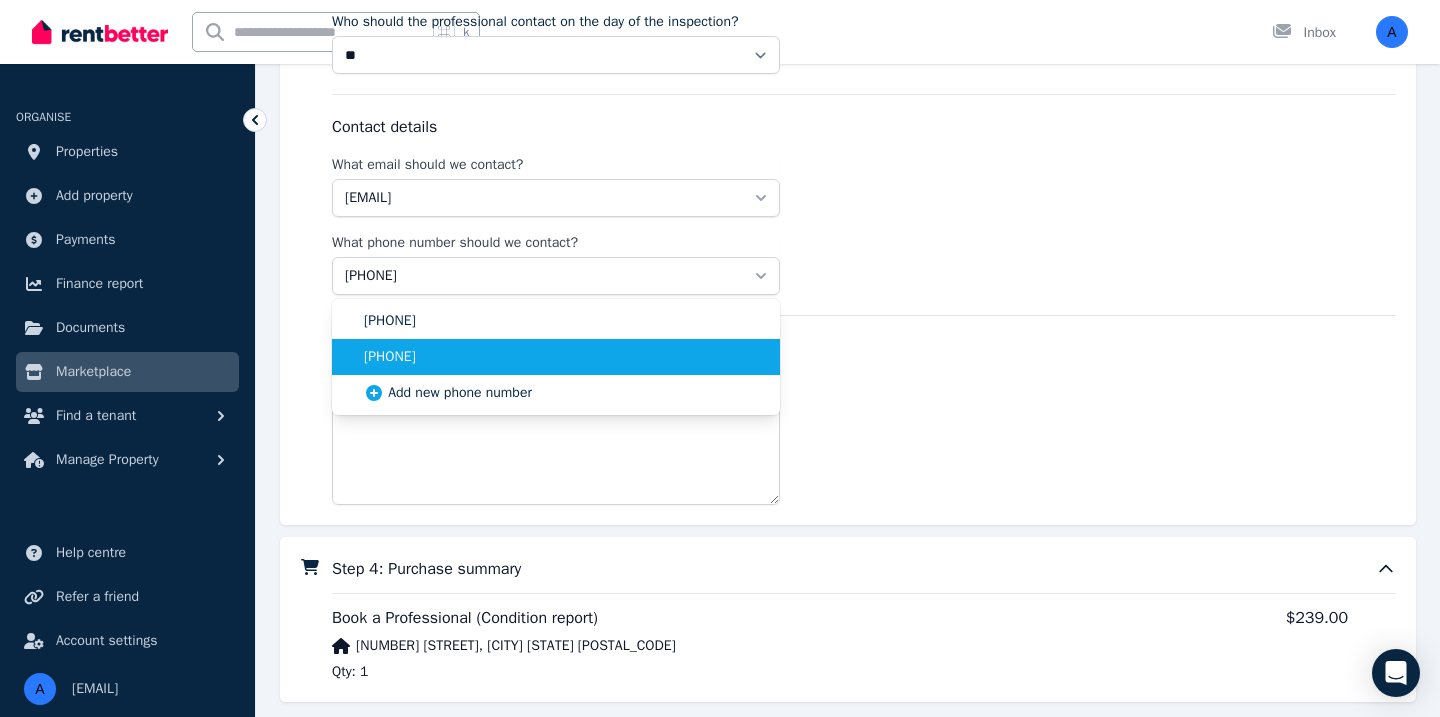 click on "[PHONE]" at bounding box center [564, 357] 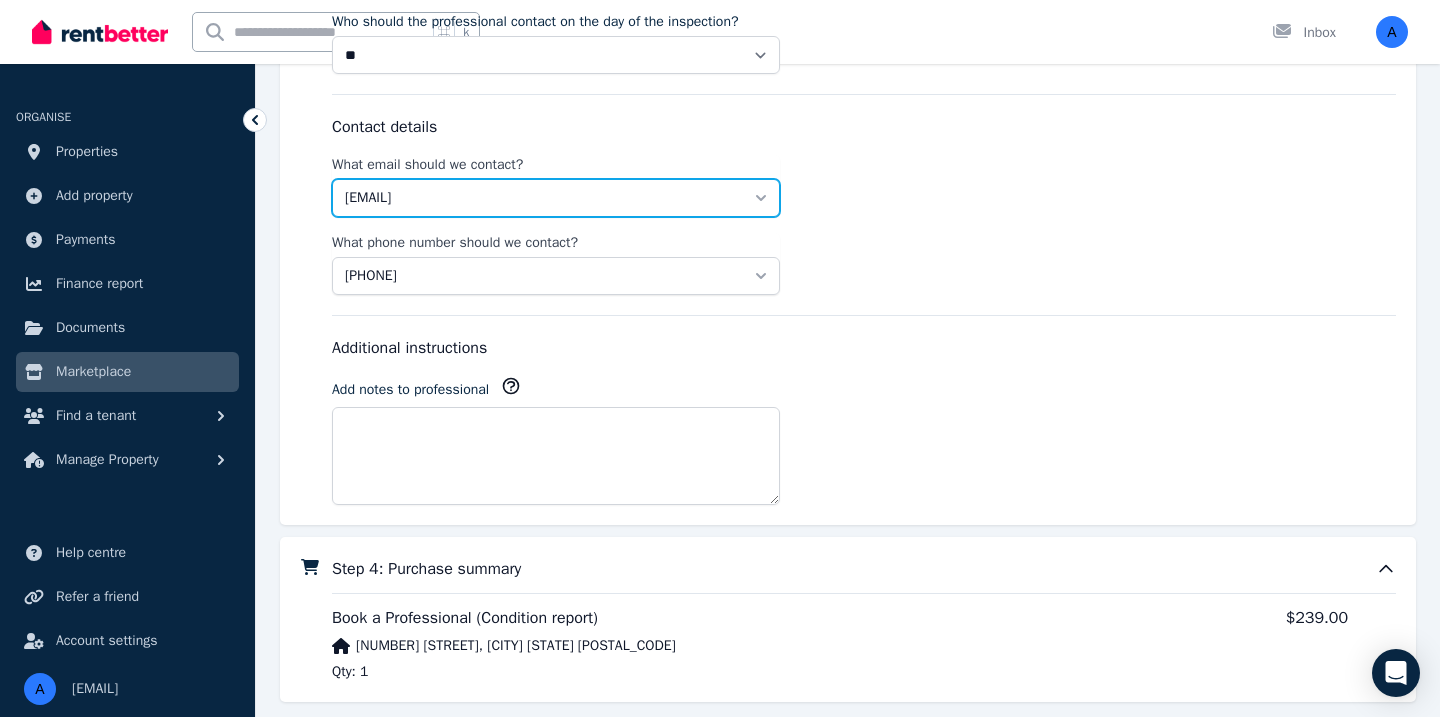 click on "[EMAIL]" at bounding box center (556, 198) 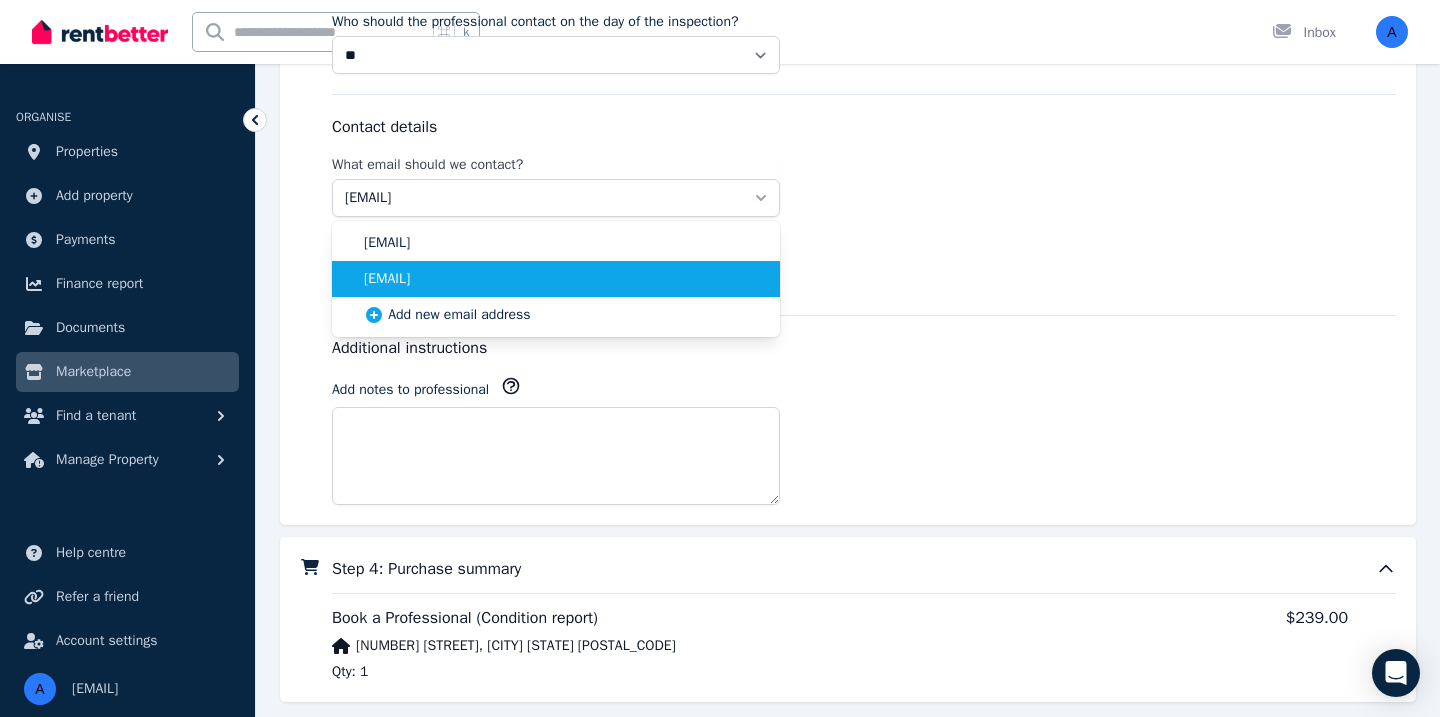 click on "[EMAIL]" at bounding box center (564, 279) 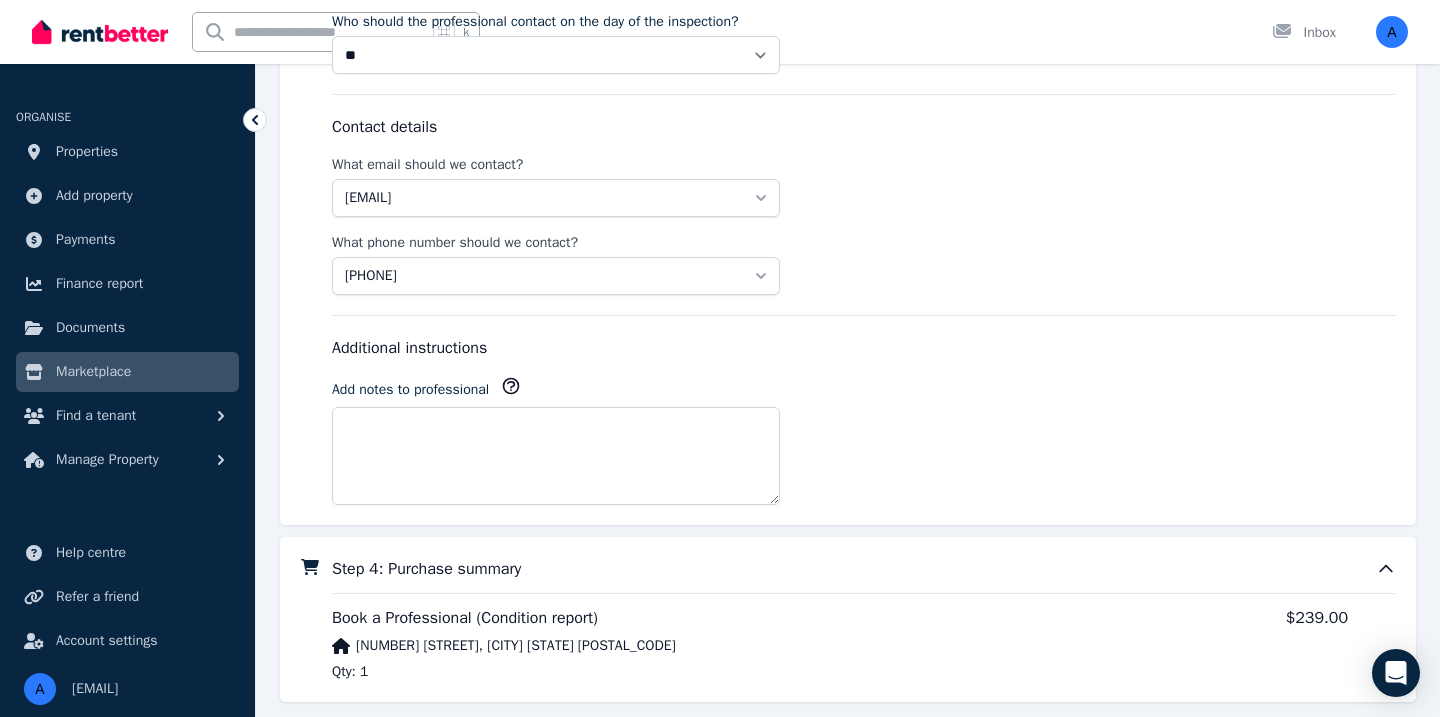 click on "Contact details What email should we contact? gpabla93@gmail.com What phone number should we contact? +61493209540" at bounding box center (864, 194) 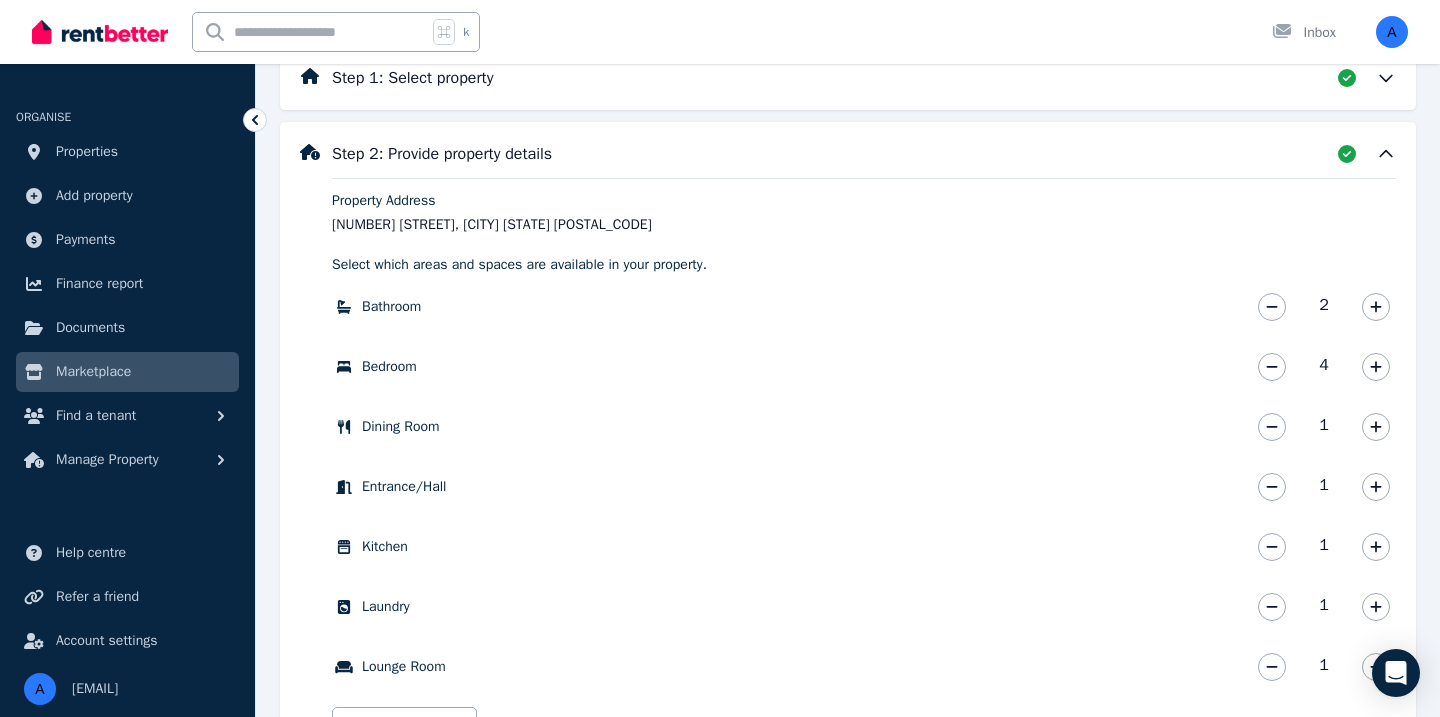 scroll, scrollTop: 0, scrollLeft: 0, axis: both 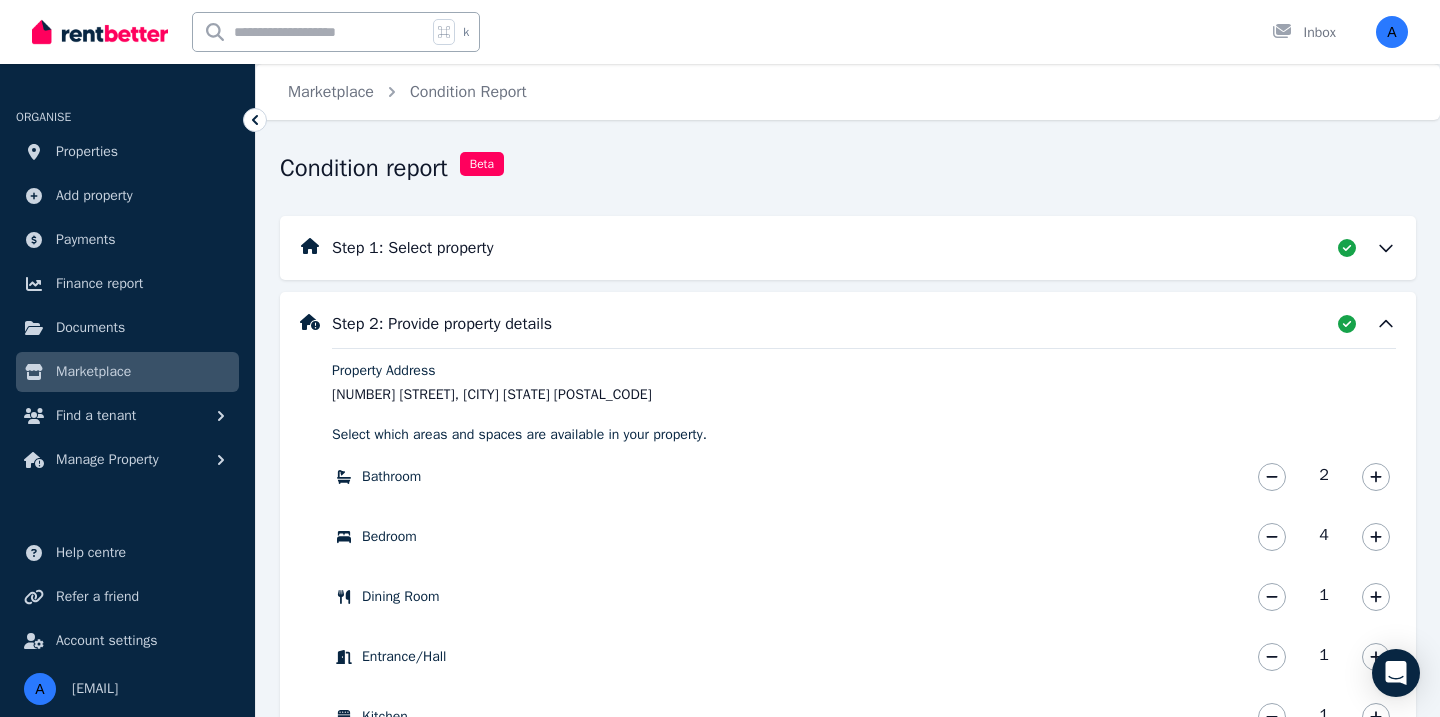 click on "Step 1: Select property" at bounding box center [864, 248] 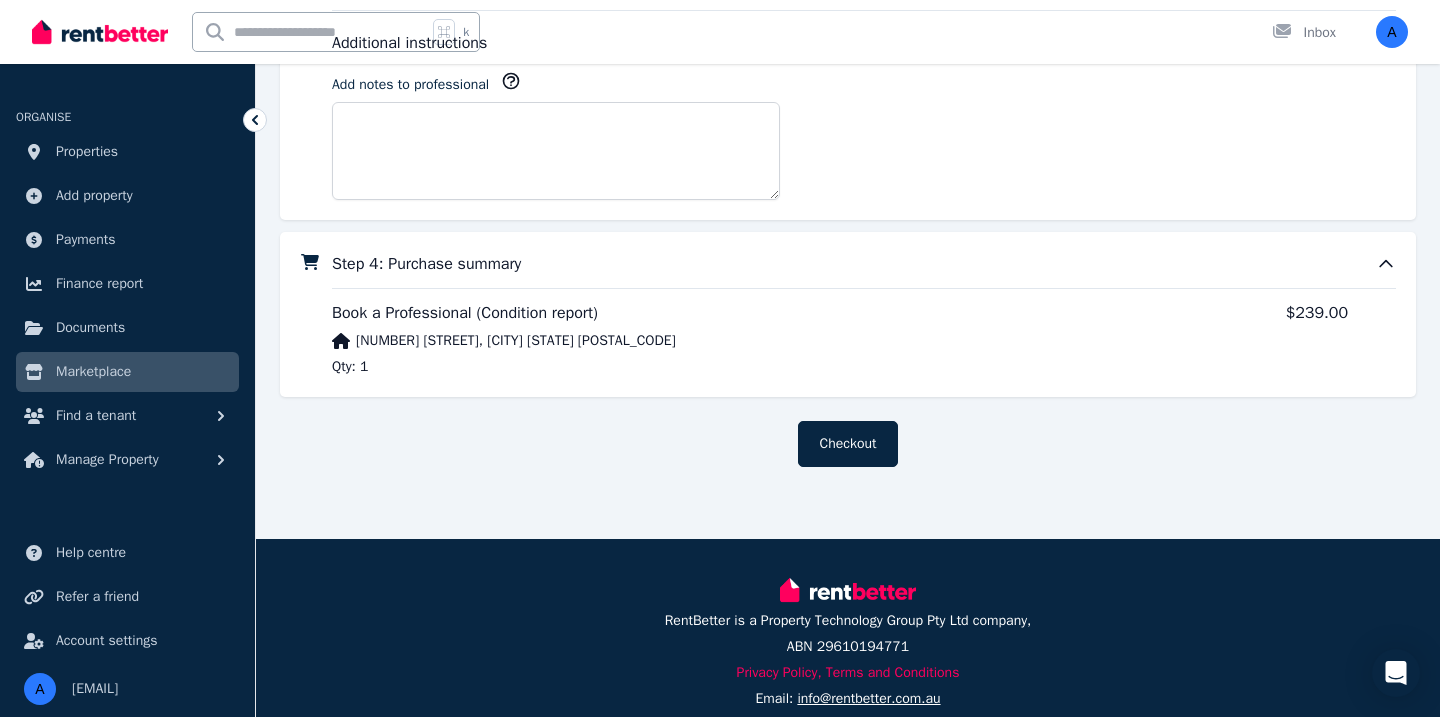 scroll, scrollTop: 1413, scrollLeft: 0, axis: vertical 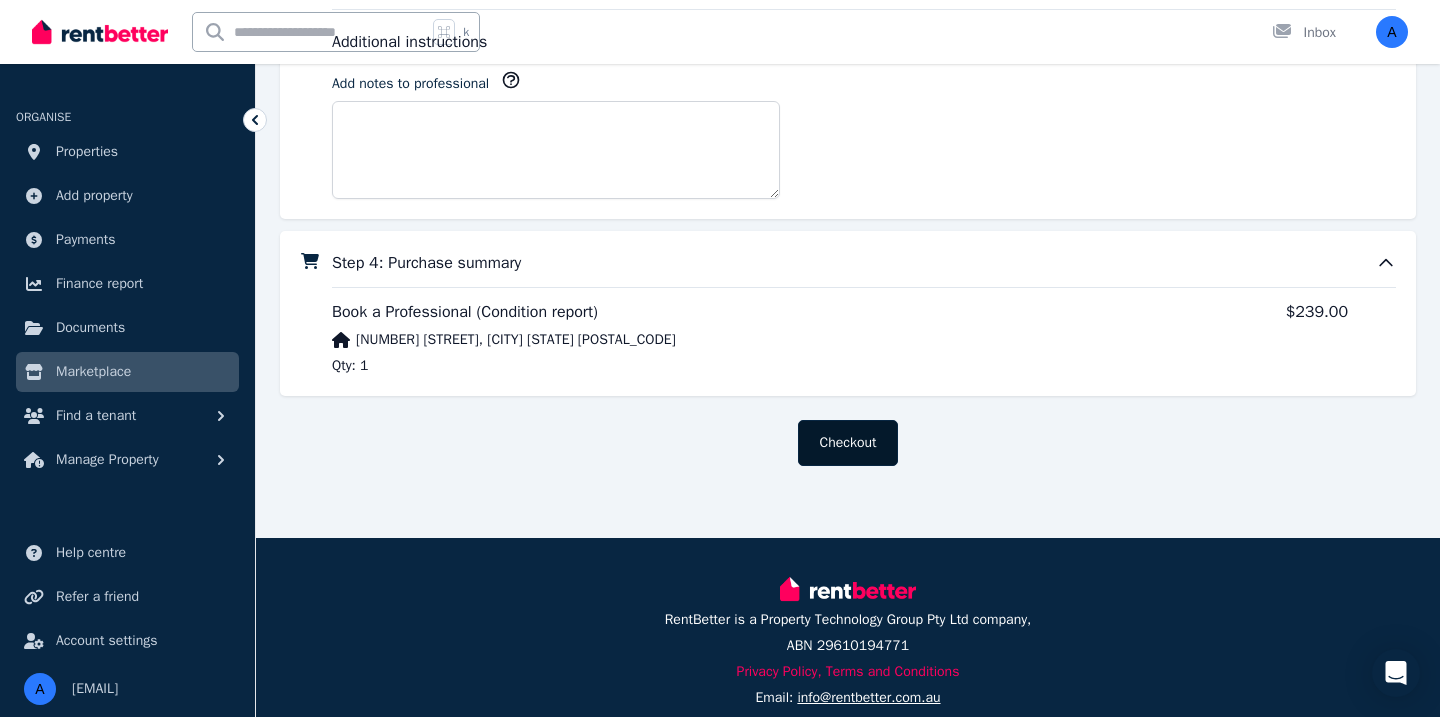 click on "Checkout" at bounding box center (847, 443) 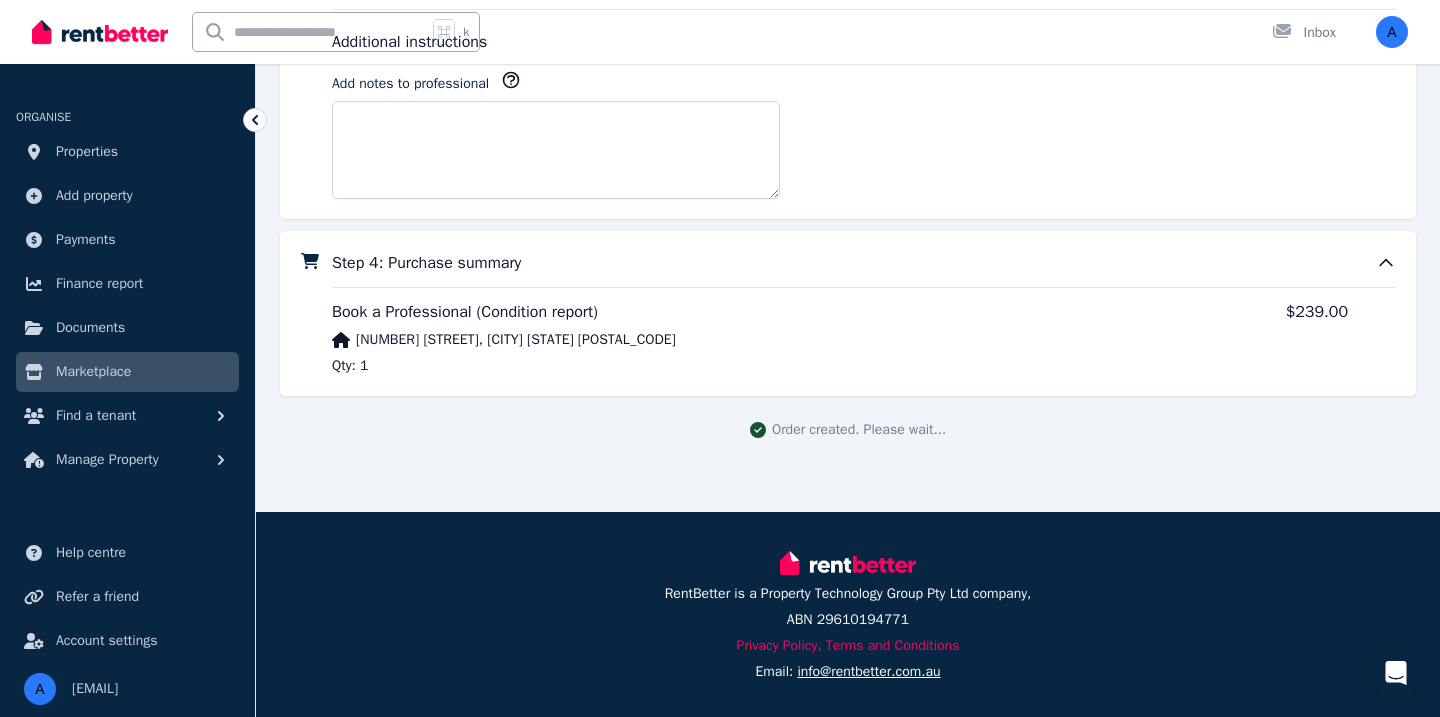 scroll, scrollTop: 0, scrollLeft: 0, axis: both 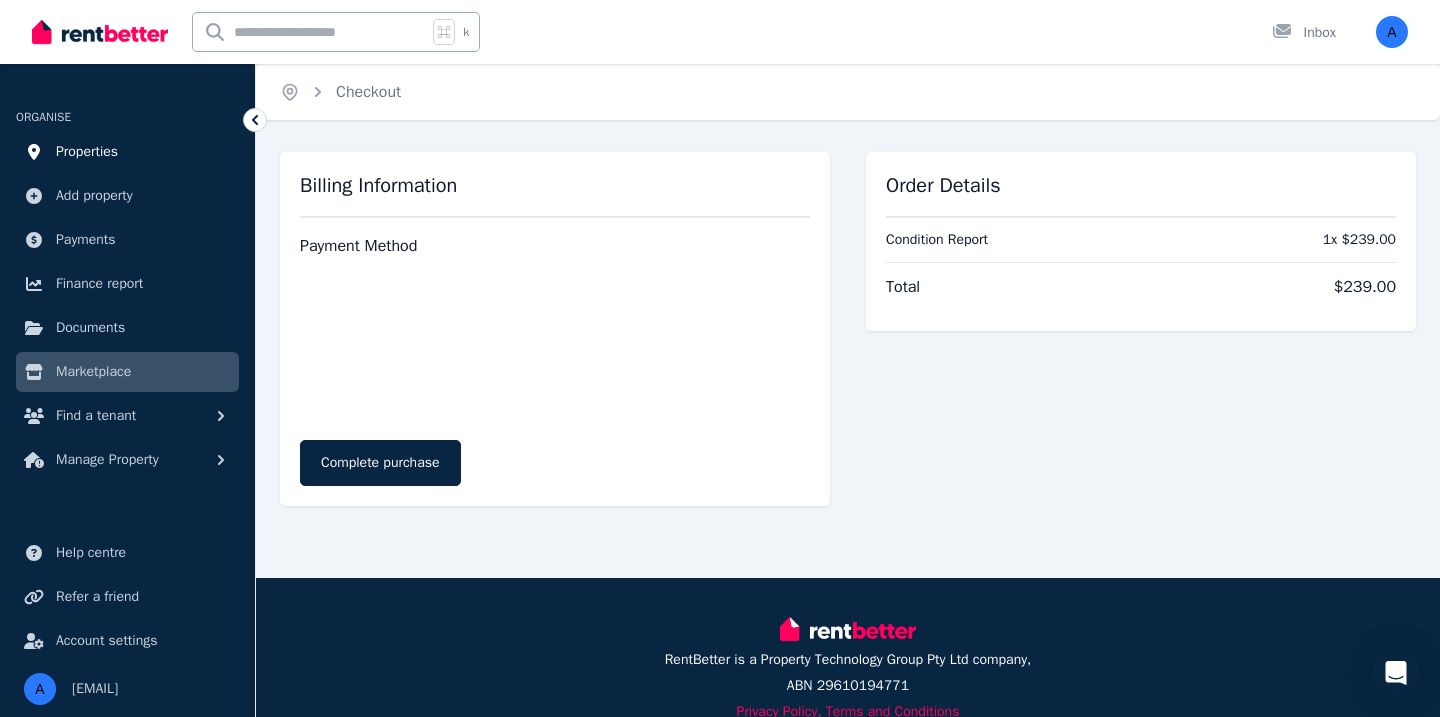 click on "Properties" at bounding box center (87, 152) 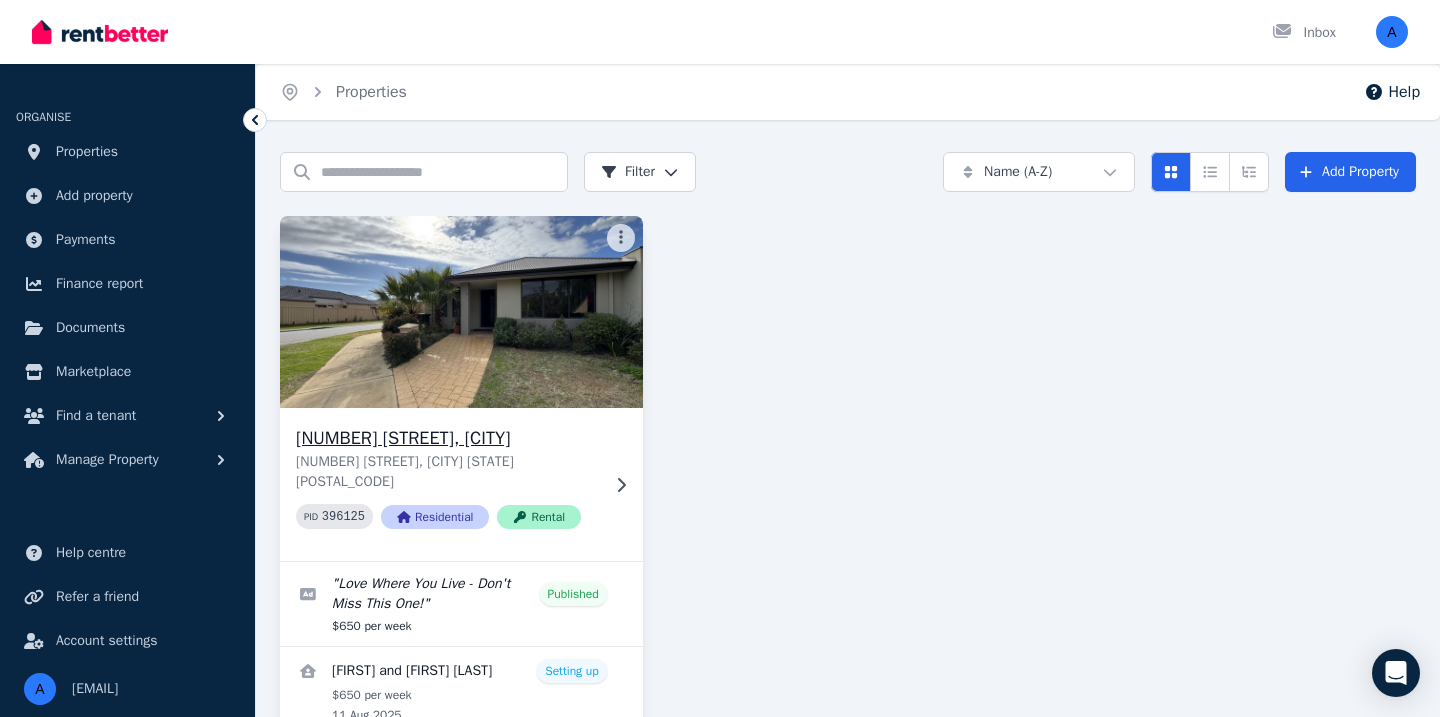 click at bounding box center (461, 312) 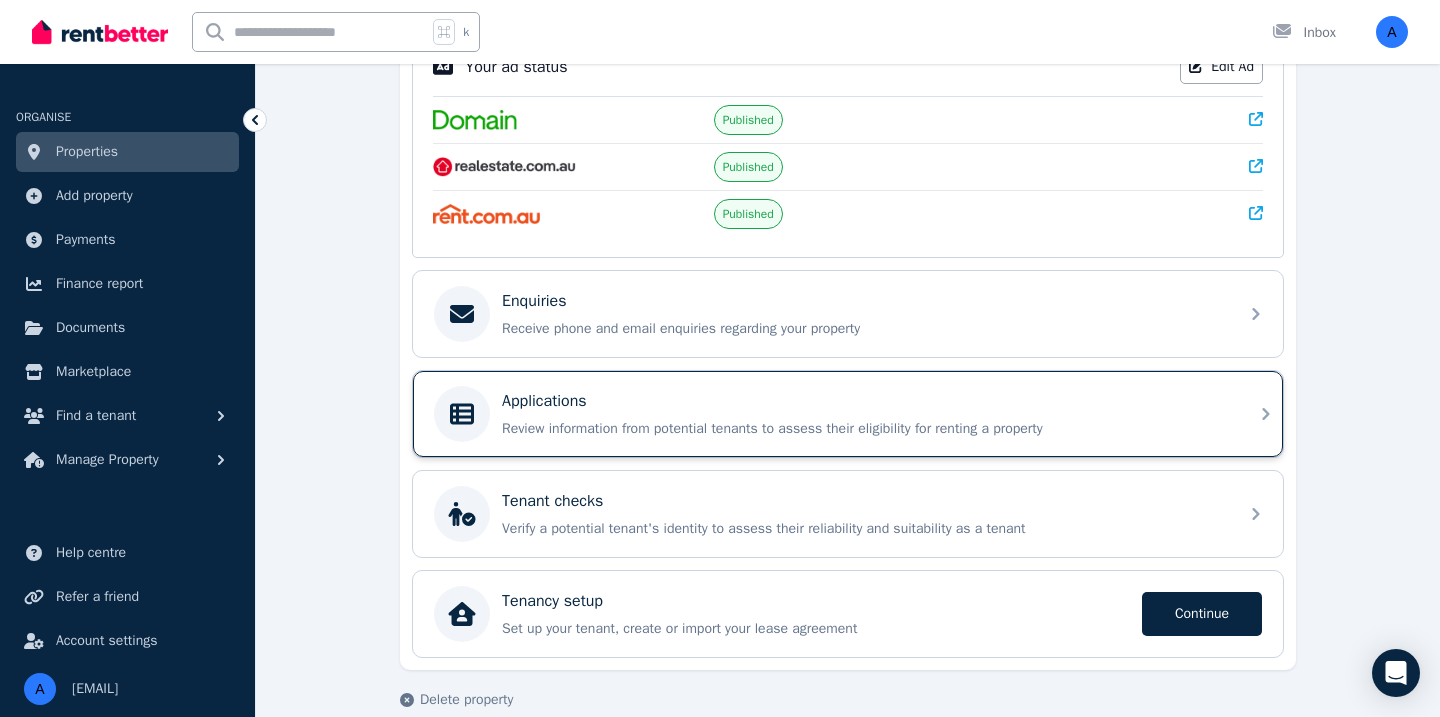 scroll, scrollTop: 475, scrollLeft: 0, axis: vertical 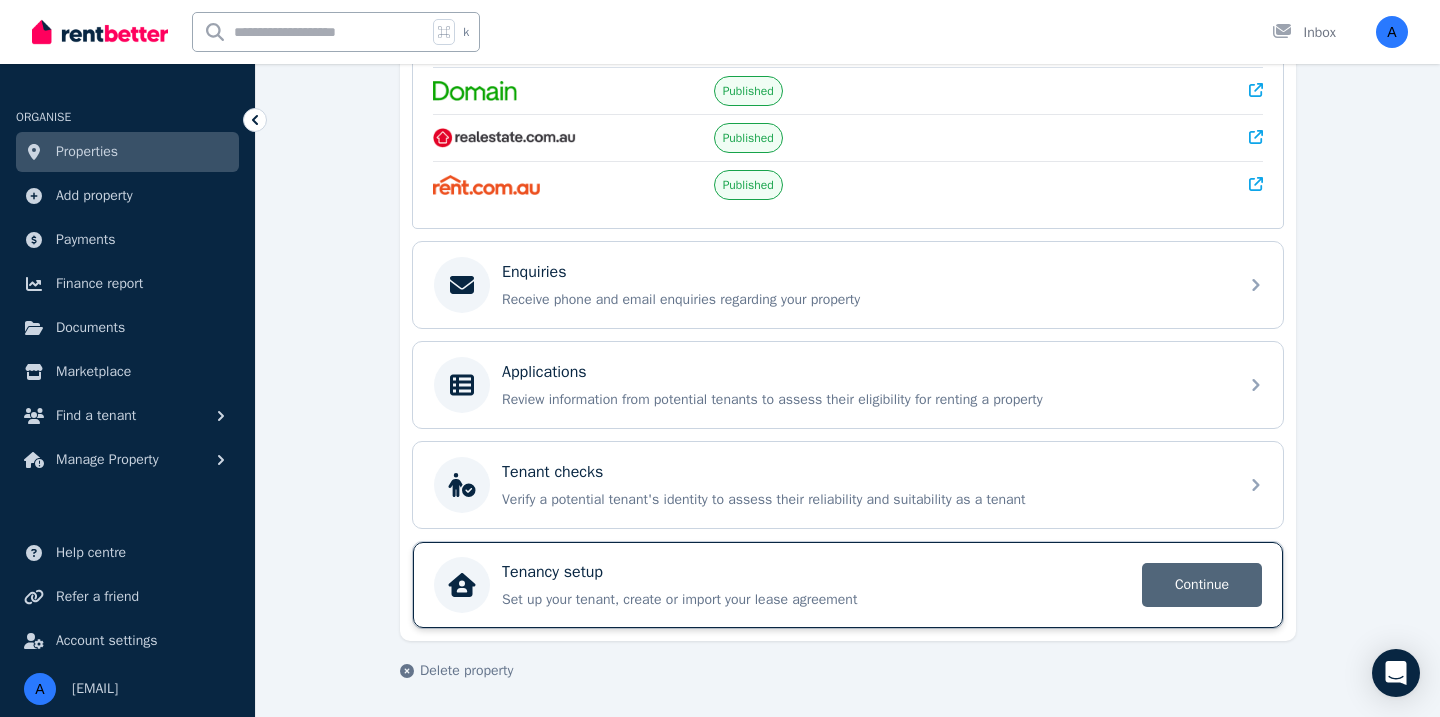 click on "Continue" at bounding box center [1202, 585] 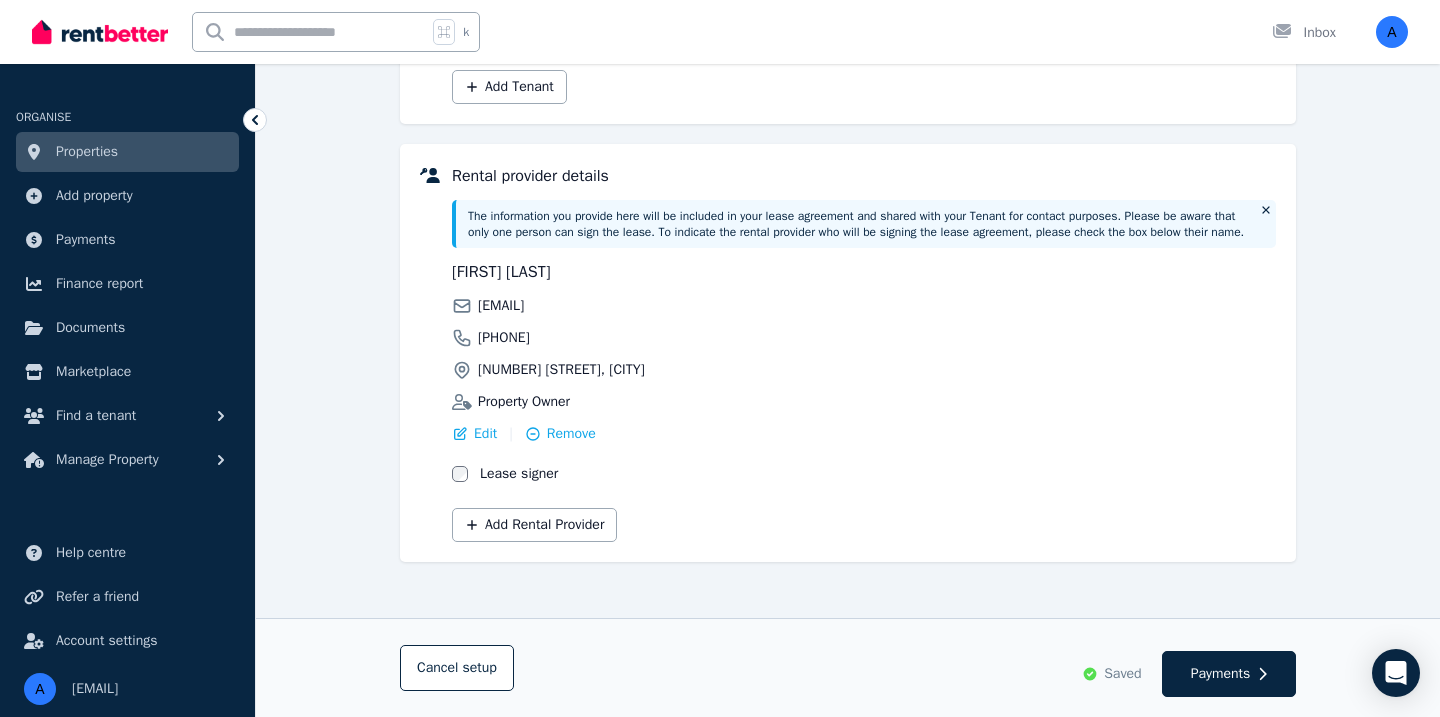scroll, scrollTop: 462, scrollLeft: 0, axis: vertical 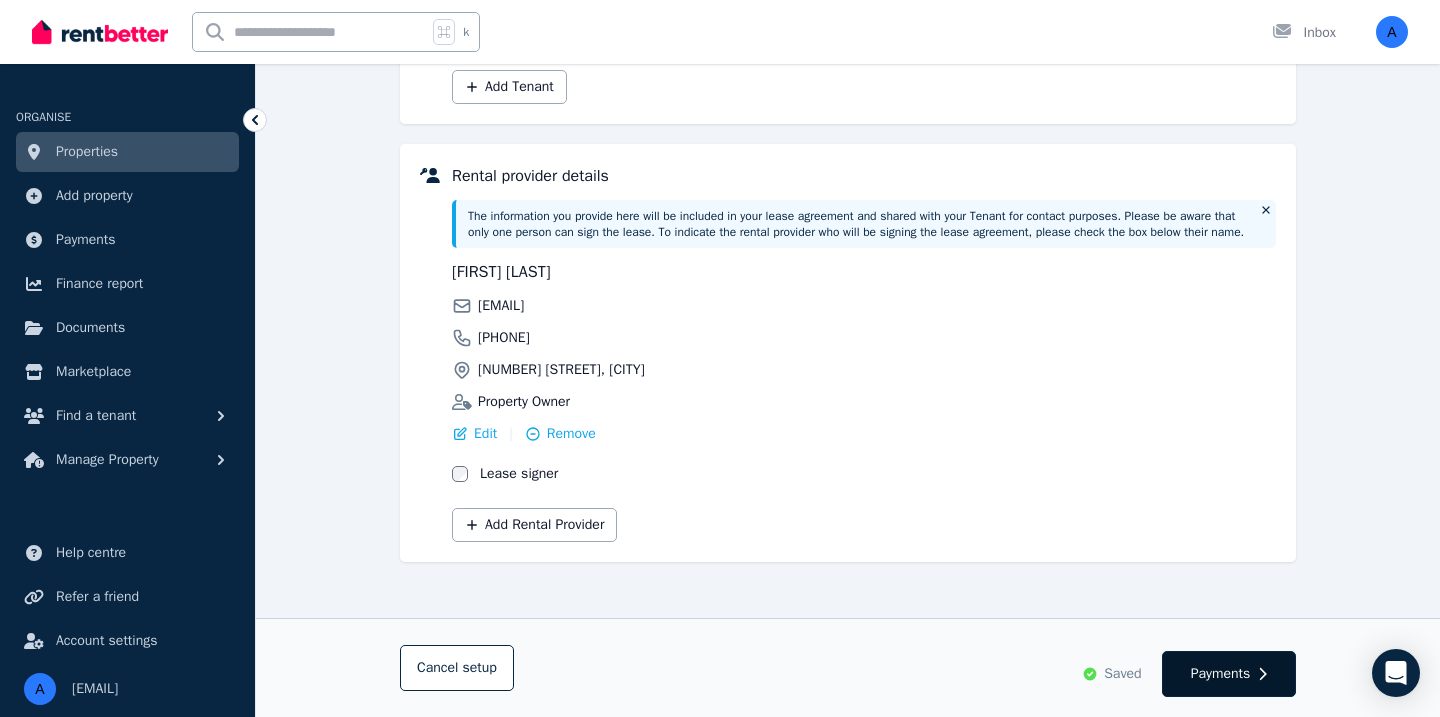 click on "Payments" at bounding box center [1221, 674] 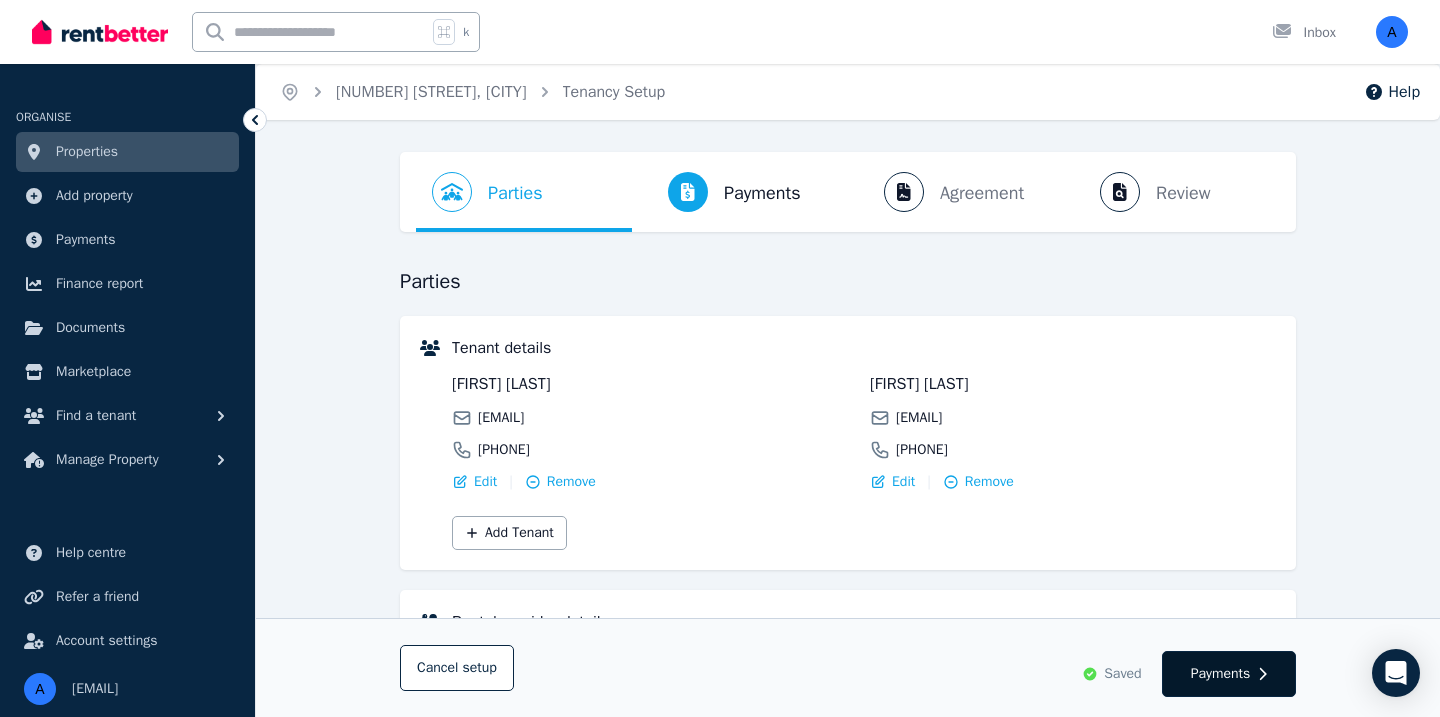 select on "**********" 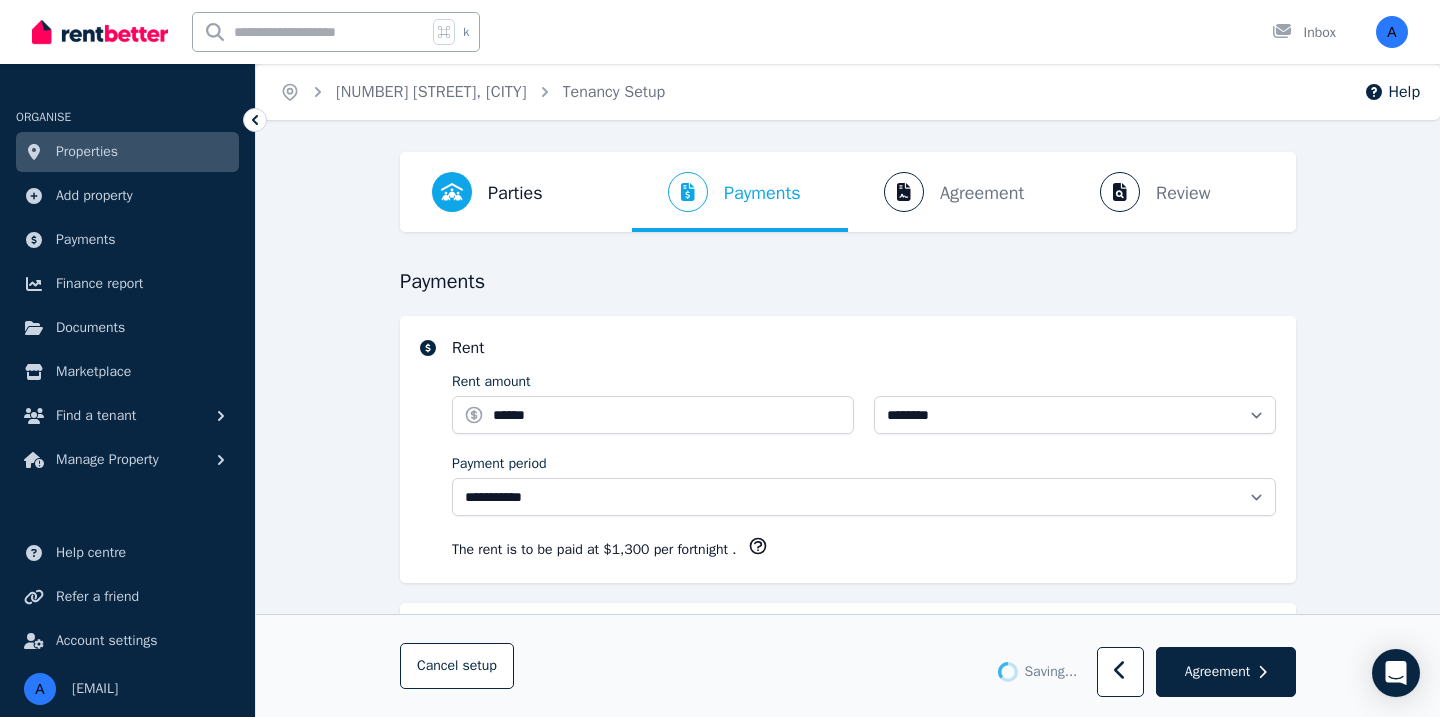 select on "**********" 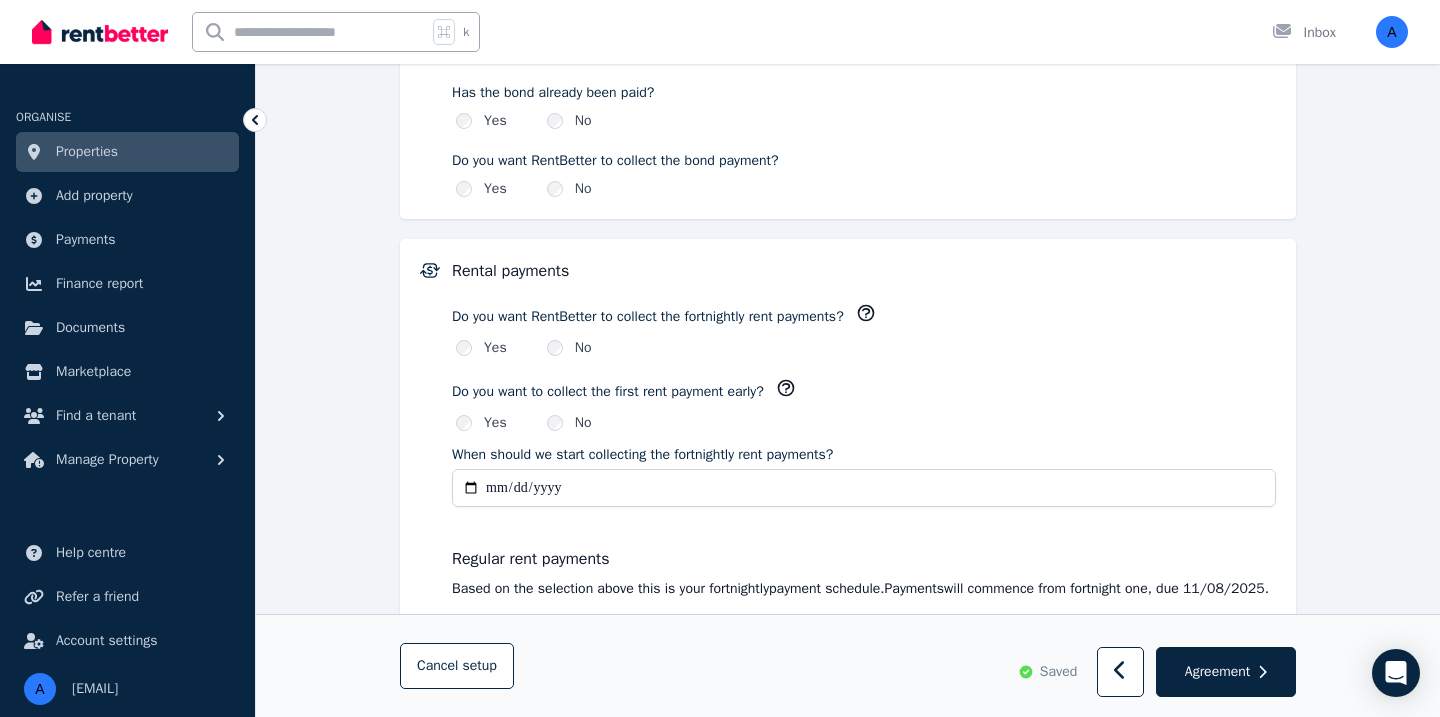 scroll, scrollTop: 1317, scrollLeft: 0, axis: vertical 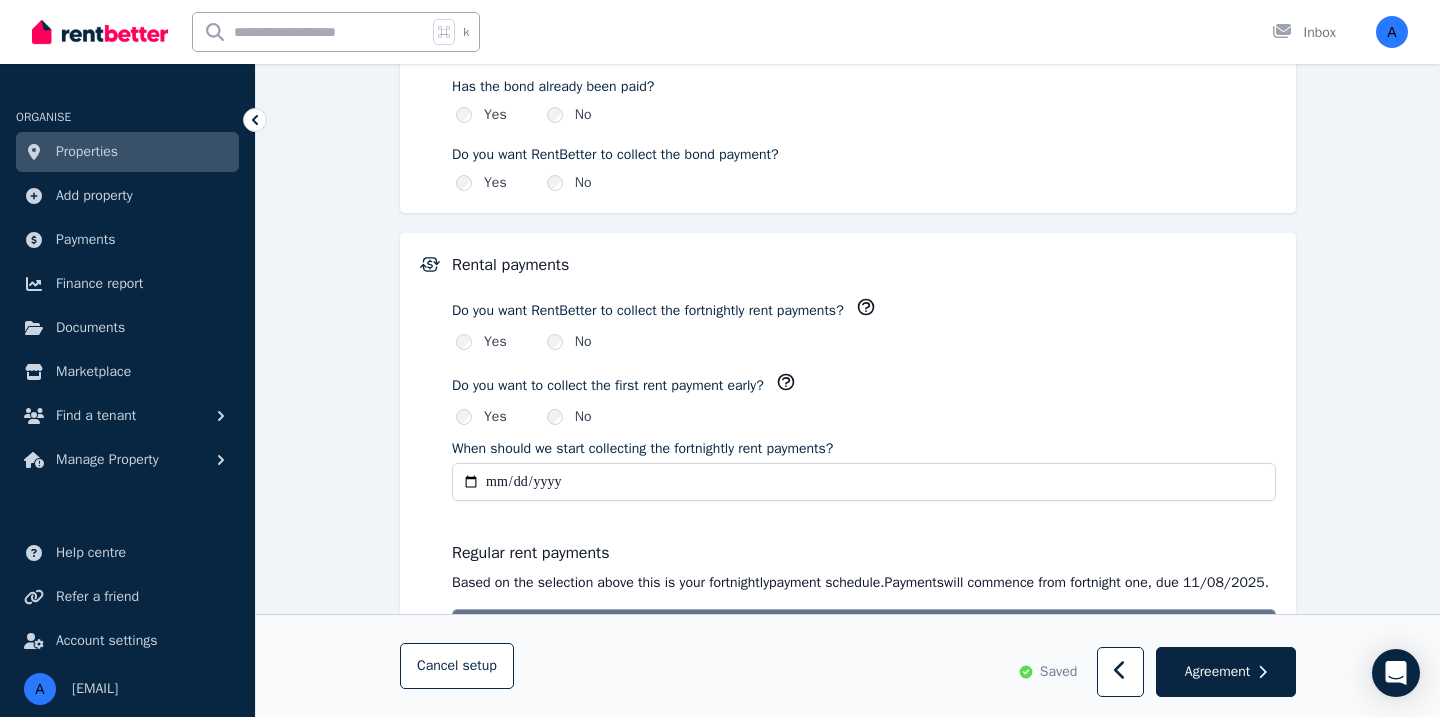 click 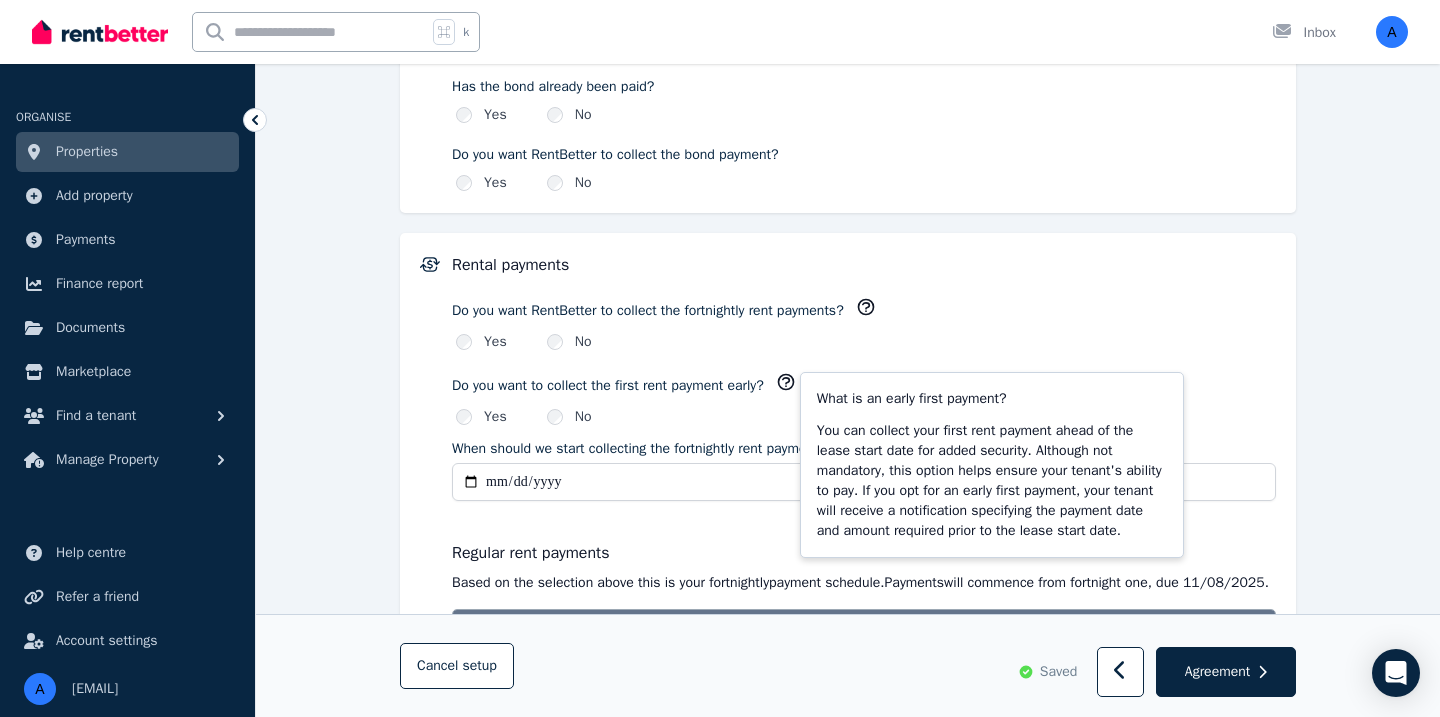 click at bounding box center [866, 310] 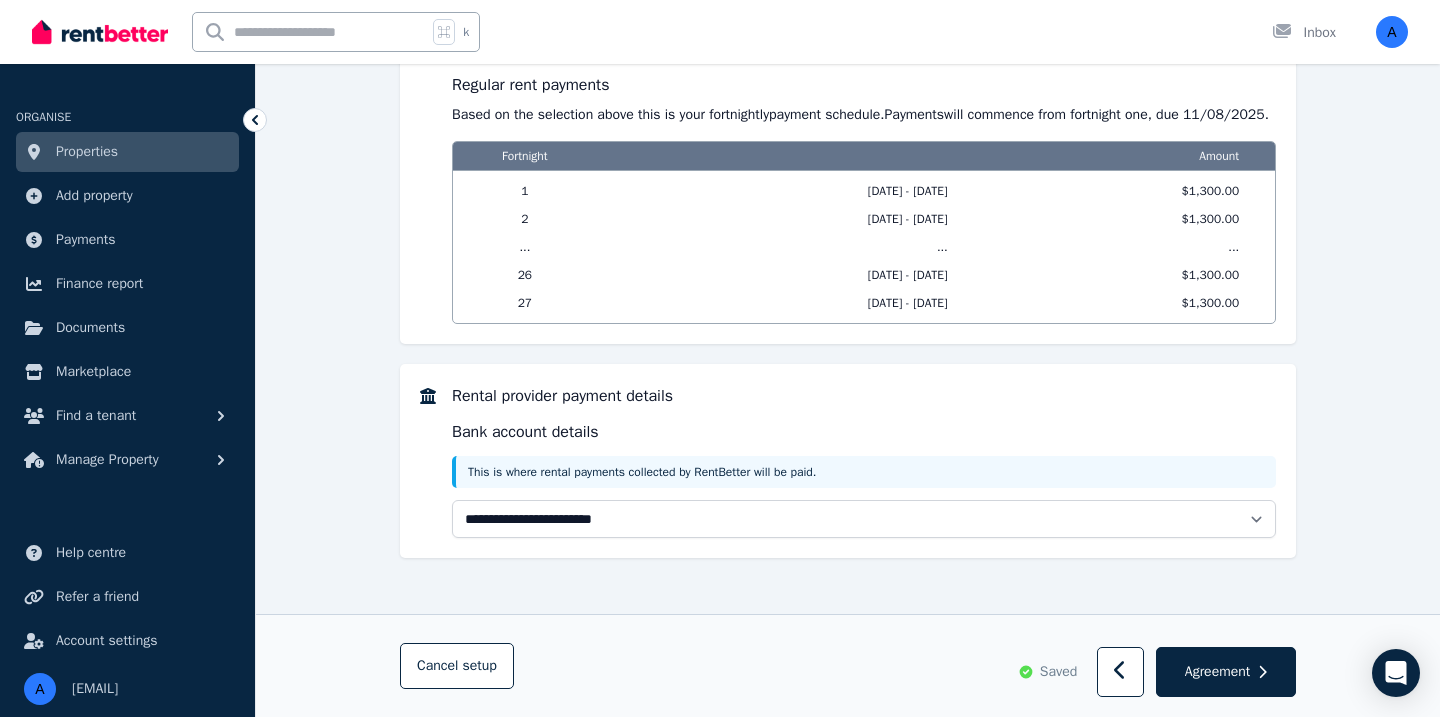 scroll, scrollTop: 1799, scrollLeft: 0, axis: vertical 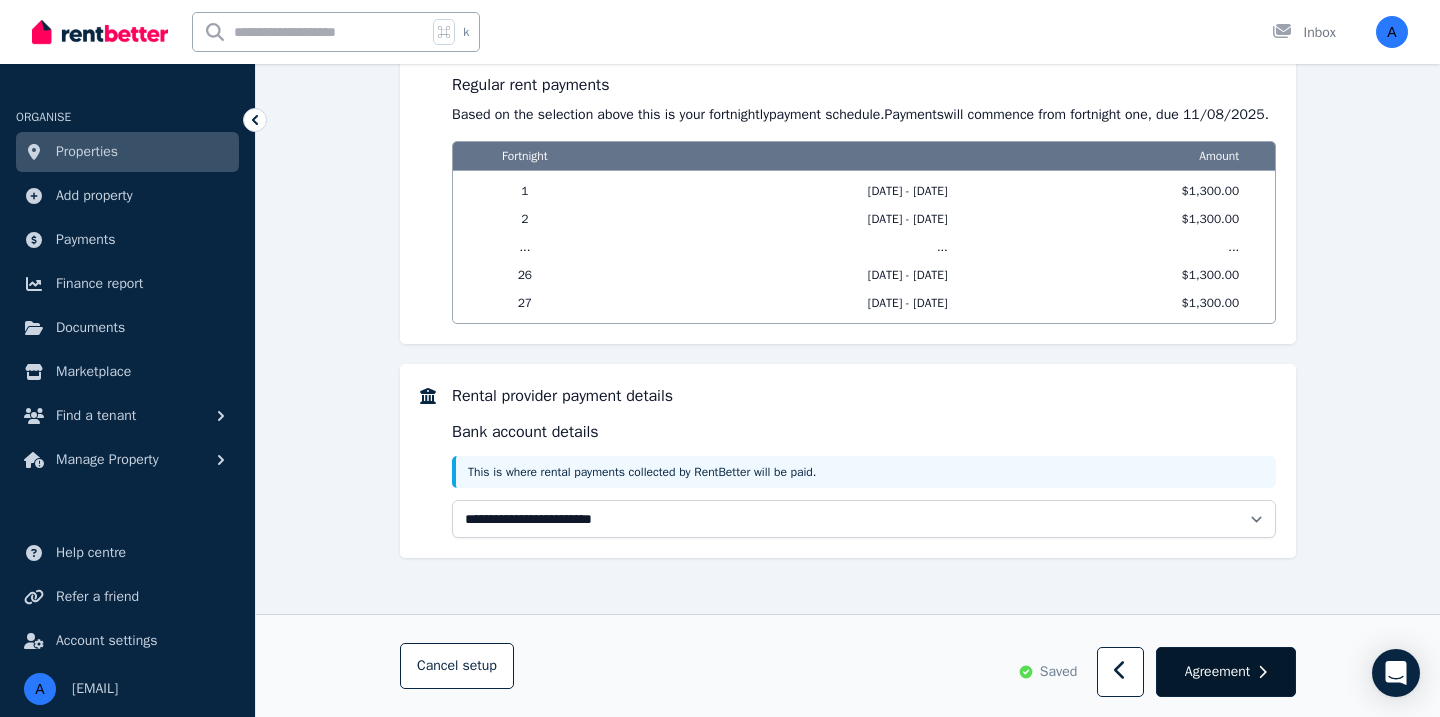 click on "Agreement" at bounding box center [1226, 672] 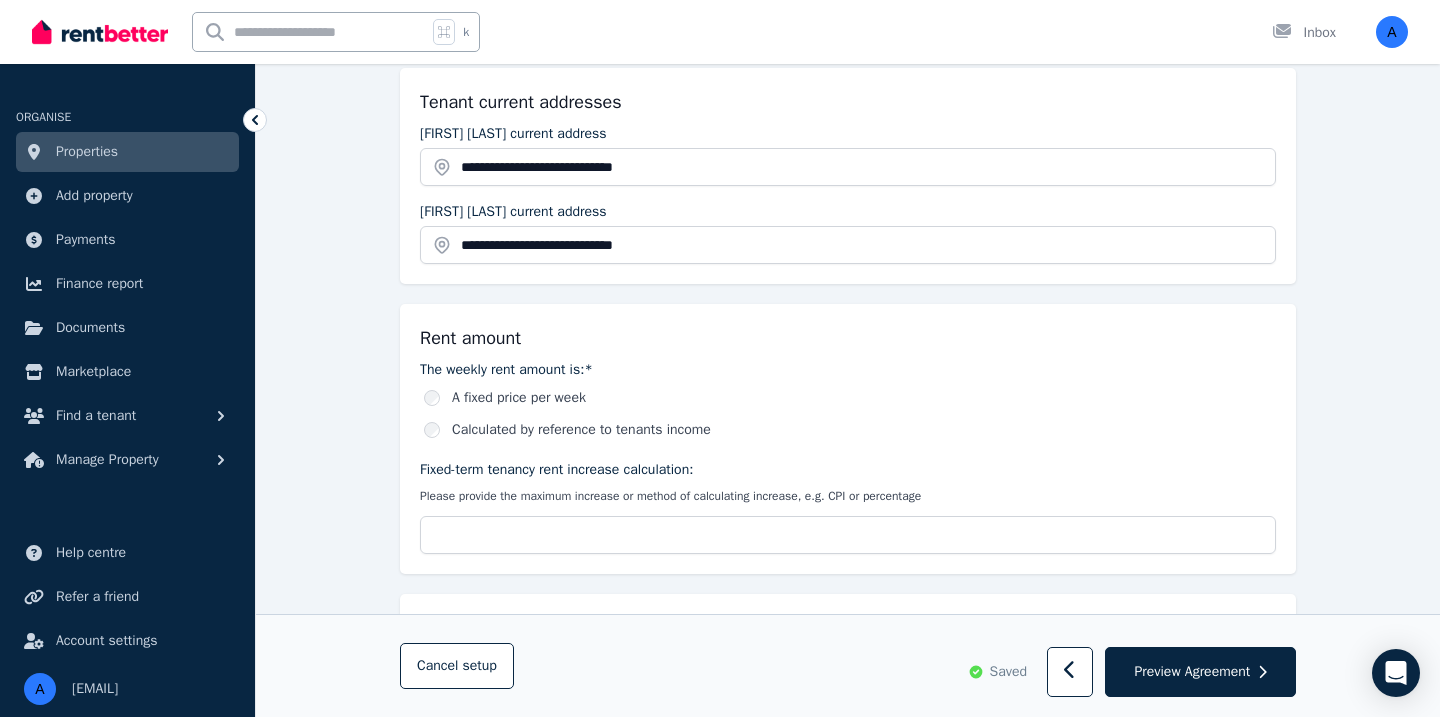 scroll, scrollTop: 487, scrollLeft: 0, axis: vertical 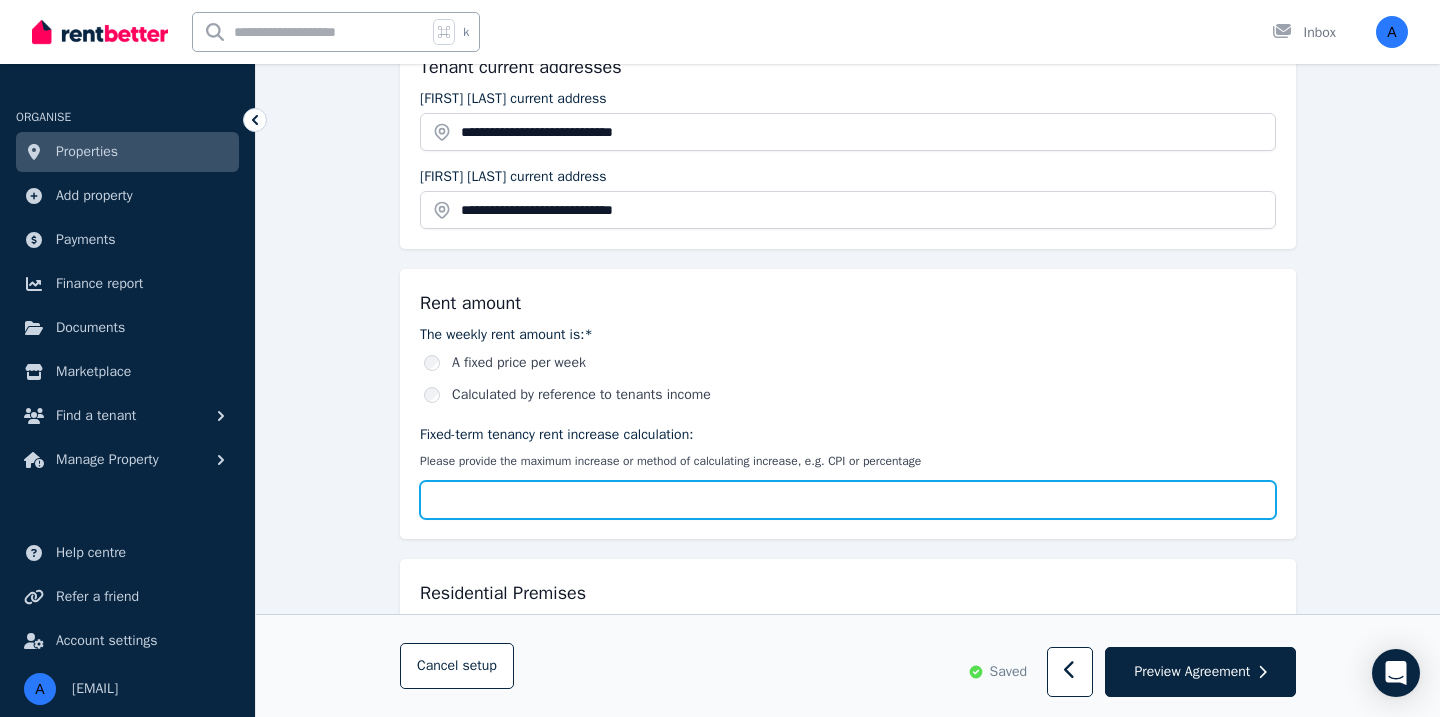 click on "Fixed-term tenancy rent increase calculation:" at bounding box center [848, 500] 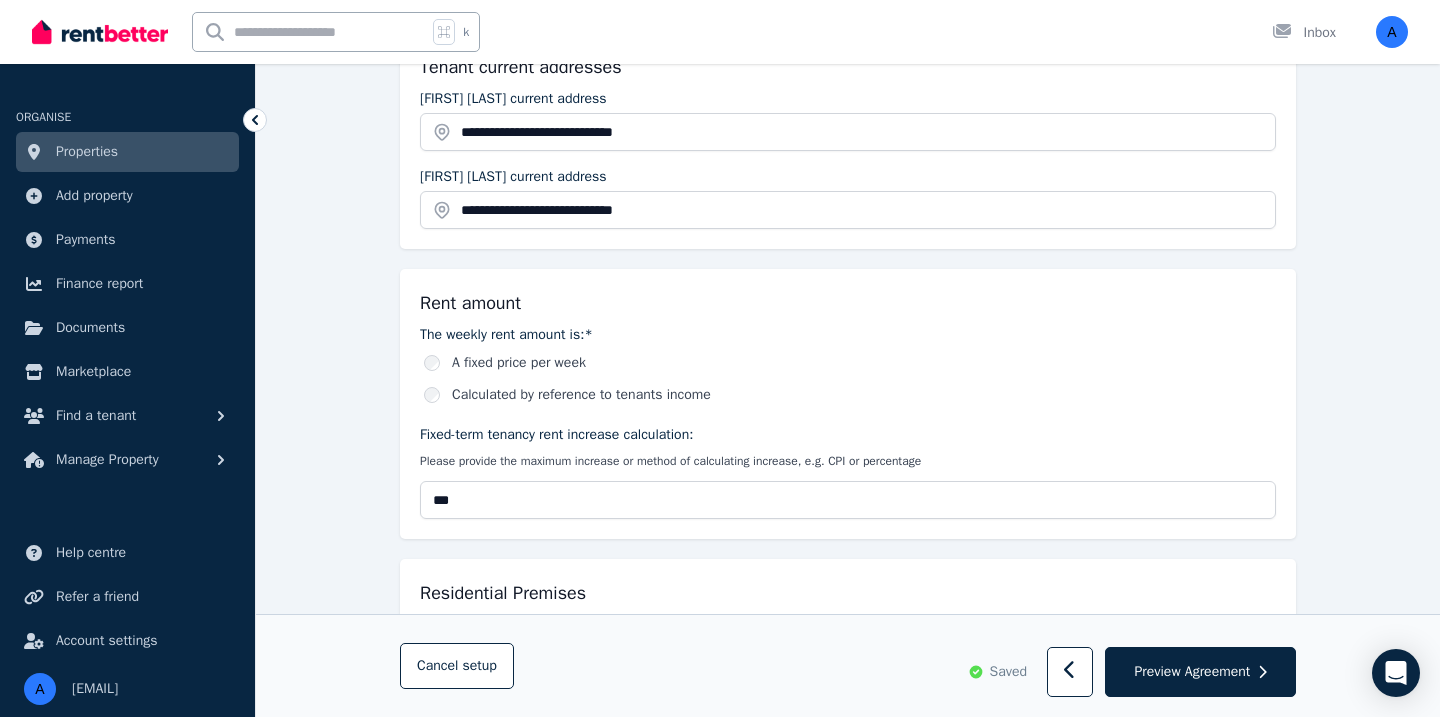 click on "Residential Premises" at bounding box center (503, 593) 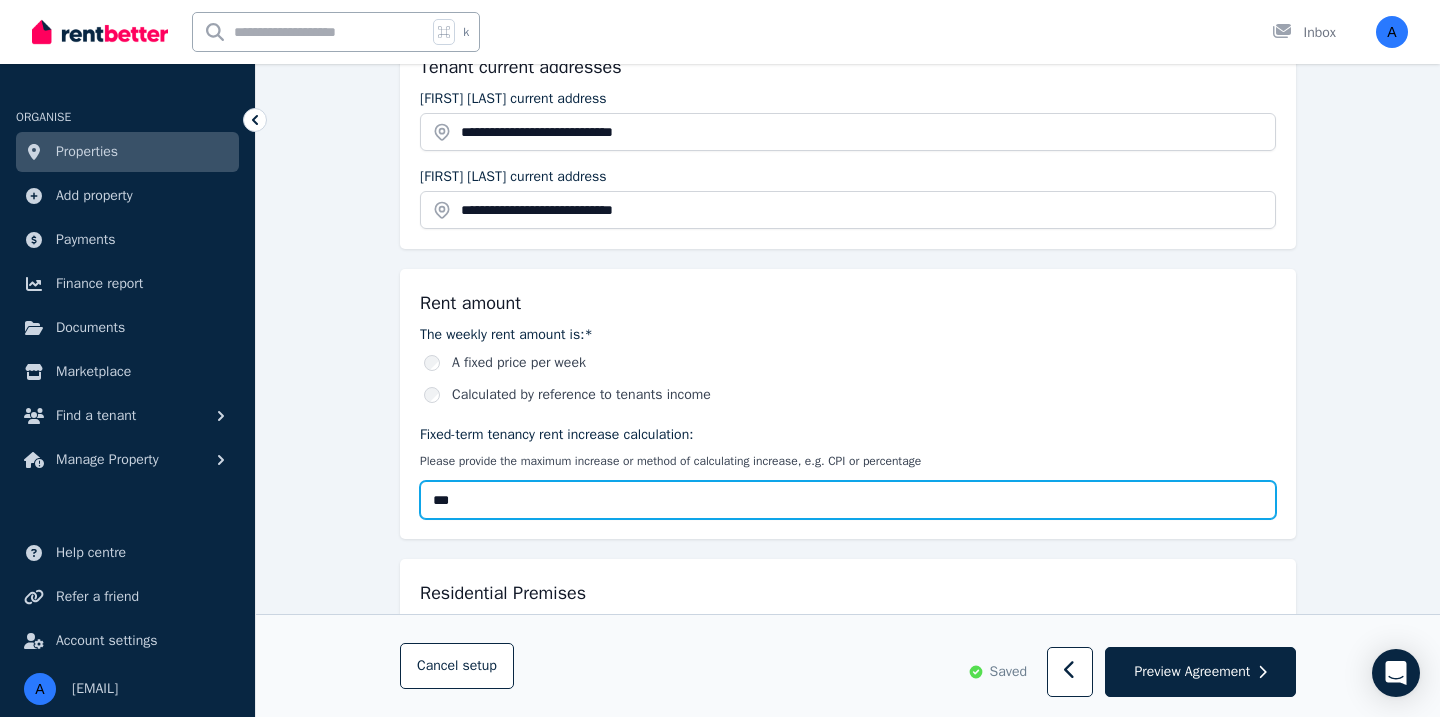 click on "***" at bounding box center (848, 500) 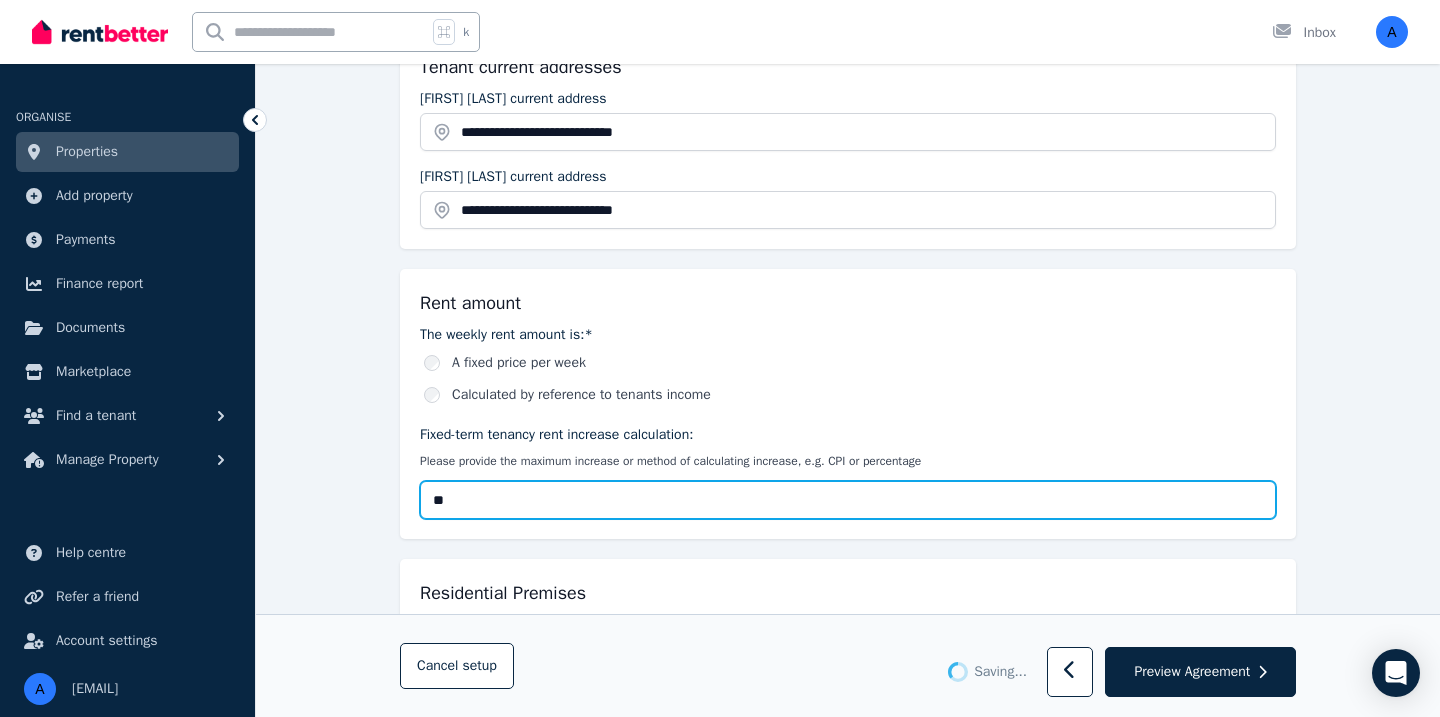 type on "*" 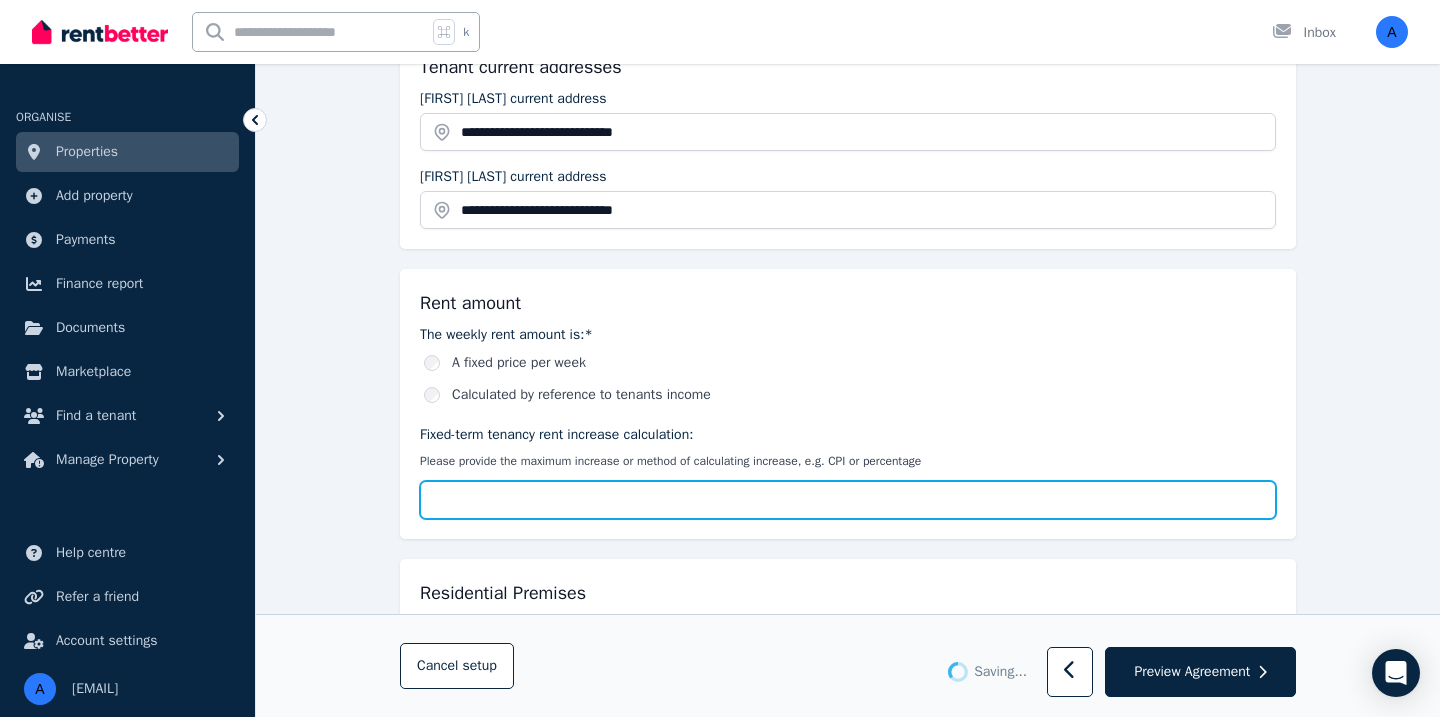 type on "***" 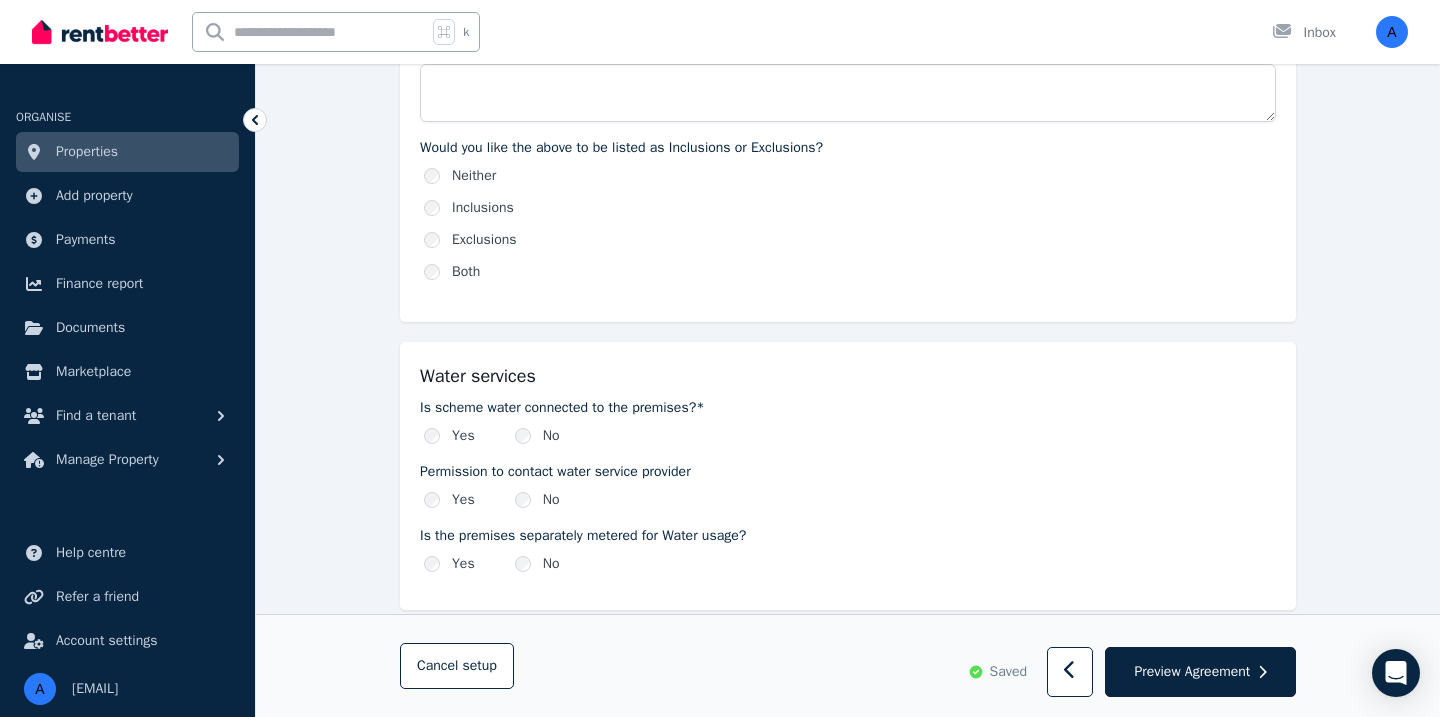 scroll, scrollTop: 1173, scrollLeft: 0, axis: vertical 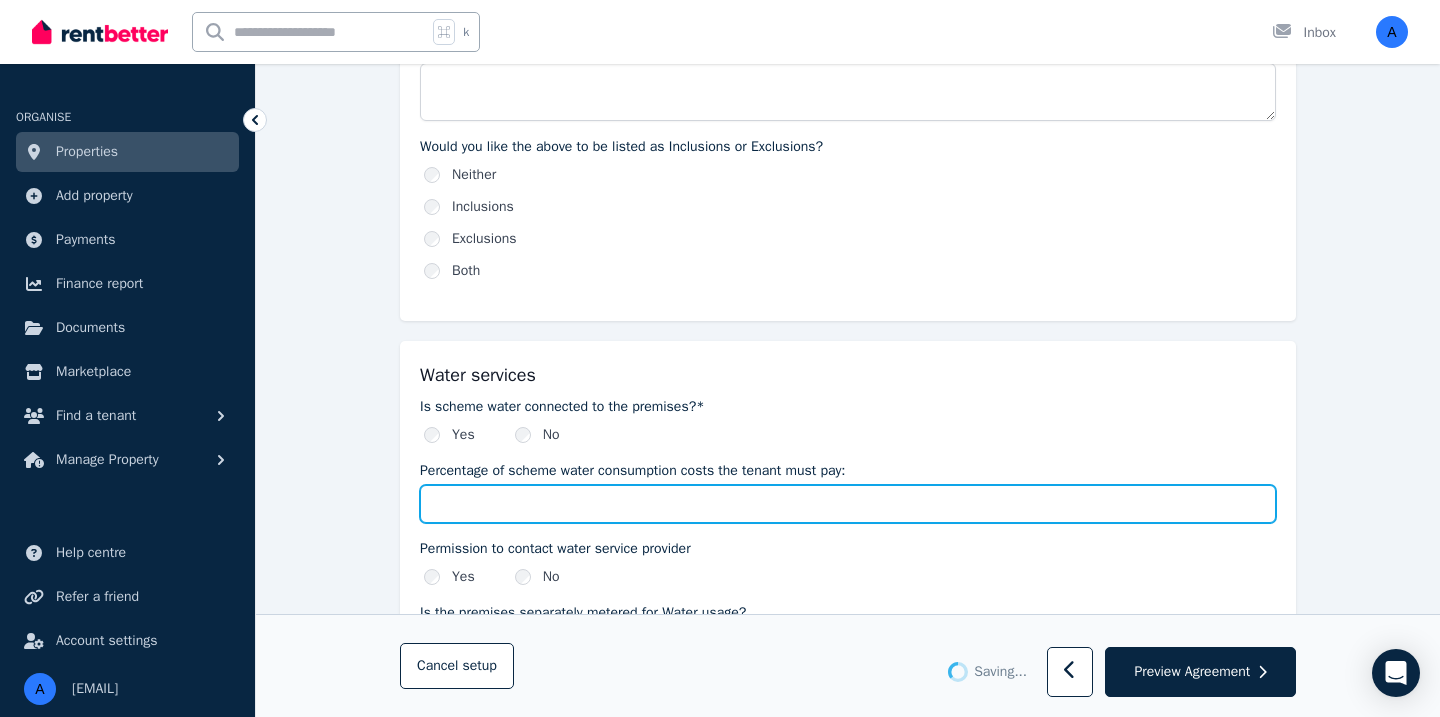 click on "Percentage of scheme water consumption costs the tenant must pay:" at bounding box center [848, 504] 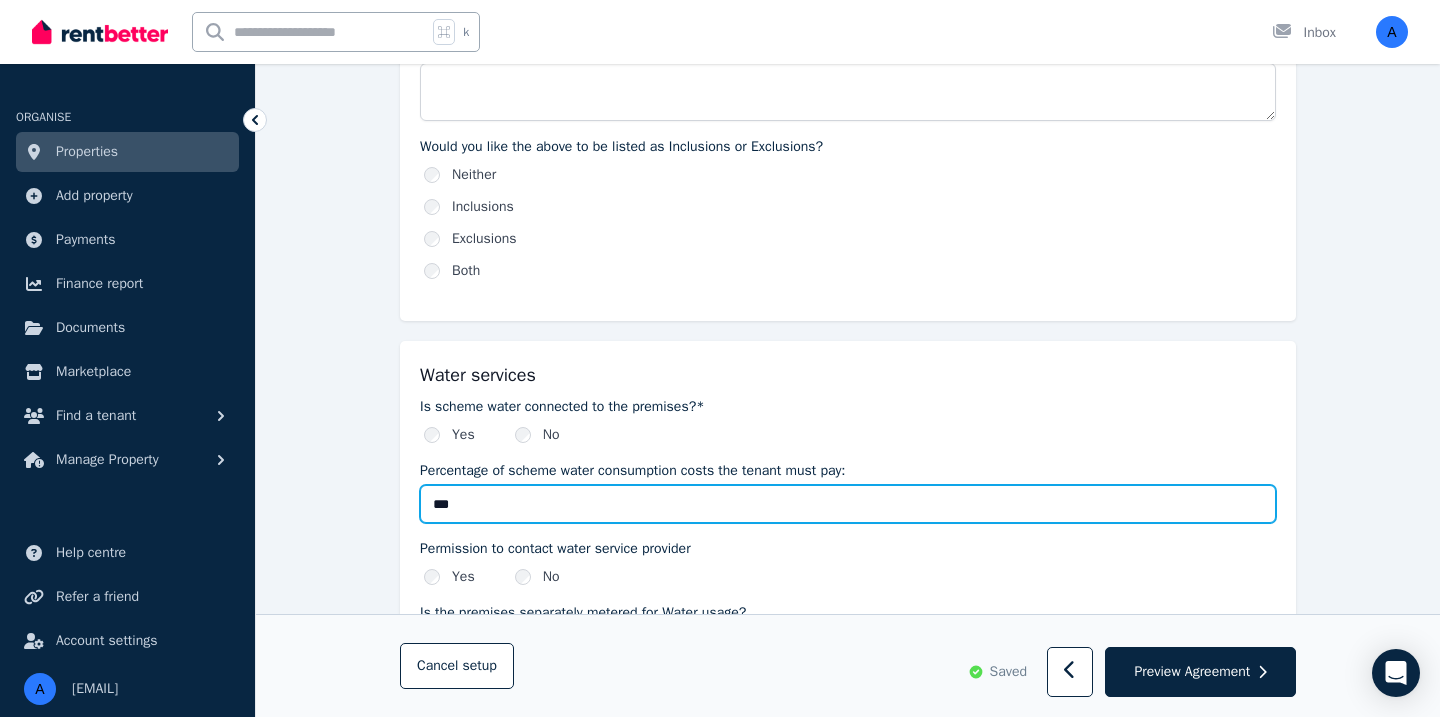 type on "***" 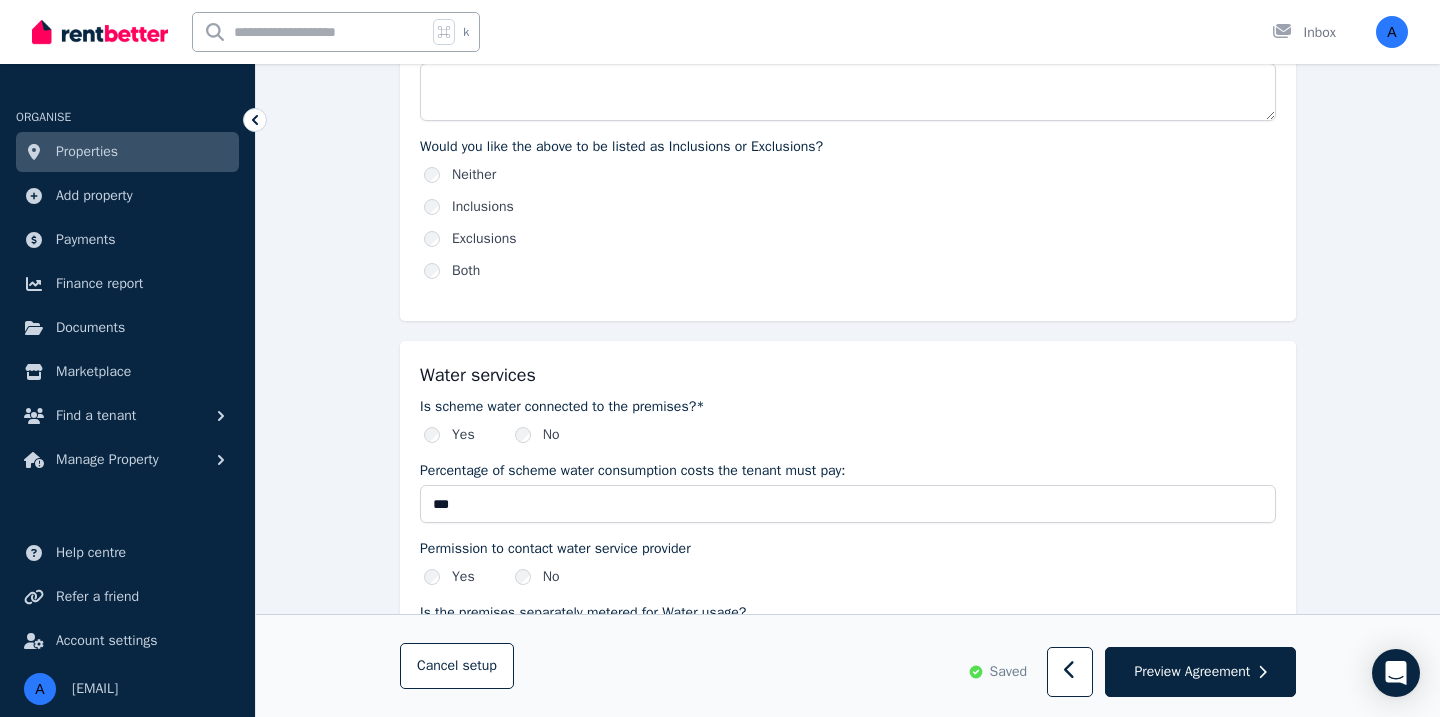 click on "Water services" at bounding box center (848, 375) 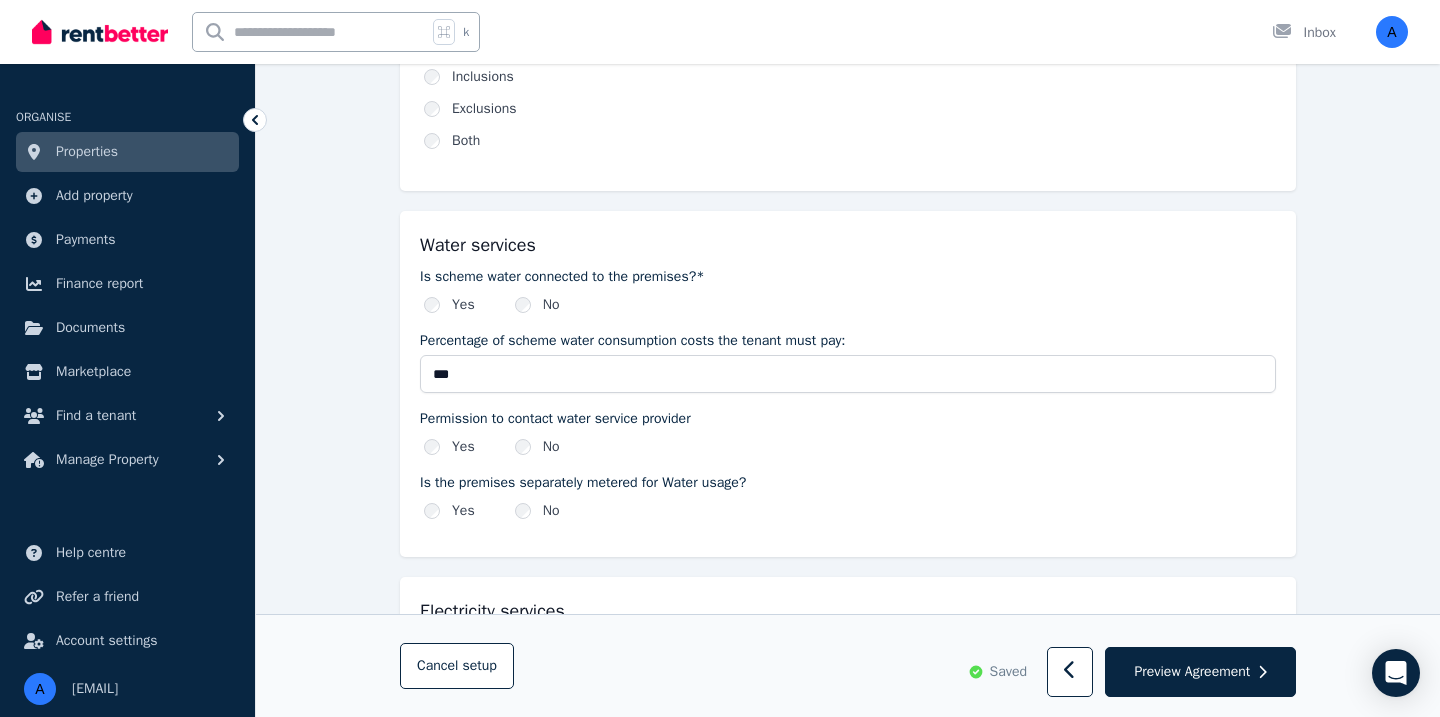 scroll, scrollTop: 1317, scrollLeft: 0, axis: vertical 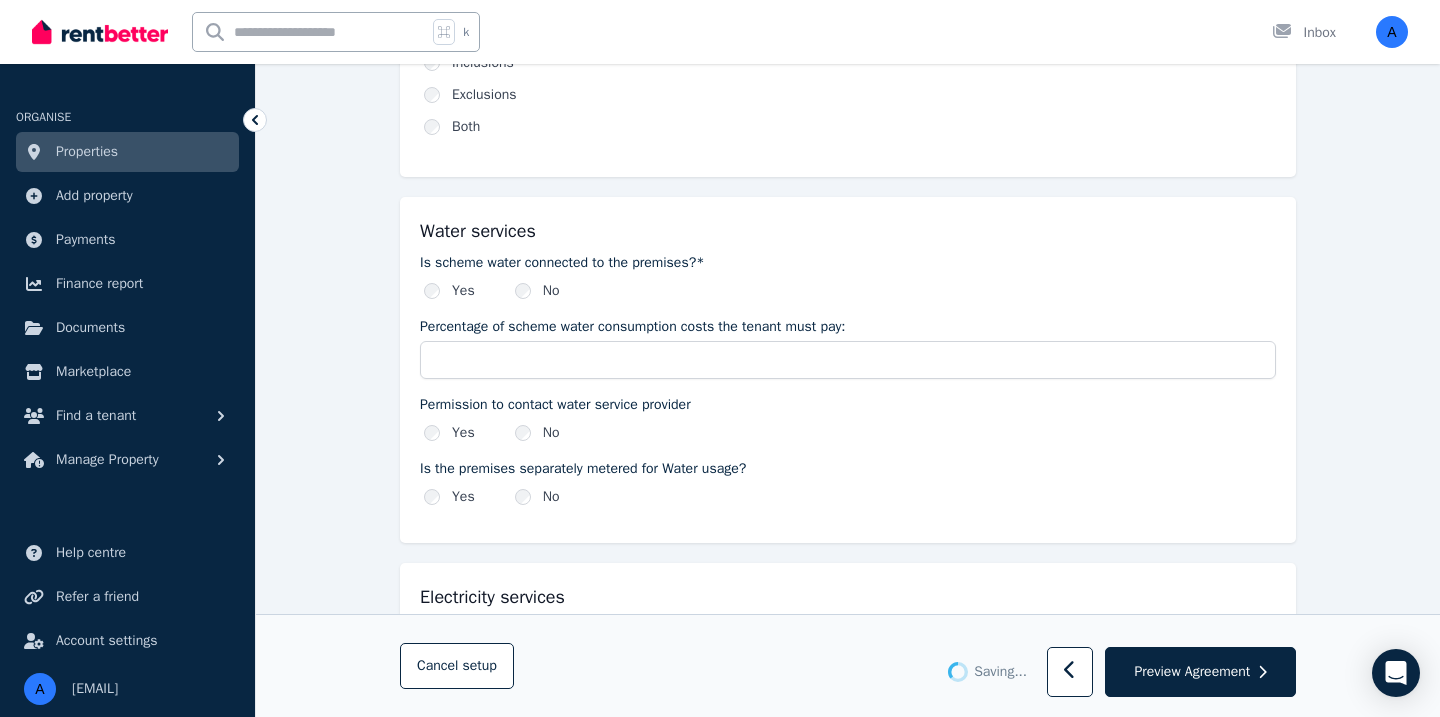 type on "***" 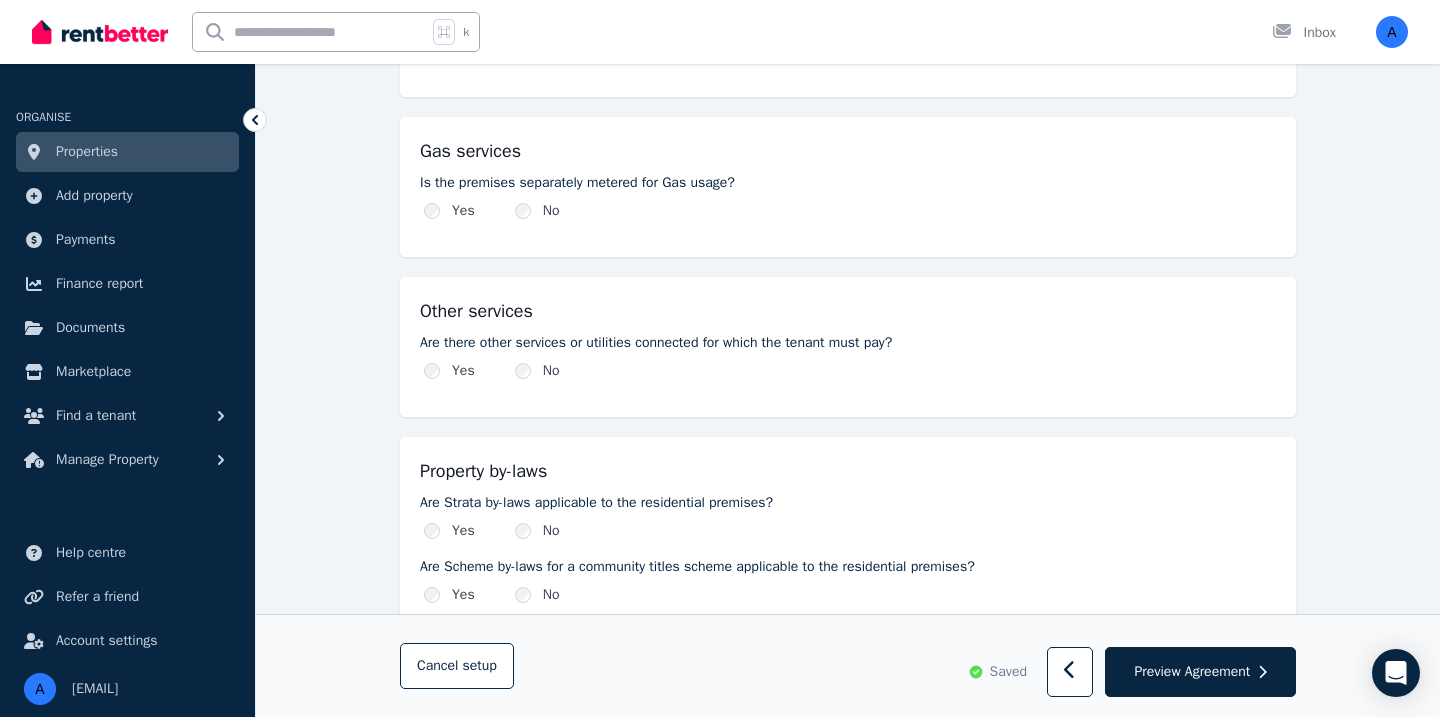 scroll, scrollTop: 1933, scrollLeft: 0, axis: vertical 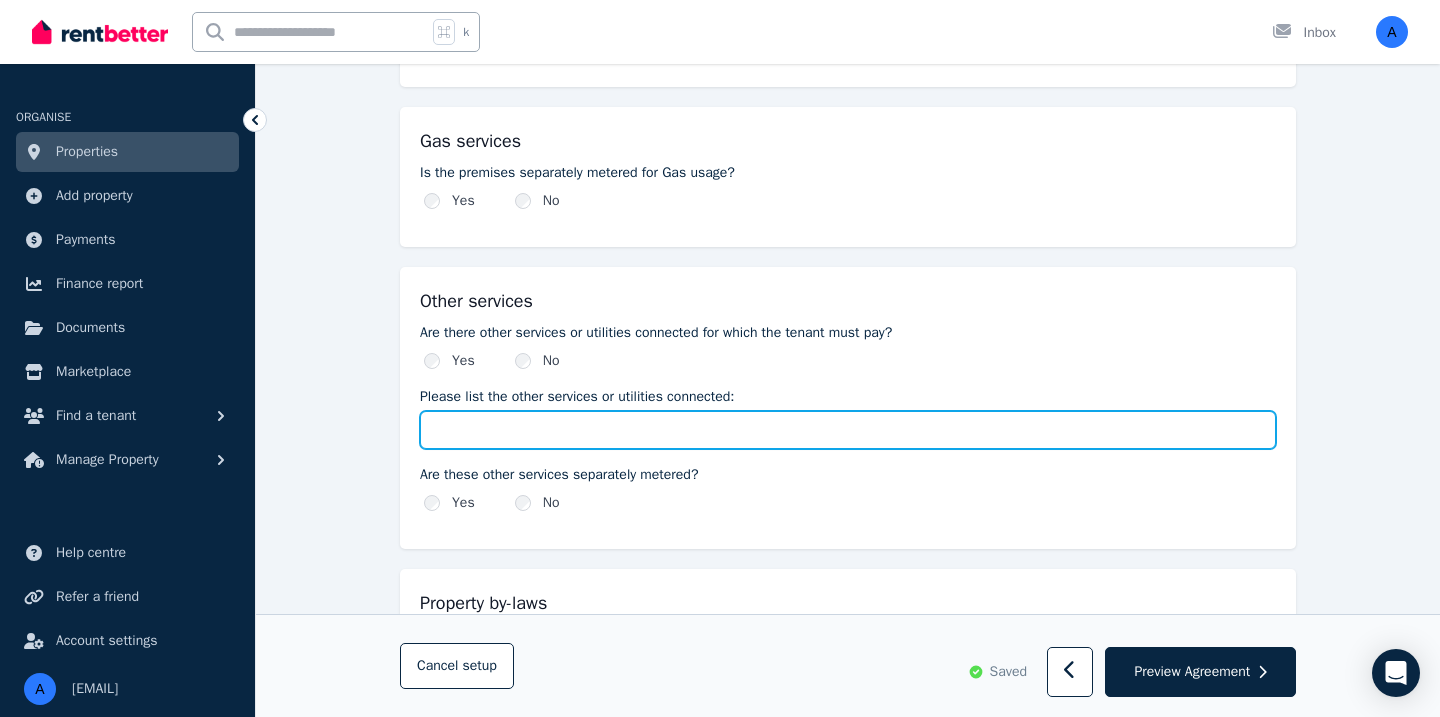 click on "Please list the other services or utilities connected:" at bounding box center [848, 430] 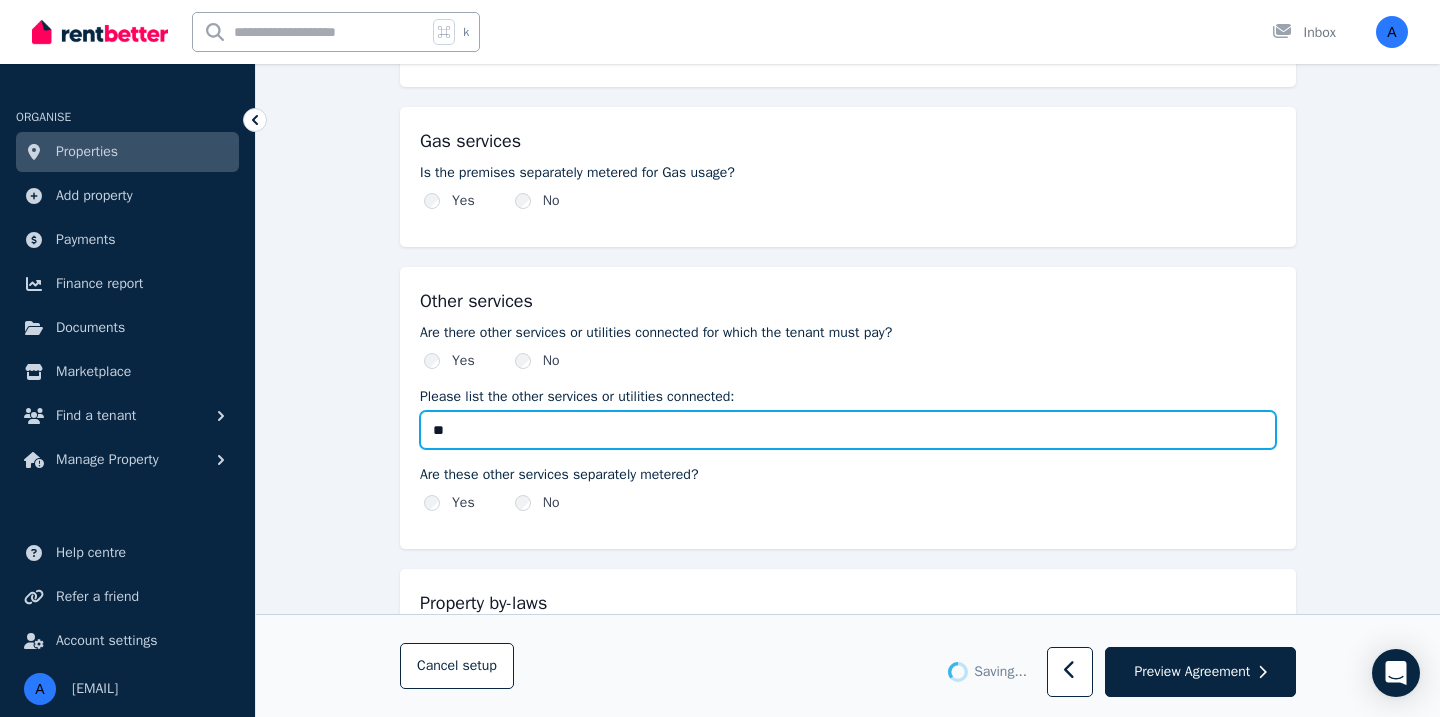 type on "***" 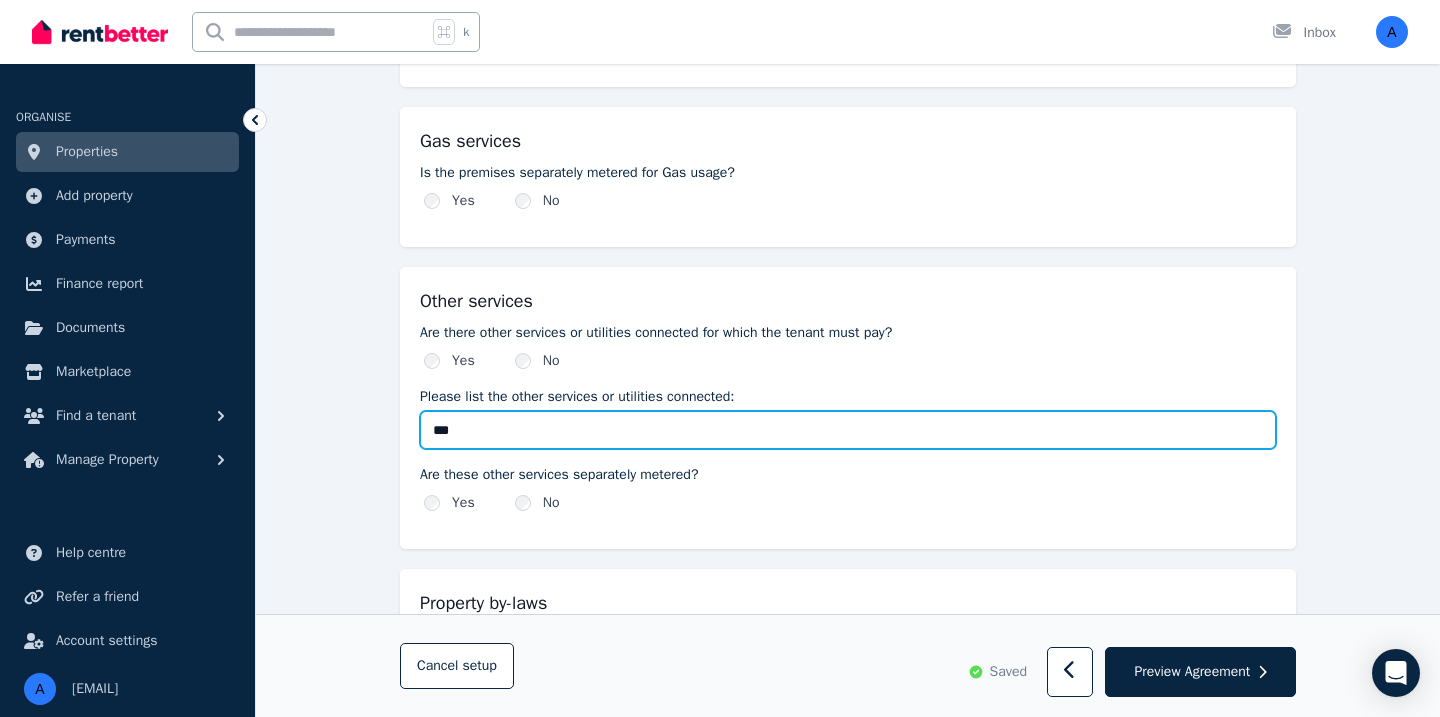click on "***" at bounding box center [848, 430] 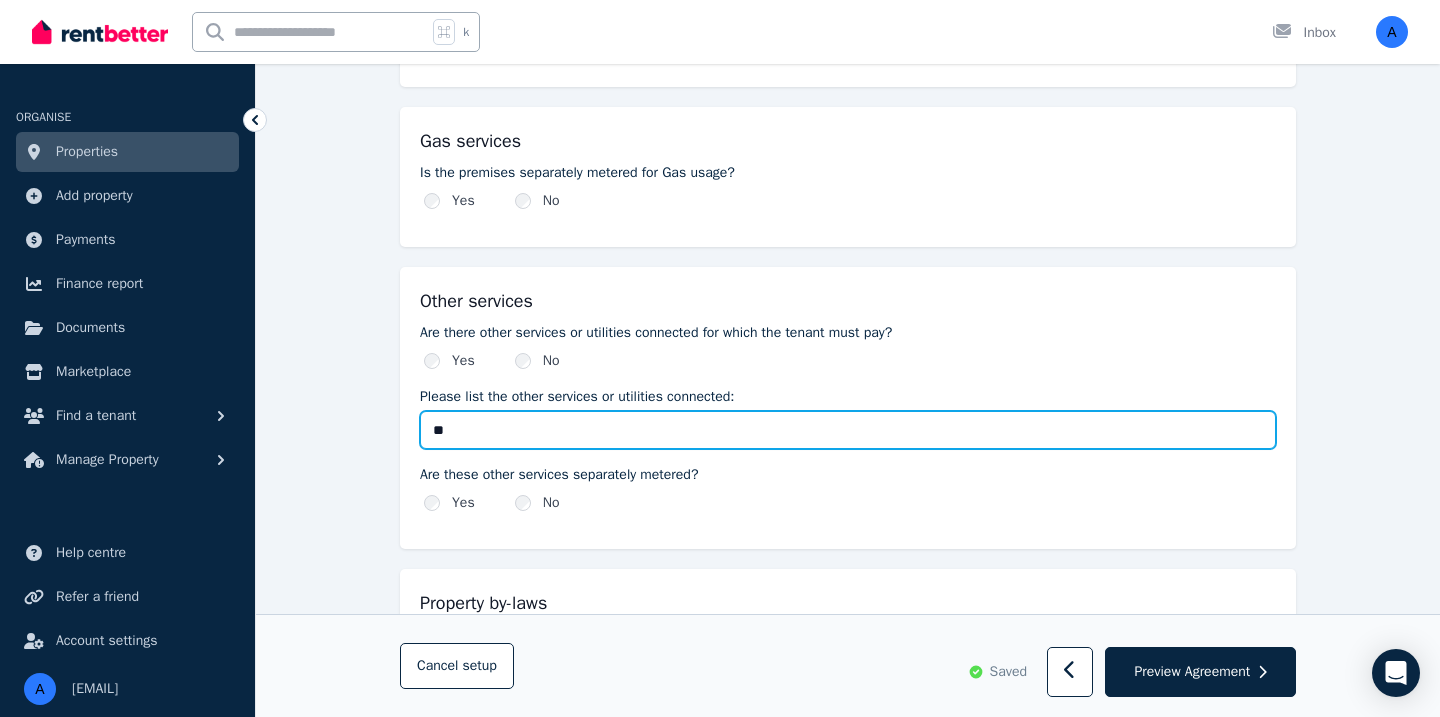 type on "*" 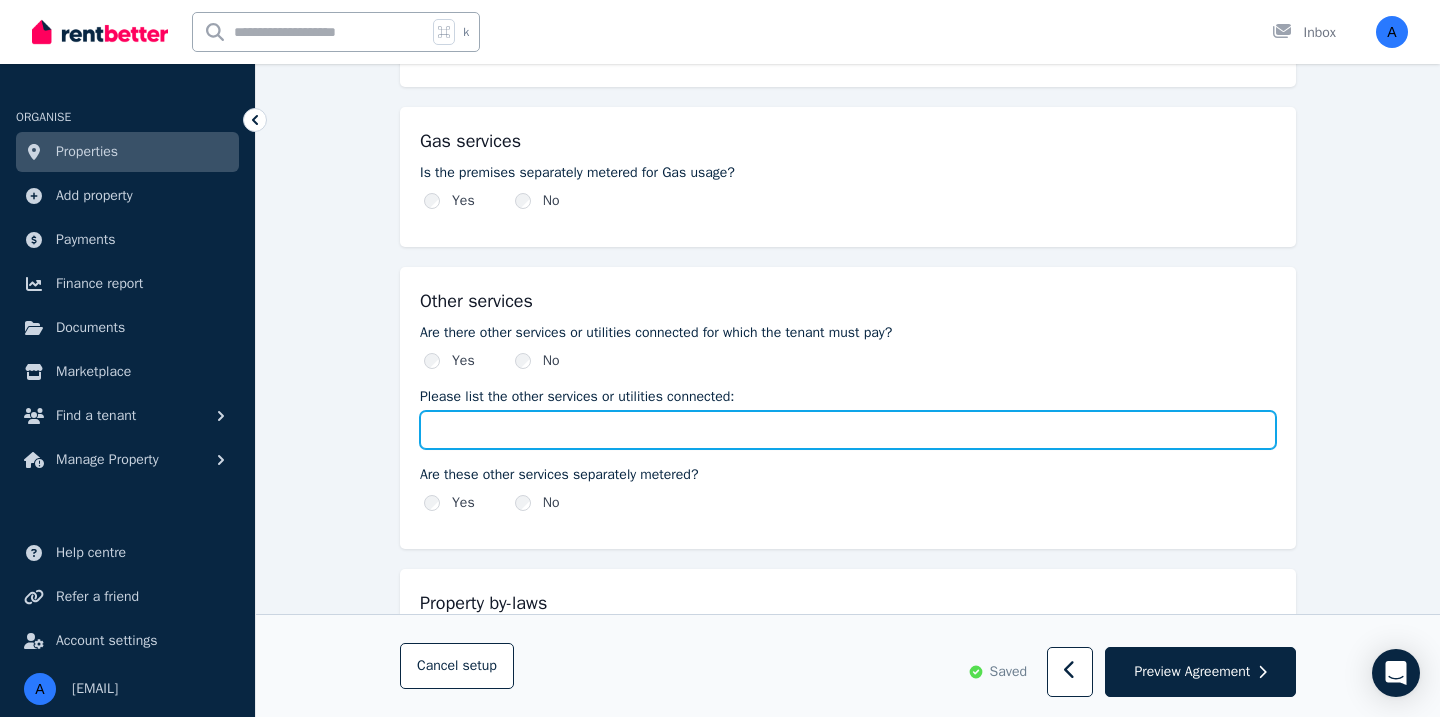 type 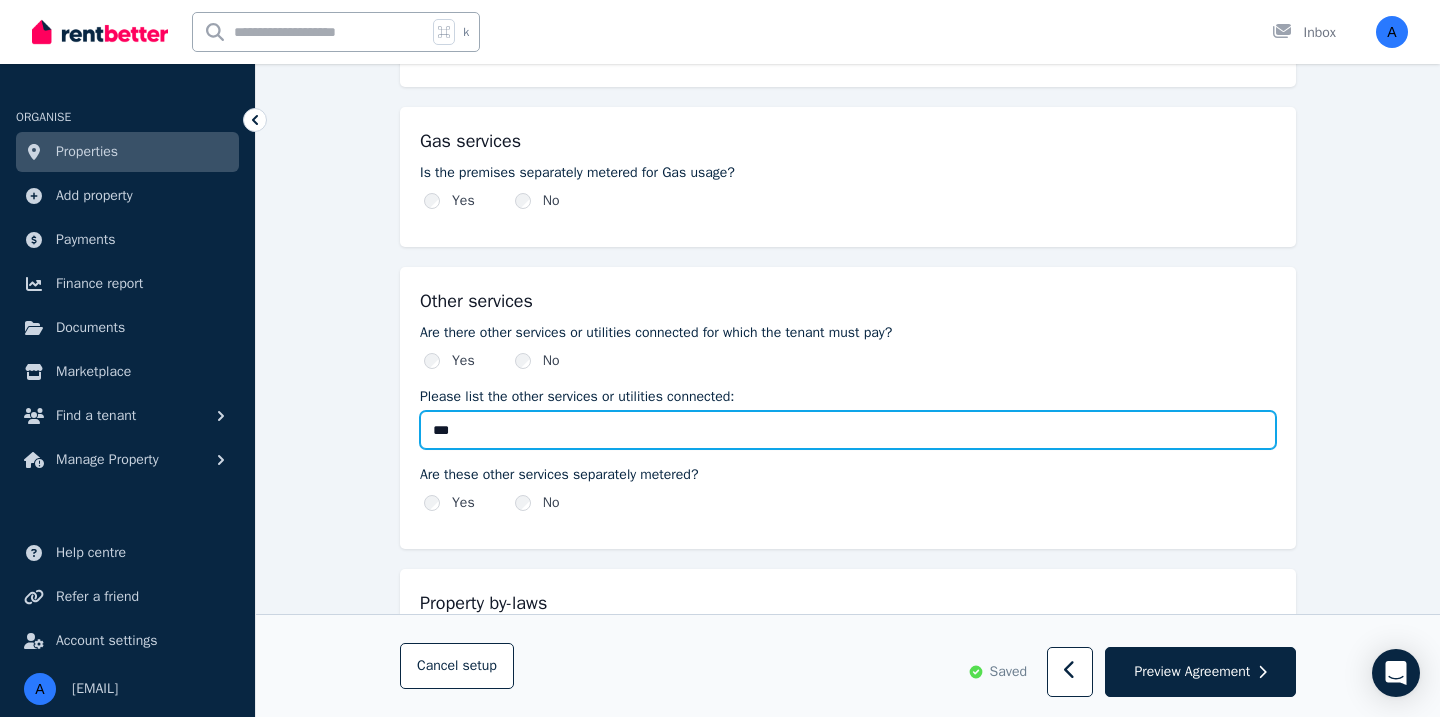 type on "***" 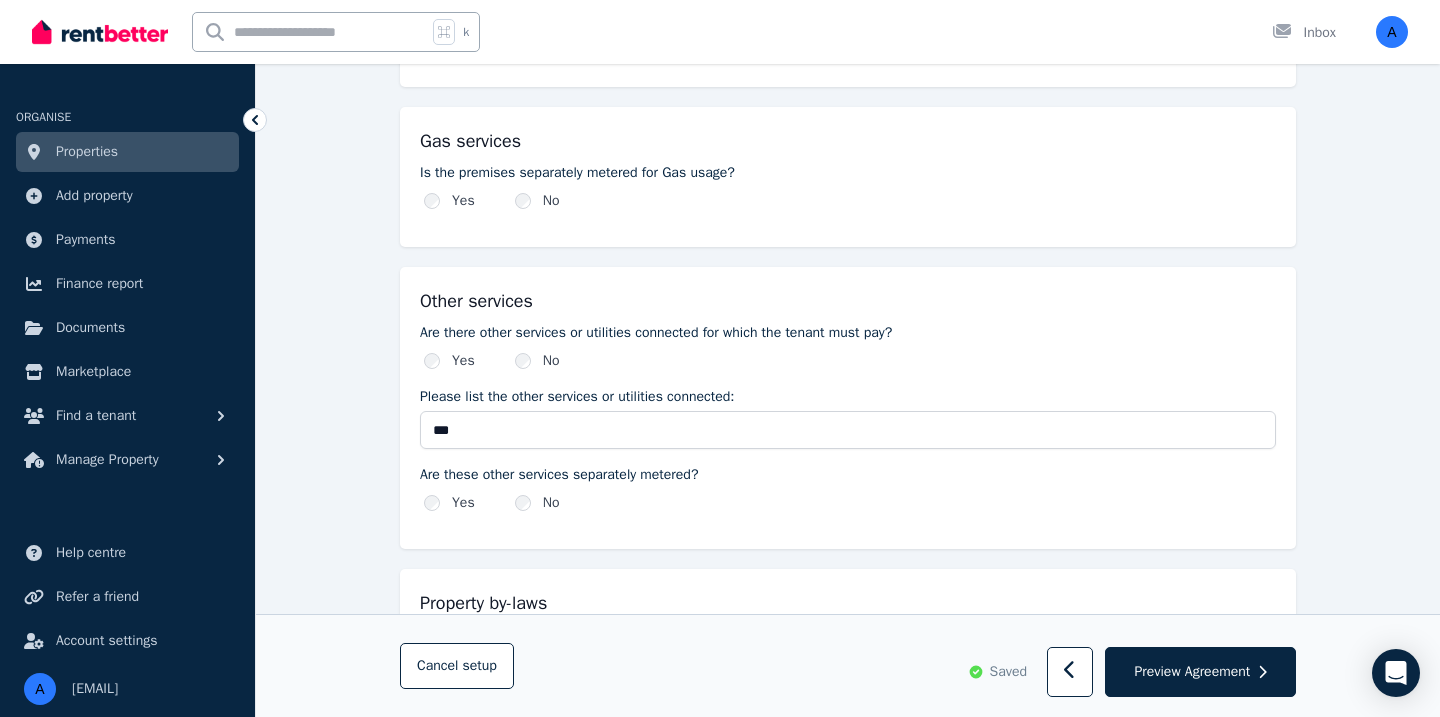 click on "Other services Are there other services or utilities connected for which the tenant must pay? Yes No Please list the other services or utilities connected: *** Are these other services separately metered? Yes No" at bounding box center (848, 408) 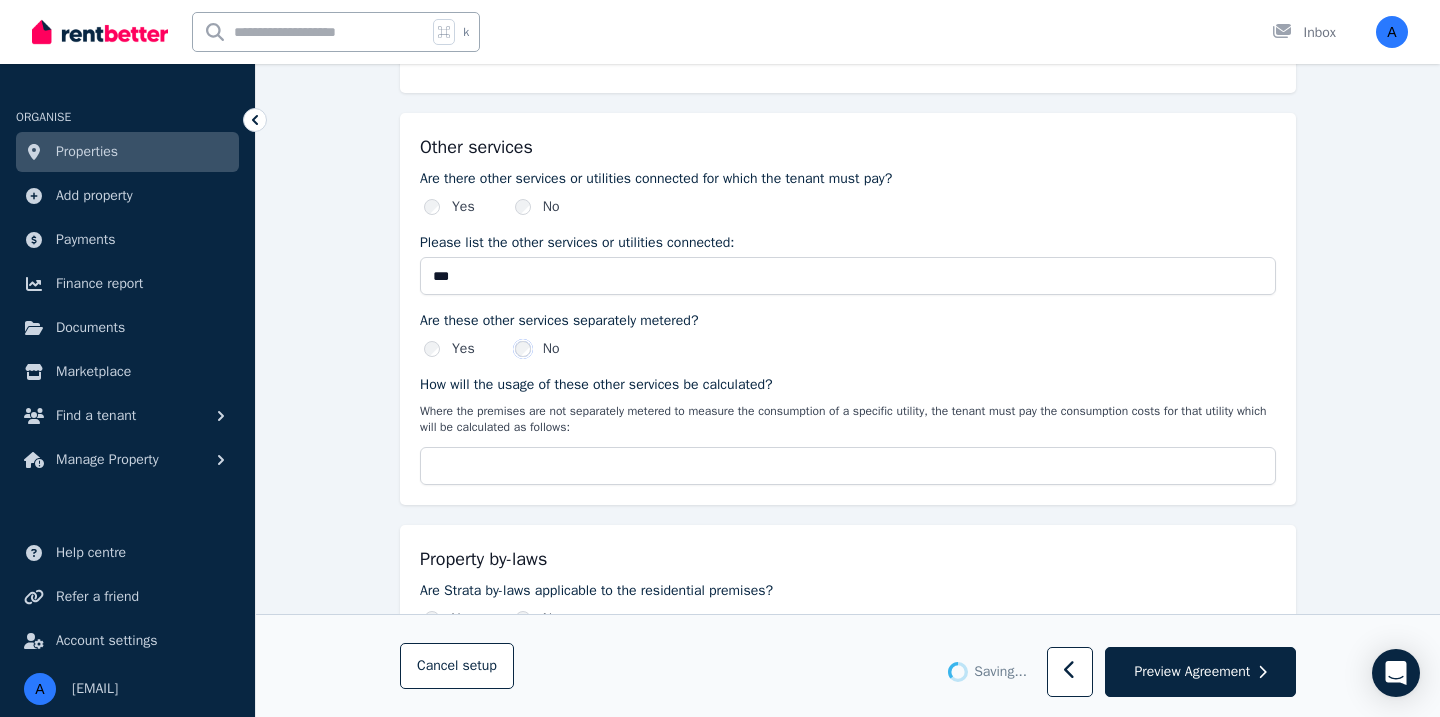 scroll, scrollTop: 2092, scrollLeft: 0, axis: vertical 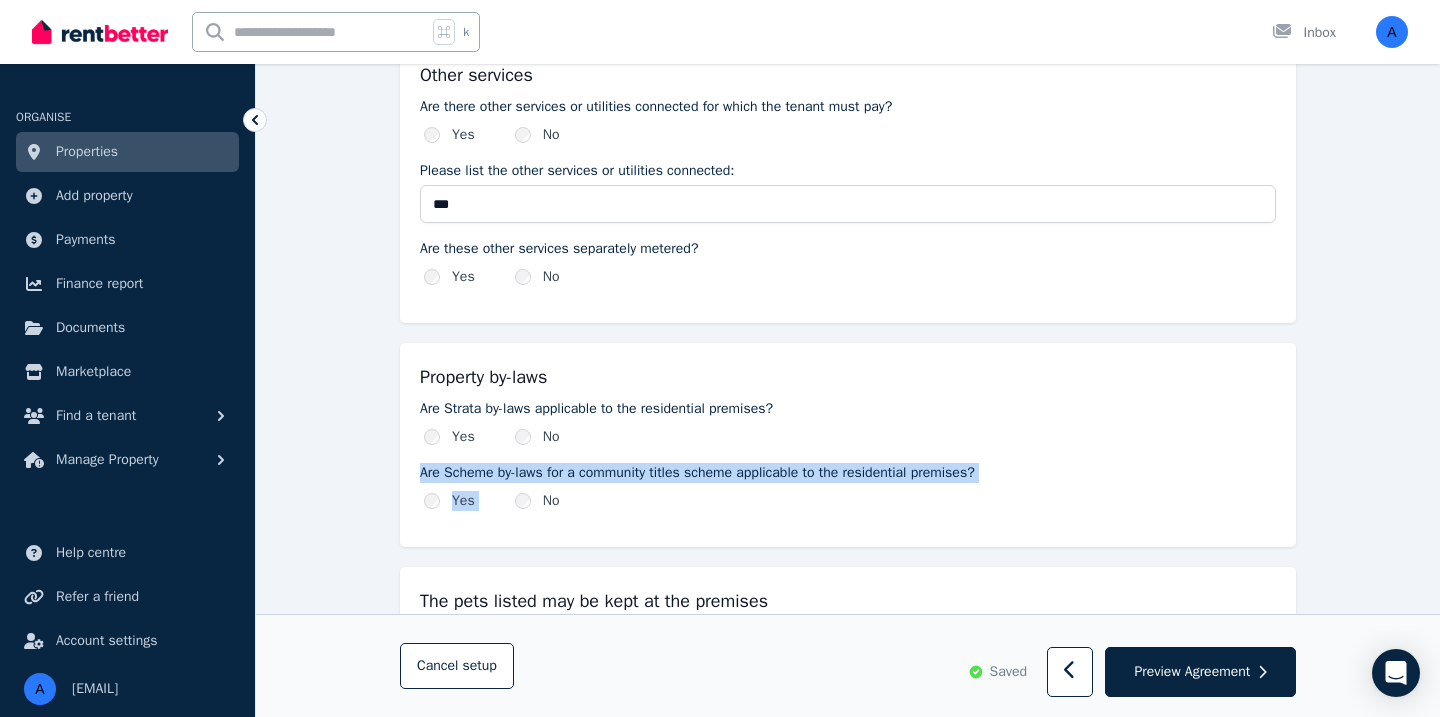 drag, startPoint x: 420, startPoint y: 472, endPoint x: 1040, endPoint y: 484, distance: 620.1161 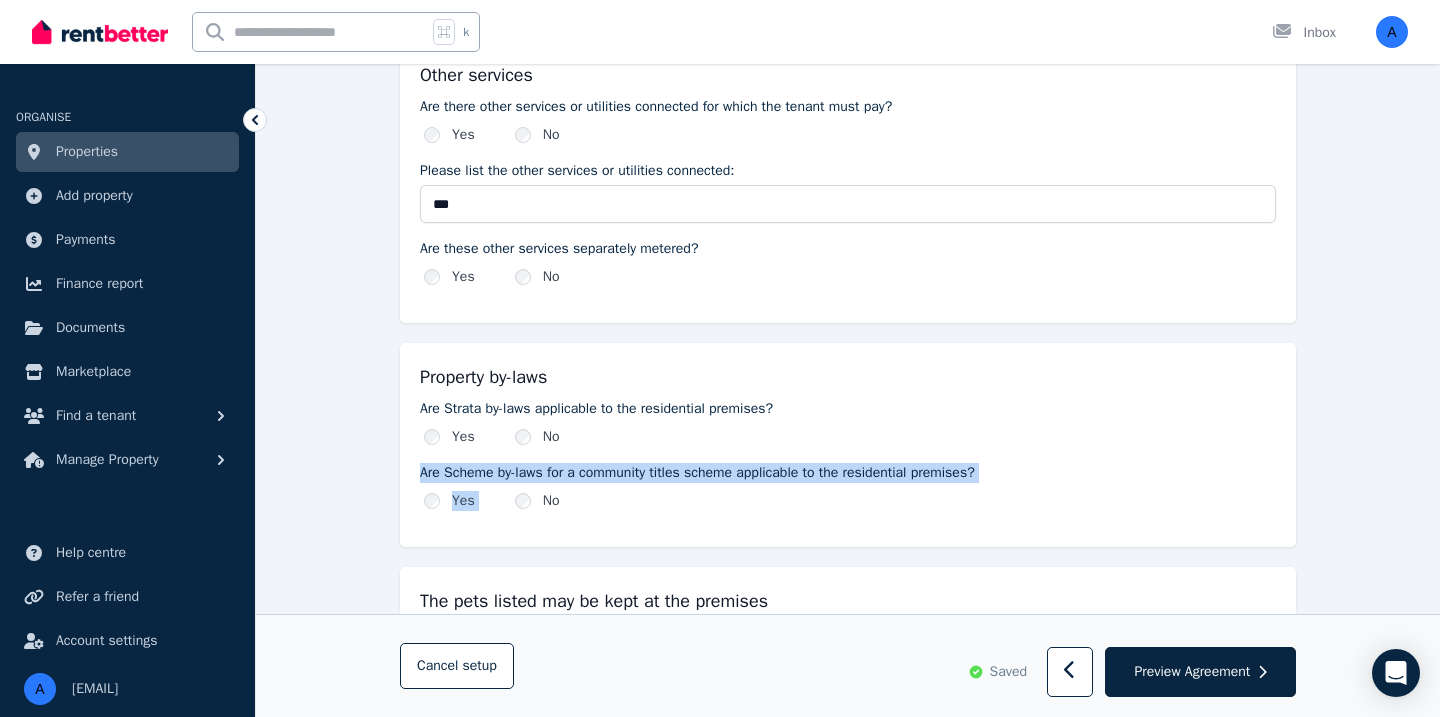 click on "Are Scheme by-laws for a community titles scheme applicable to the residential premises? Yes No" at bounding box center (848, 487) 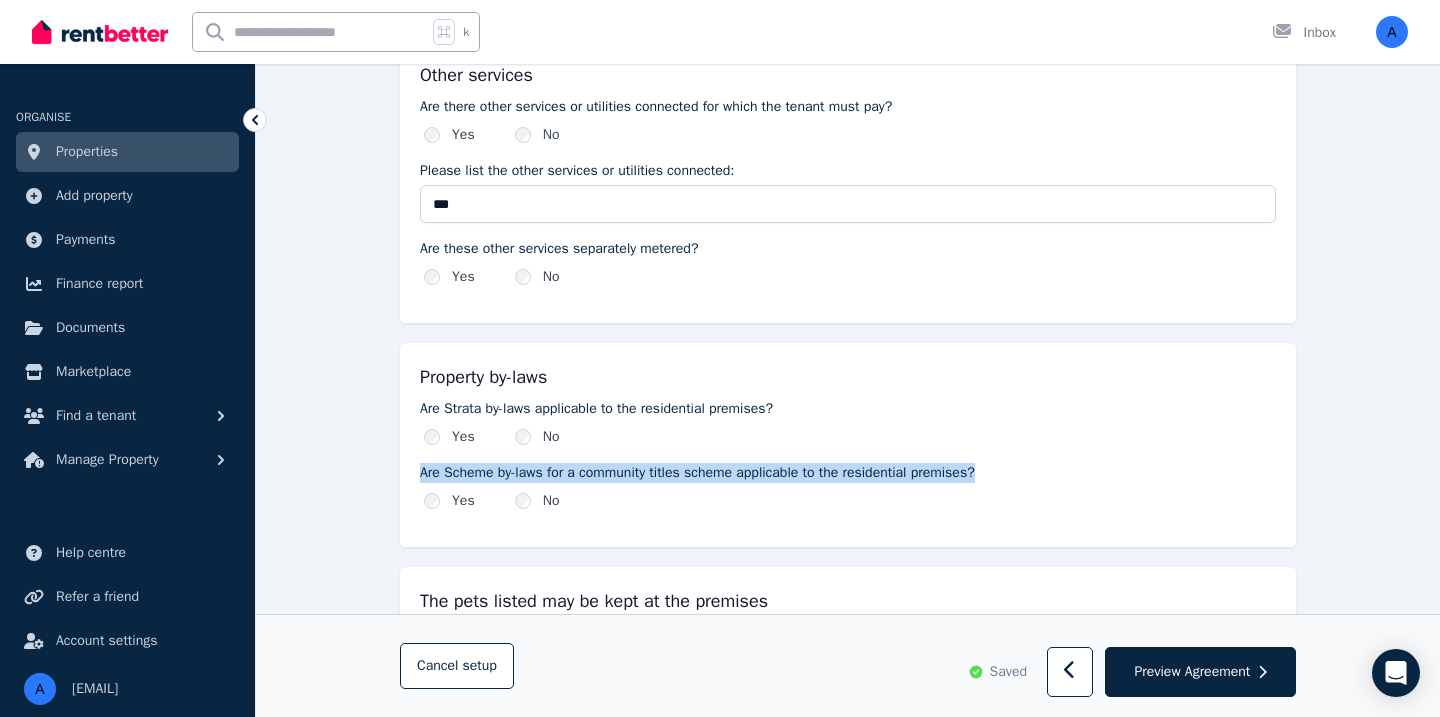 drag, startPoint x: 1020, startPoint y: 468, endPoint x: 420, endPoint y: 467, distance: 600.00085 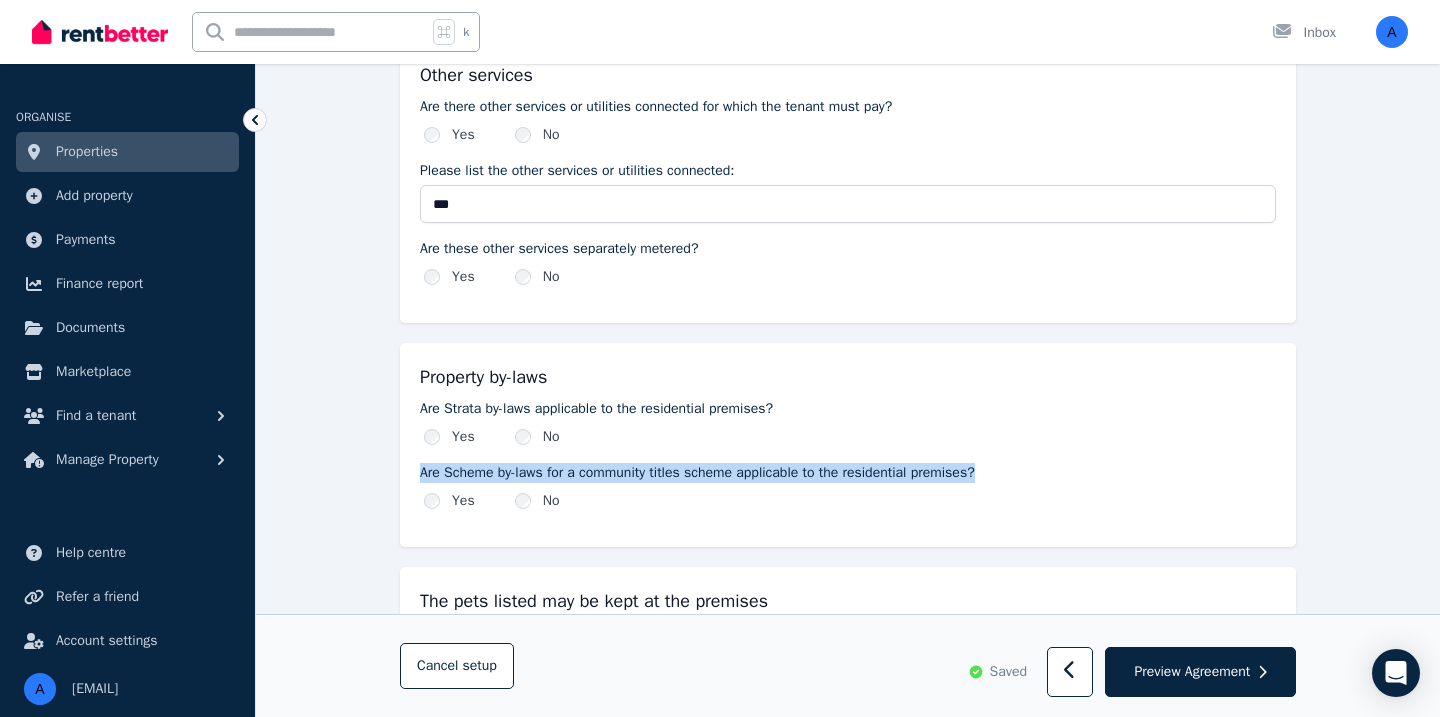 click on "Are Scheme by-laws for a community titles scheme applicable to the residential premises?" at bounding box center (848, 473) 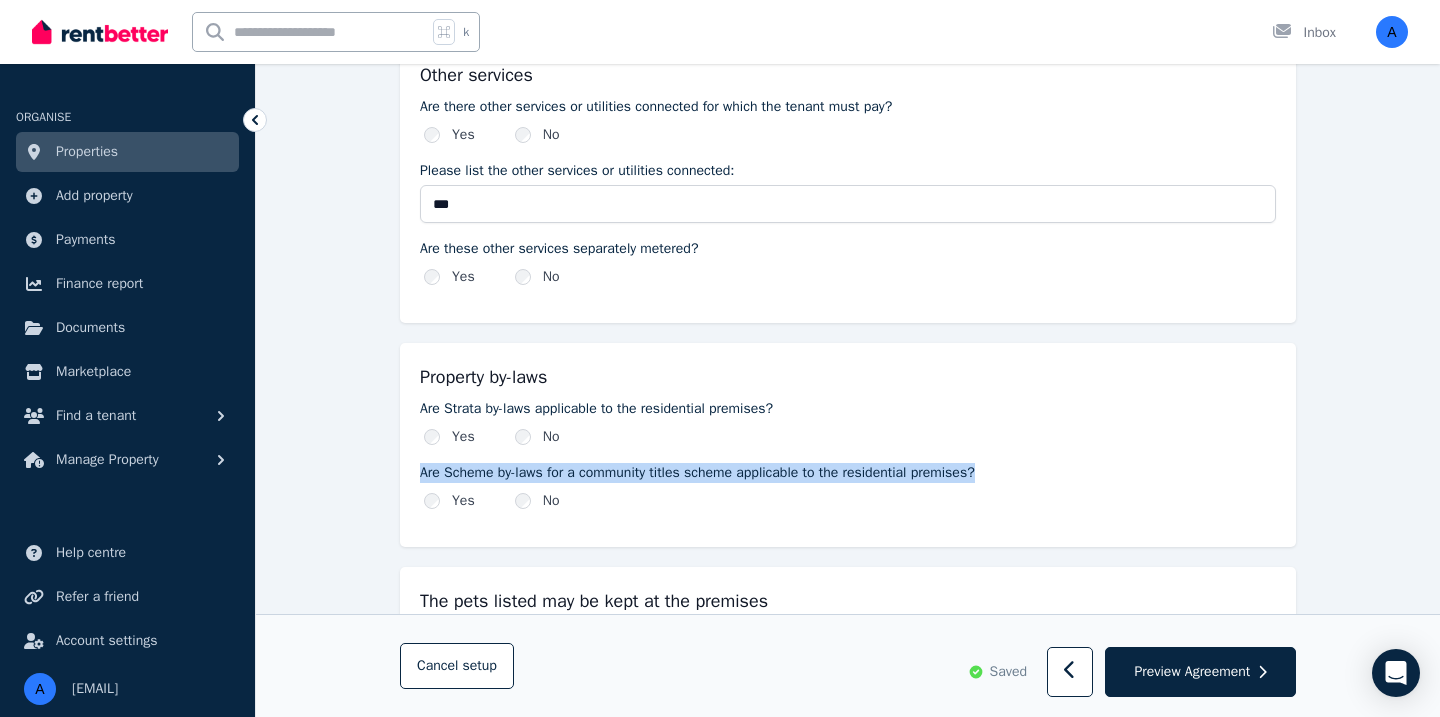 copy on "Are Scheme by-laws for a community titles scheme applicable to the residential premises?" 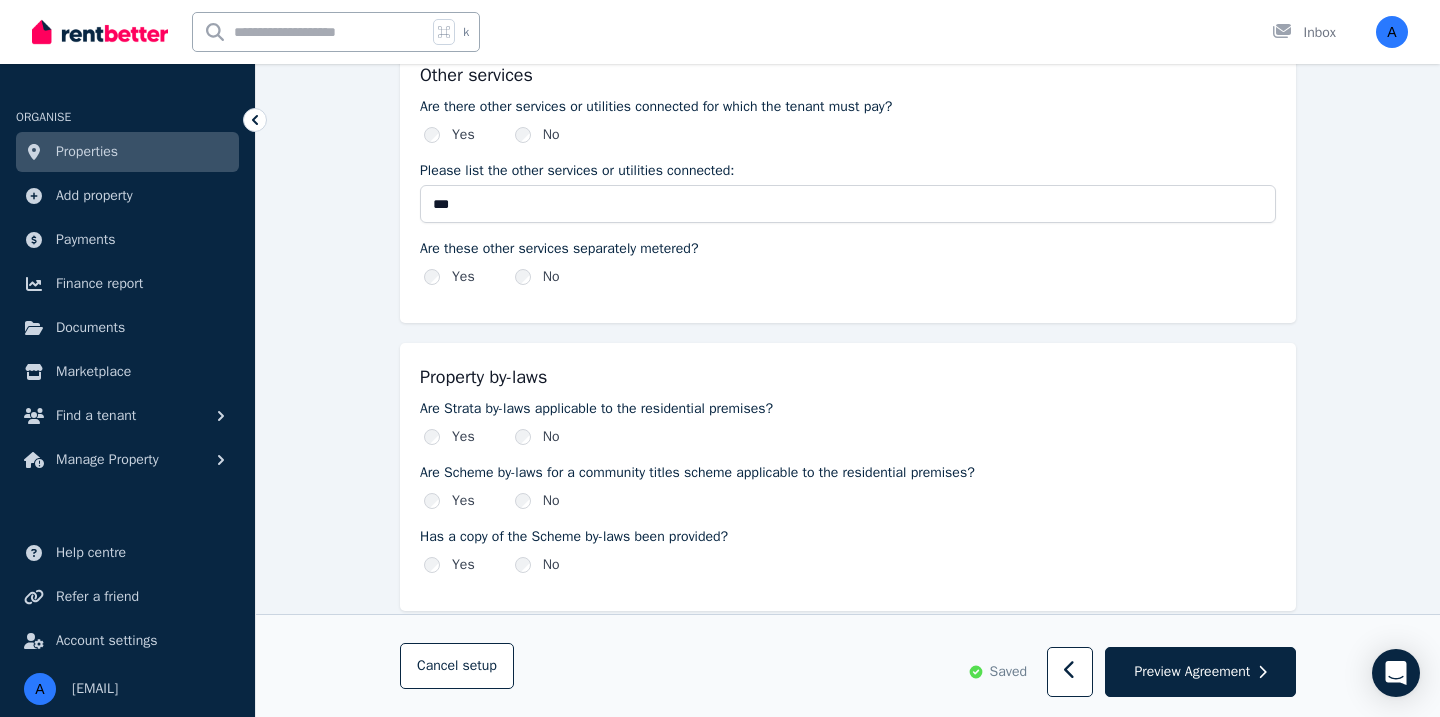 click on "**********" at bounding box center (848, 22) 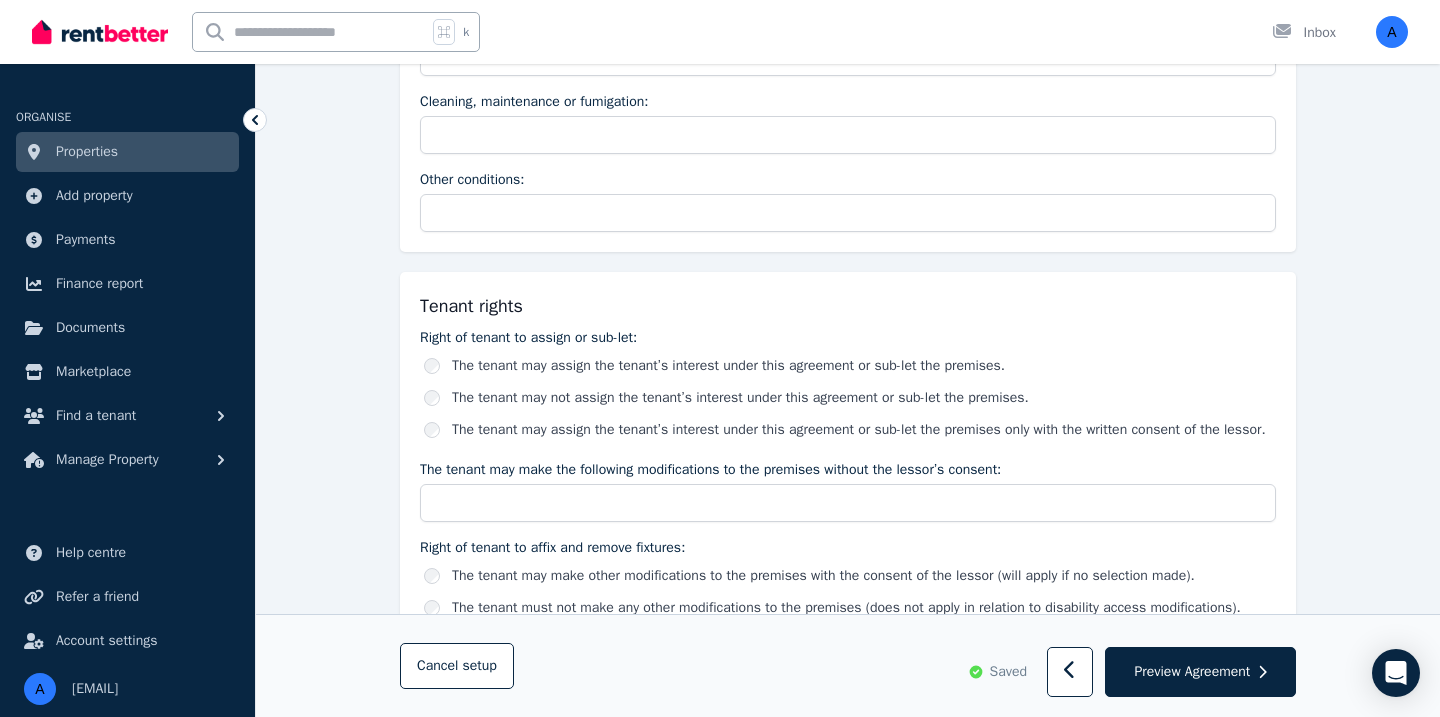 scroll, scrollTop: 3147, scrollLeft: 0, axis: vertical 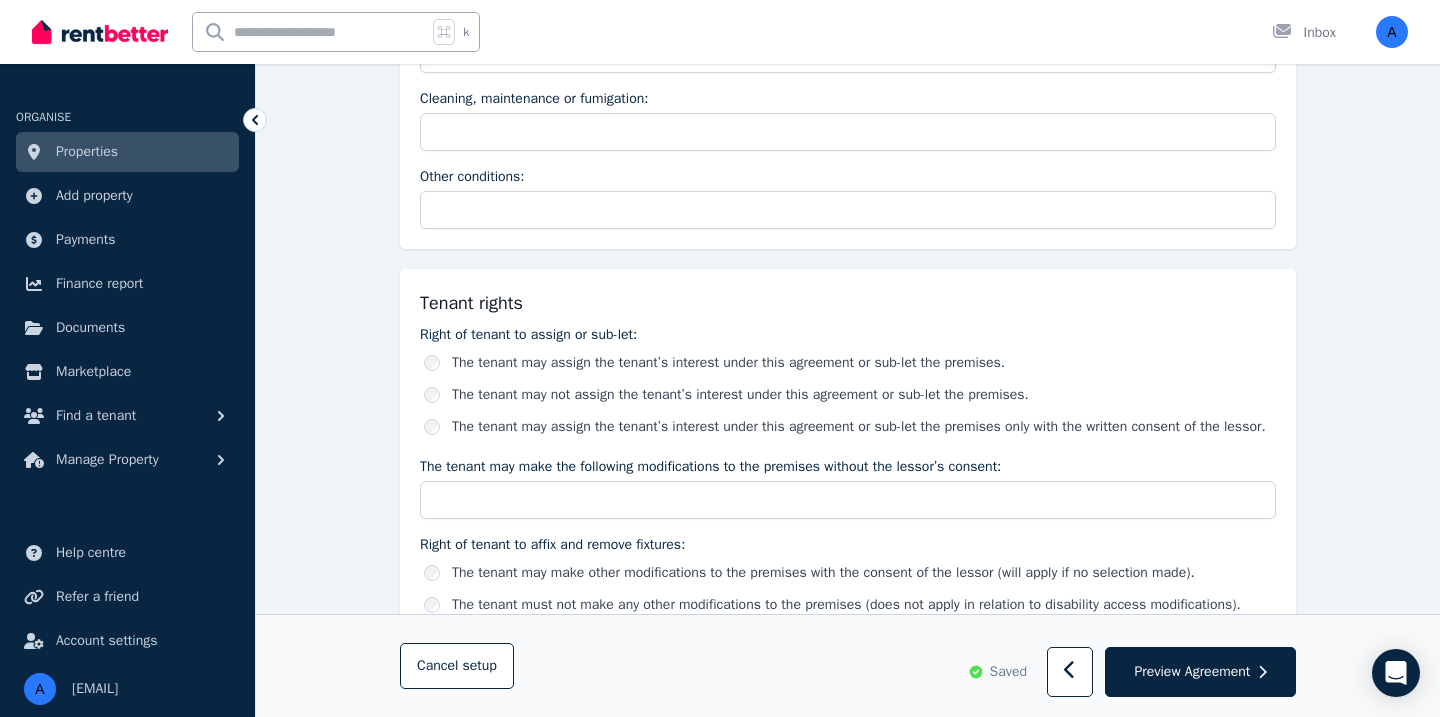 click on "The tenant may not assign the tenant’s interest under this agreement or sub-let the premises." at bounding box center (740, 395) 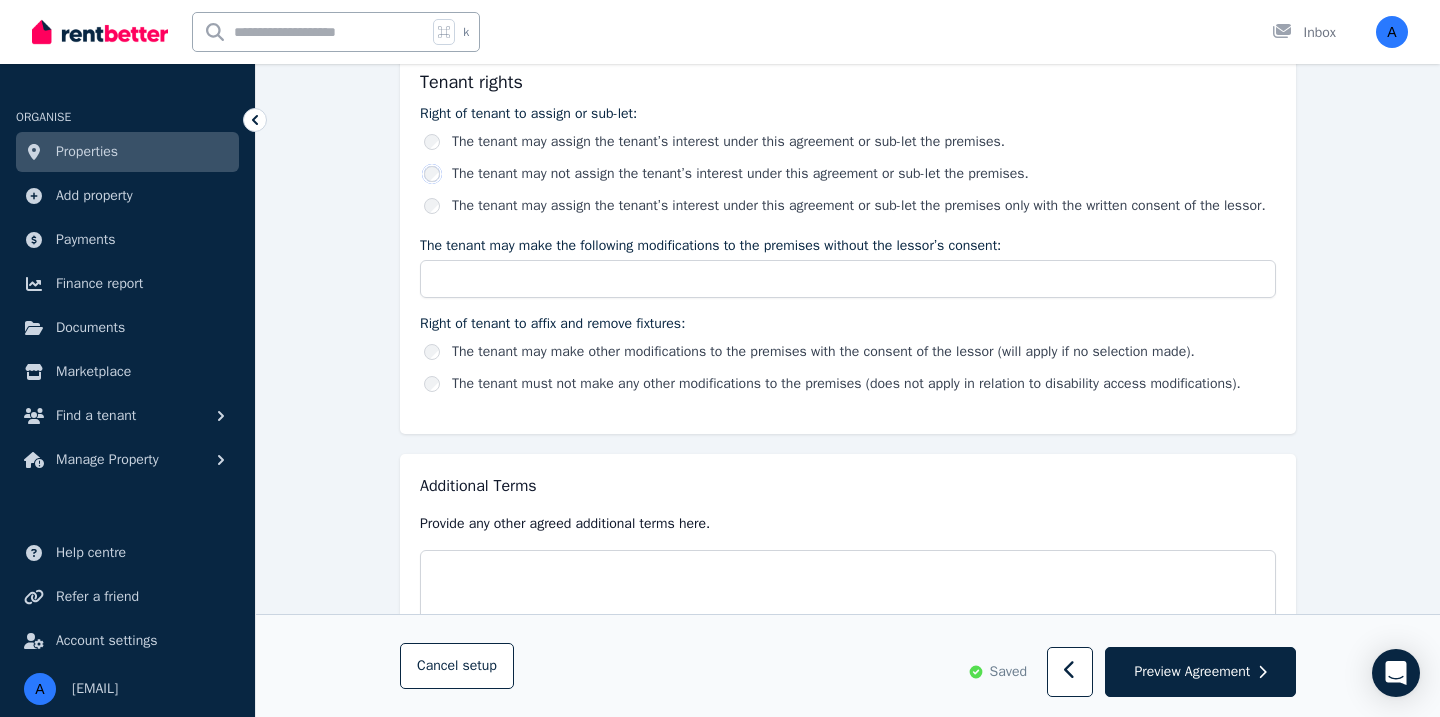 scroll, scrollTop: 3372, scrollLeft: 0, axis: vertical 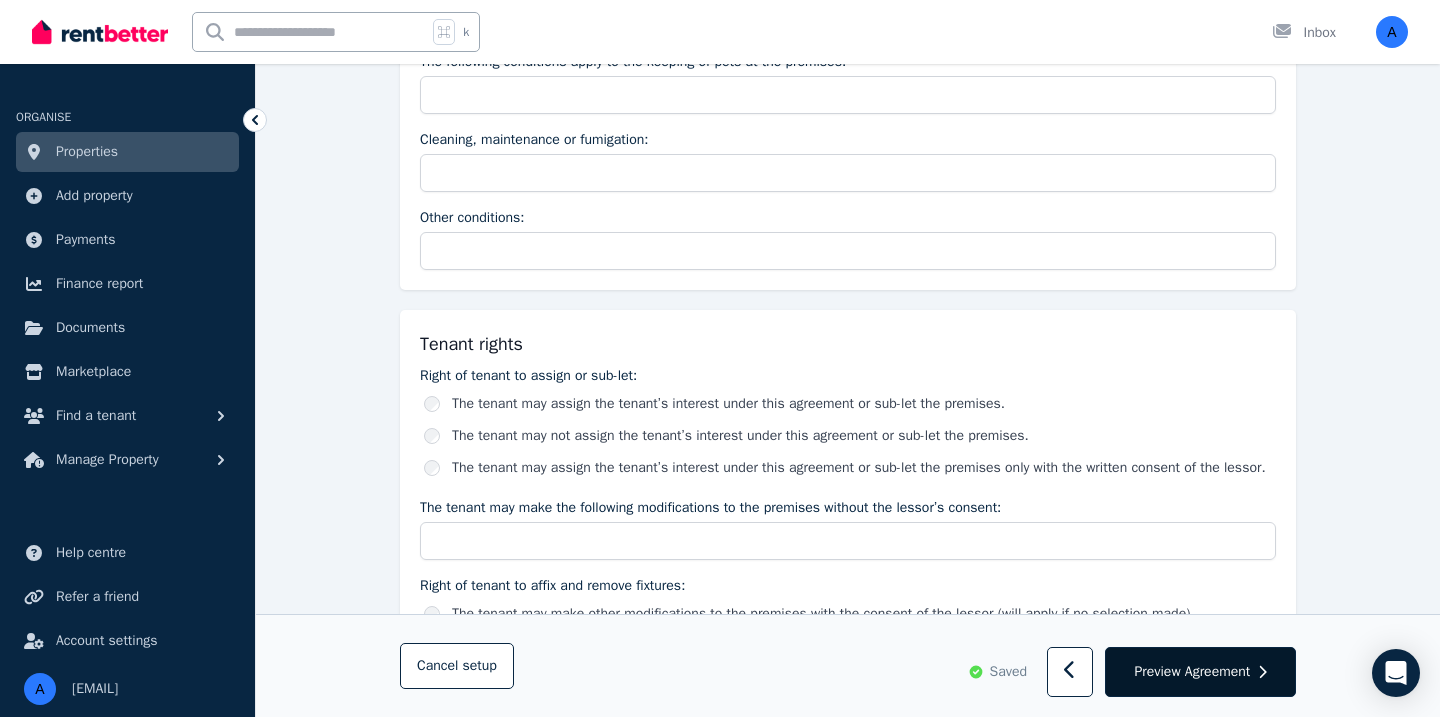 click on "Preview Agreement" at bounding box center (1192, 672) 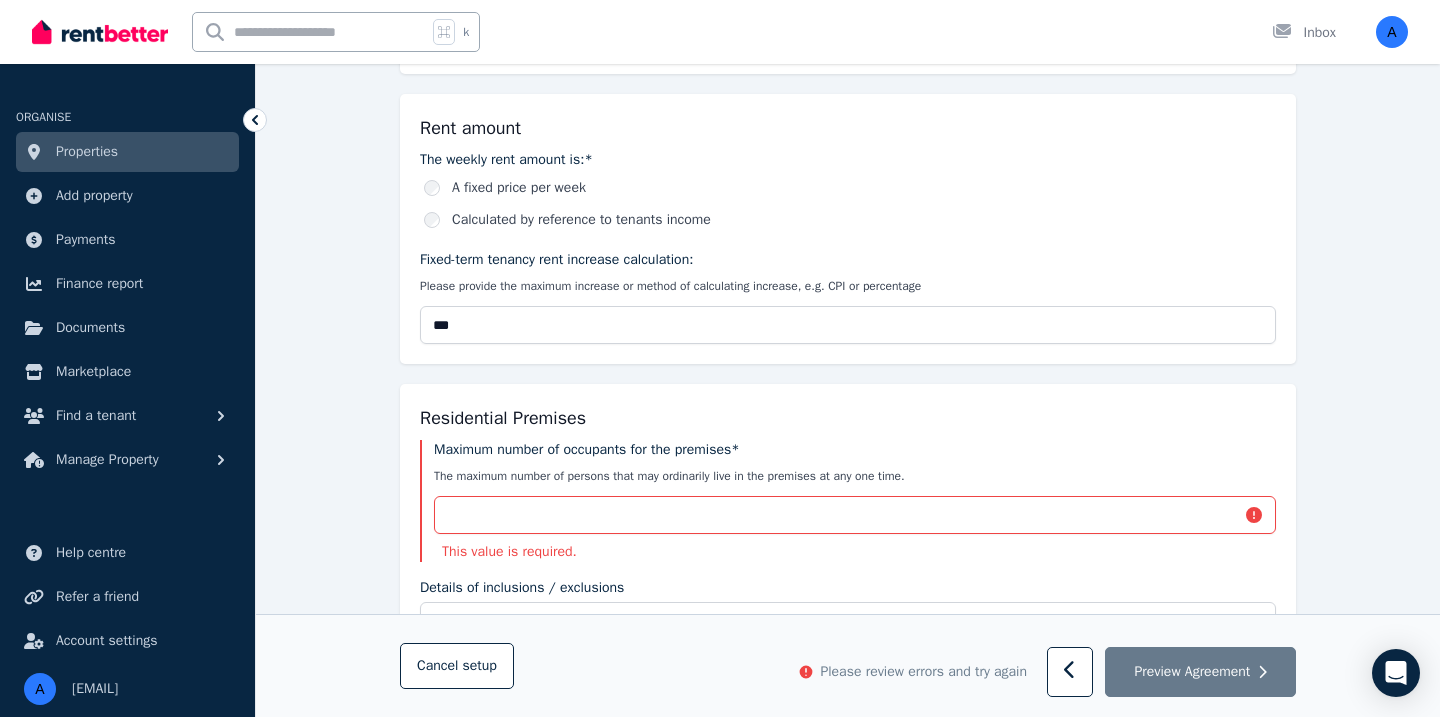scroll, scrollTop: 703, scrollLeft: 0, axis: vertical 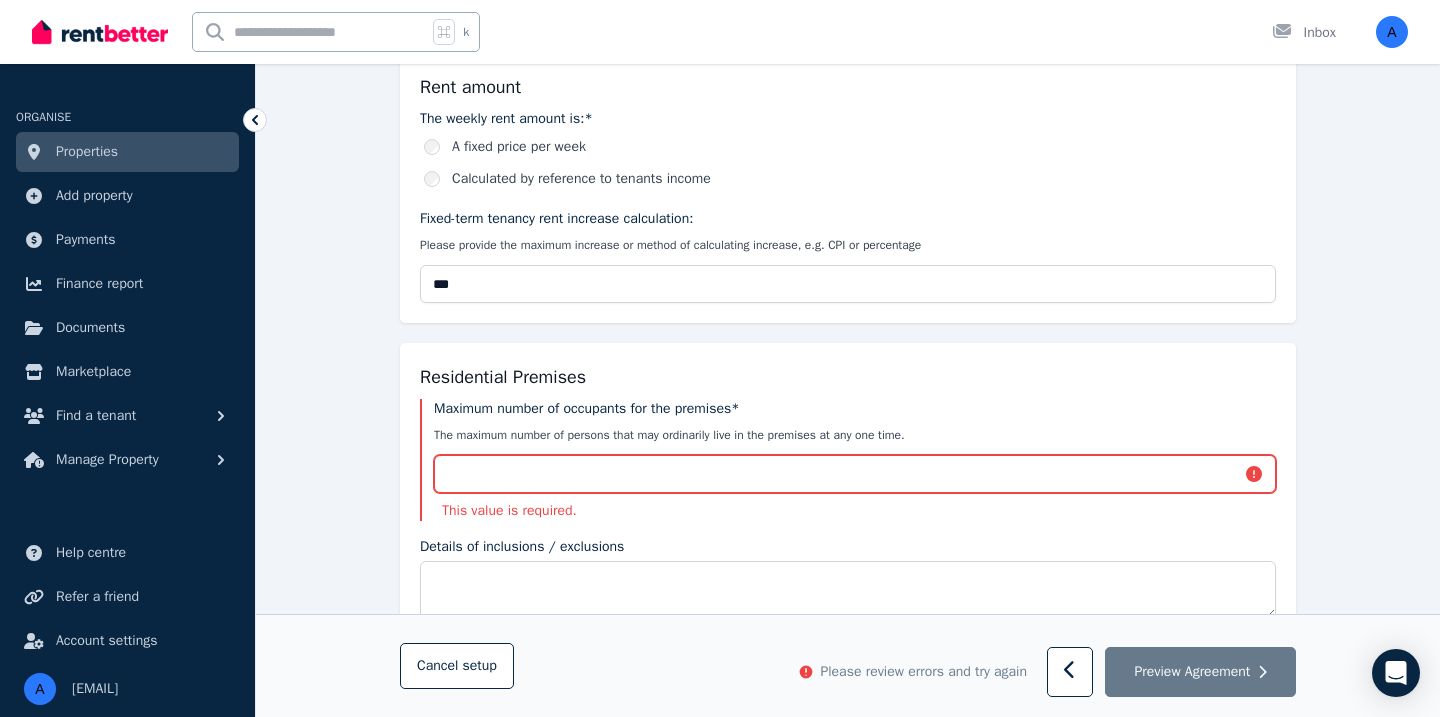 click on "Maximum number of occupants for the premises*" at bounding box center (855, 474) 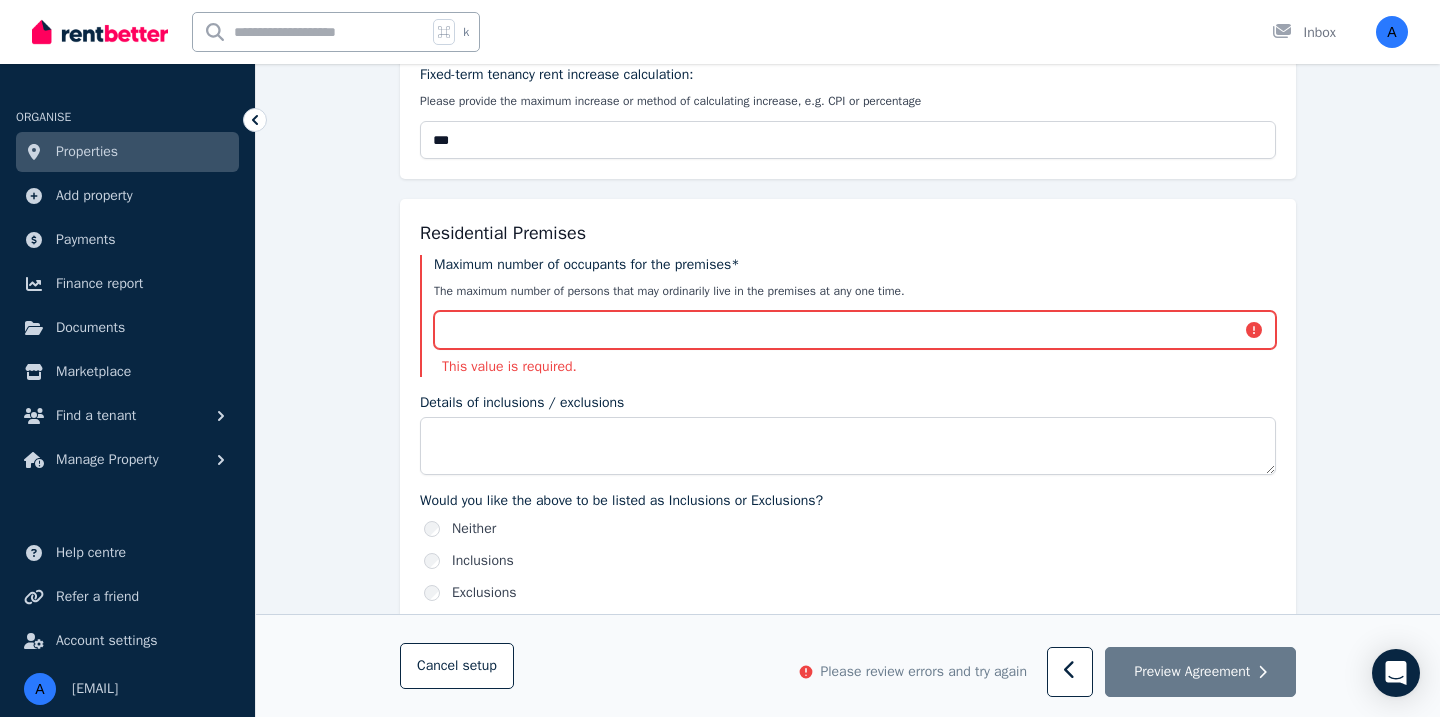 scroll, scrollTop: 849, scrollLeft: 0, axis: vertical 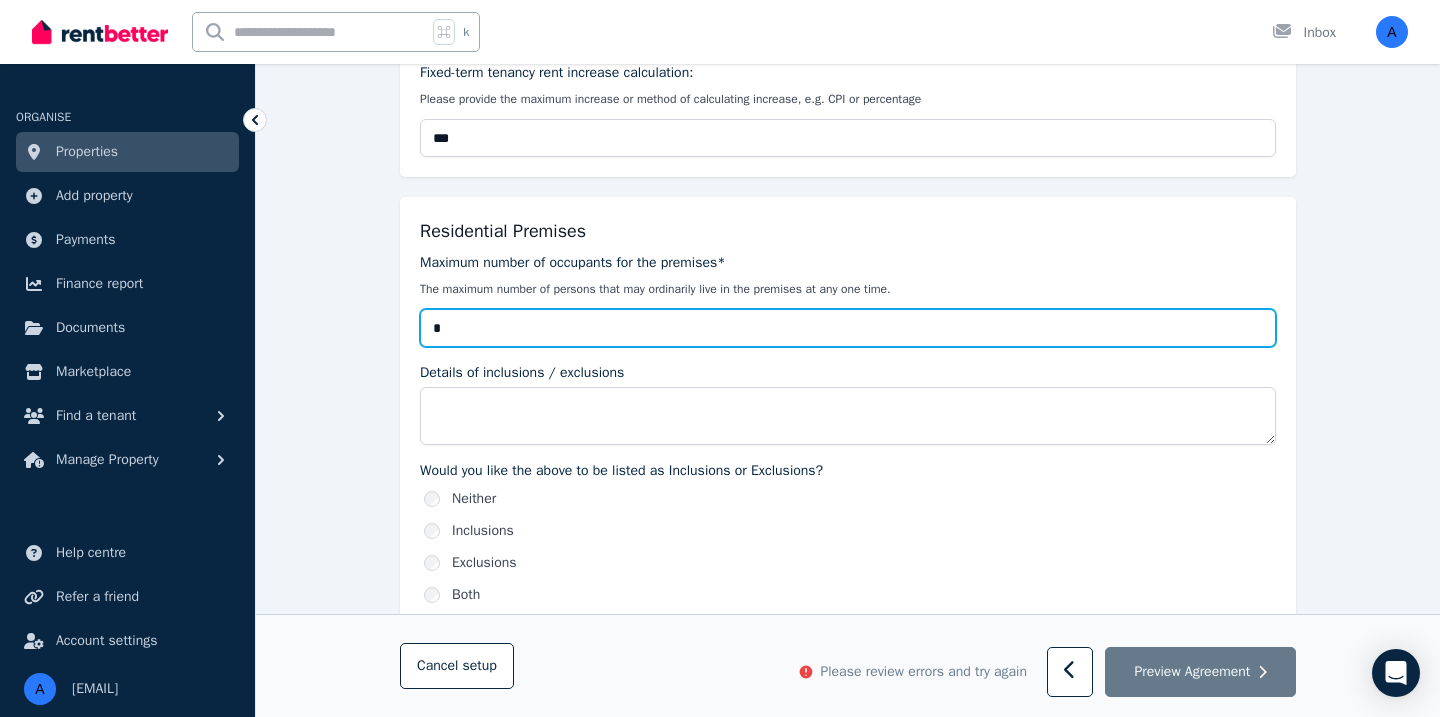type on "*" 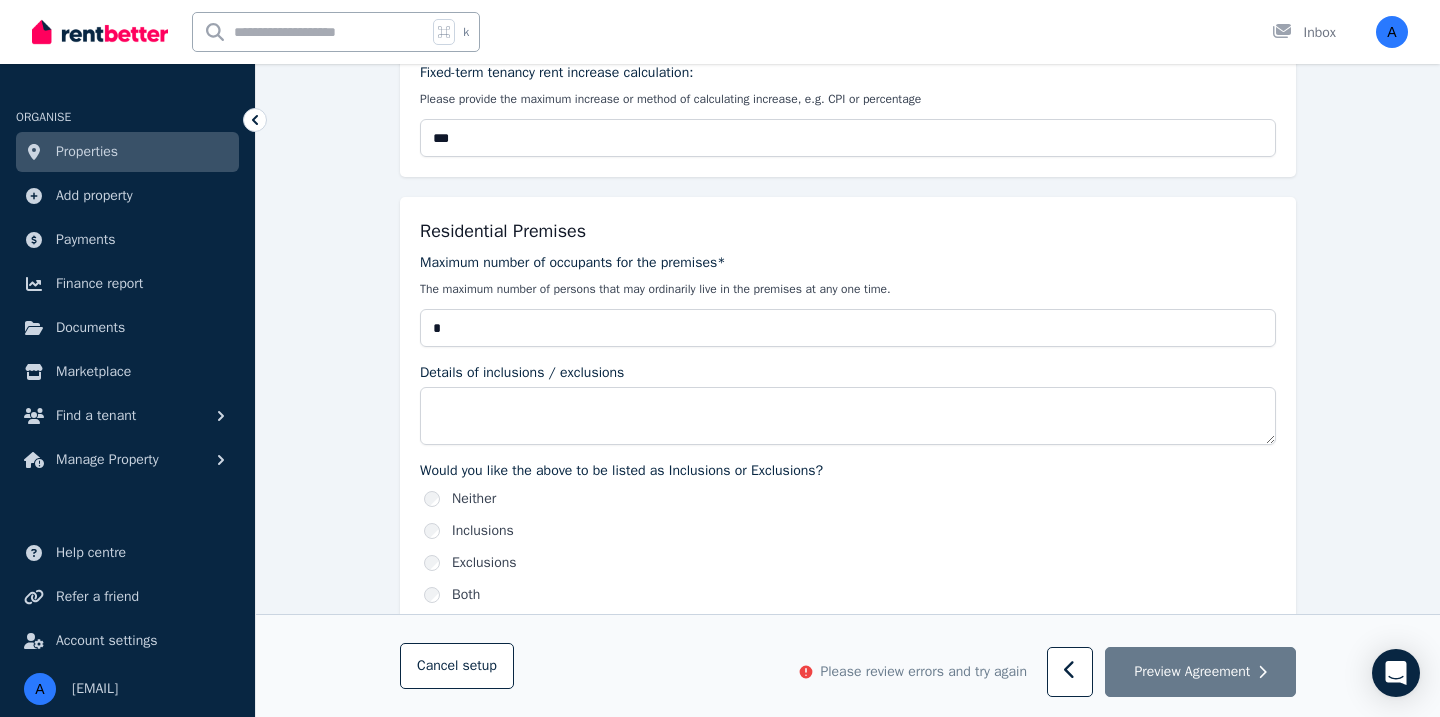 click on "**********" at bounding box center (848, 1300) 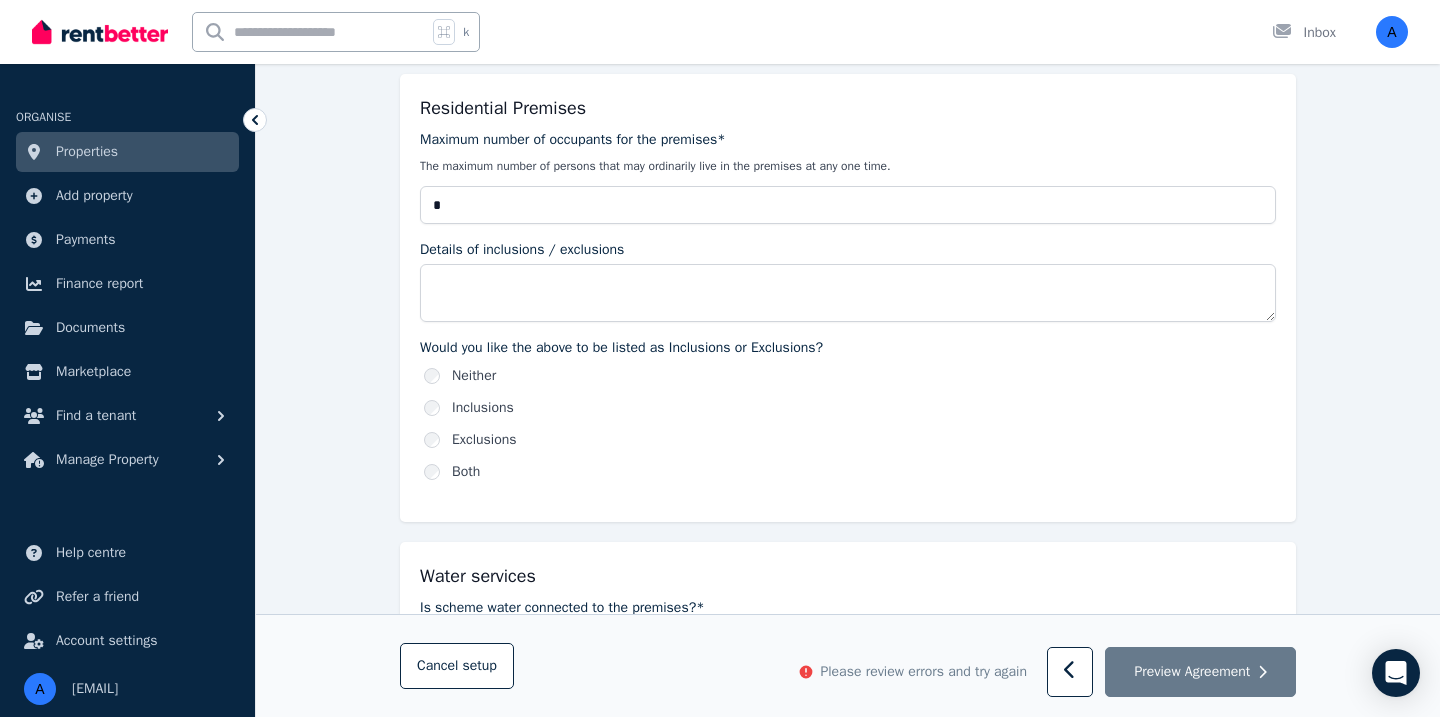 scroll, scrollTop: 979, scrollLeft: 0, axis: vertical 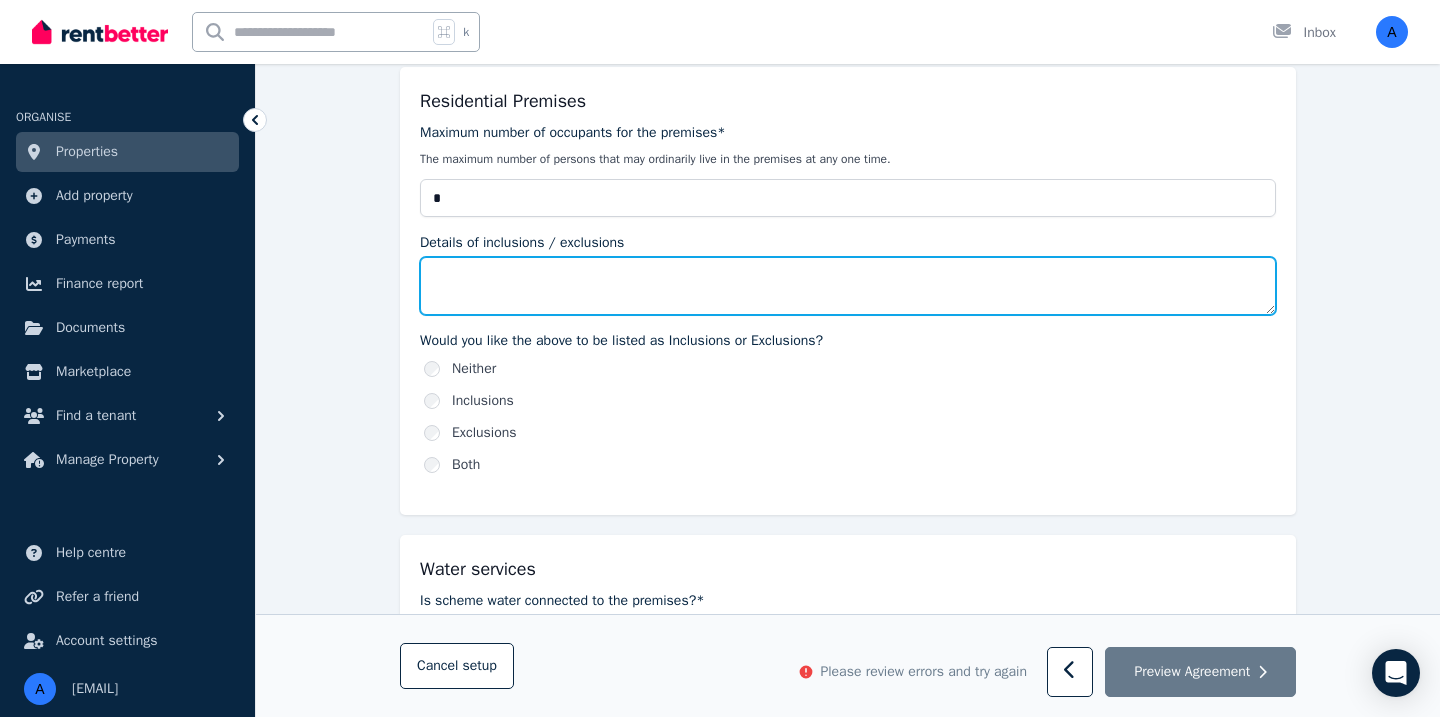 click on "Details of inclusions / exclusions" at bounding box center [848, 286] 